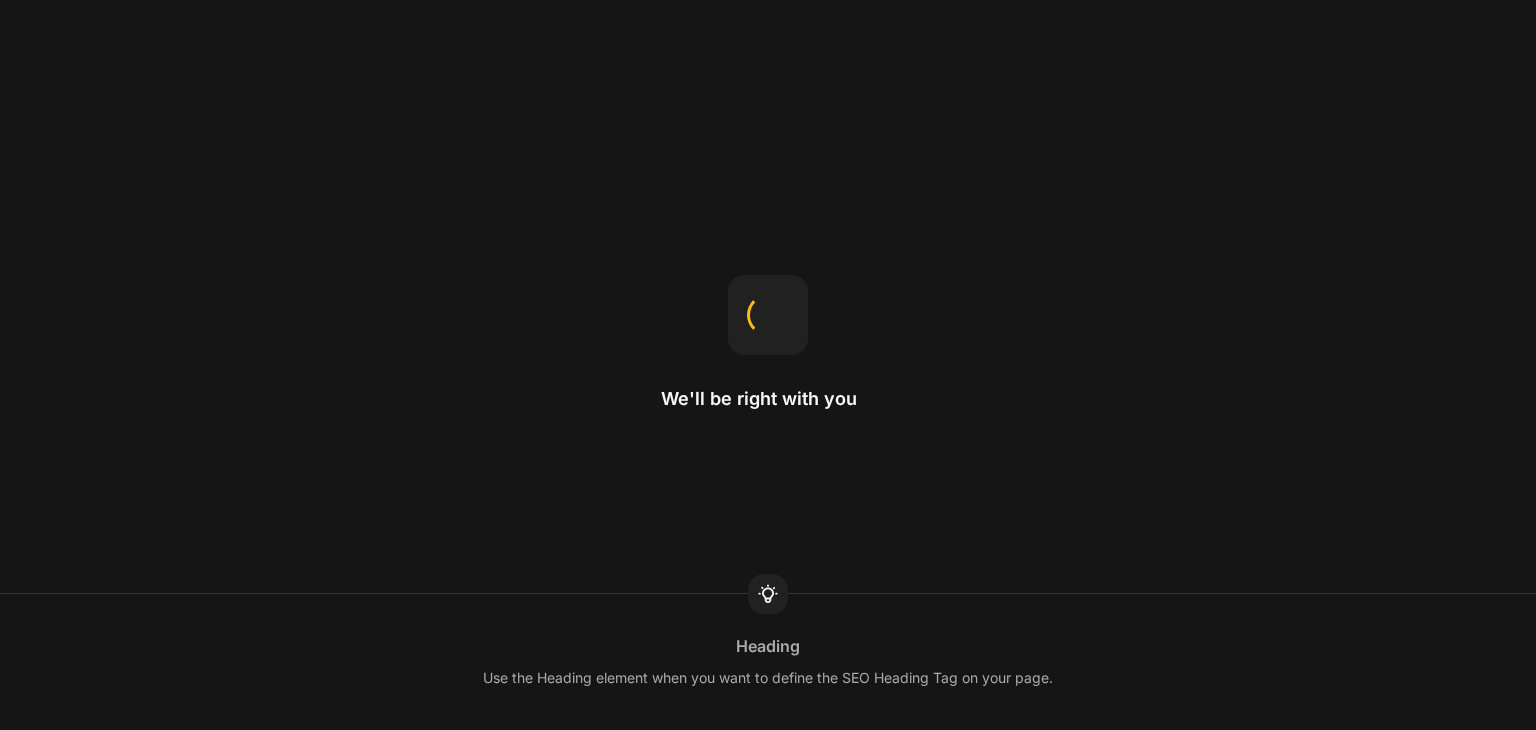 scroll, scrollTop: 0, scrollLeft: 0, axis: both 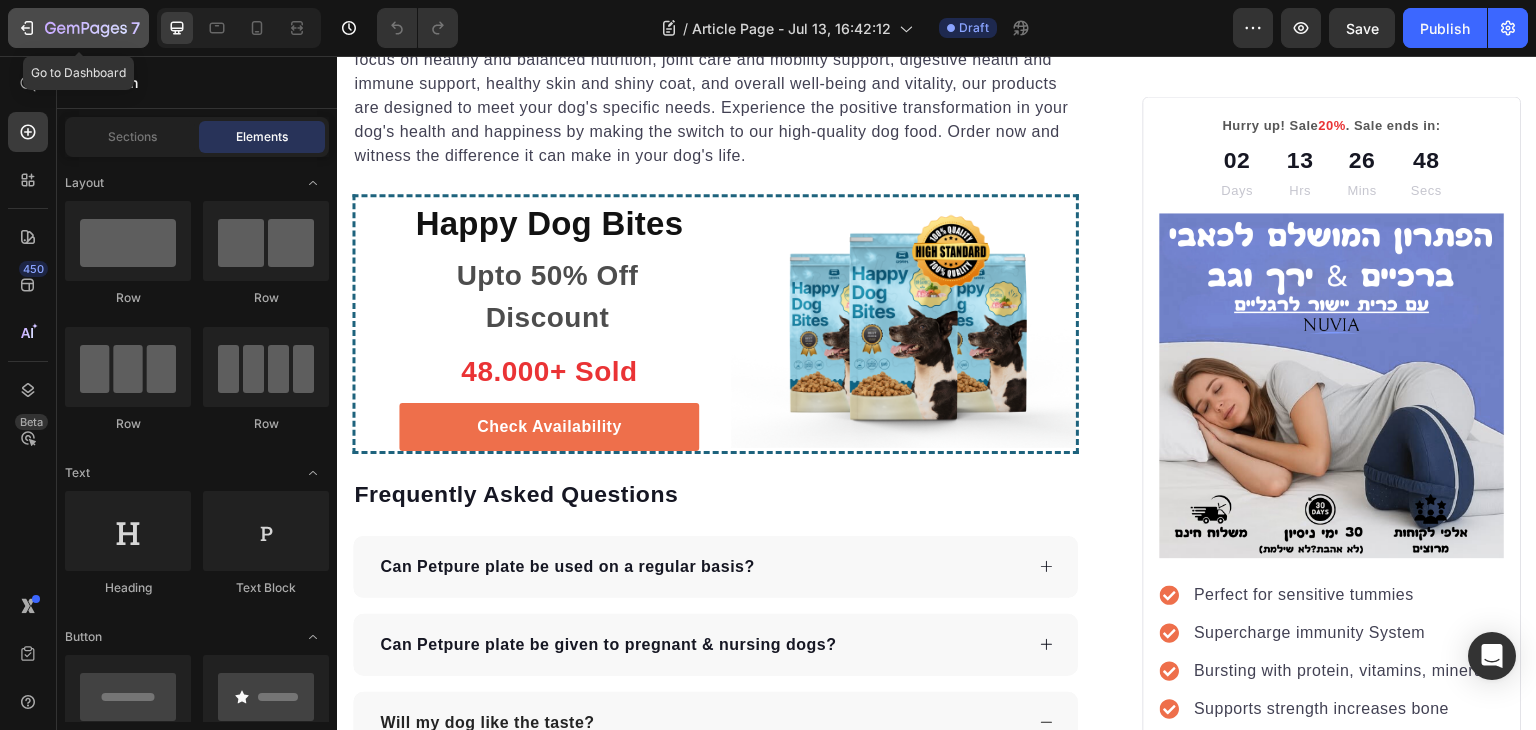 click 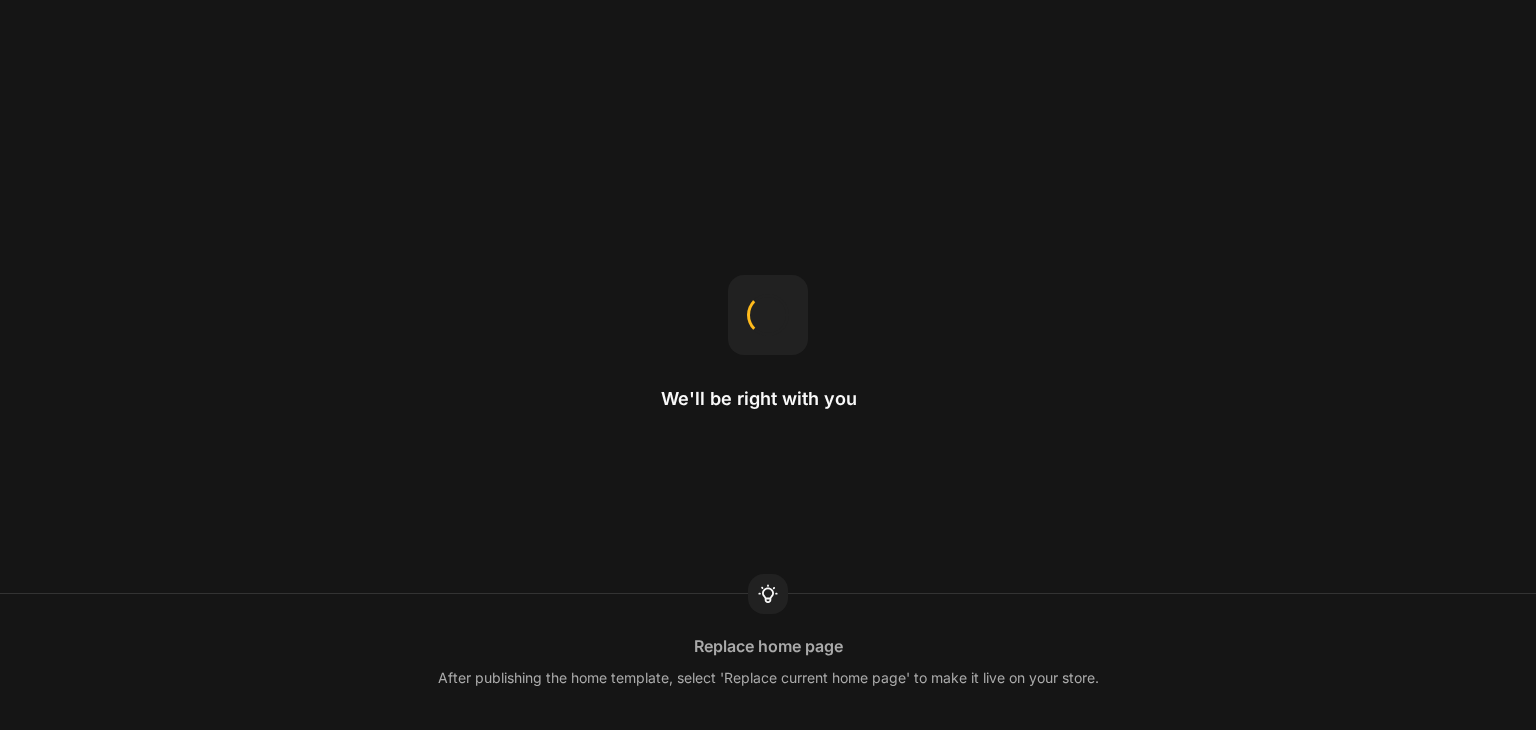scroll, scrollTop: 0, scrollLeft: 0, axis: both 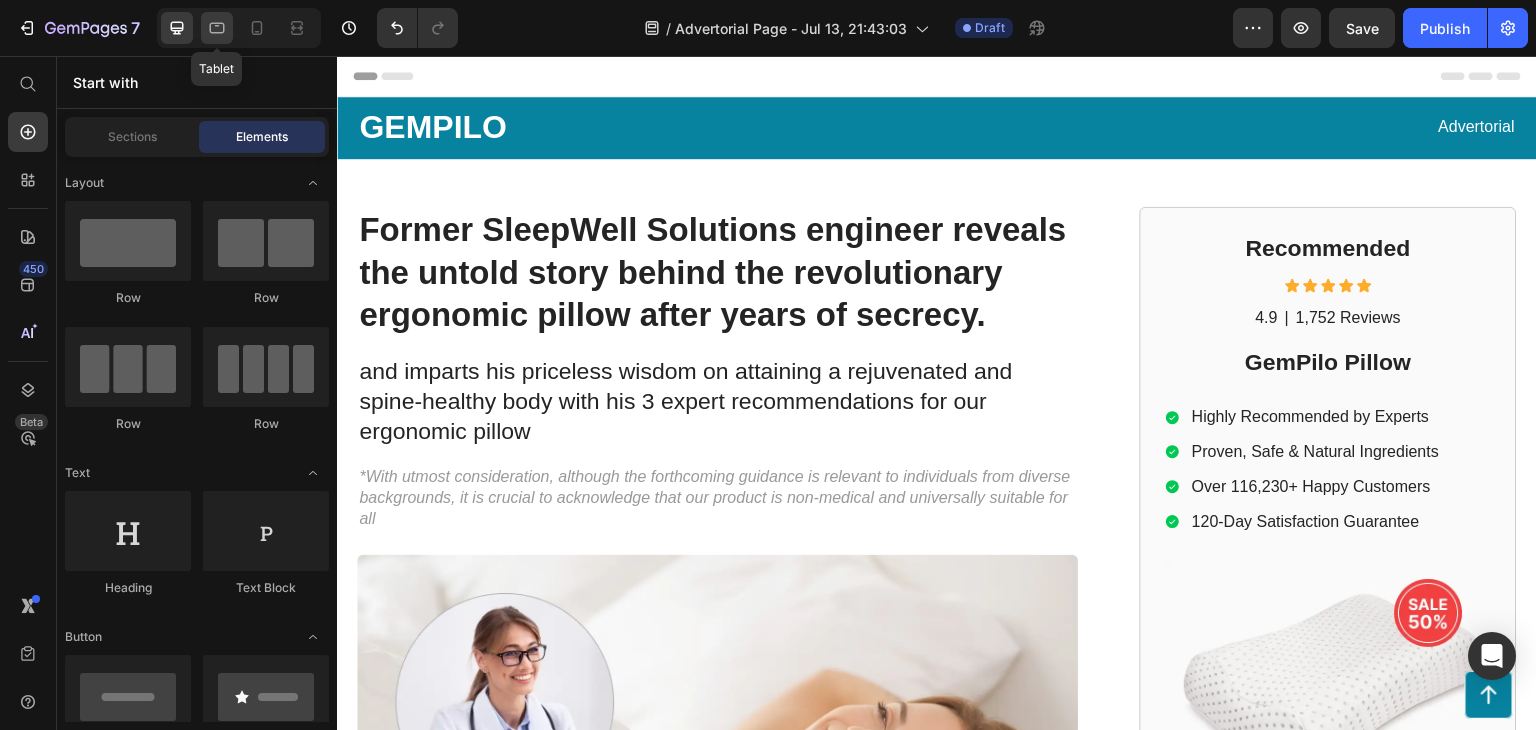 click 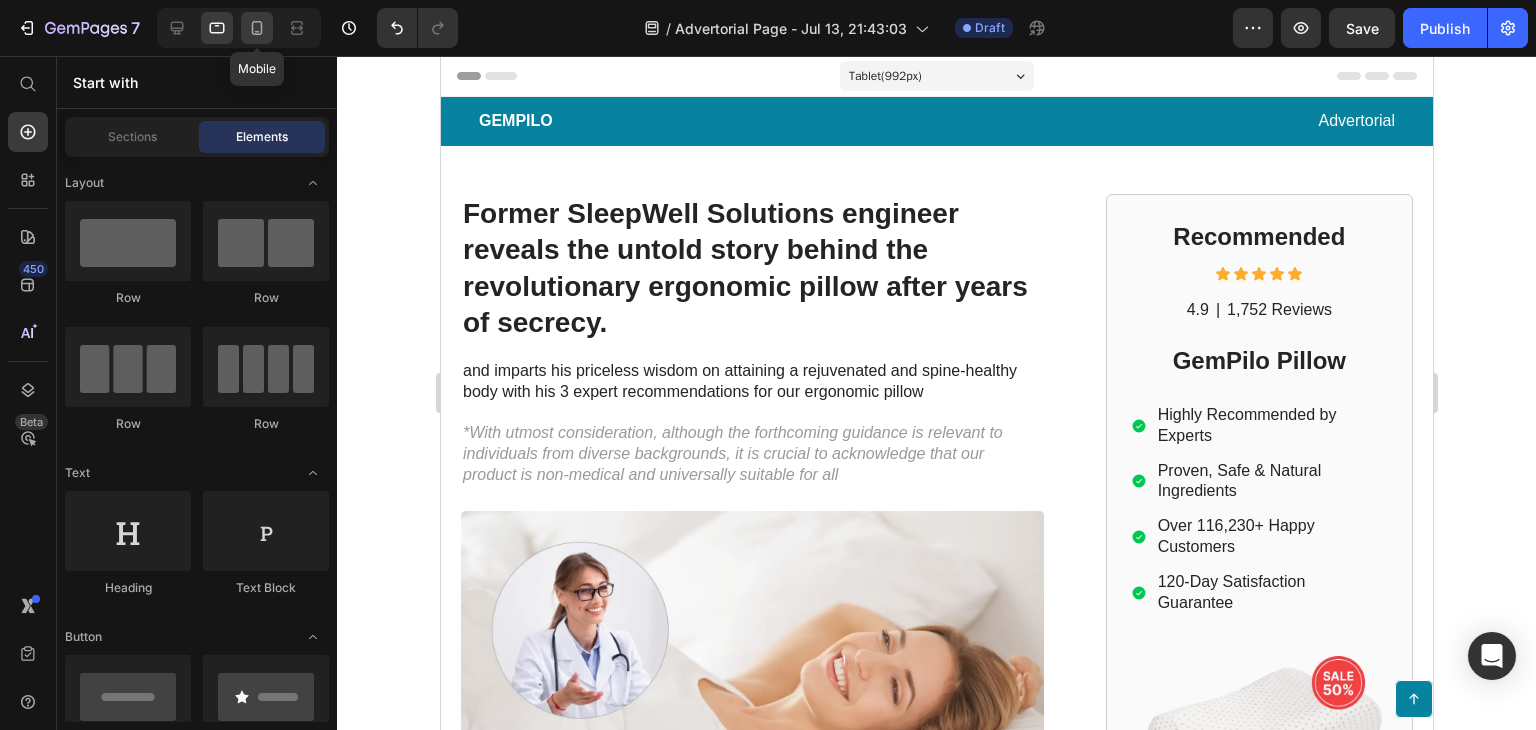 click 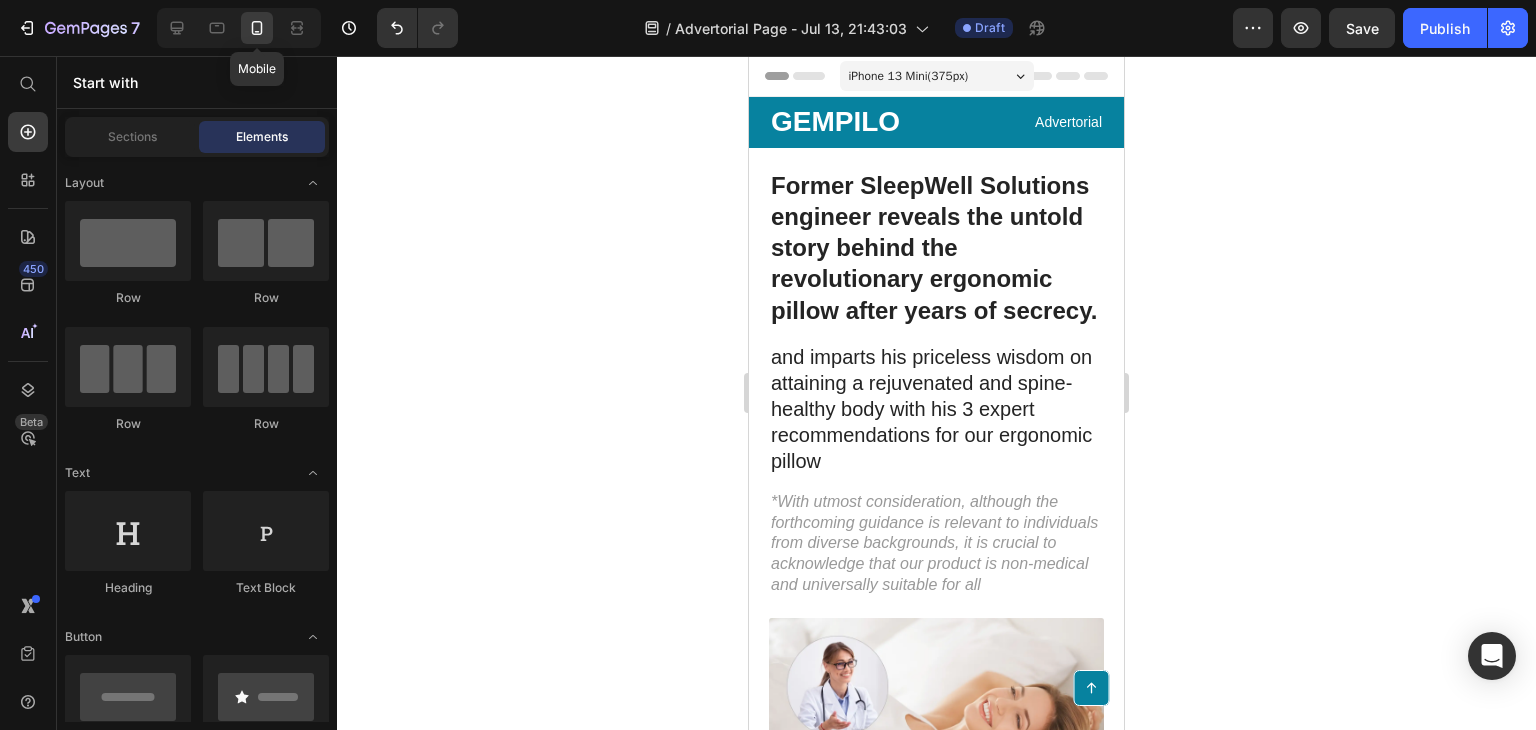 click 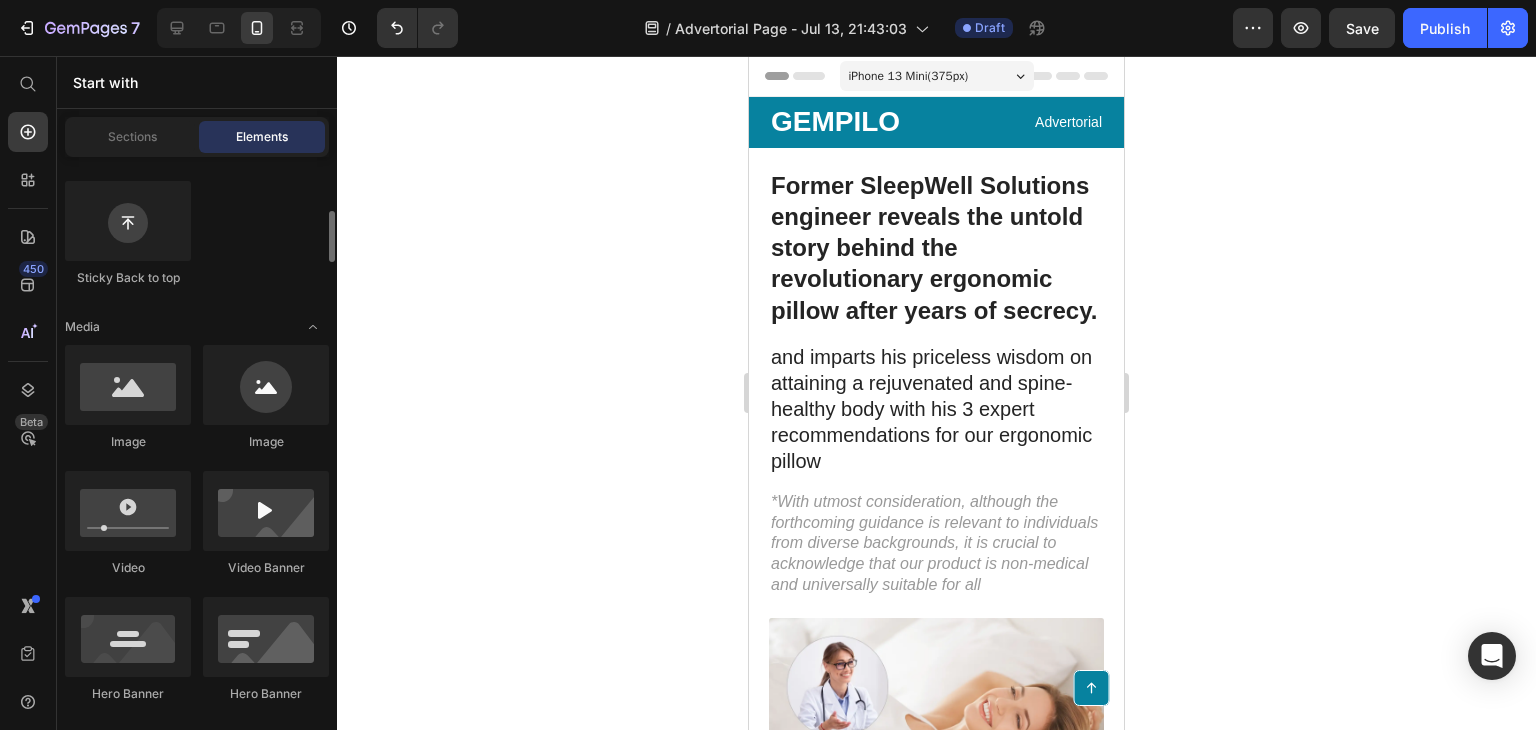 scroll, scrollTop: 0, scrollLeft: 0, axis: both 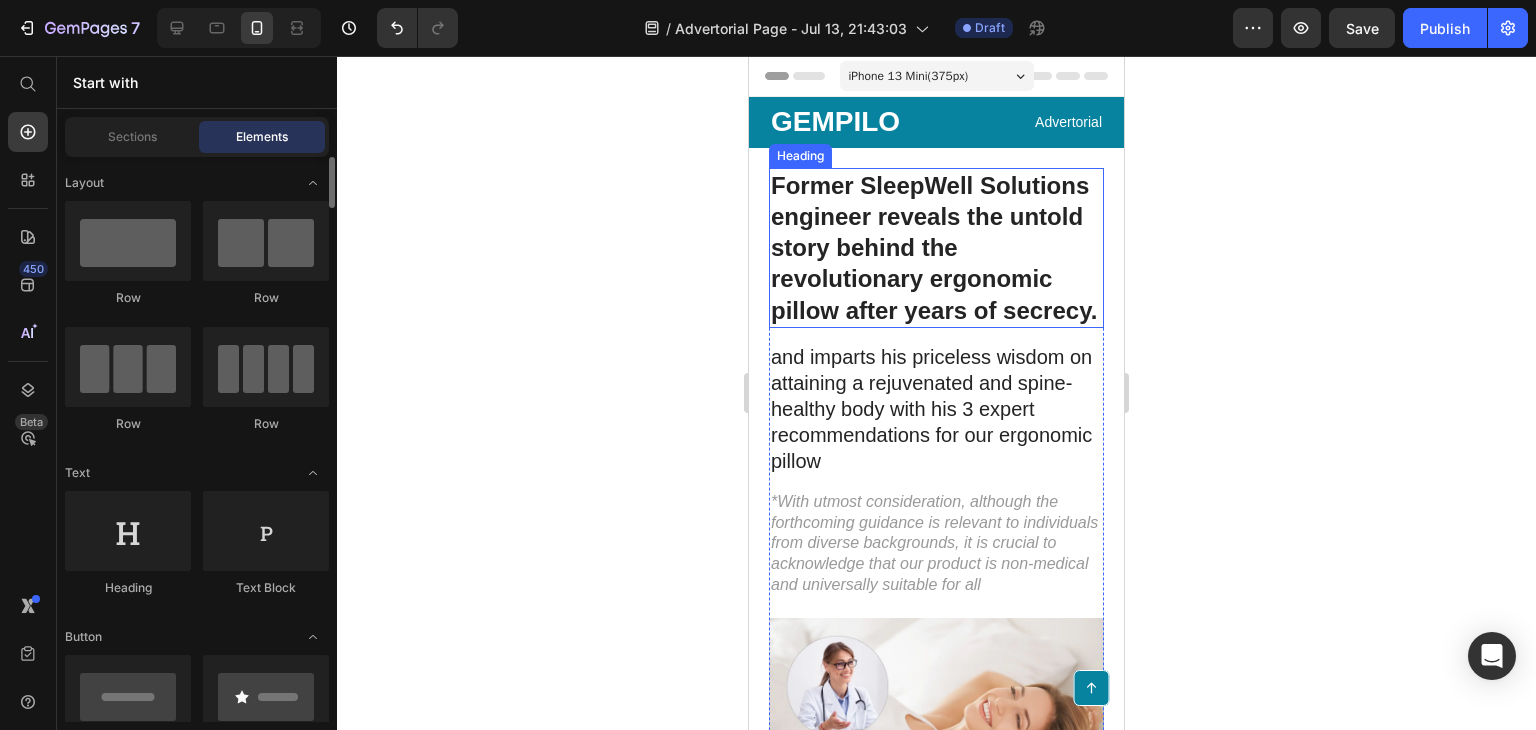 click on "Former SleepWell Solutions engineer reveals the untold story behind the revolutionary ergonomic pillow after years of secrecy." at bounding box center (936, 248) 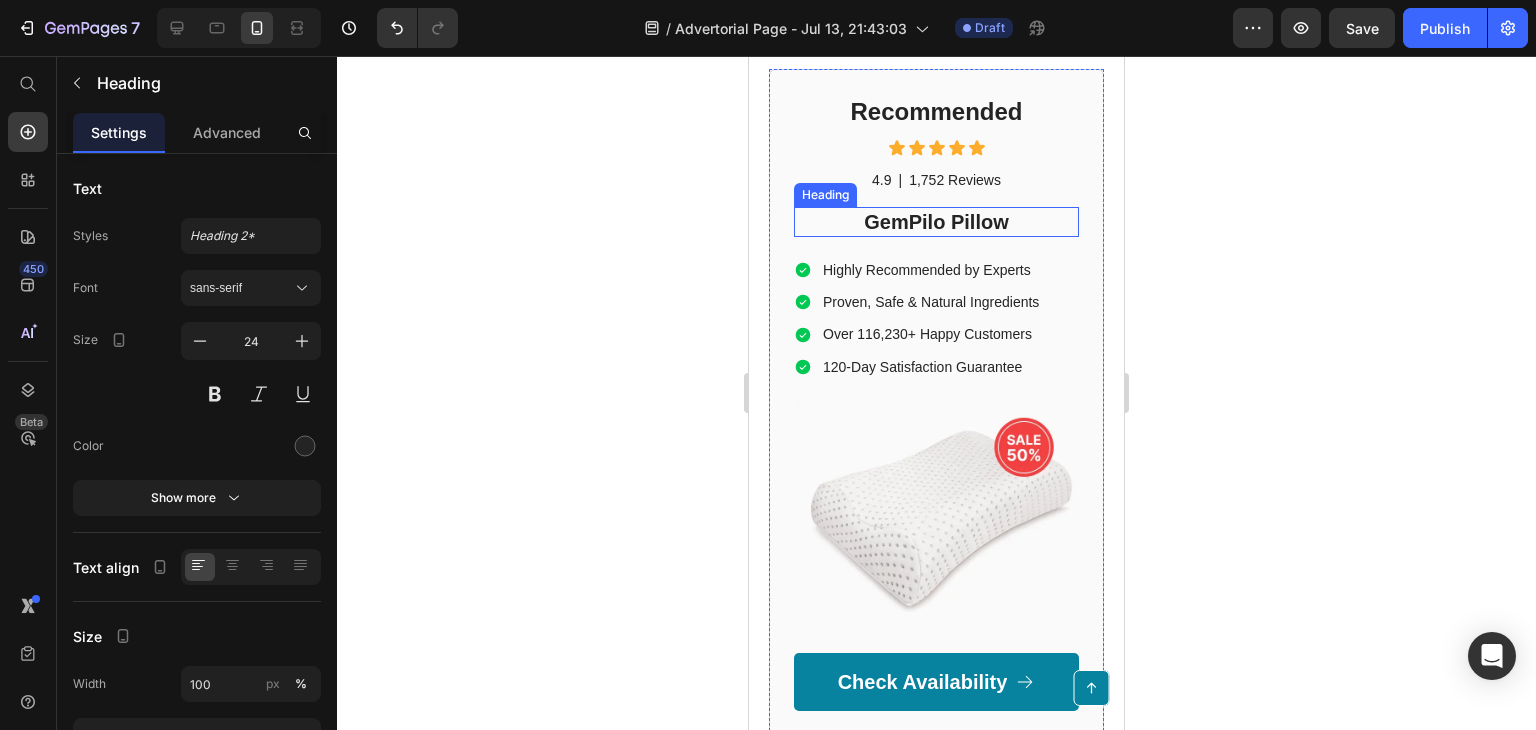 scroll, scrollTop: 1800, scrollLeft: 0, axis: vertical 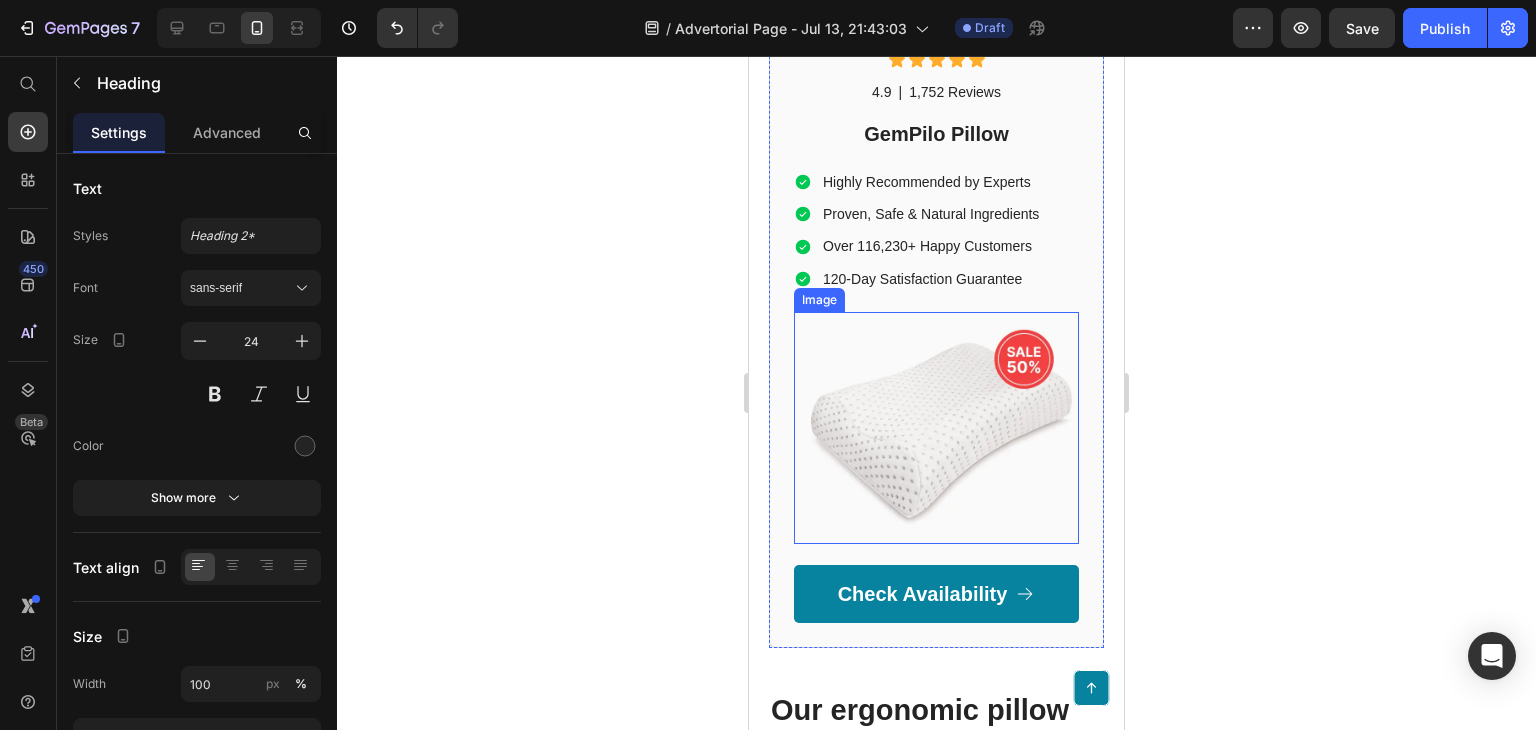 click at bounding box center (936, 428) 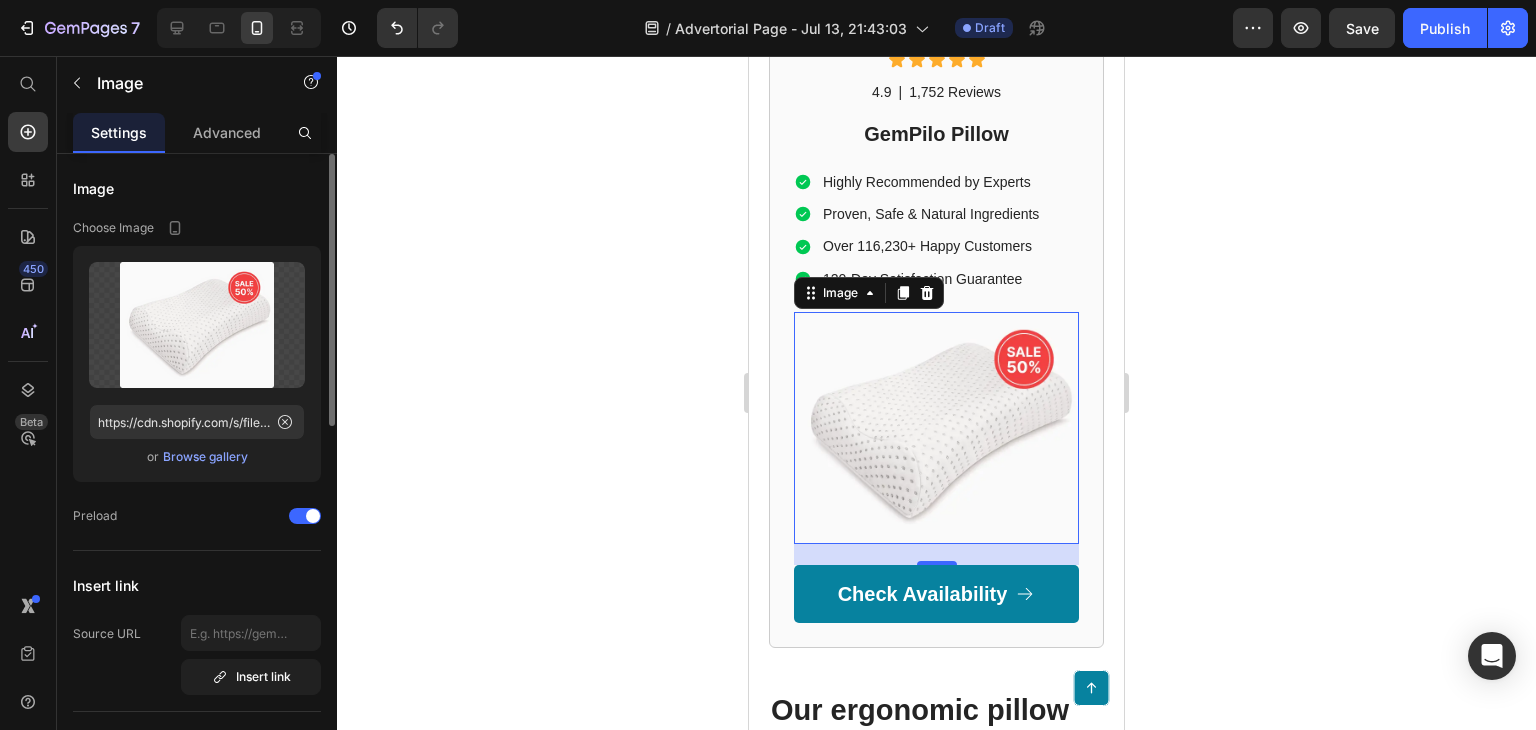 click on "Browse gallery" at bounding box center [205, 457] 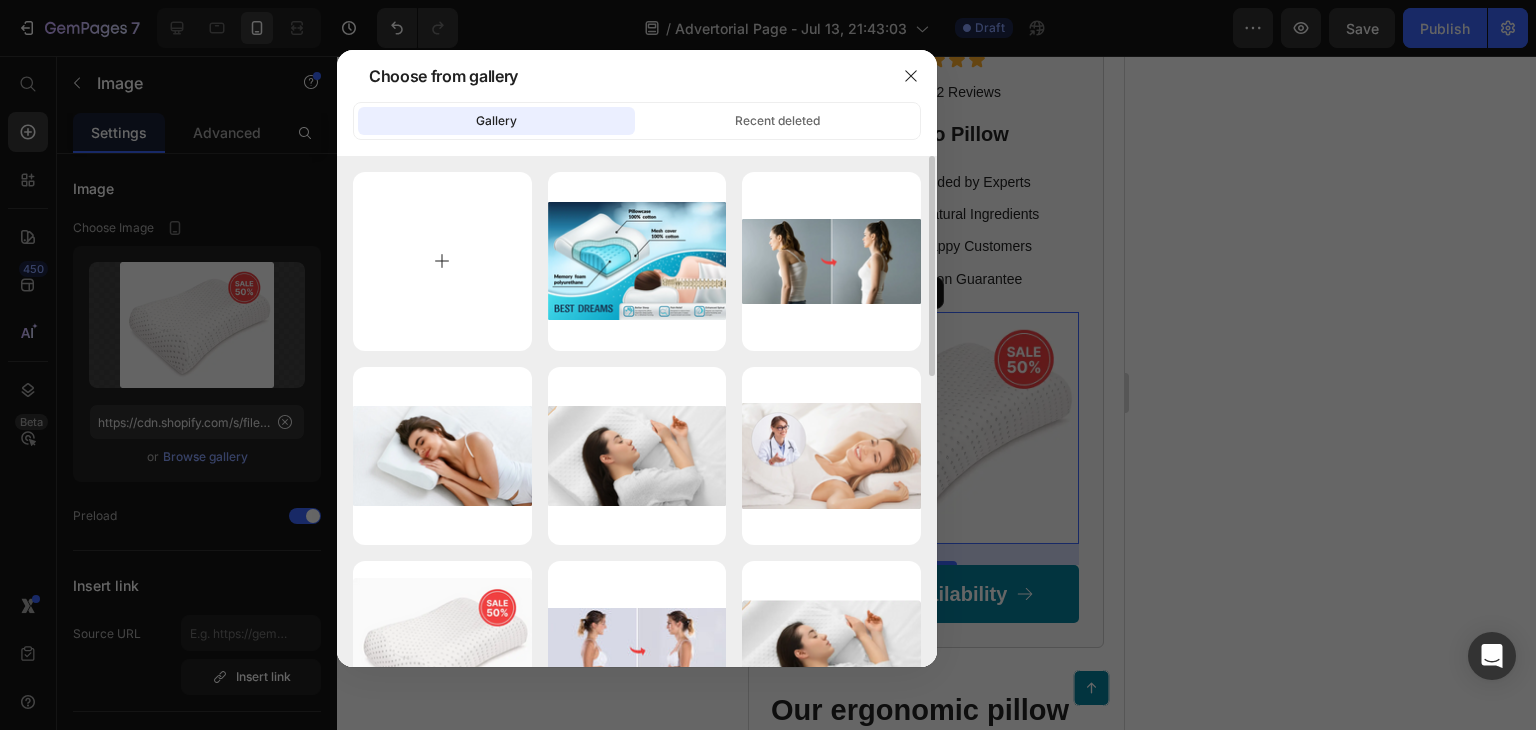 click at bounding box center [442, 261] 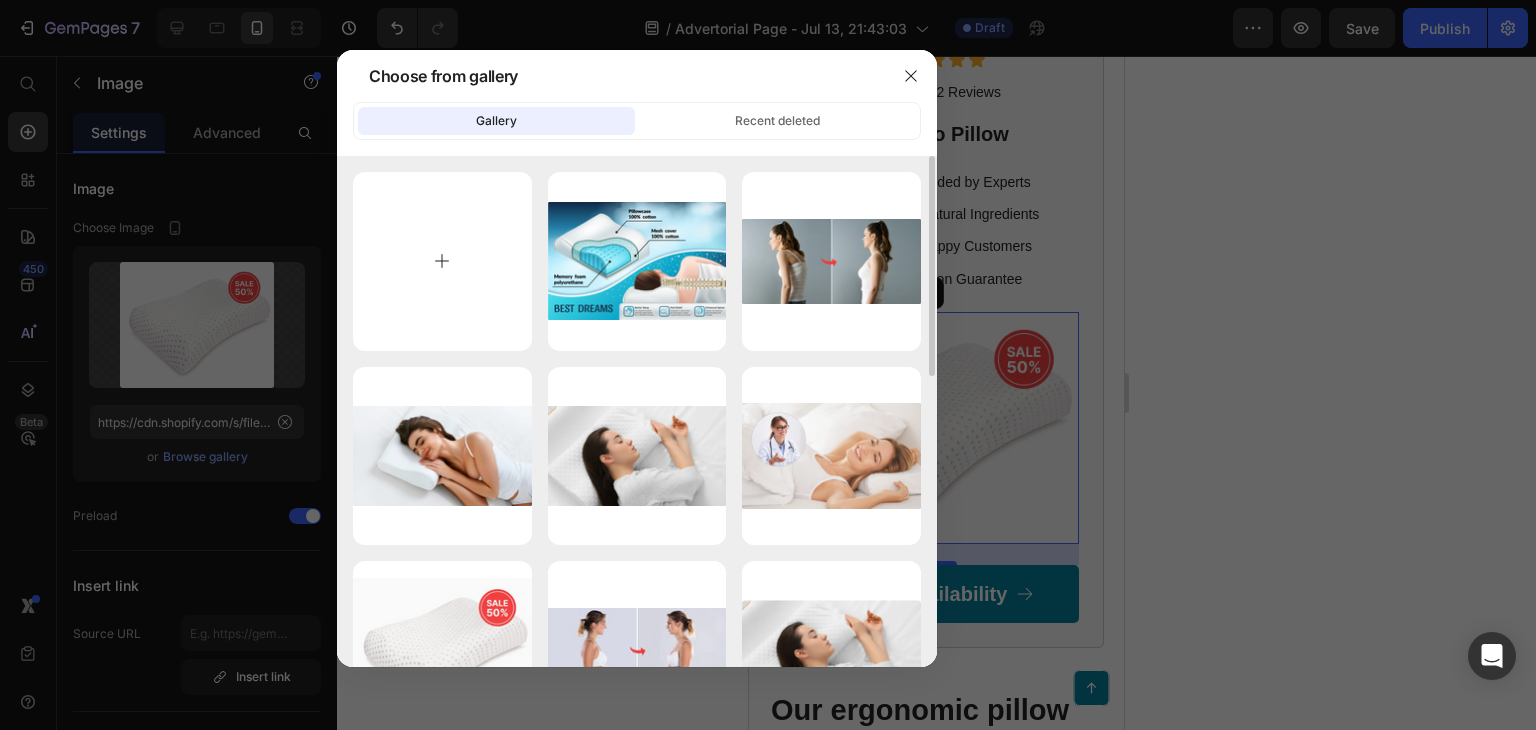 type on "C:\fakepath\ProductImage-1.webp" 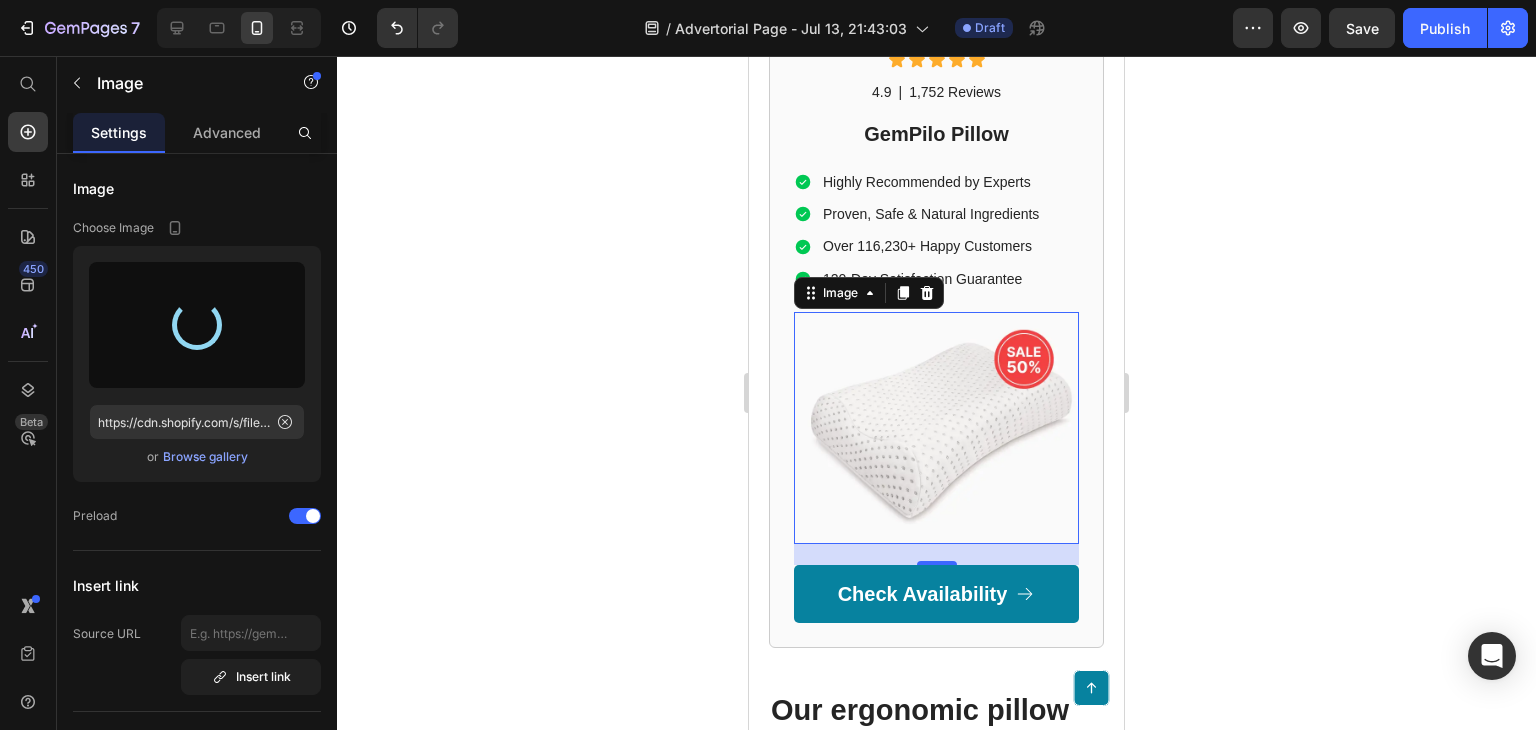 type on "https://cdn.shopify.com/s/files/1/0749/4765/7985/files/gempages_561339873882014805-4588f1fb-d6e3-490e-a02e-a11112644ed5.webp" 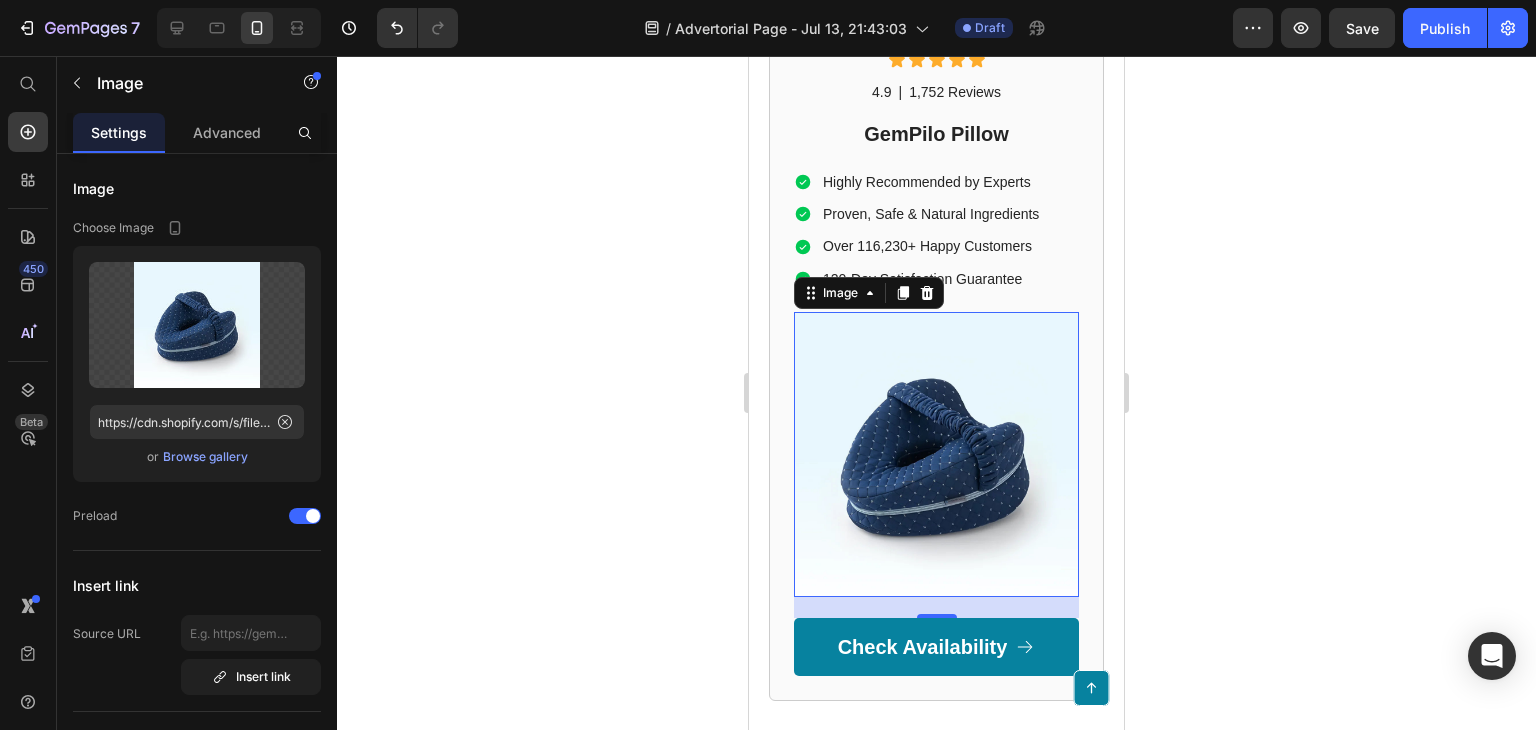 click 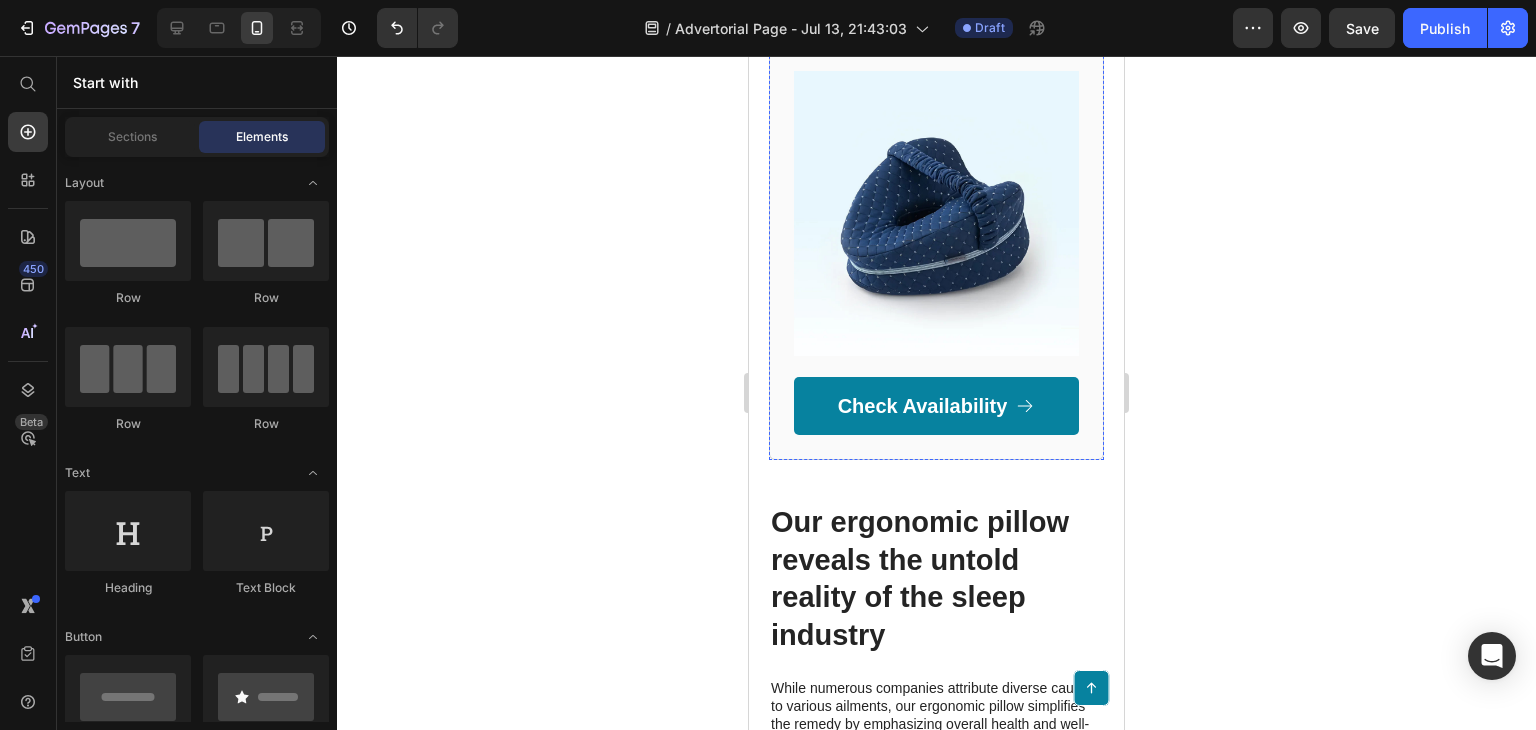 scroll, scrollTop: 2200, scrollLeft: 0, axis: vertical 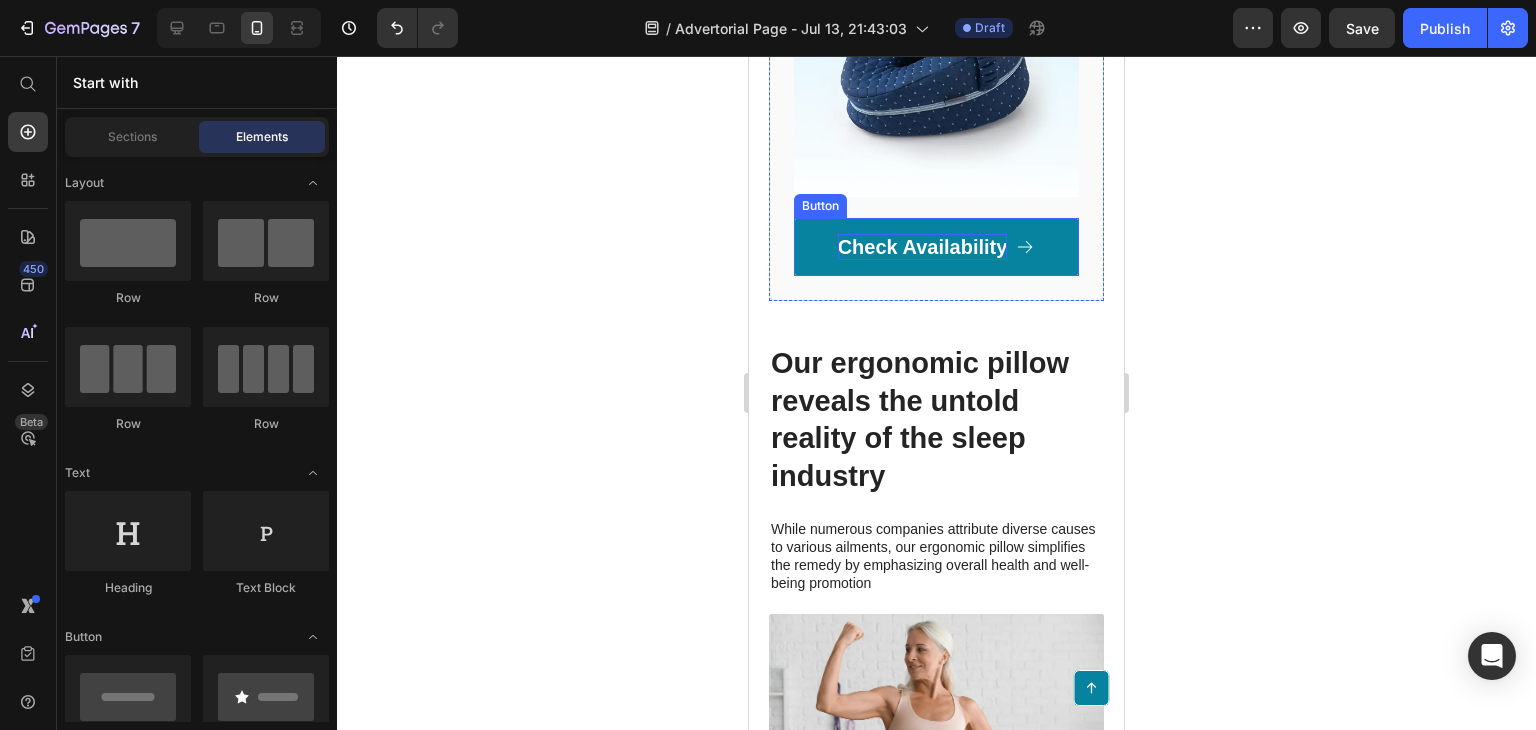click on "Check Availability" at bounding box center (923, 247) 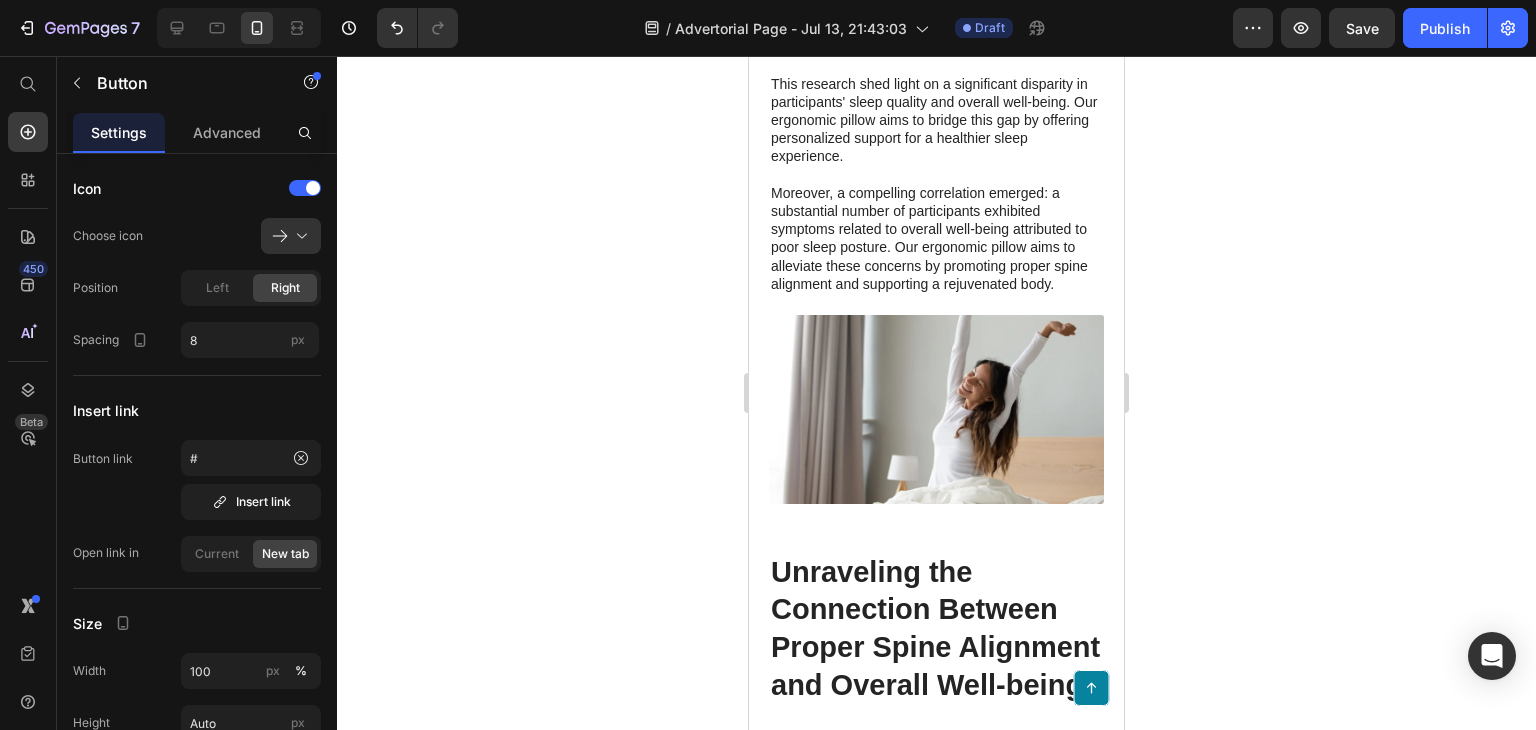scroll, scrollTop: 3500, scrollLeft: 0, axis: vertical 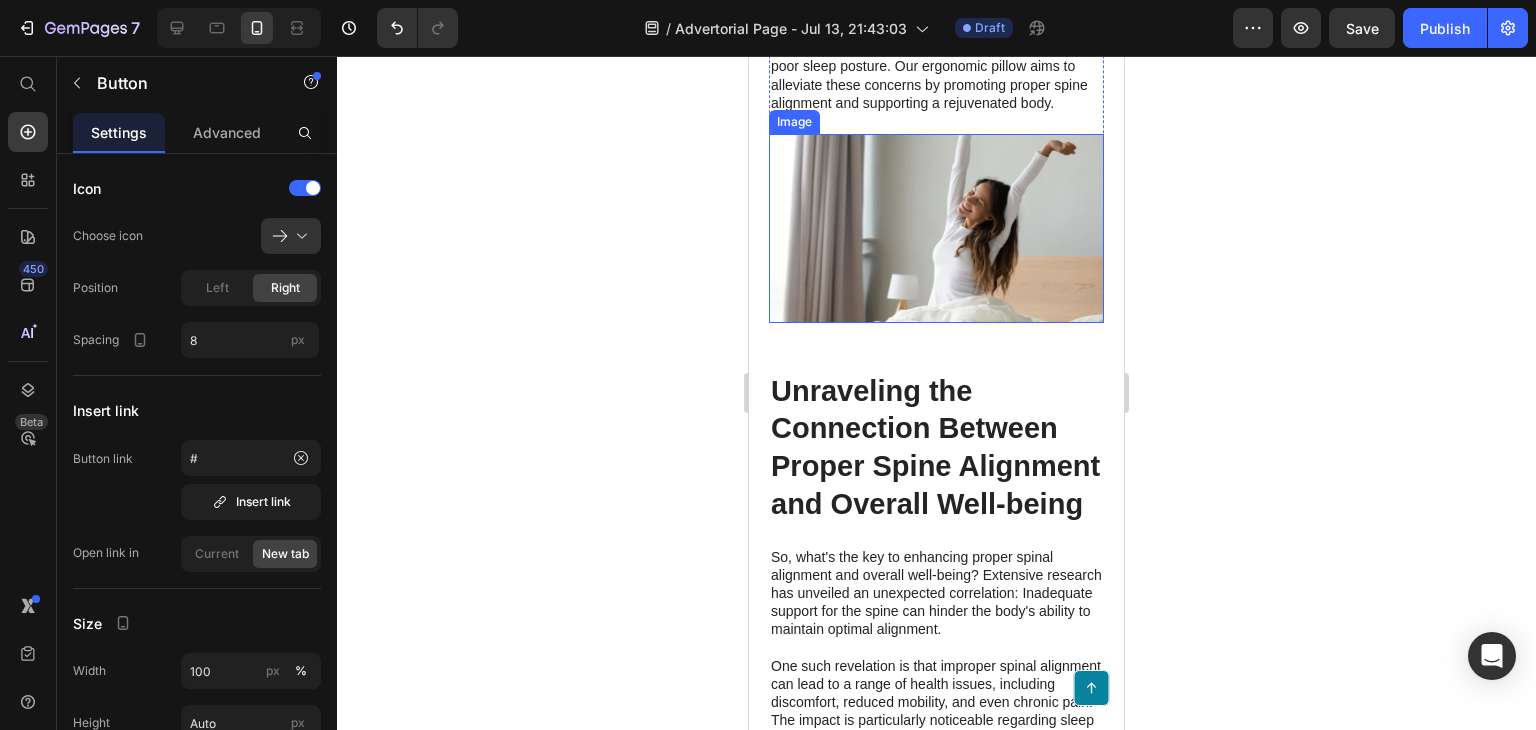 click at bounding box center [936, 228] 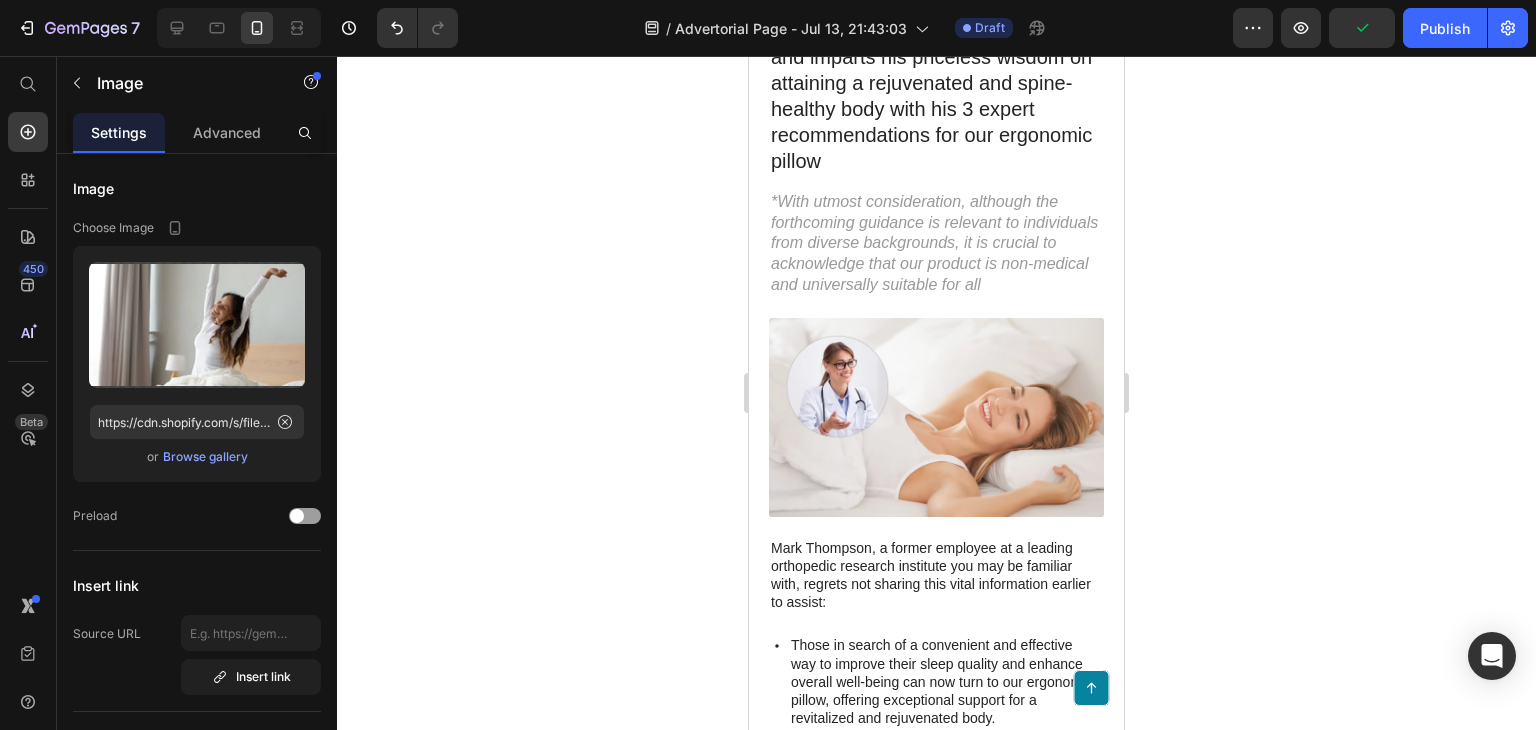 scroll, scrollTop: 0, scrollLeft: 0, axis: both 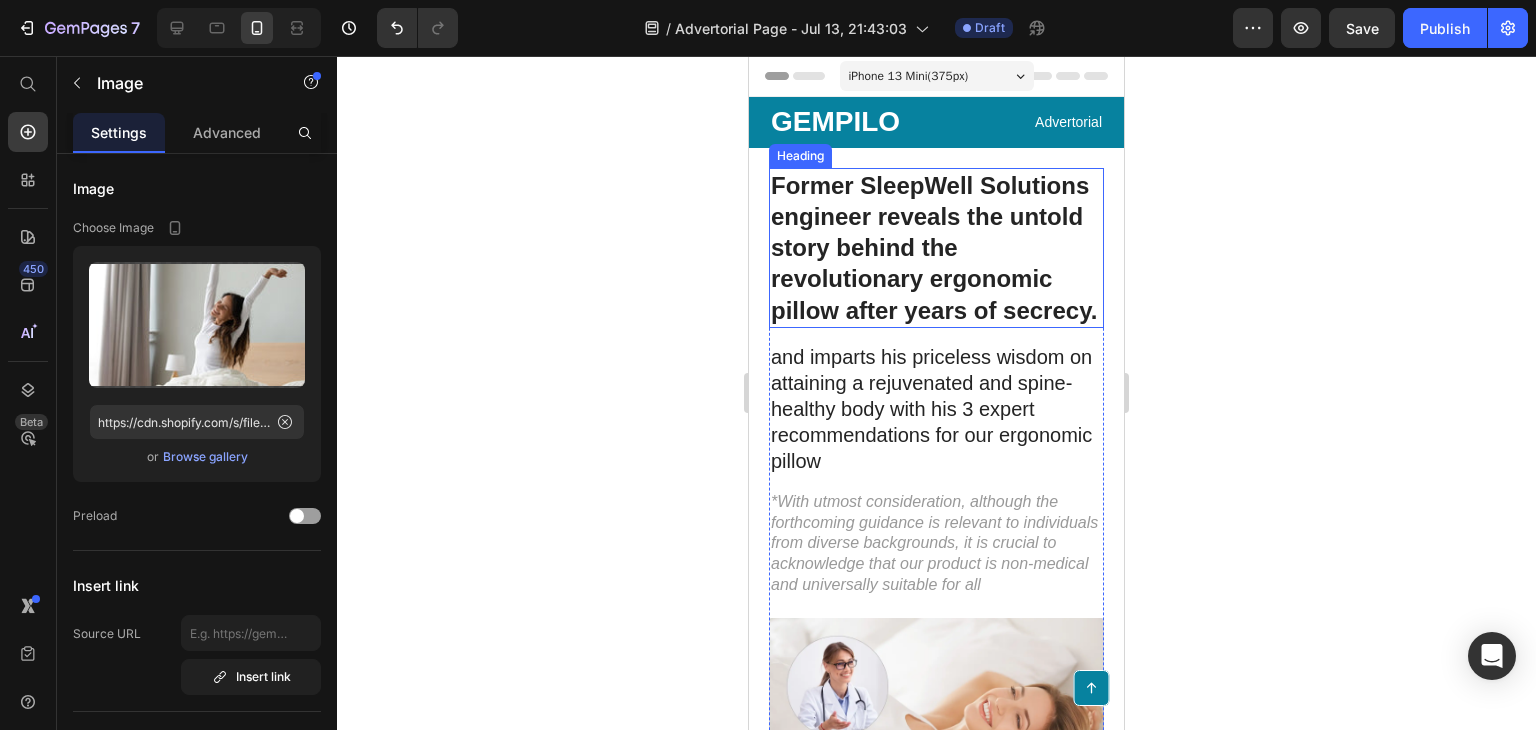 click on "Former SleepWell Solutions engineer reveals the untold story behind the revolutionary ergonomic pillow after years of secrecy." at bounding box center [936, 248] 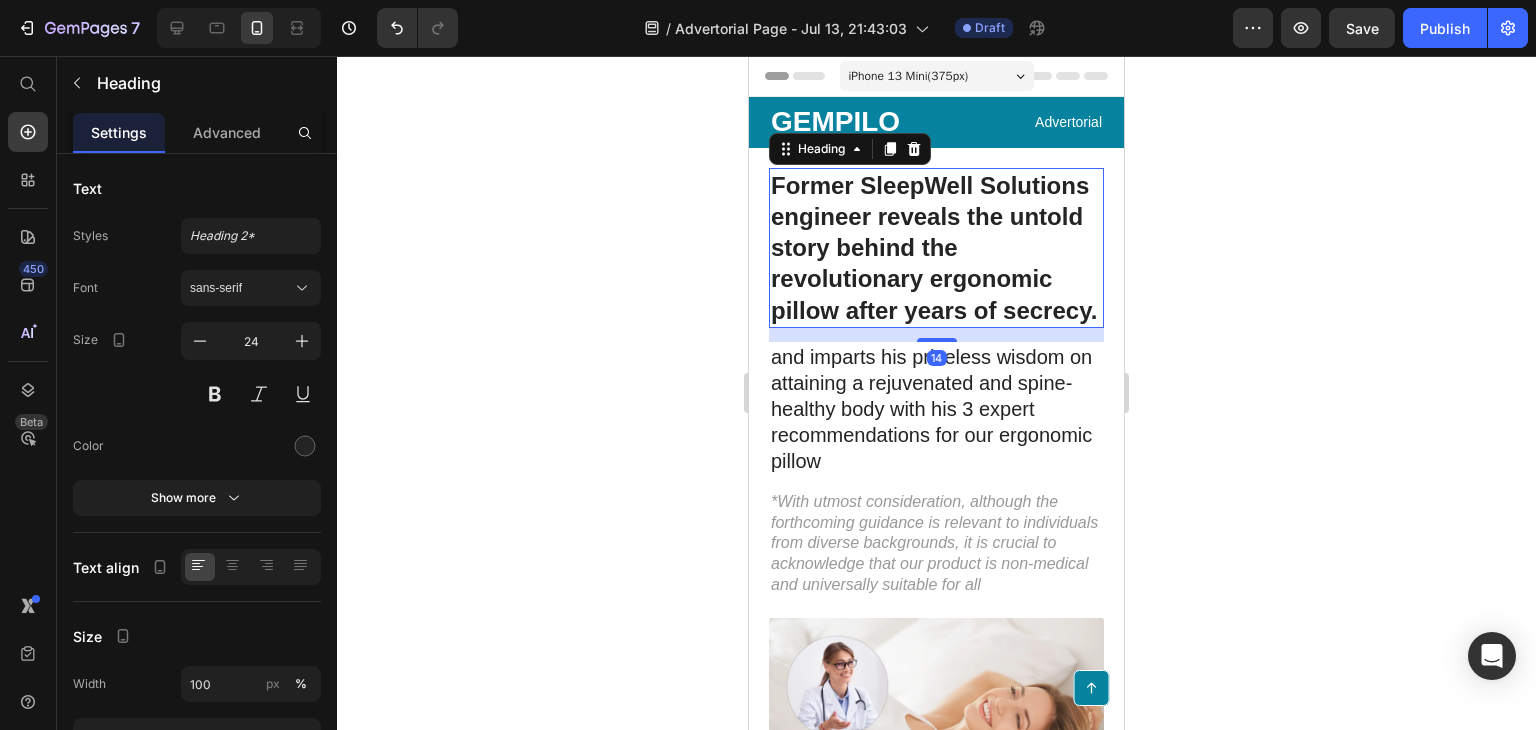 click on "Former SleepWell Solutions engineer reveals the untold story behind the revolutionary ergonomic pillow after years of secrecy." at bounding box center (936, 248) 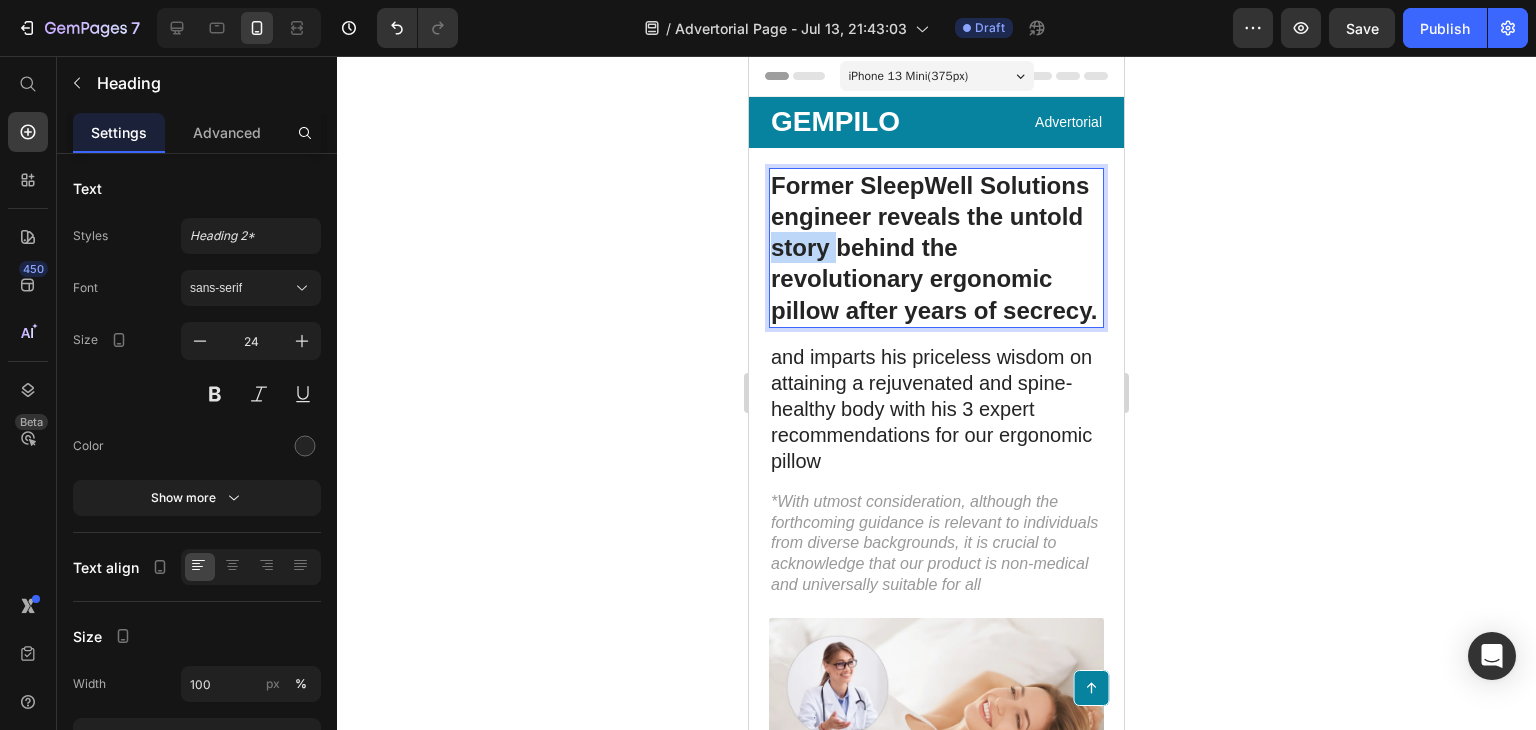 click on "Former SleepWell Solutions engineer reveals the untold story behind the revolutionary ergonomic pillow after years of secrecy." at bounding box center (936, 248) 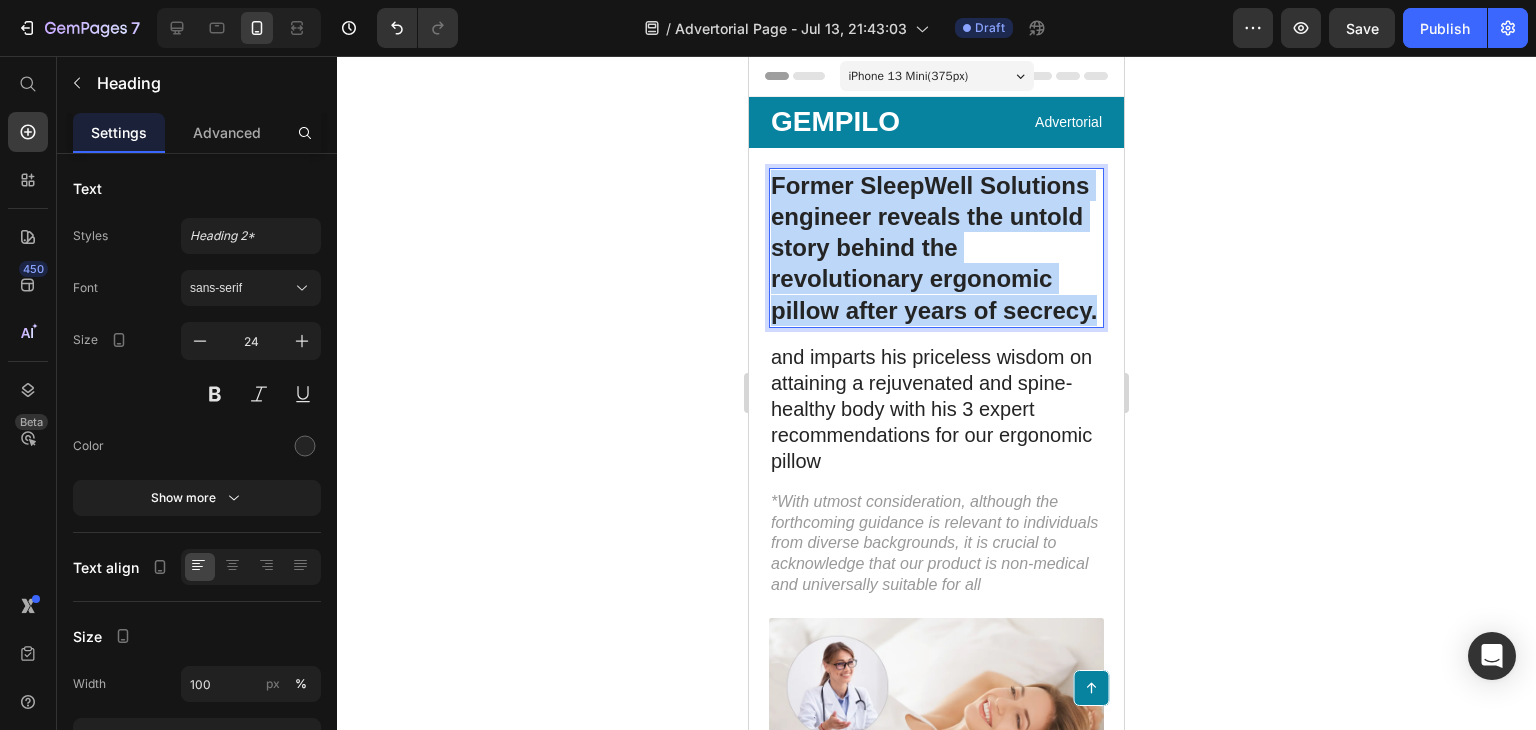click on "Former SleepWell Solutions engineer reveals the untold story behind the revolutionary ergonomic pillow after years of secrecy." at bounding box center [936, 248] 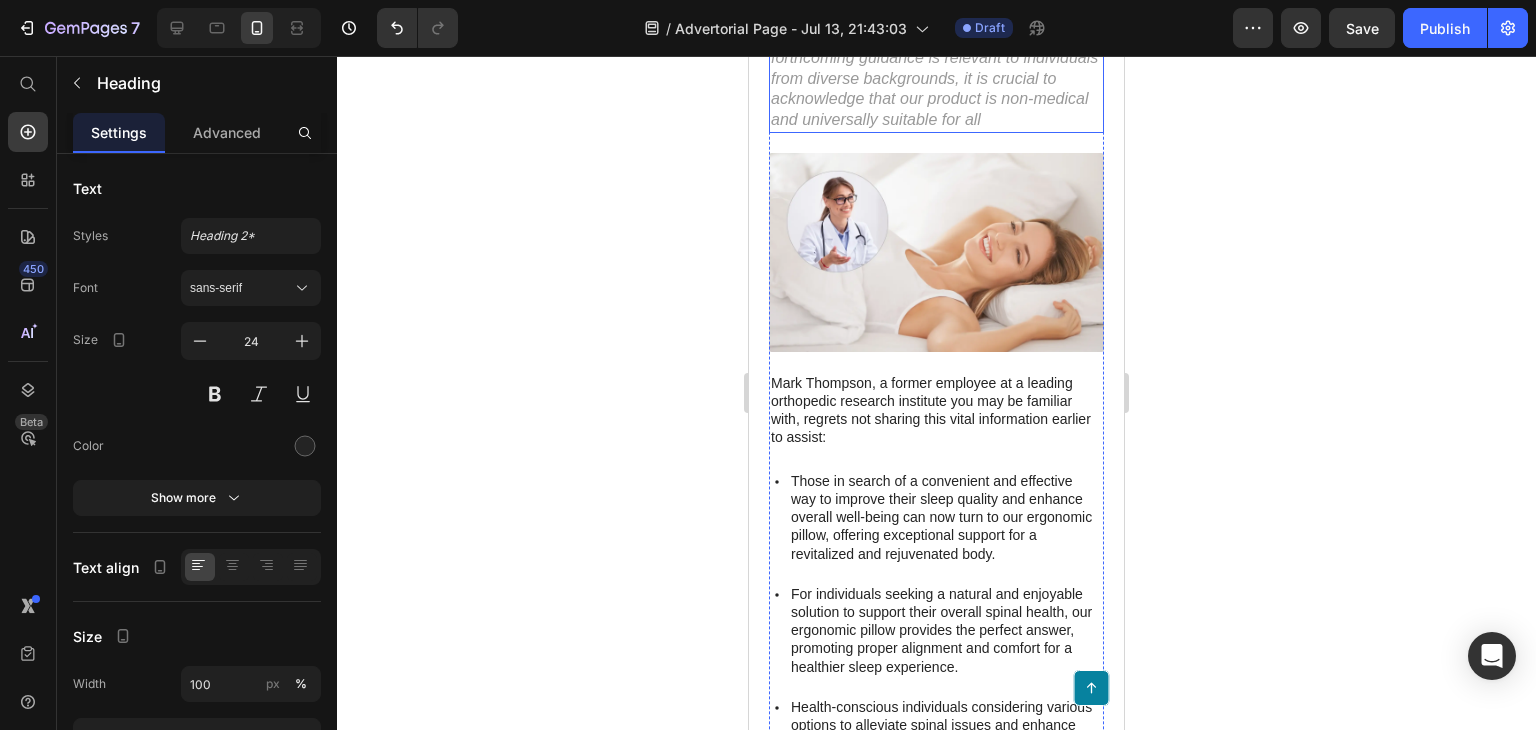 scroll, scrollTop: 500, scrollLeft: 0, axis: vertical 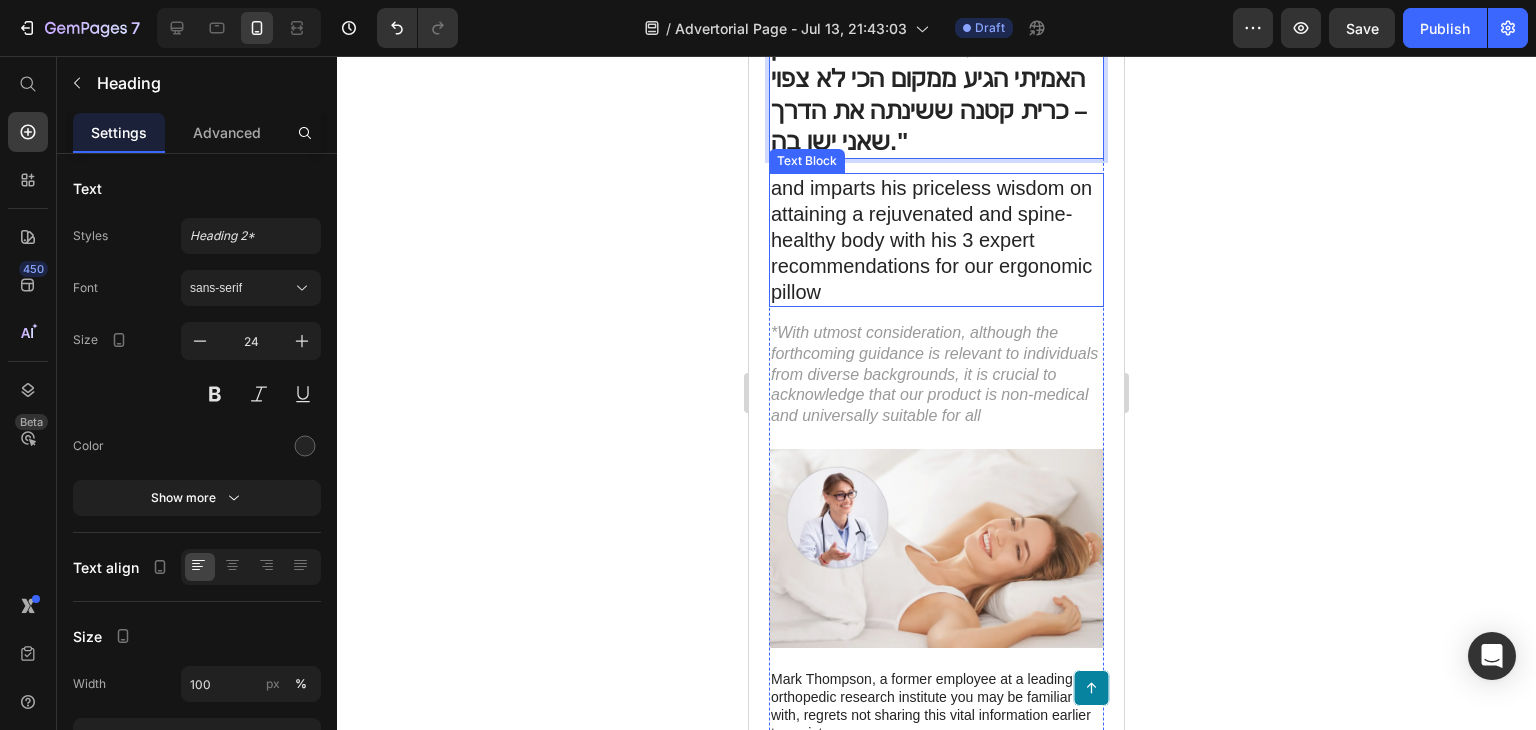 click on "and imparts his priceless wisdom on attaining a rejuvenated and spine-healthy body with his 3 expert recommendations for our ergonomic pillow" at bounding box center (936, 240) 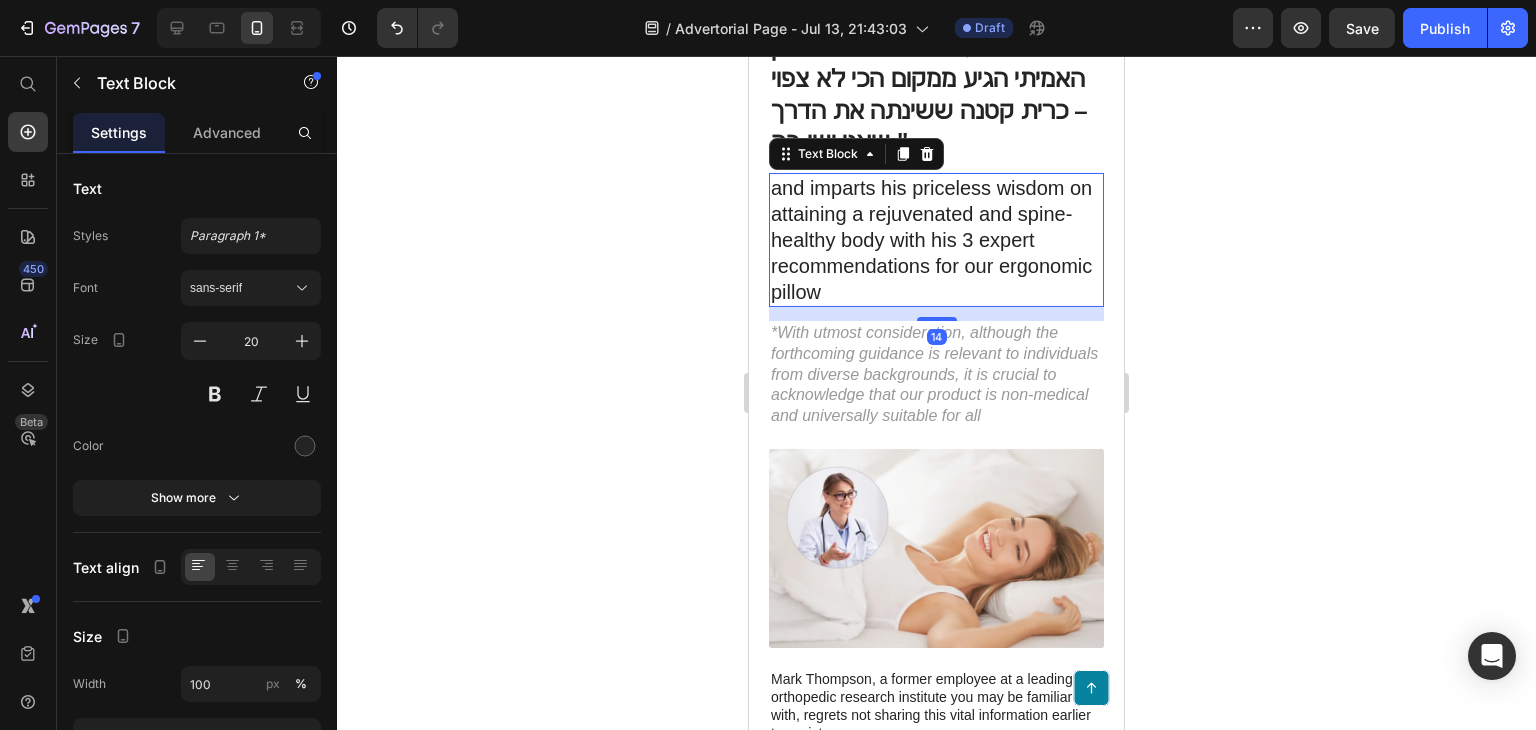 click on "and imparts his priceless wisdom on attaining a rejuvenated and spine-healthy body with his 3 expert recommendations for our ergonomic pillow" at bounding box center (936, 240) 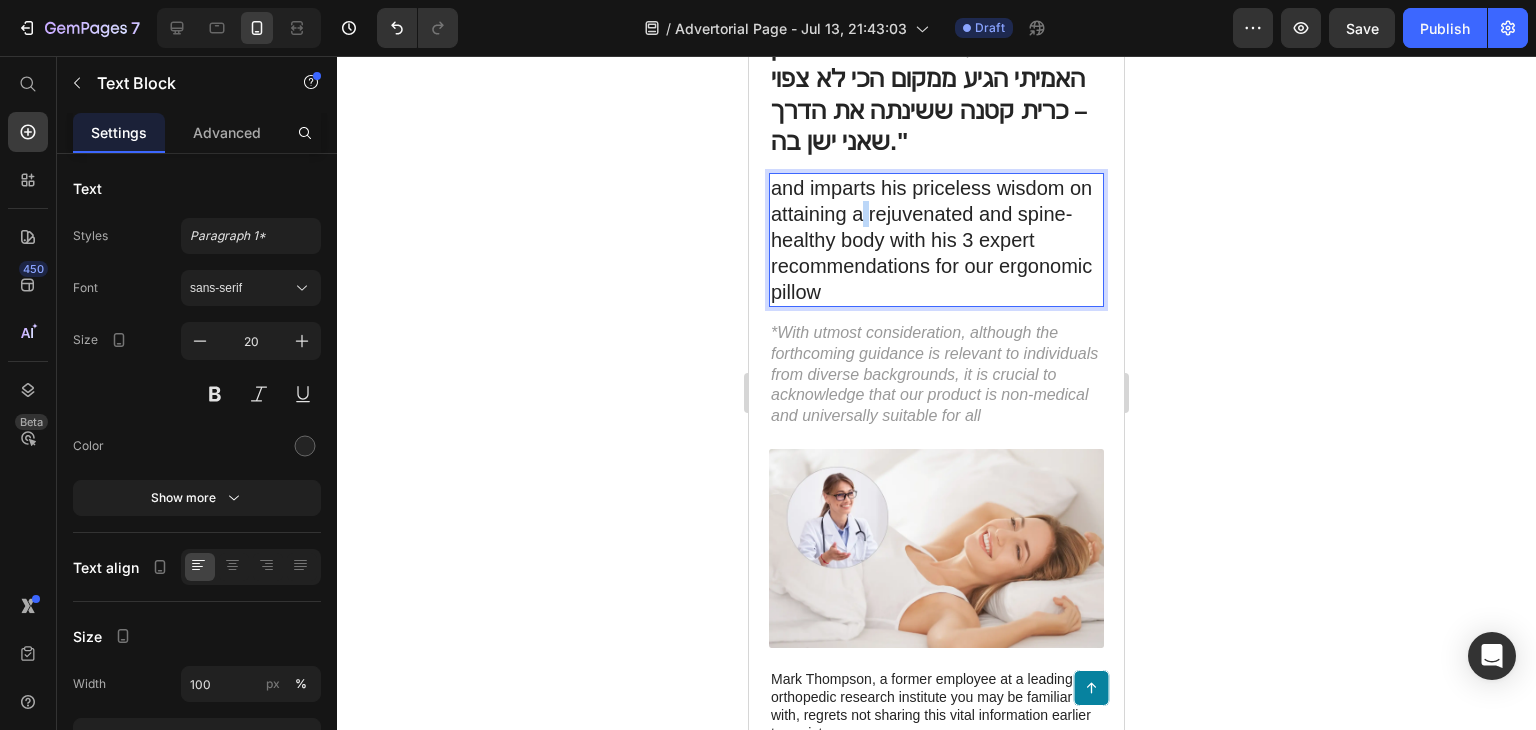 click on "and imparts his priceless wisdom on attaining a rejuvenated and spine-healthy body with his 3 expert recommendations for our ergonomic pillow" at bounding box center (936, 240) 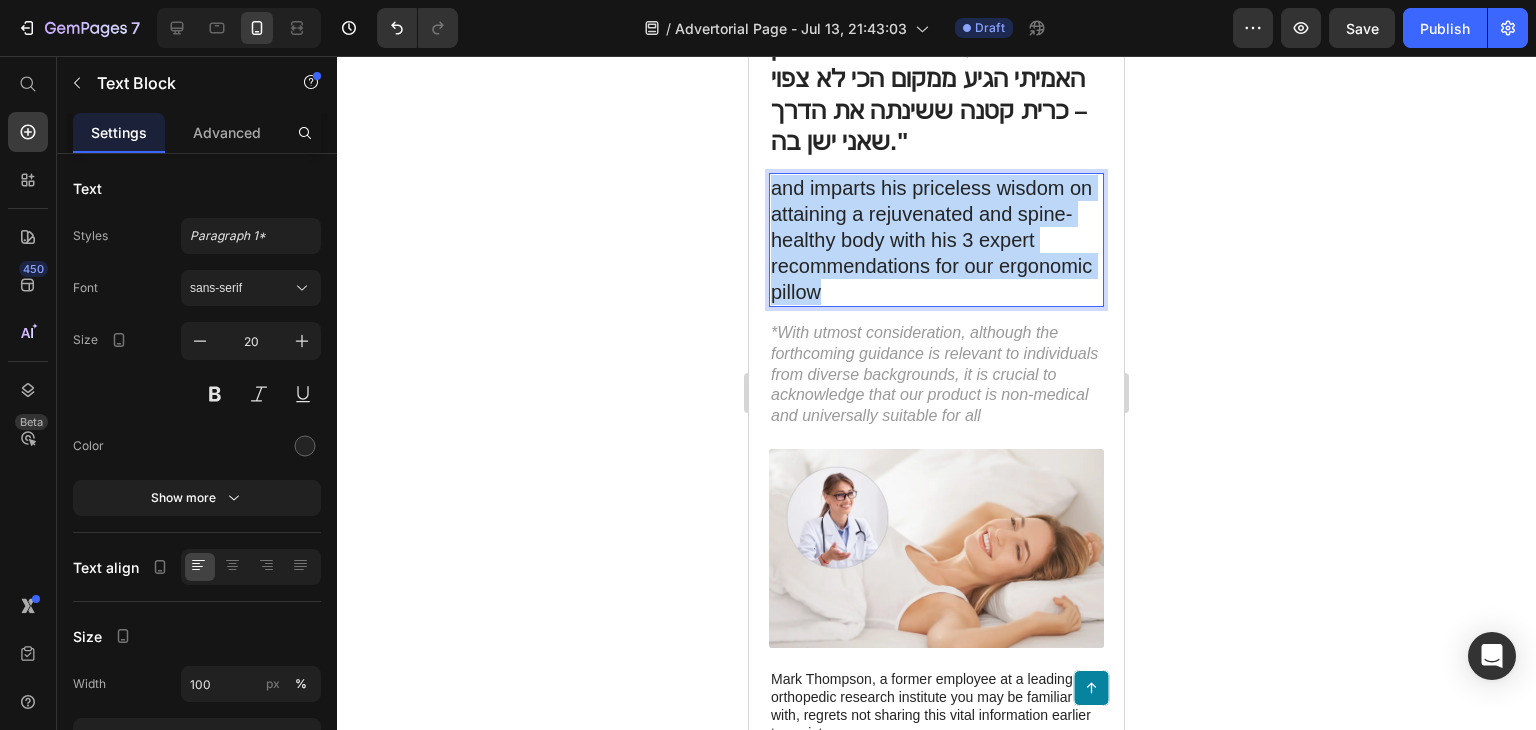 click on "and imparts his priceless wisdom on attaining a rejuvenated and spine-healthy body with his 3 expert recommendations for our ergonomic pillow" at bounding box center (936, 240) 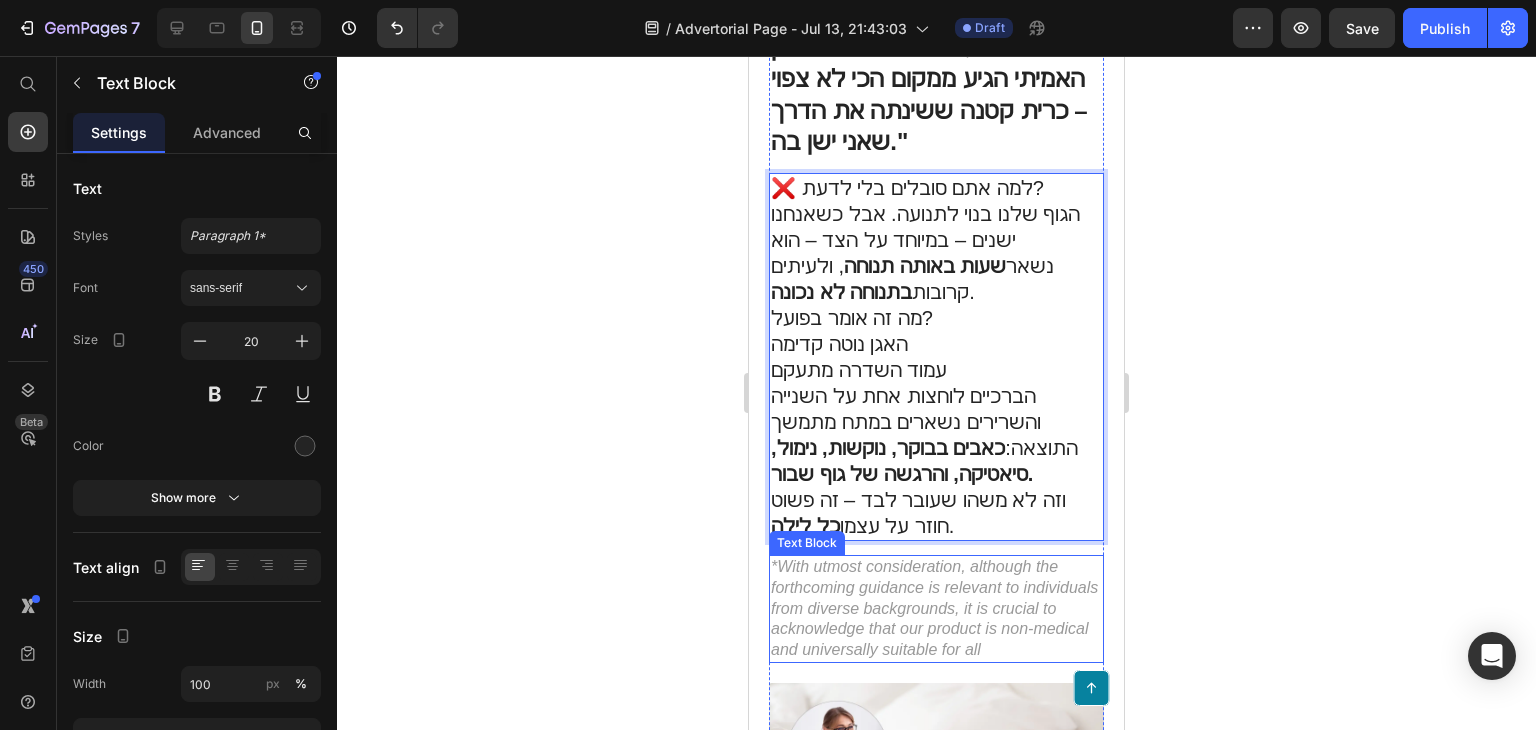 click on "*With utmost consideration, although the forthcoming guidance is relevant to individuals from diverse backgrounds, it is crucial to acknowledge that our product is non-medical and universally suitable for all" at bounding box center [936, 609] 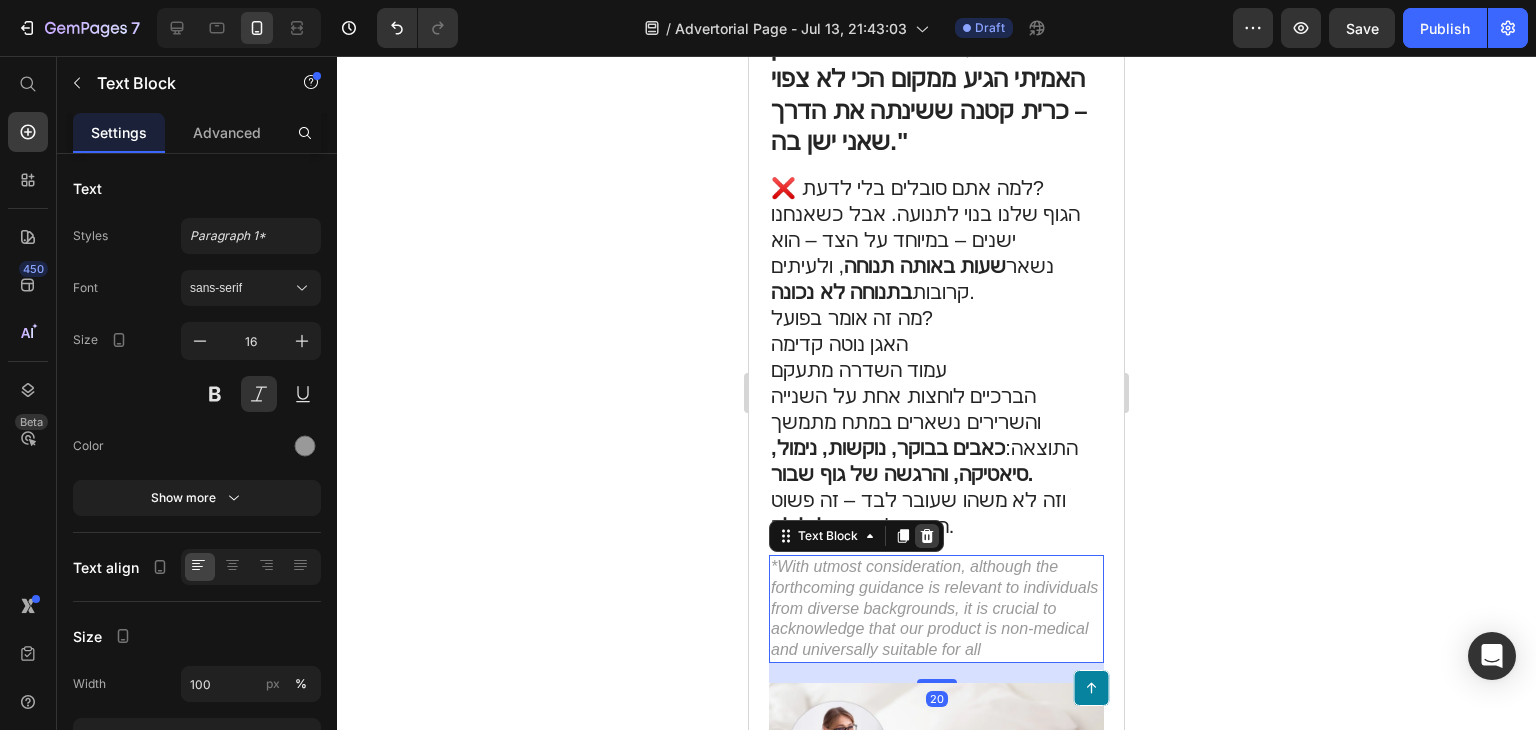 click 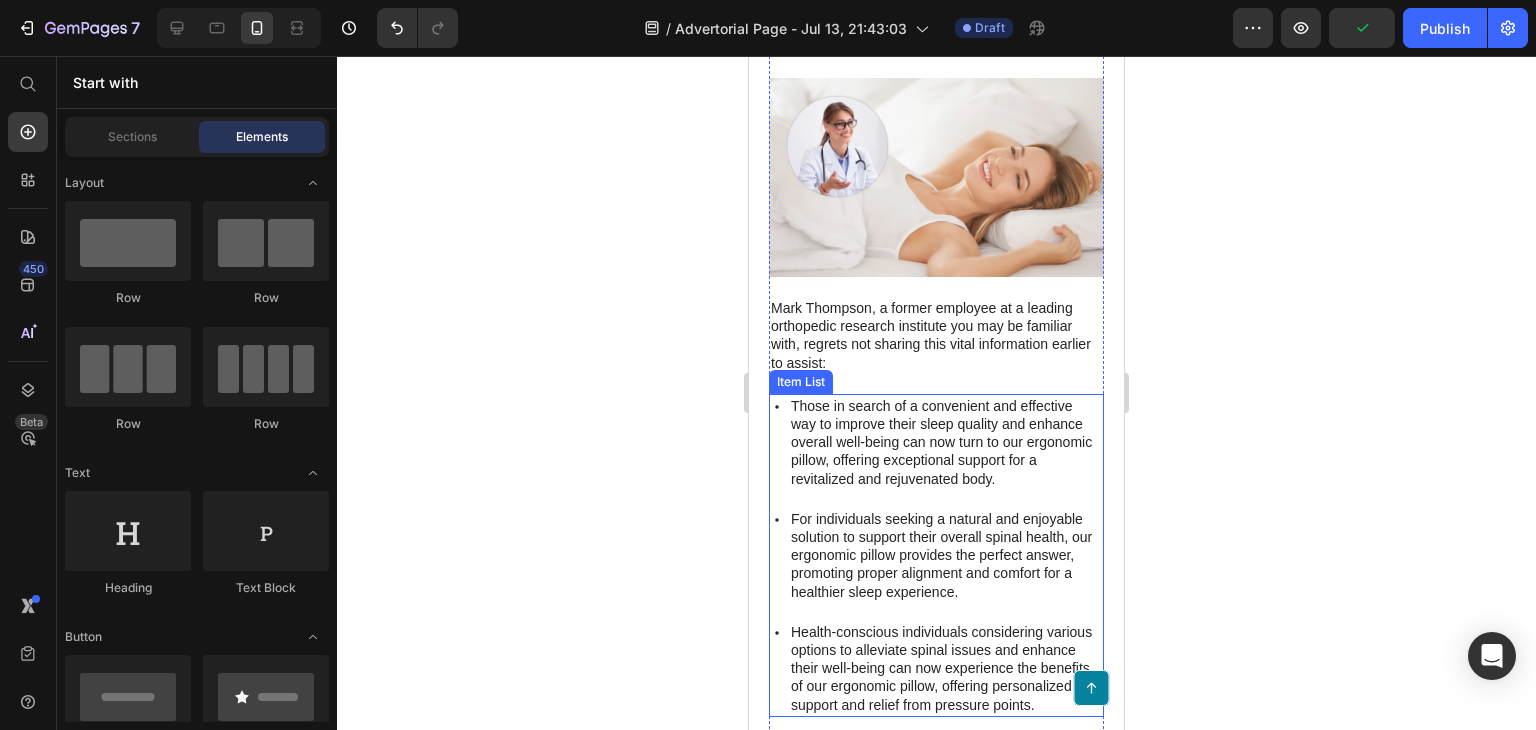 scroll, scrollTop: 800, scrollLeft: 0, axis: vertical 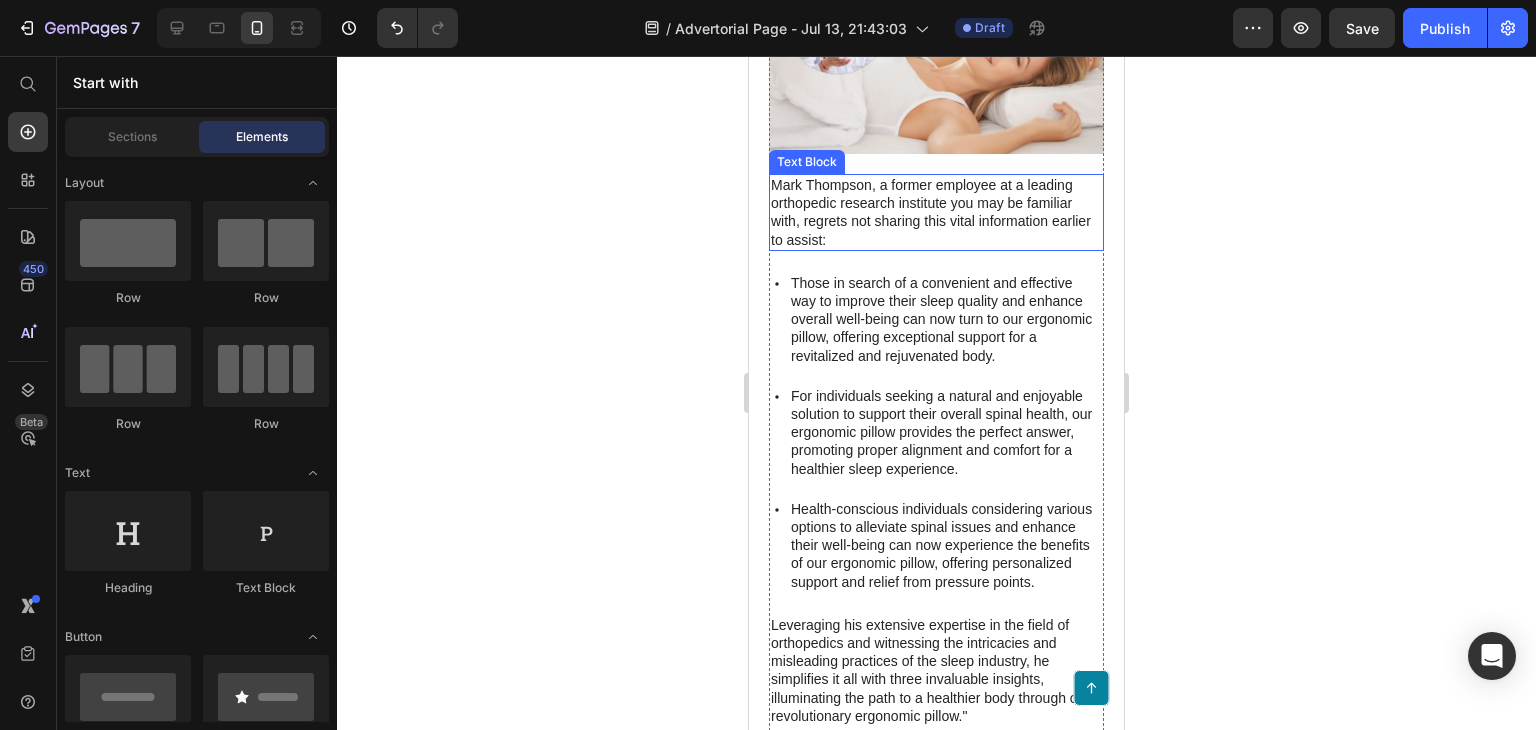click on "Mark Thompson, a former employee at a leading orthopedic research institute you may be familiar with, regrets not sharing this vital information earlier to assist:" at bounding box center (936, 212) 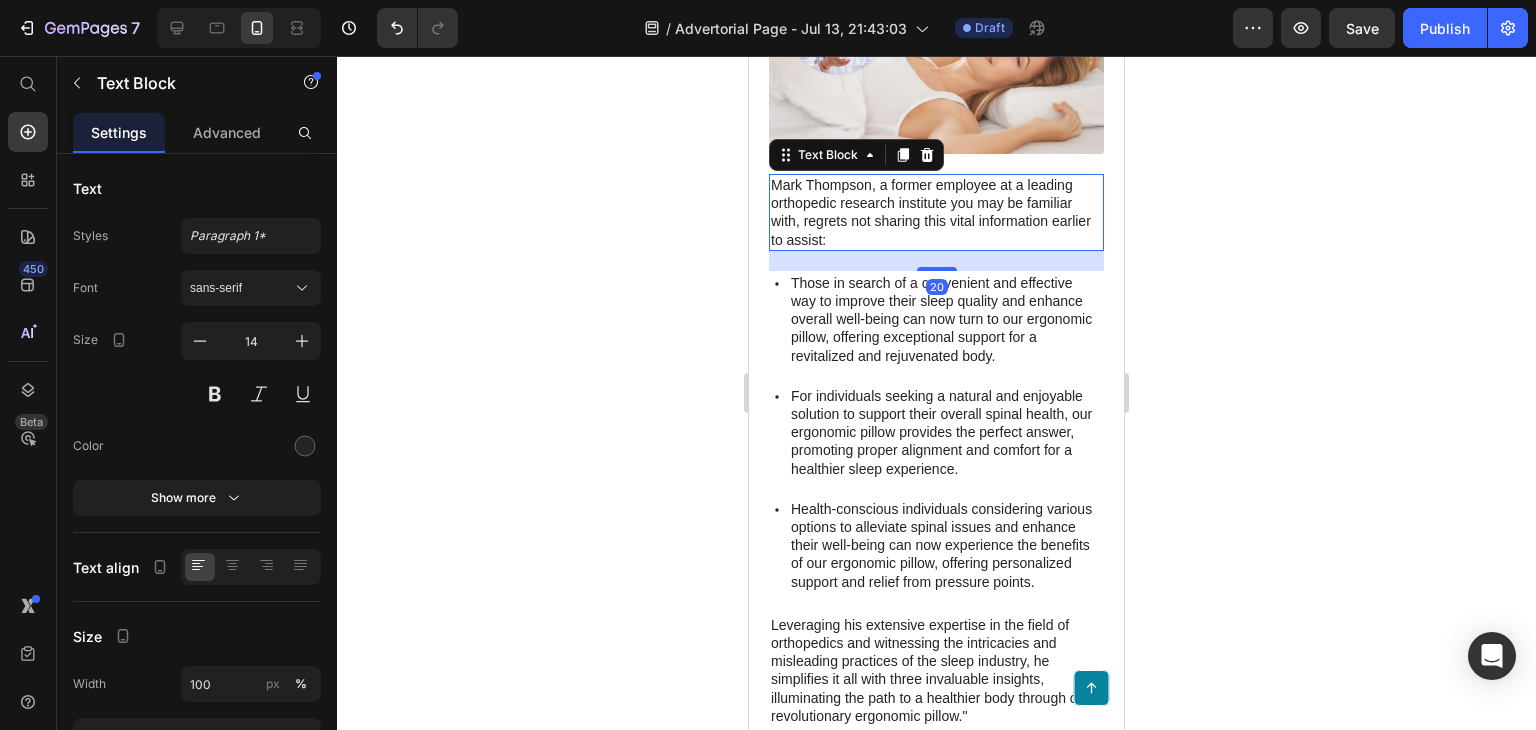 click on "Mark Thompson, a former employee at a leading orthopedic research institute you may be familiar with, regrets not sharing this vital information earlier to assist:" at bounding box center (936, 212) 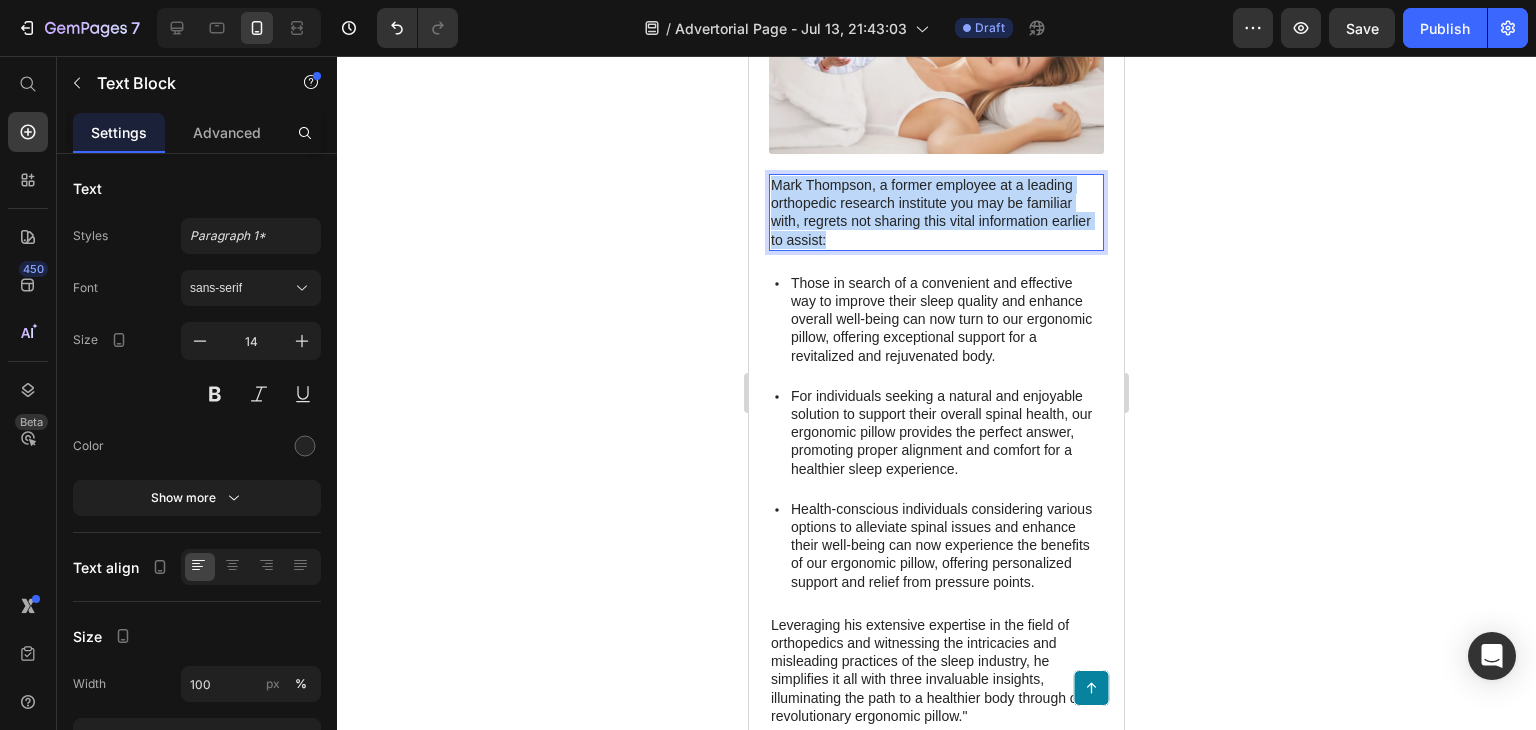 click on "Mark Thompson, a former employee at a leading orthopedic research institute you may be familiar with, regrets not sharing this vital information earlier to assist:" at bounding box center [936, 212] 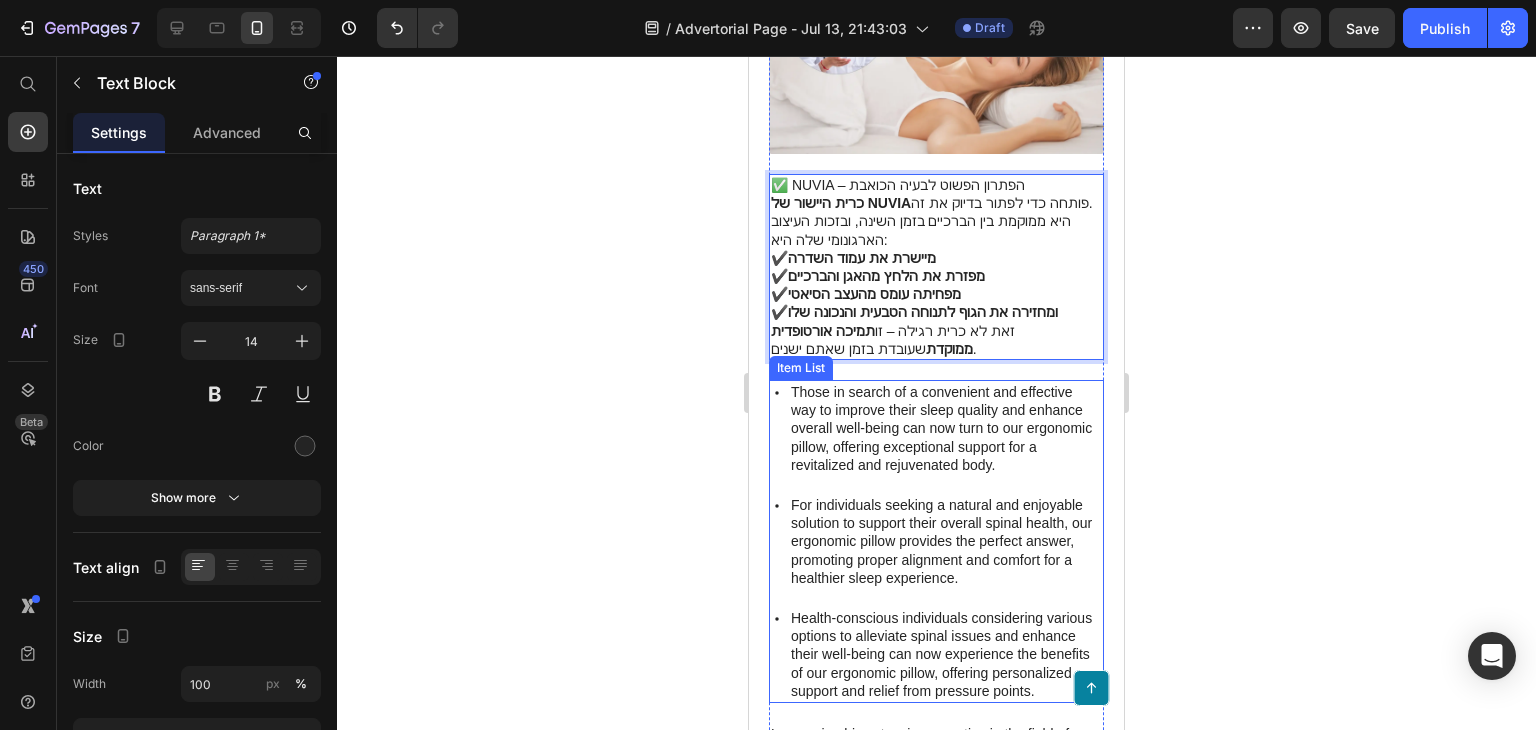 click on "Those in search of a convenient and effective way to improve their sleep quality and enhance overall well-being can now turn to our ergonomic pillow, offering exceptional support for a revitalized and rejuvenated body." at bounding box center [946, 428] 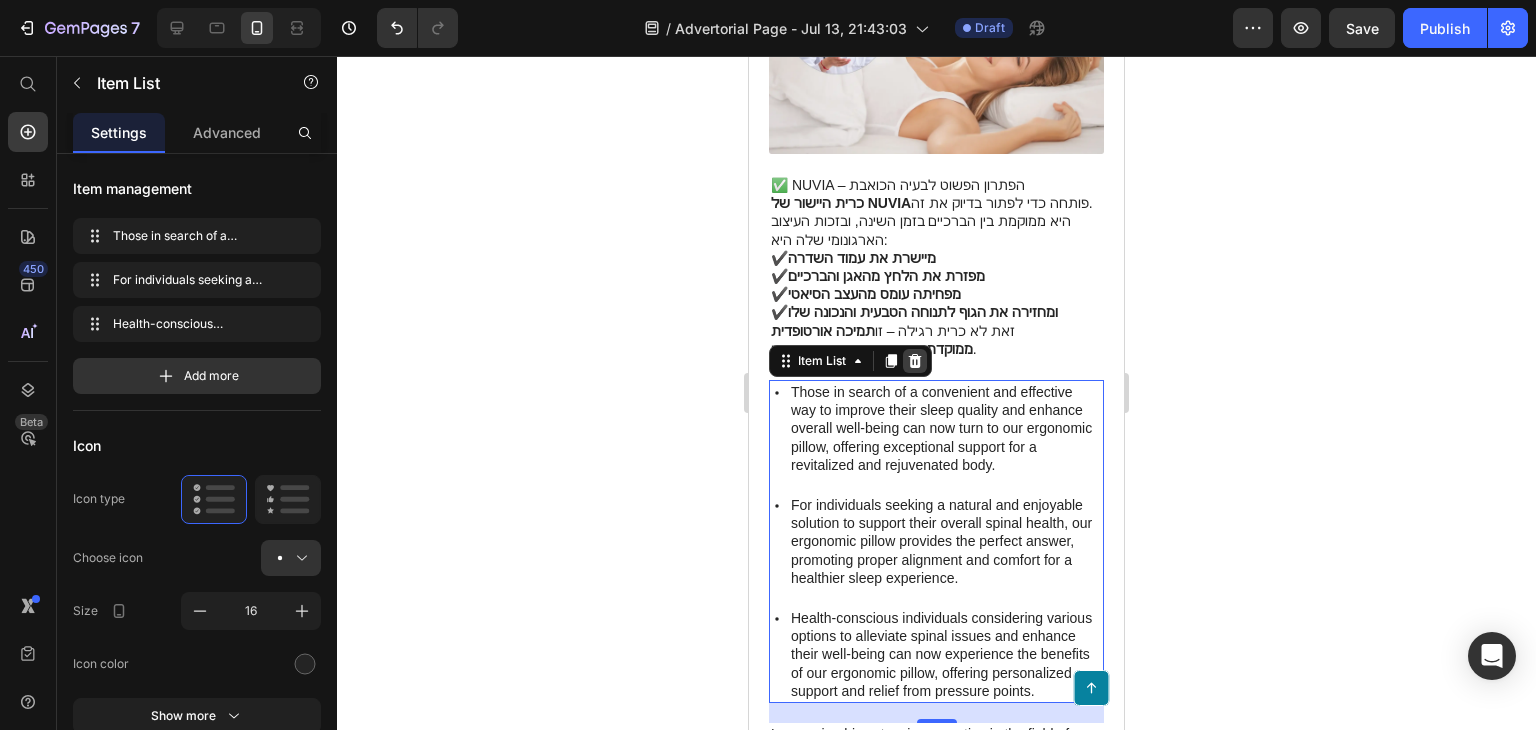 click at bounding box center (915, 361) 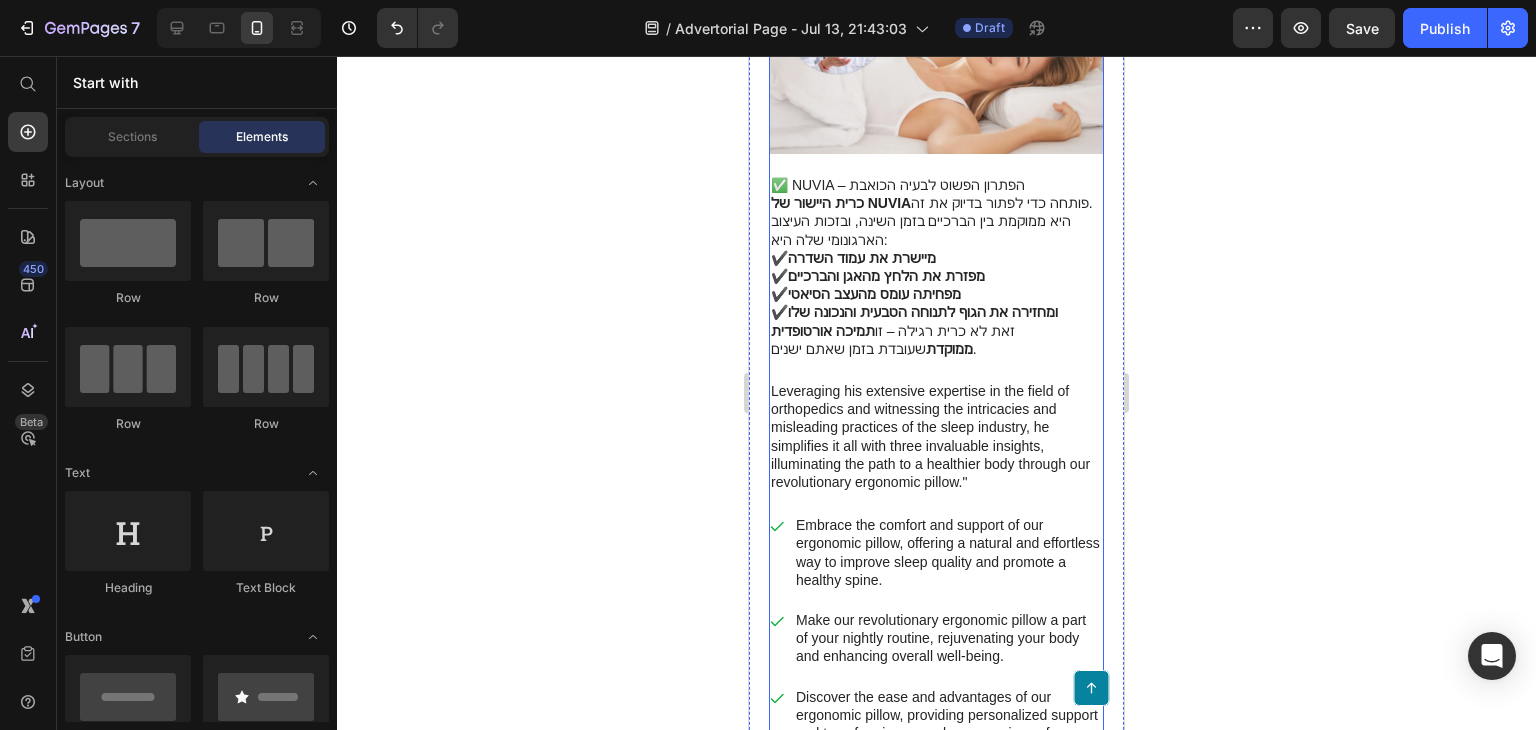 click on "Leveraging his extensive expertise in the field of orthopedics and witnessing the intricacies and misleading practices of the sleep industry, he simplifies it all with three invaluable insights, illuminating the path to a healthier body through our revolutionary ergonomic pillow."" at bounding box center (936, 436) 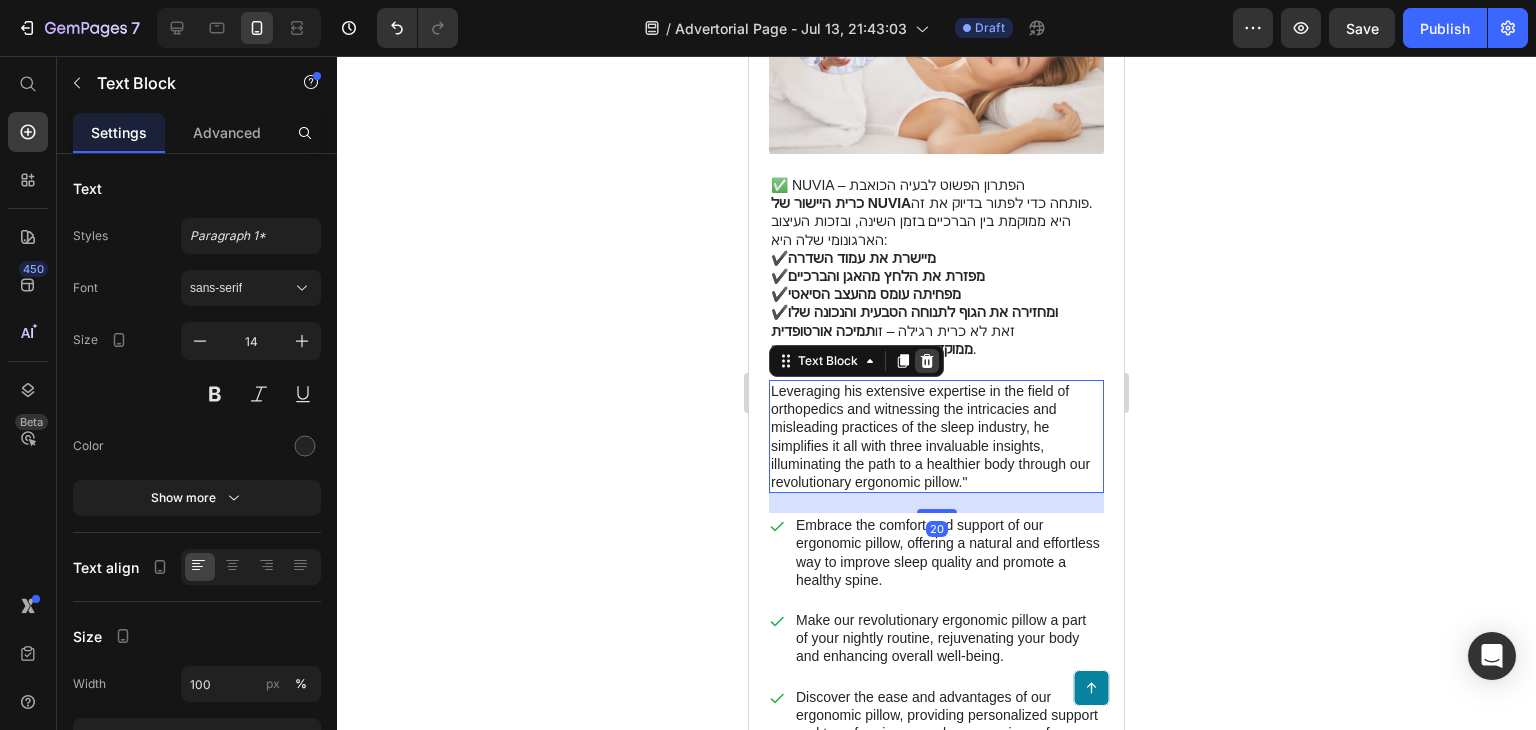 click 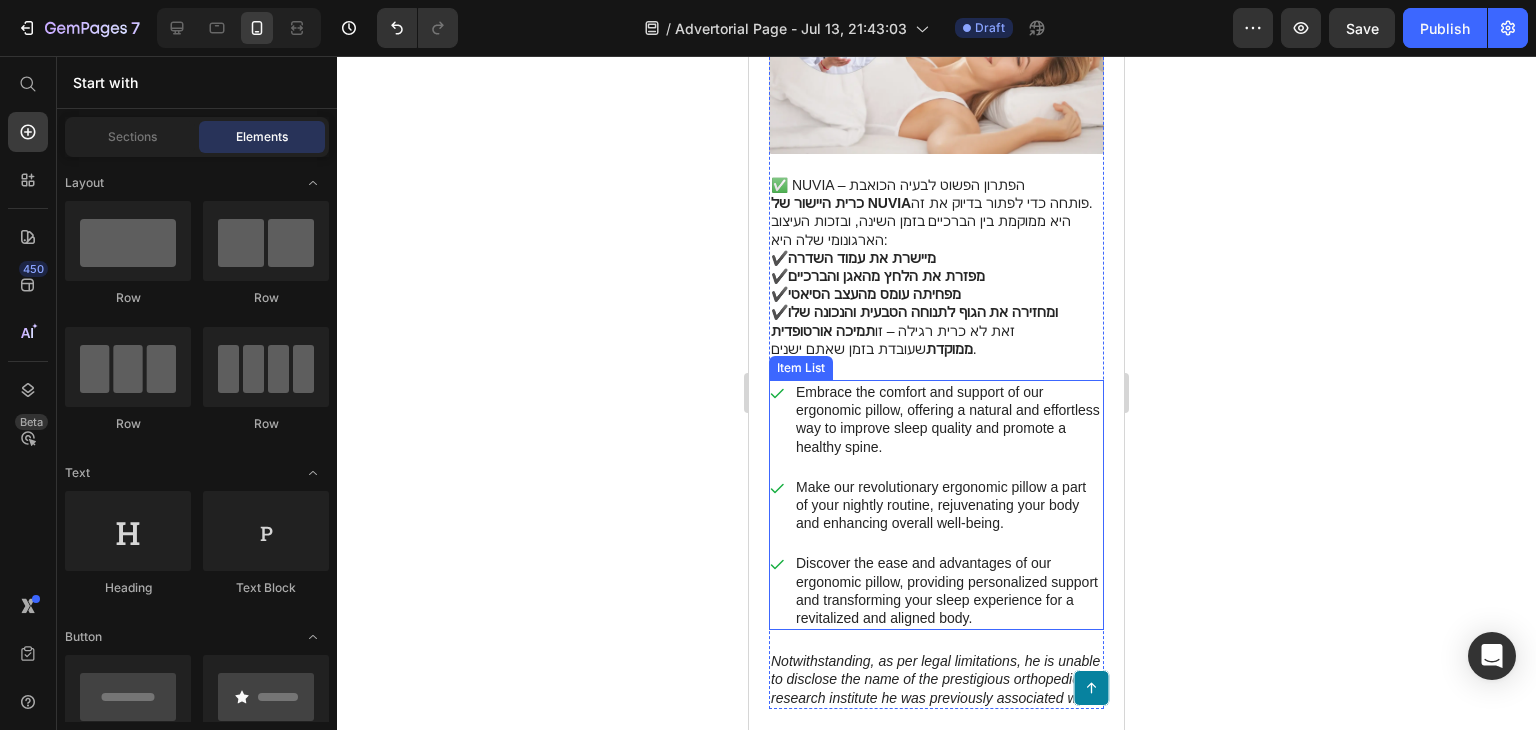 click on "Make our revolutionary ergonomic pillow a part of your nightly routine, rejuvenating your body and enhancing overall well-being." at bounding box center [948, 505] 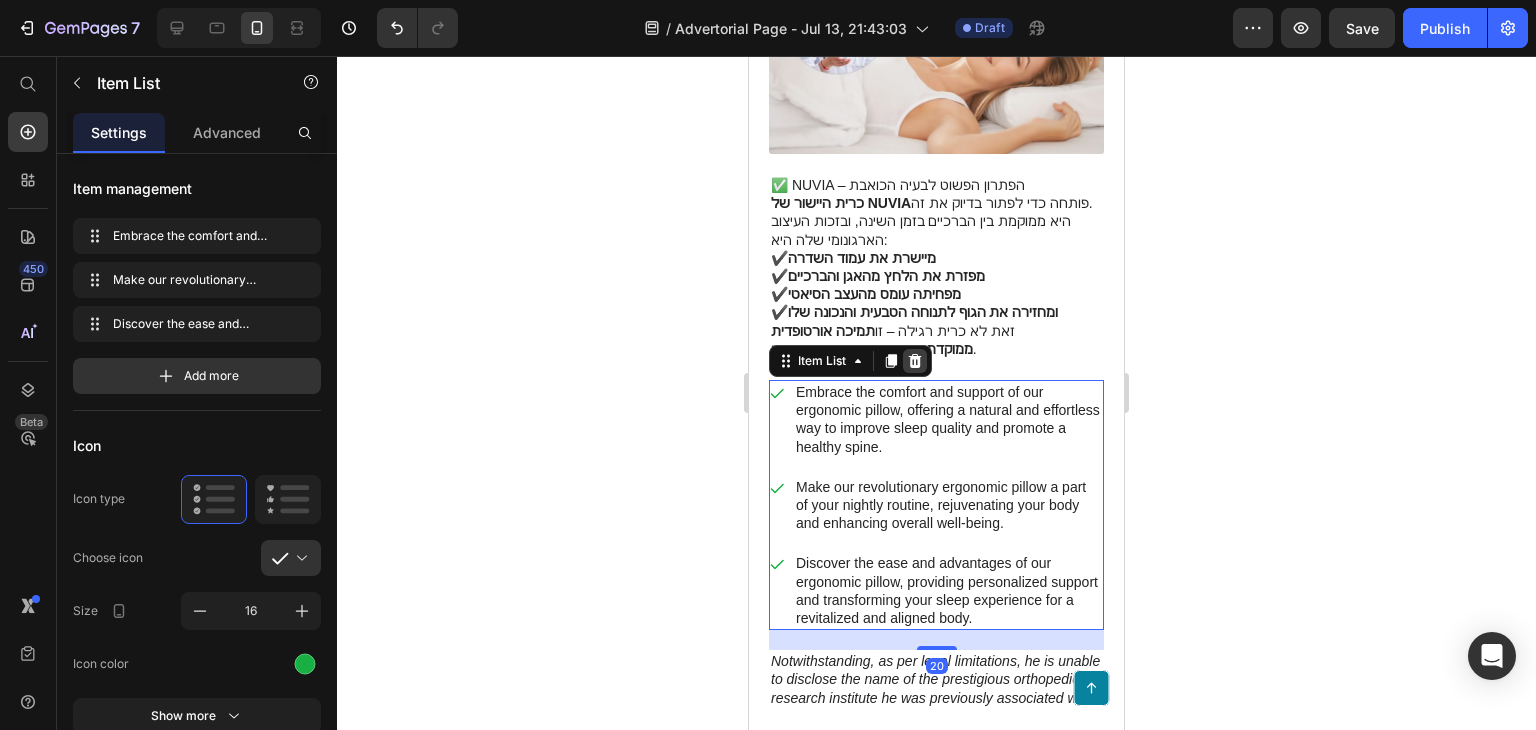 click 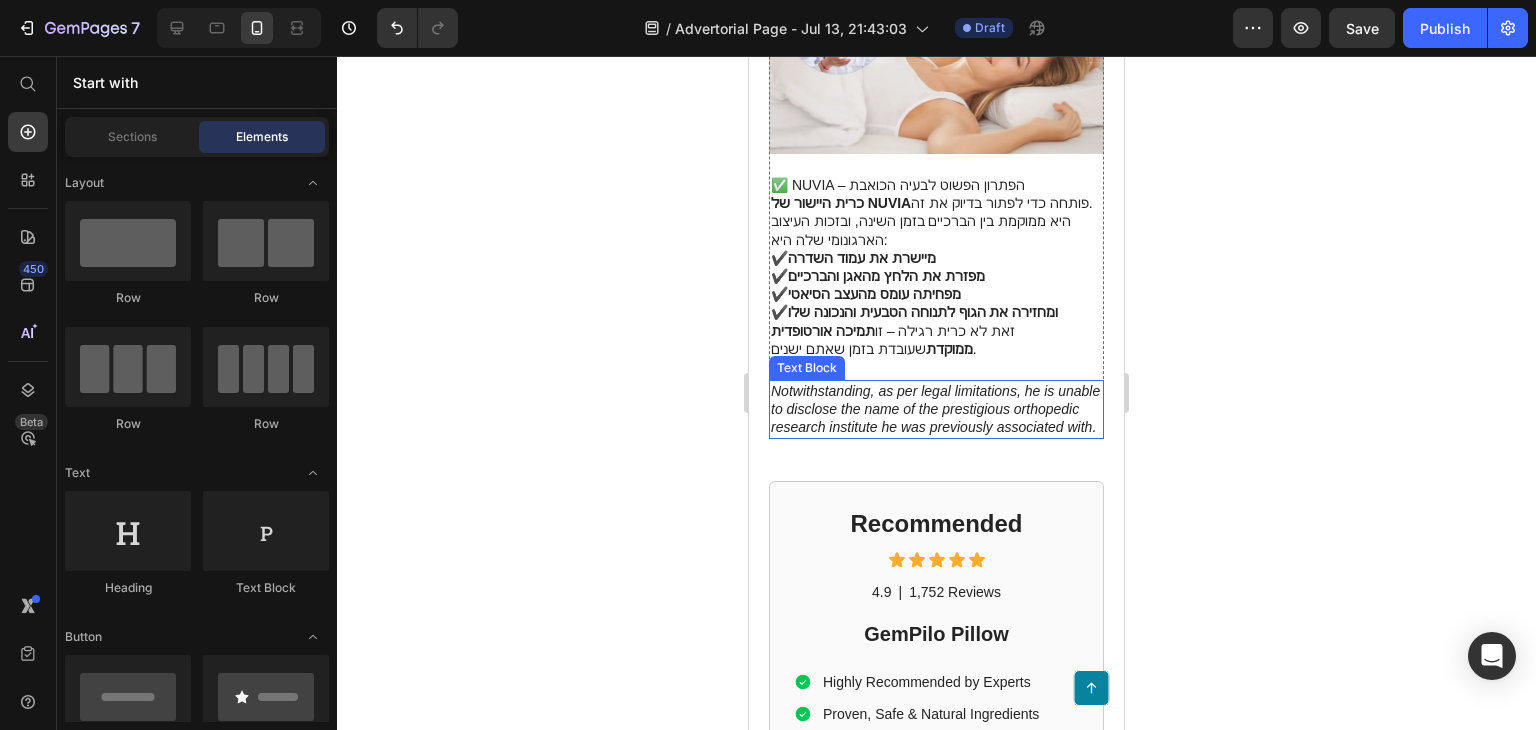 click on "Notwithstanding, as per legal limitations, he is unable to disclose the name of the prestigious orthopedic research institute he was previously associated with." at bounding box center (936, 409) 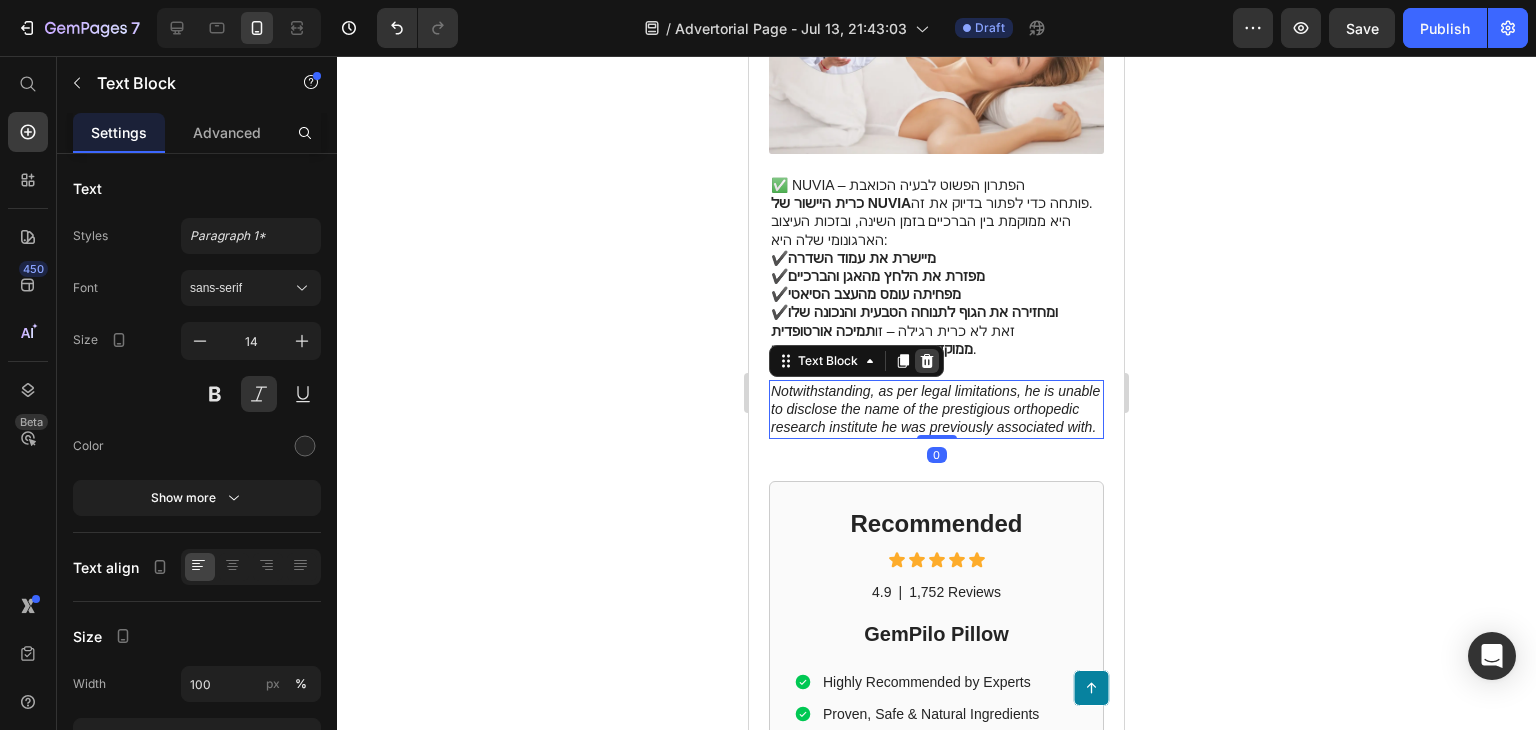 click 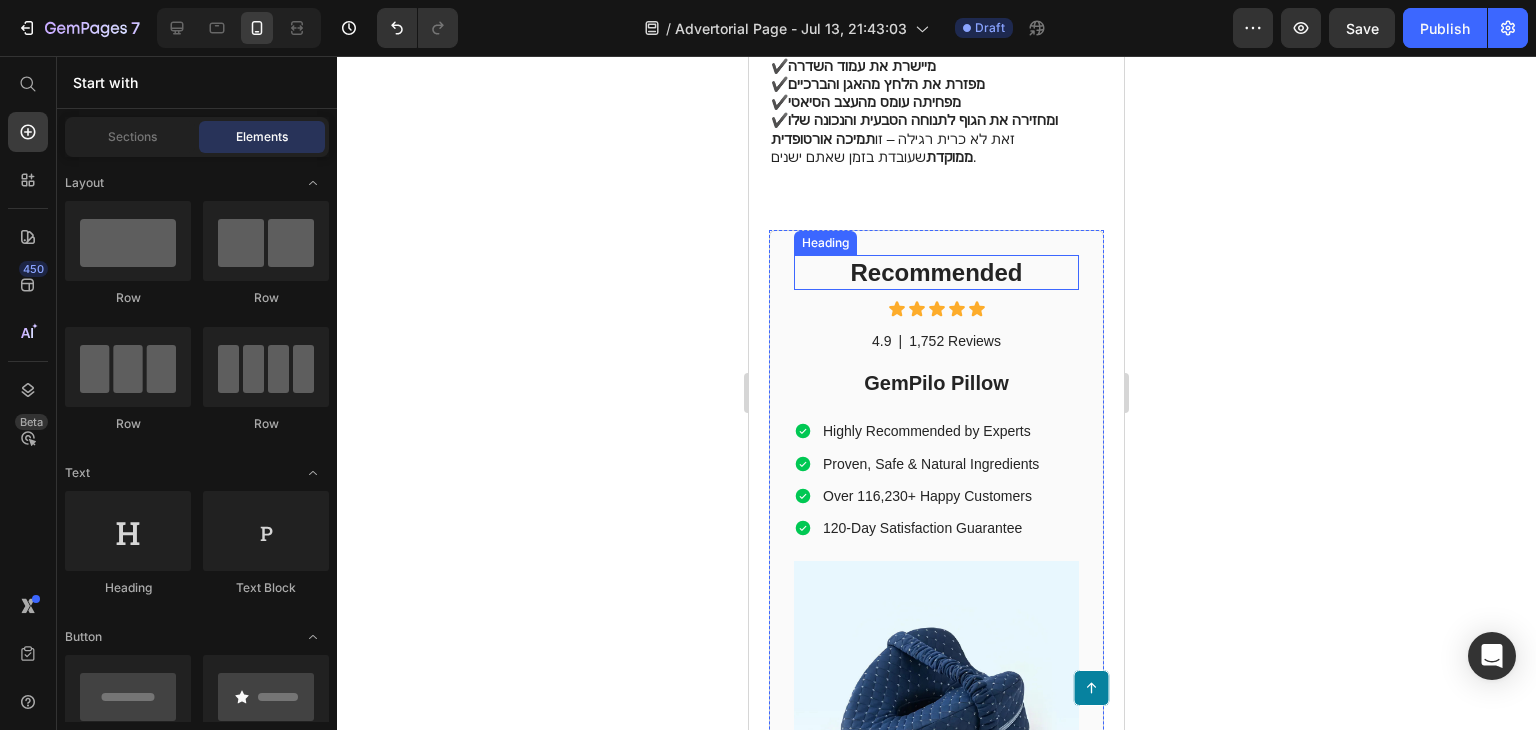 scroll, scrollTop: 1000, scrollLeft: 0, axis: vertical 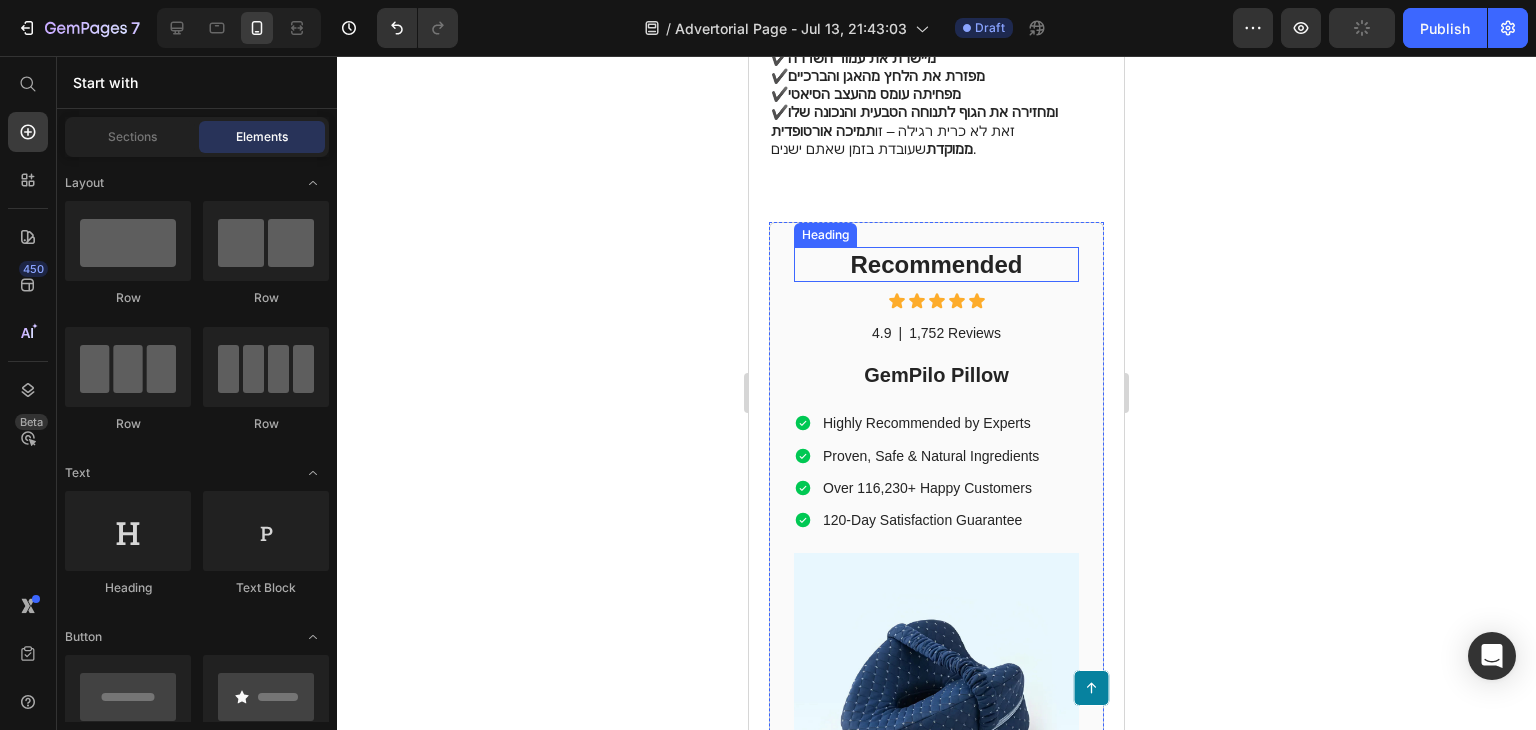 click on "Recommended" at bounding box center [936, 264] 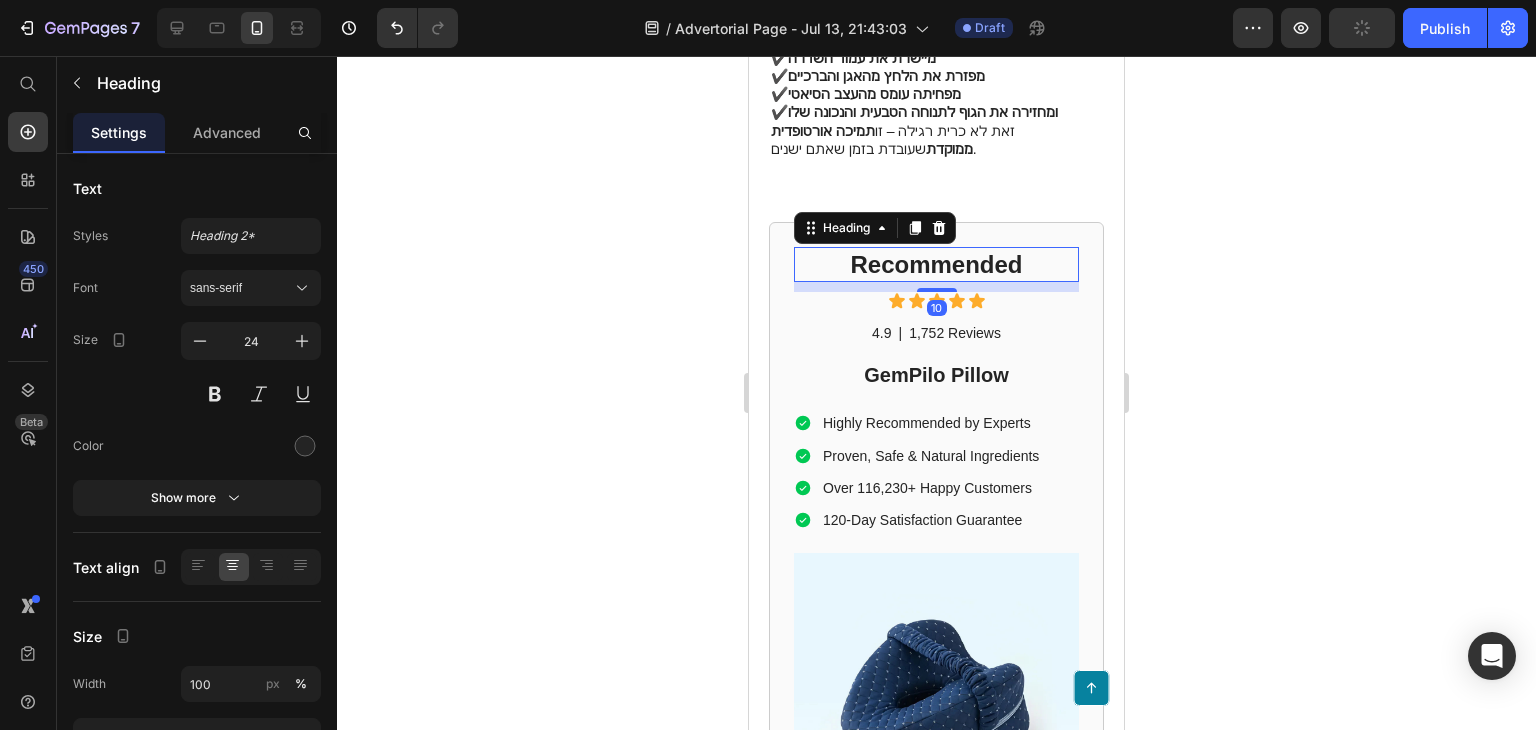 click on "Recommended" at bounding box center [936, 264] 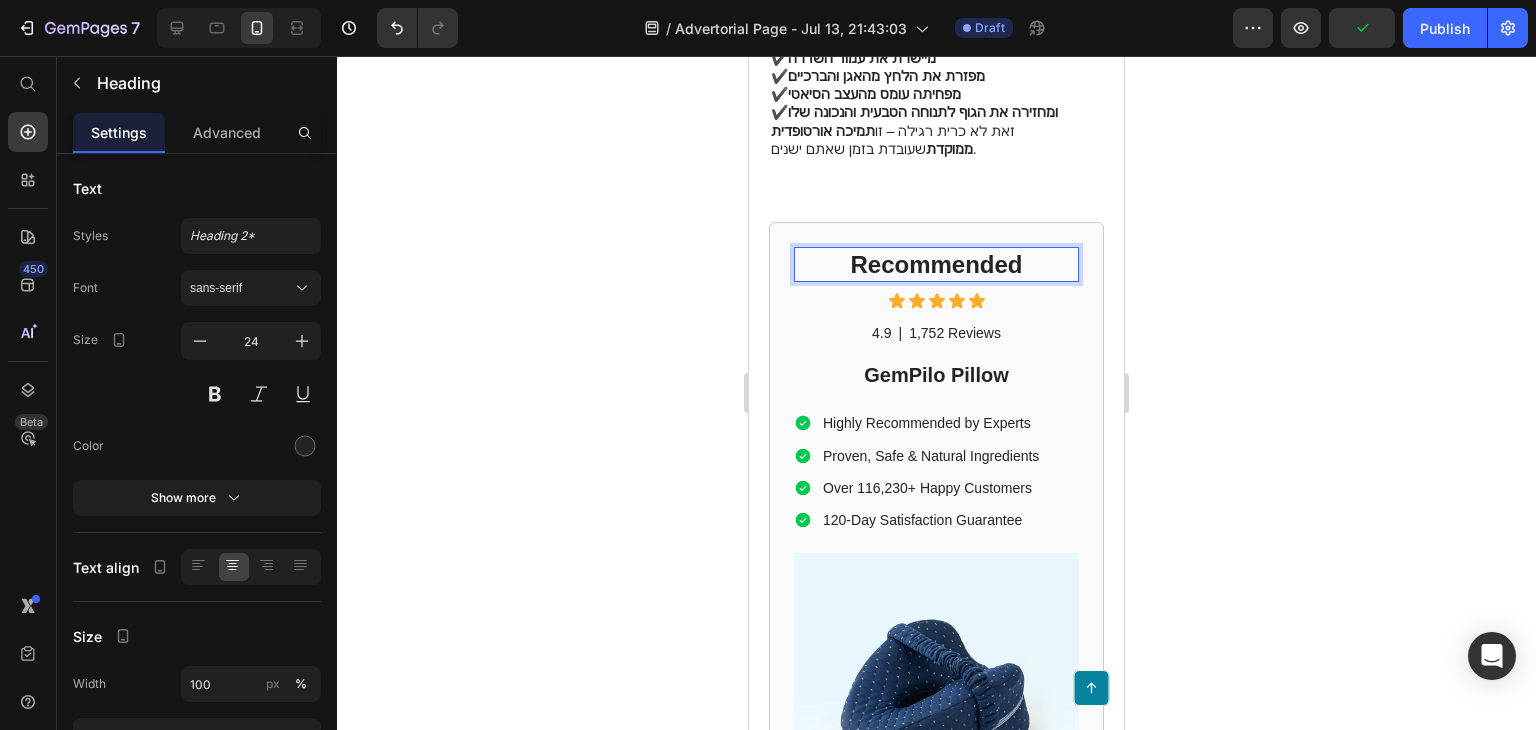 click on "Recommended" at bounding box center (936, 264) 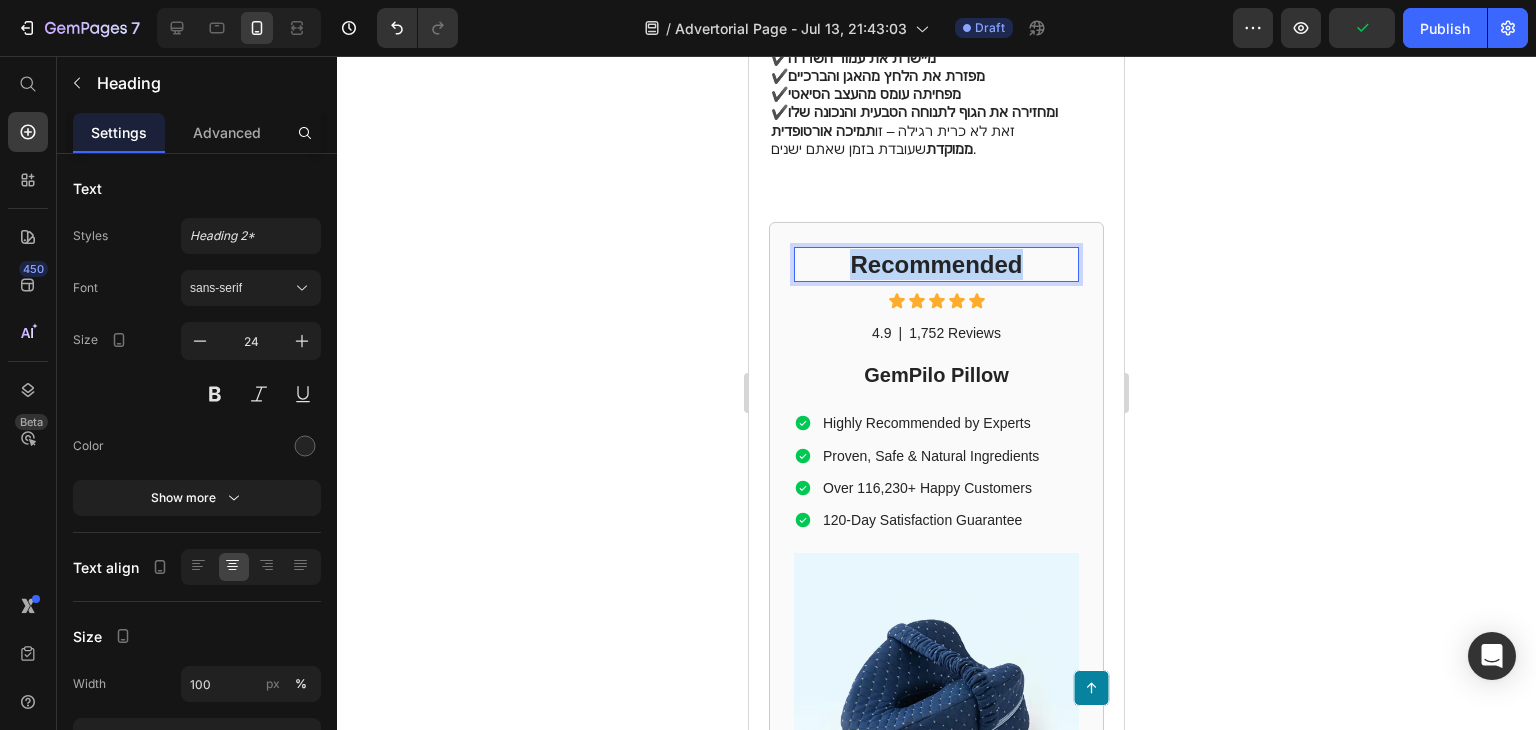 click on "Recommended" at bounding box center (936, 264) 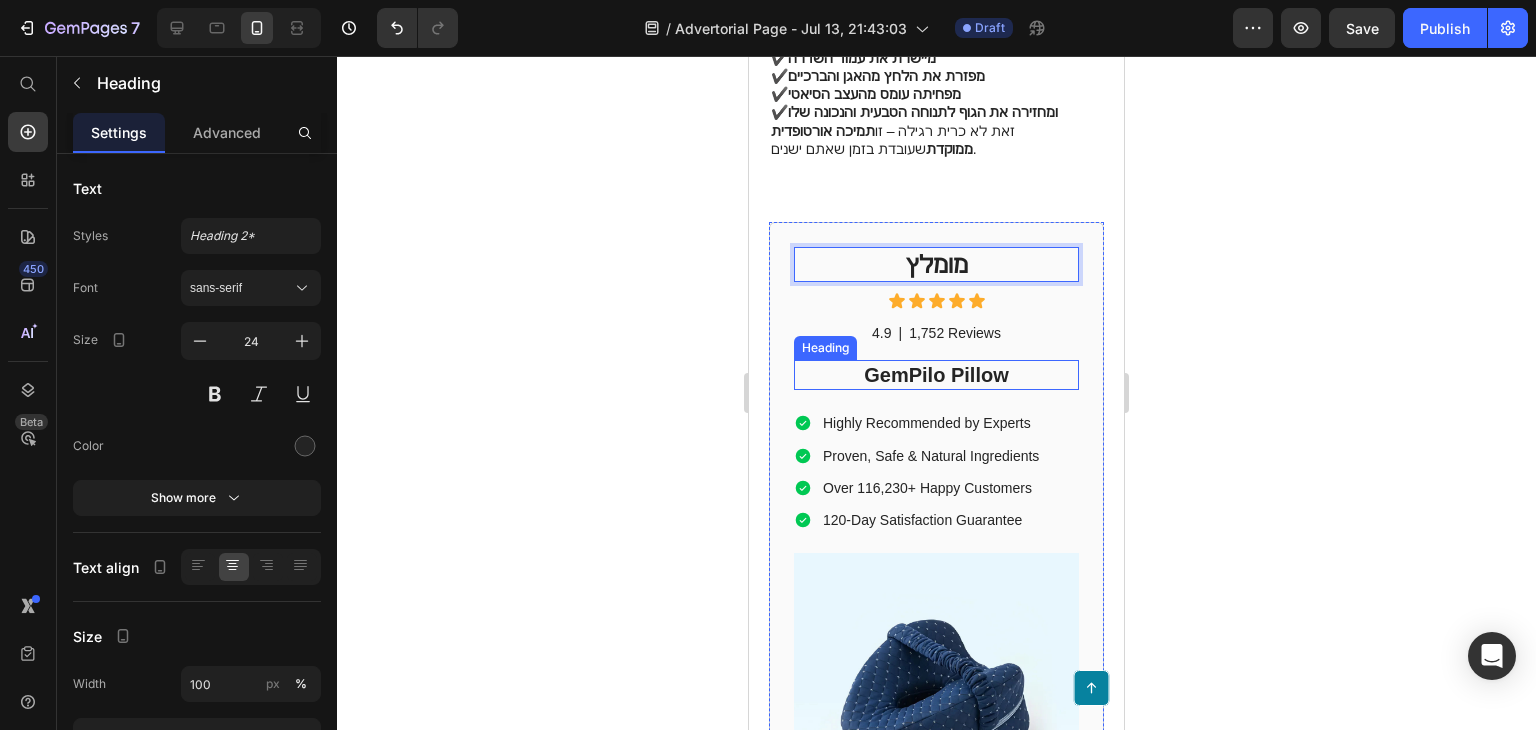 click on "GemPilo Pillow" at bounding box center [936, 375] 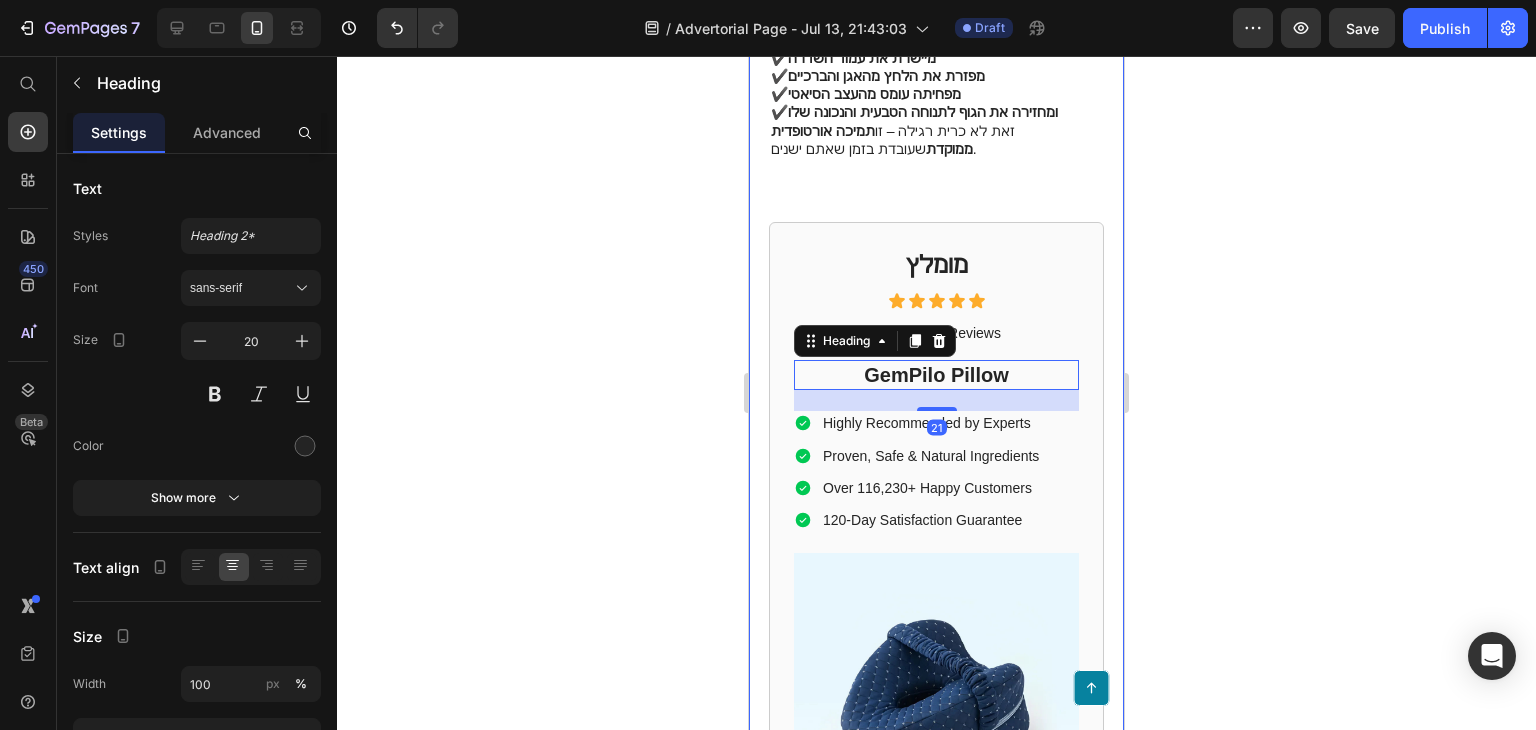 click 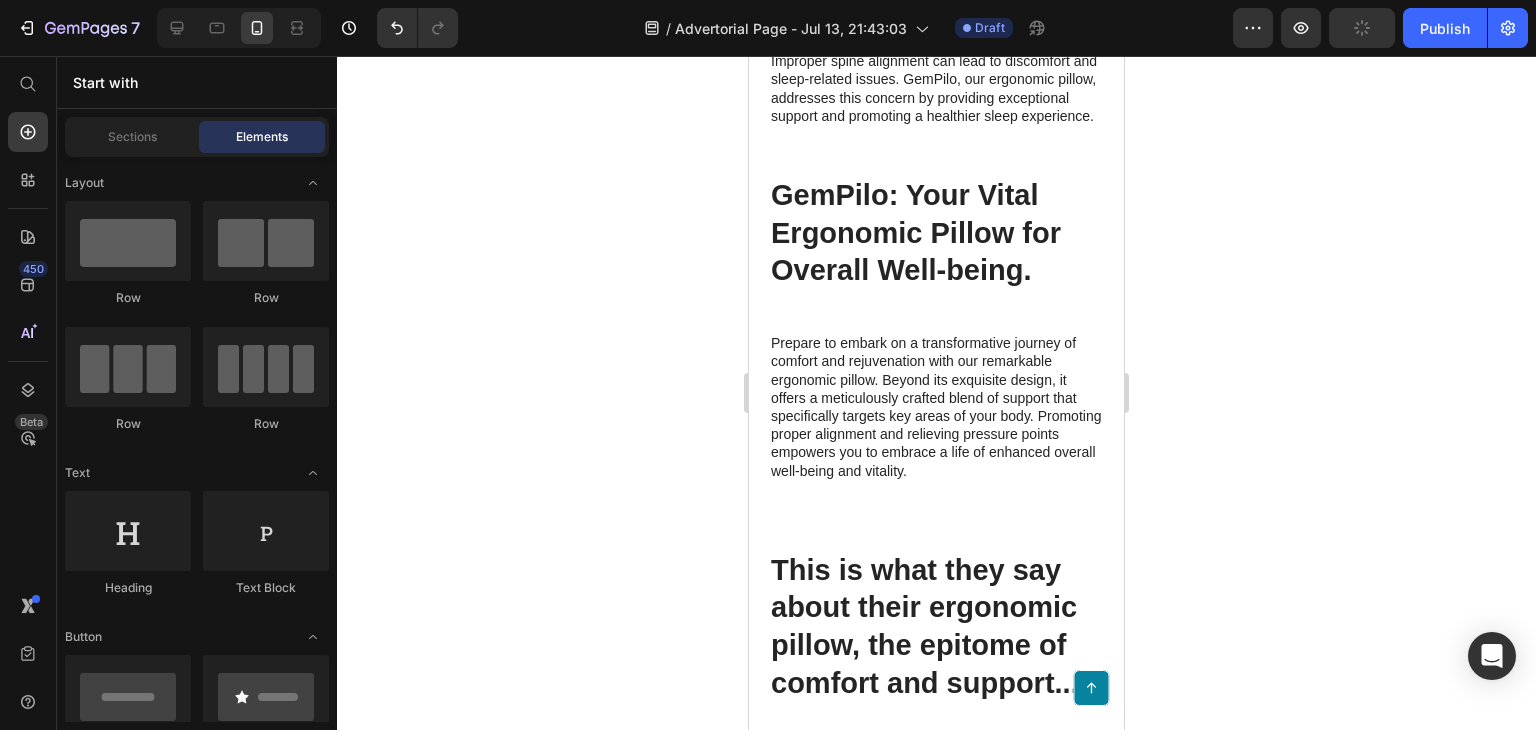 scroll, scrollTop: 4400, scrollLeft: 0, axis: vertical 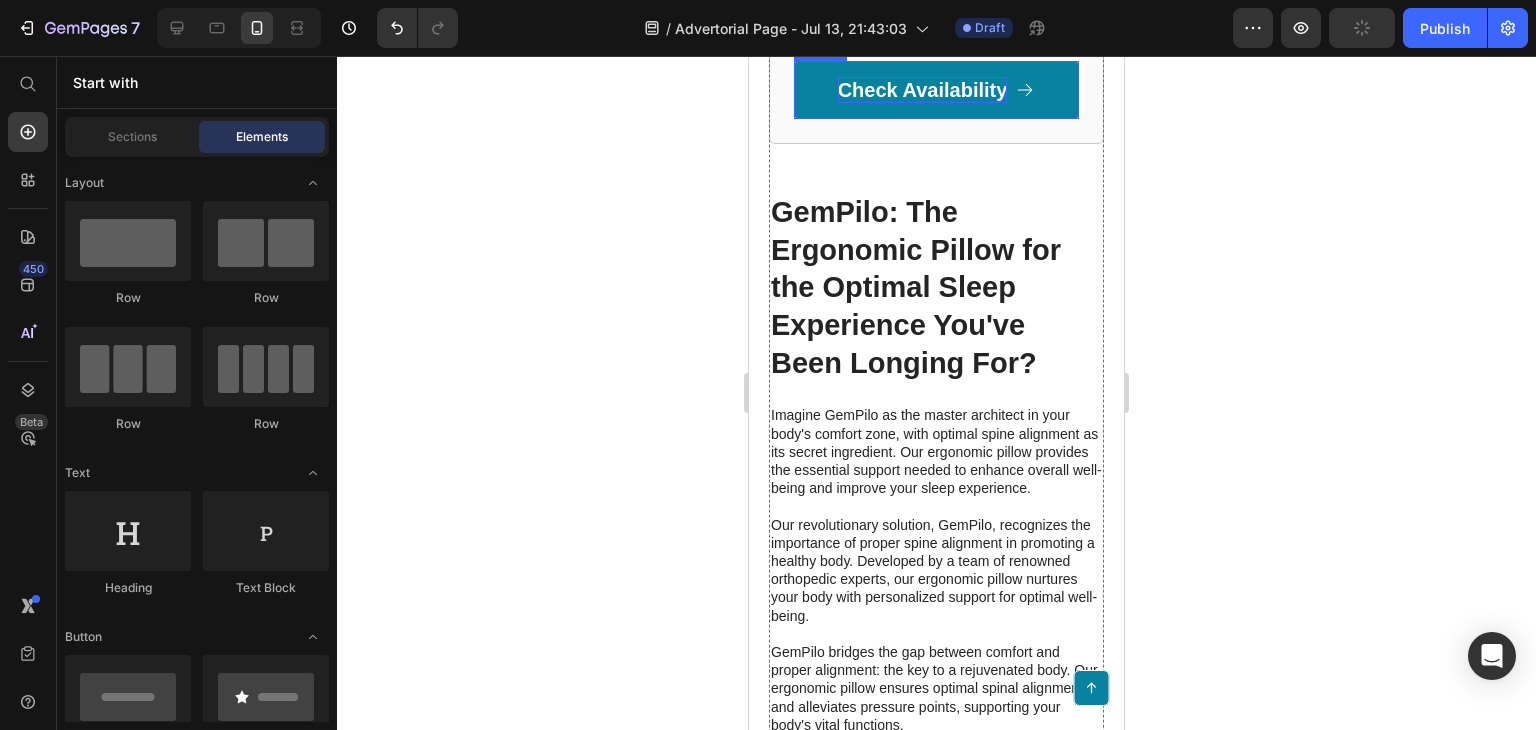 click on "Check Availability" at bounding box center [923, 90] 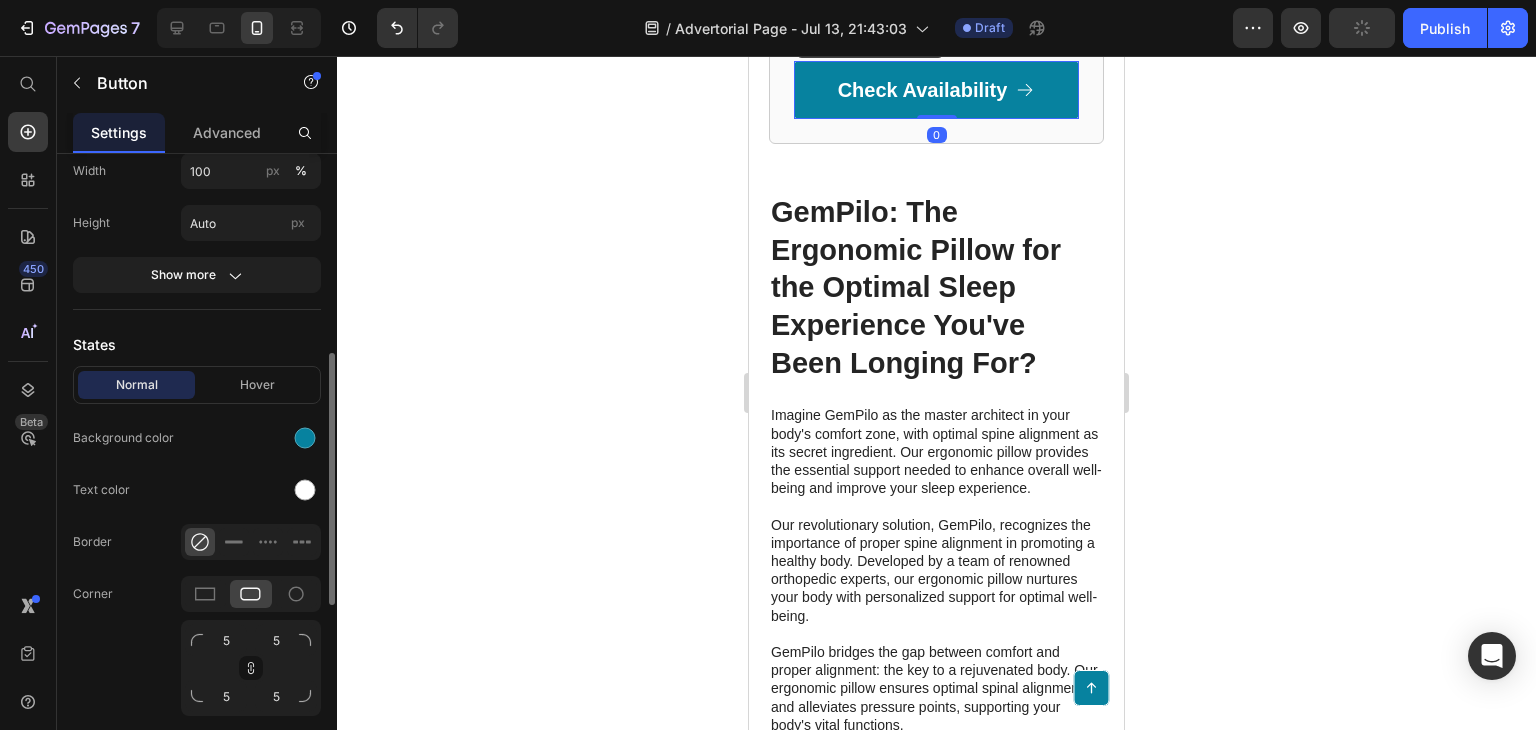 scroll, scrollTop: 0, scrollLeft: 0, axis: both 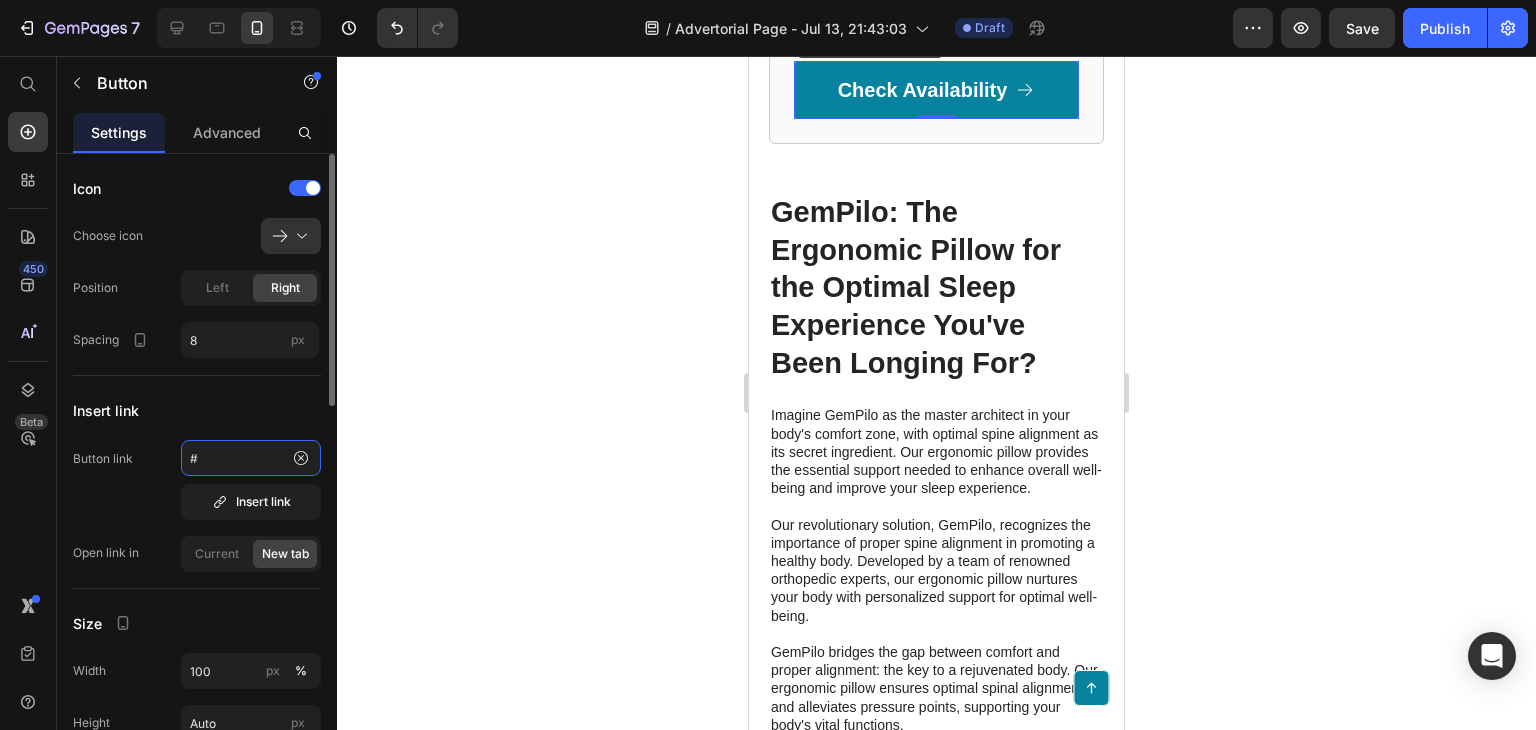 click on "#" 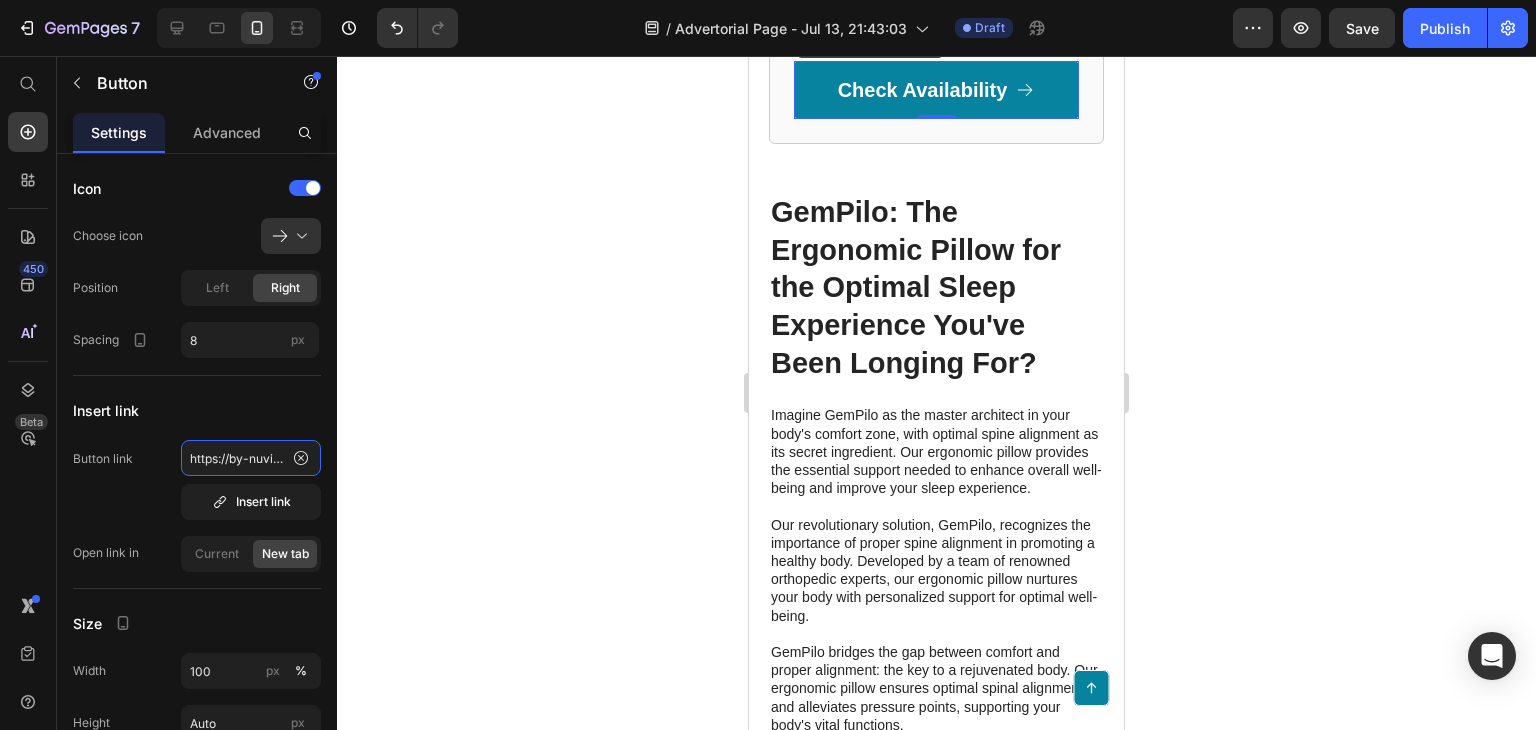 scroll, scrollTop: 0, scrollLeft: 609, axis: horizontal 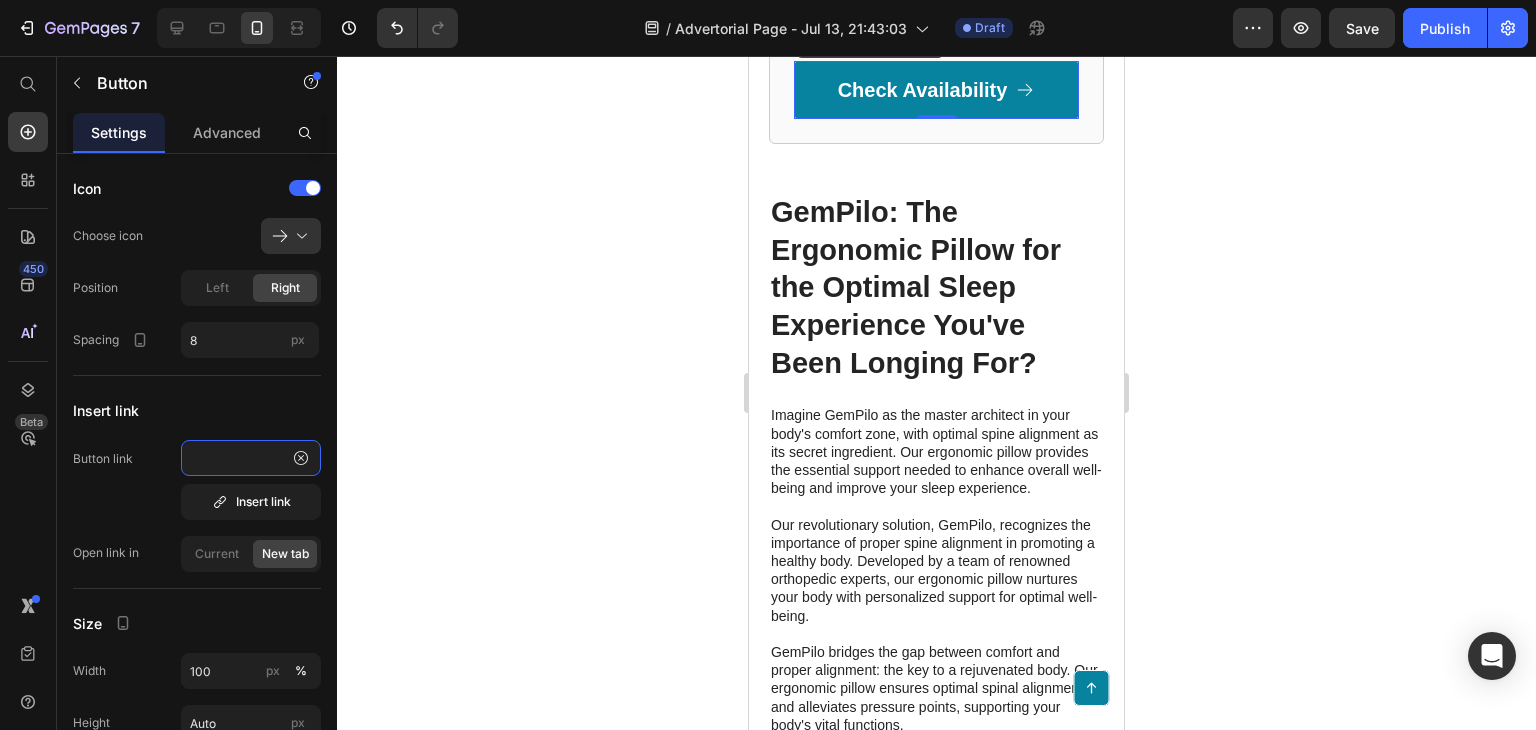 type on "https://by-nuvia.com/products/nuvia-%D7%9B%D7%A8%D7%99%D7%AA-%D7%99%D7%99%D7%A9%D7%95%D7%A8" 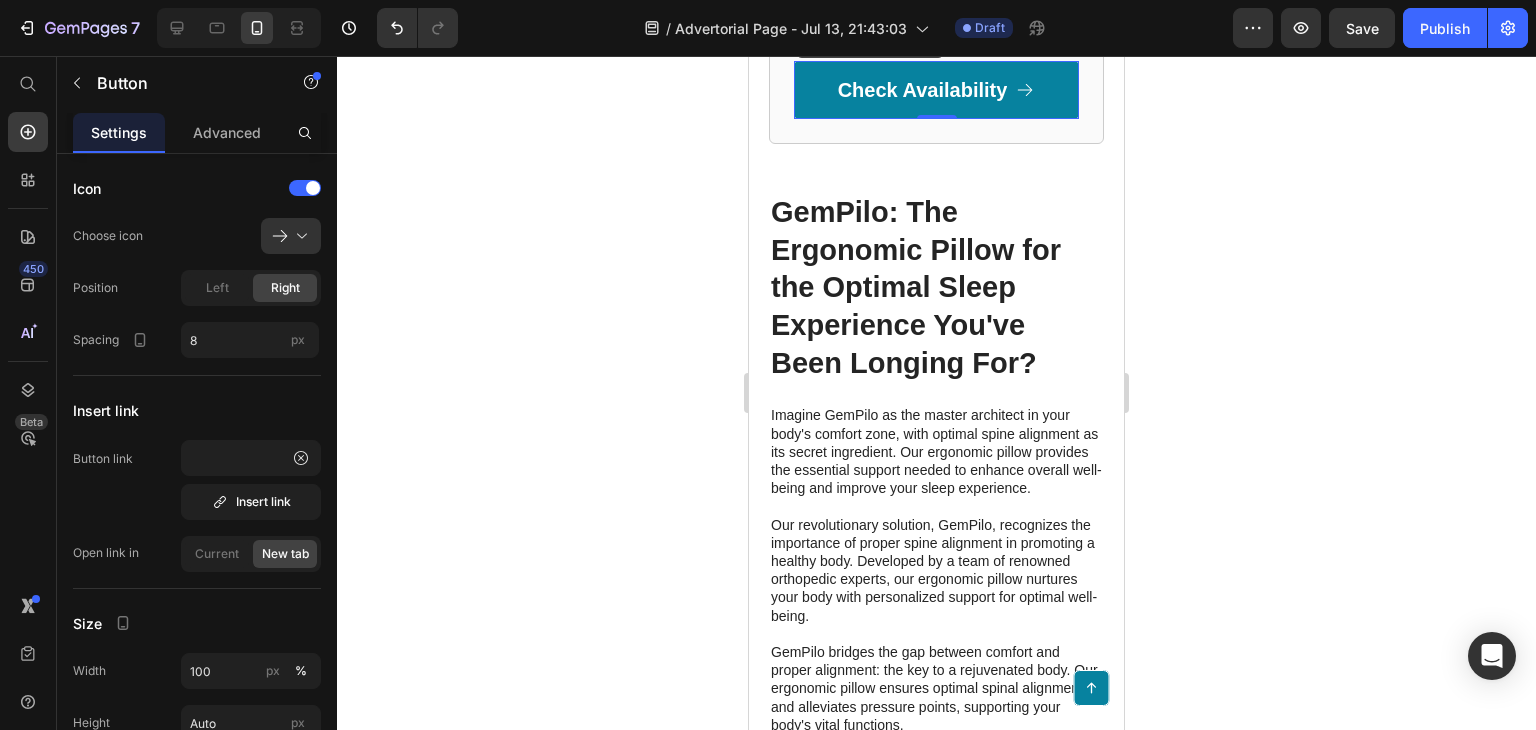 click 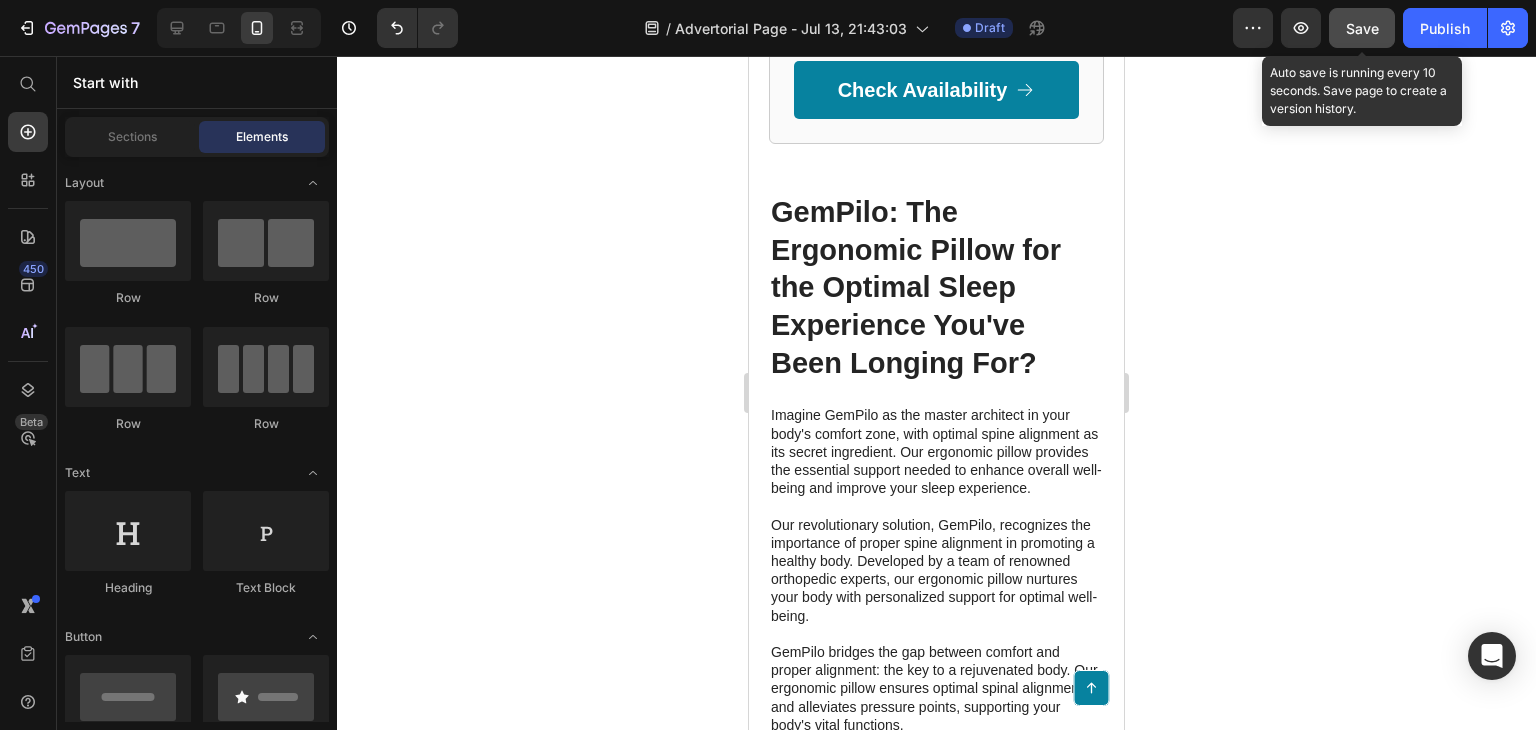 click on "Save" 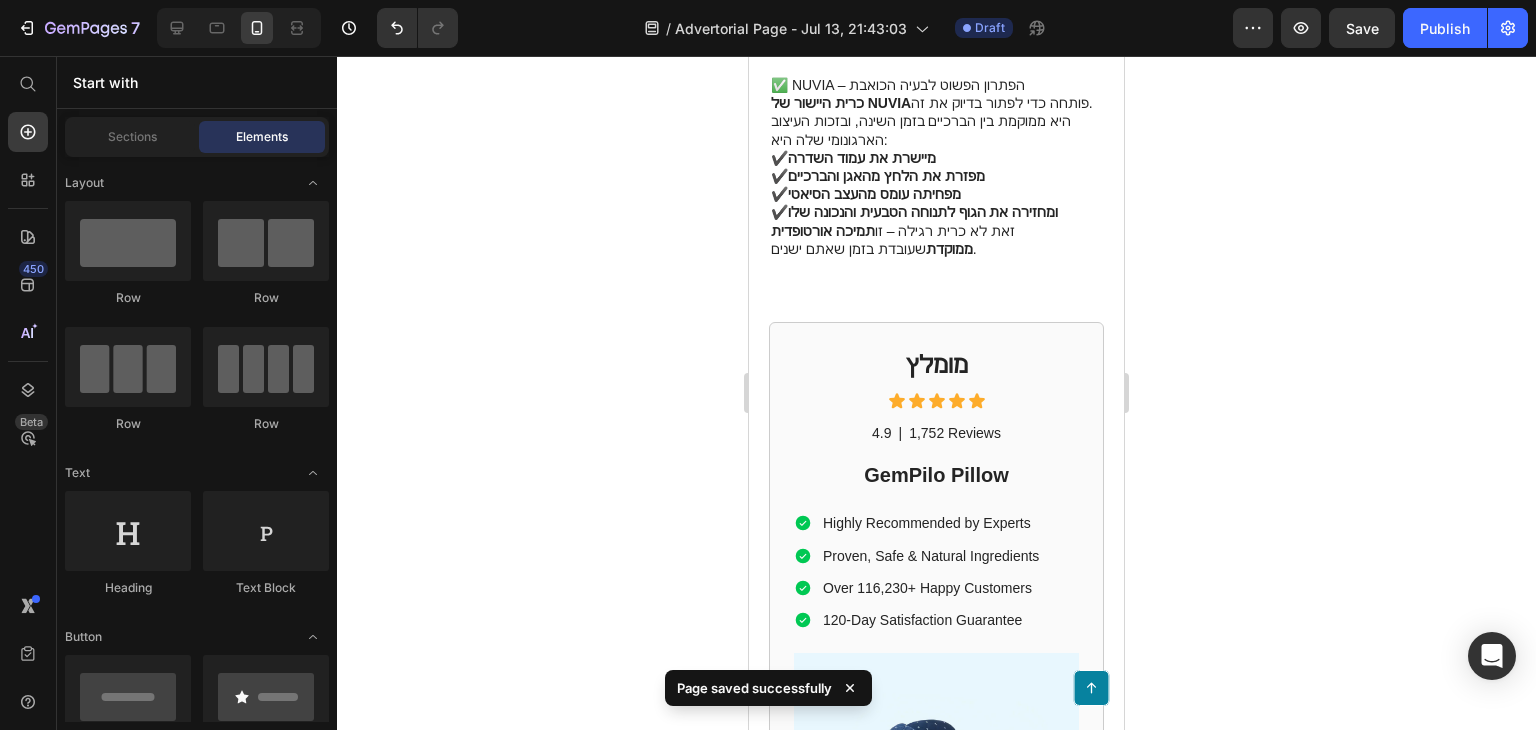 scroll, scrollTop: 1400, scrollLeft: 0, axis: vertical 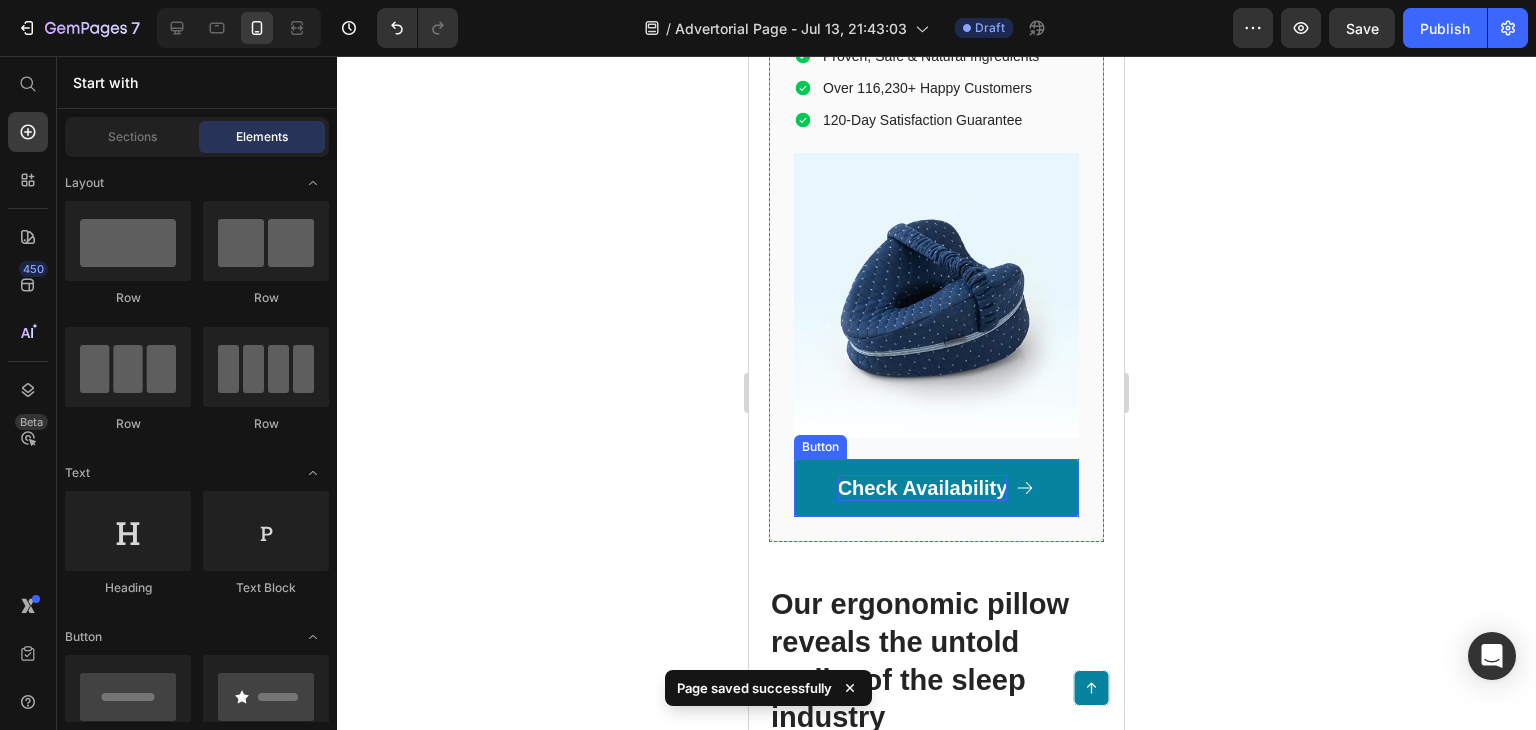 click on "Check Availability" at bounding box center [923, 488] 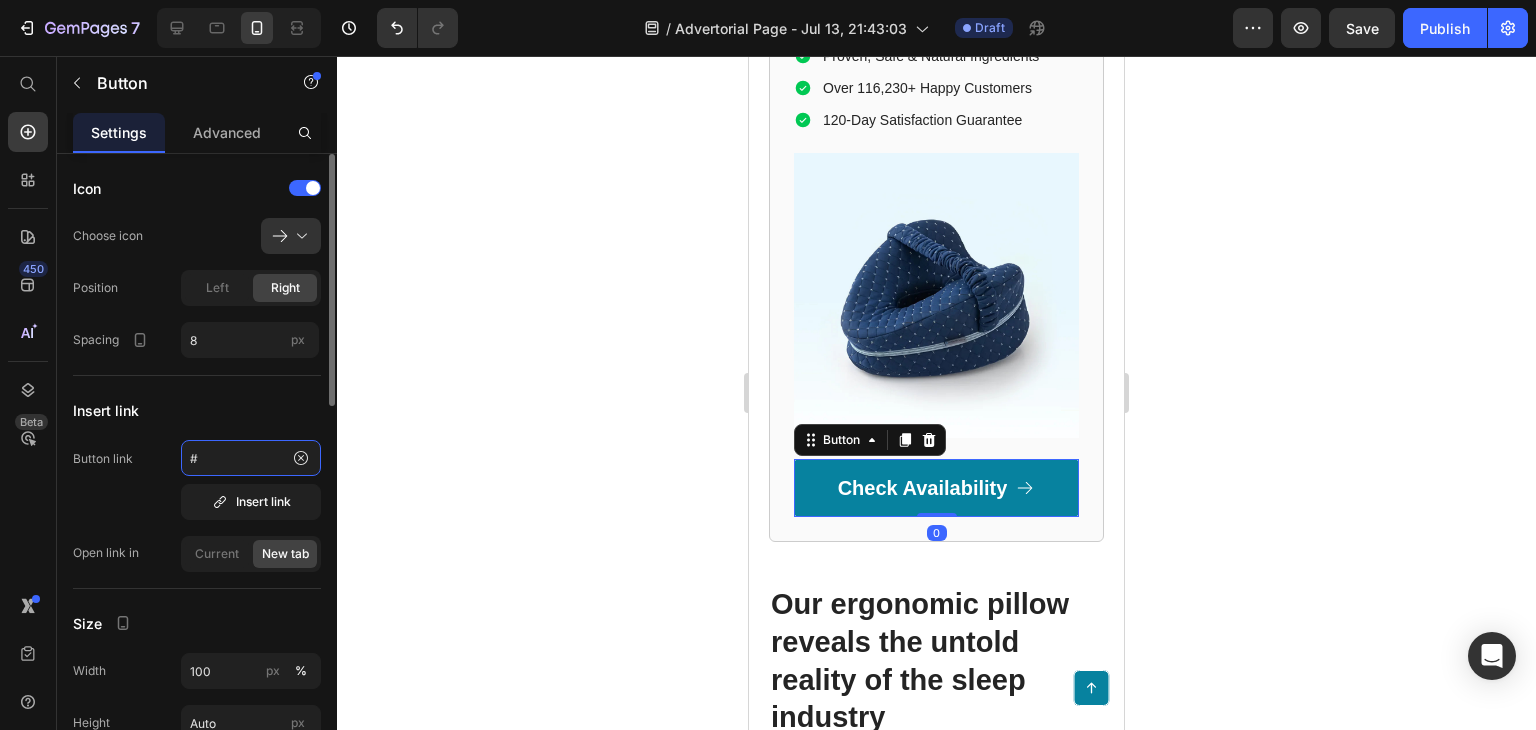 click on "#" 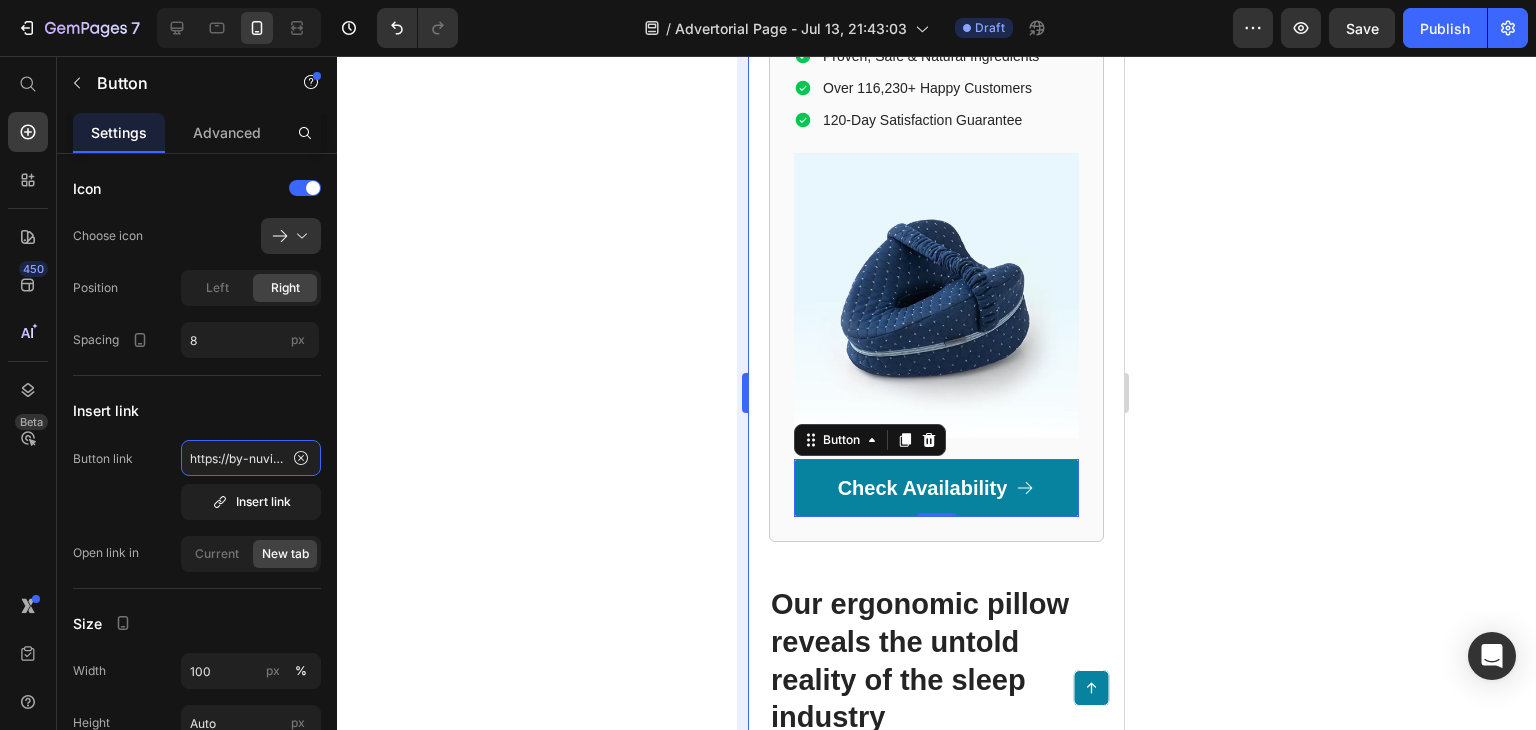 scroll, scrollTop: 0, scrollLeft: 609, axis: horizontal 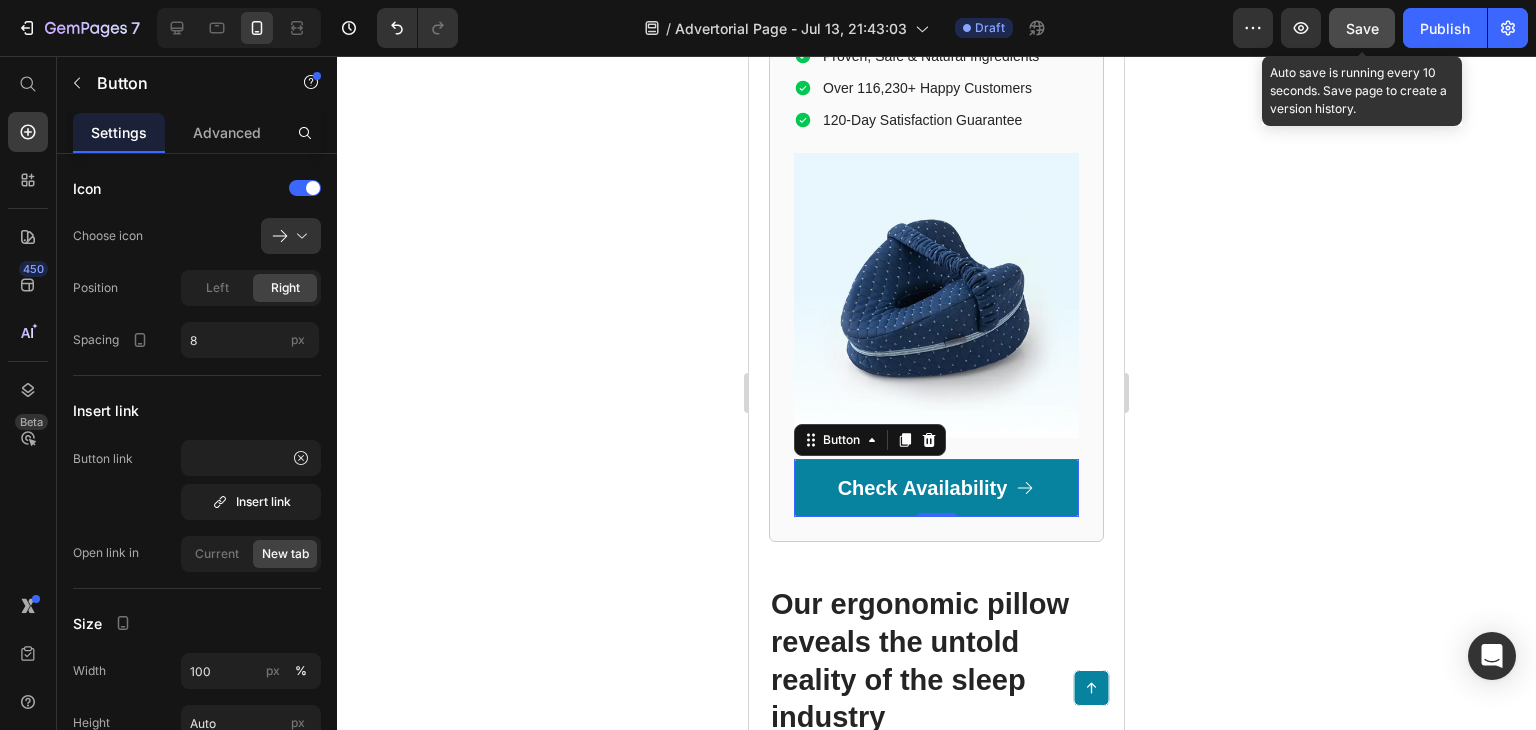 click on "Save" at bounding box center [1362, 28] 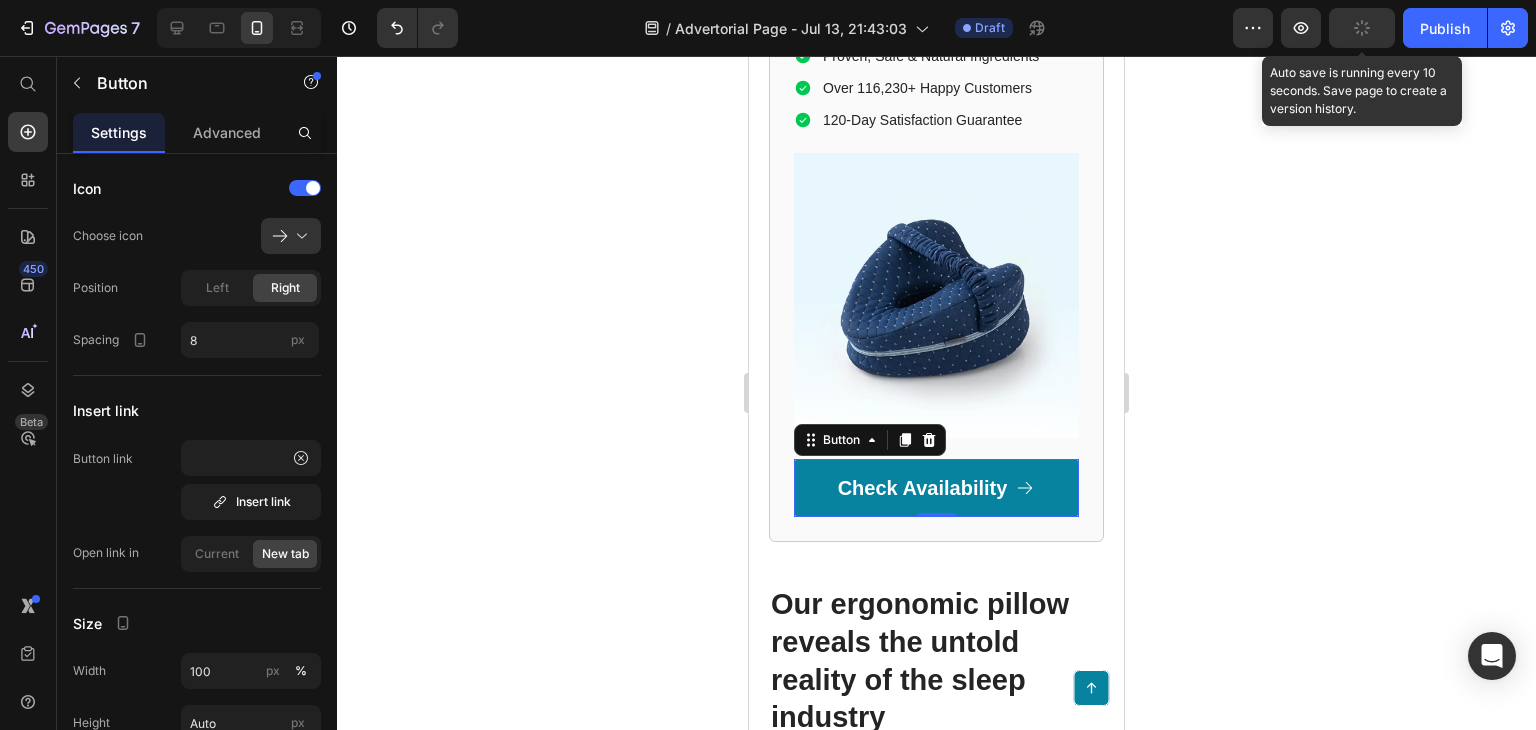 scroll, scrollTop: 0, scrollLeft: 0, axis: both 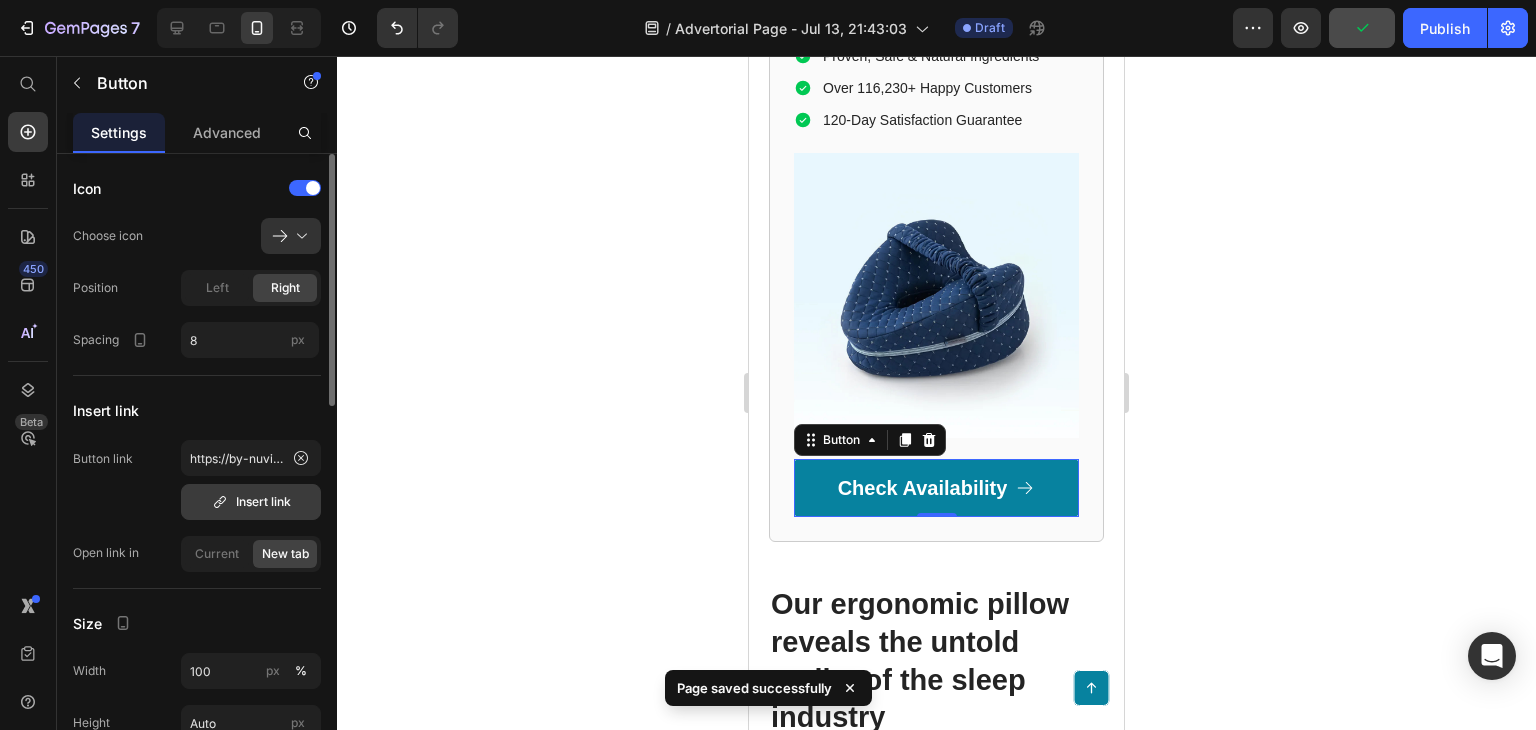 click on "Insert link" at bounding box center [251, 502] 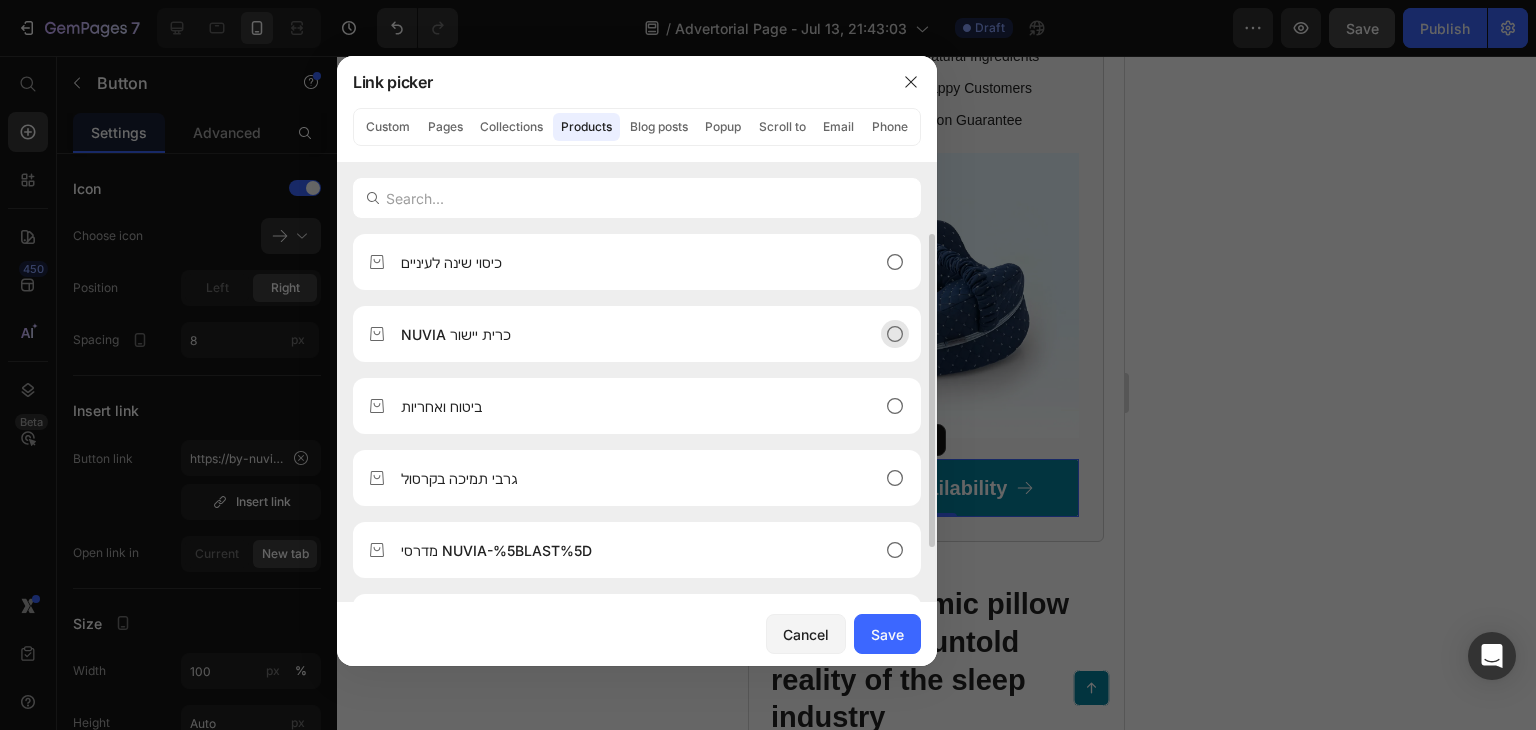 click on "NUVIA כרית יישור" at bounding box center [456, 334] 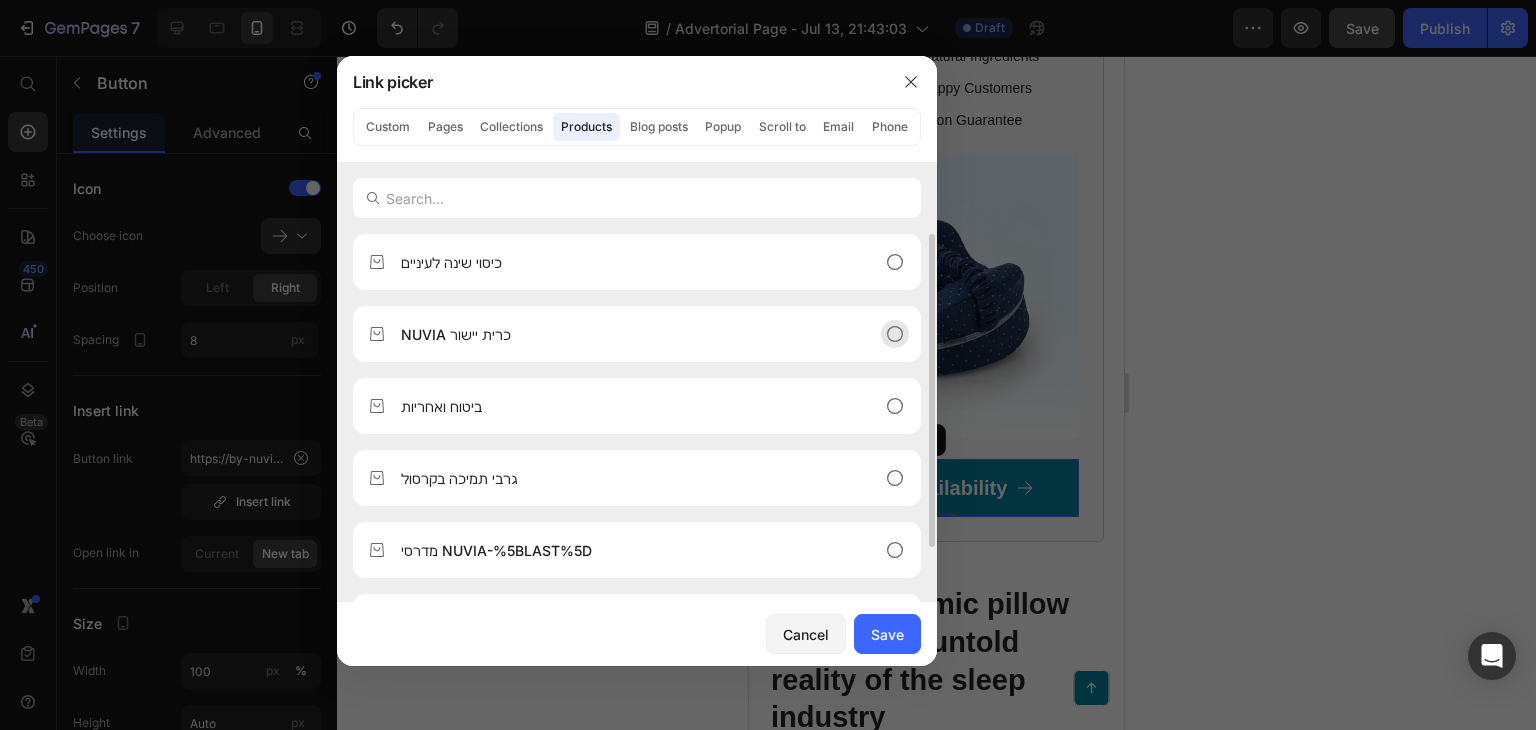 click on "NUVIA כרית יישור" at bounding box center (456, 334) 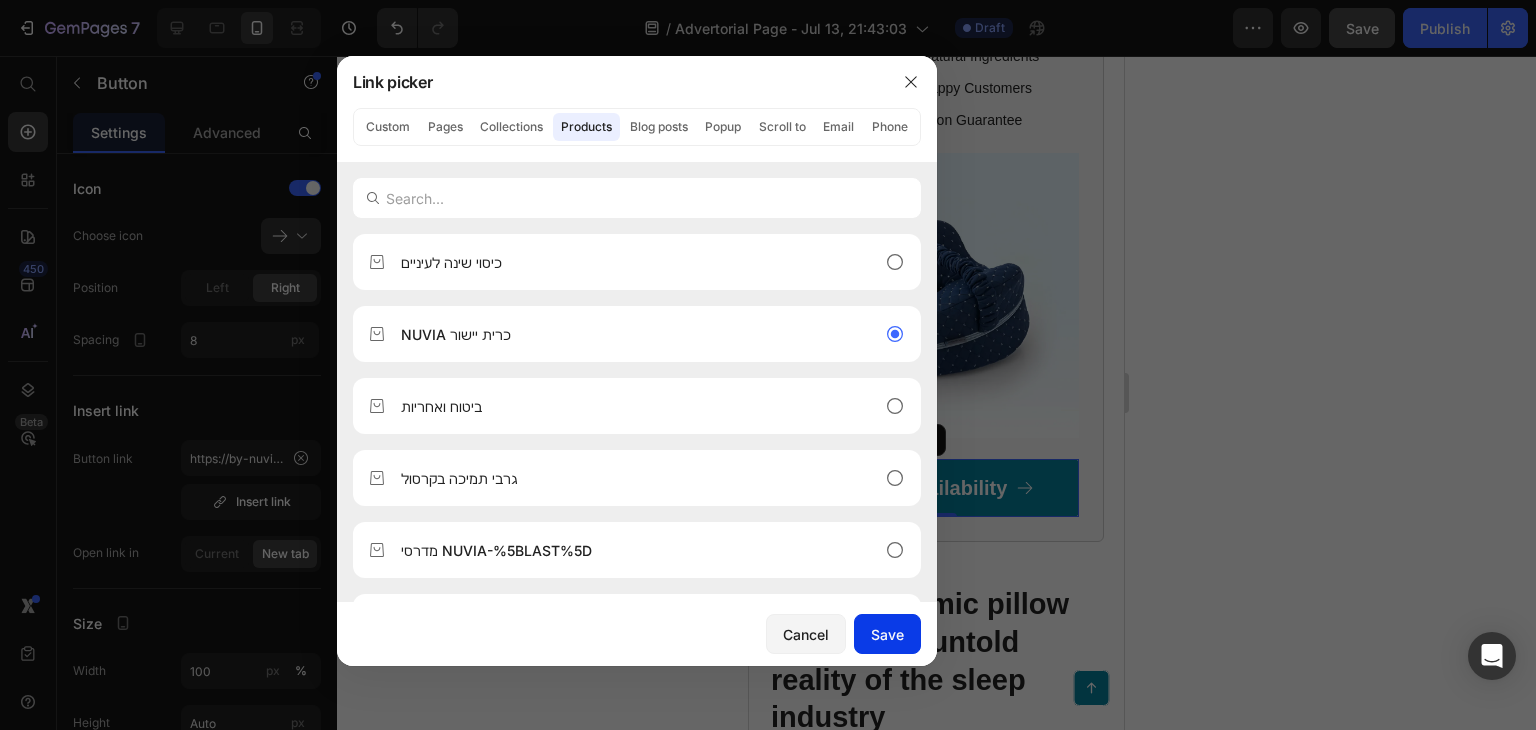 click on "Save" 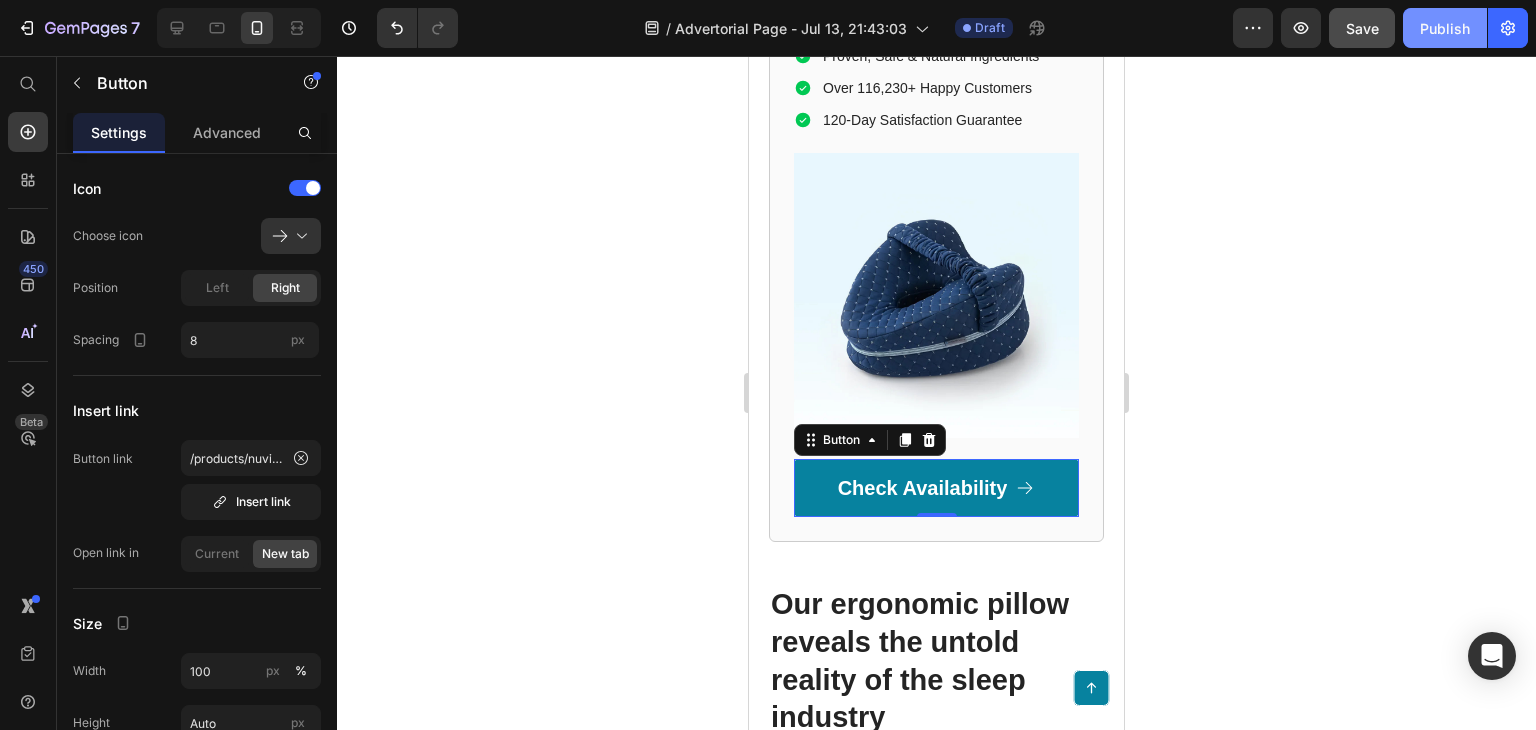 click on "Publish" at bounding box center (1445, 28) 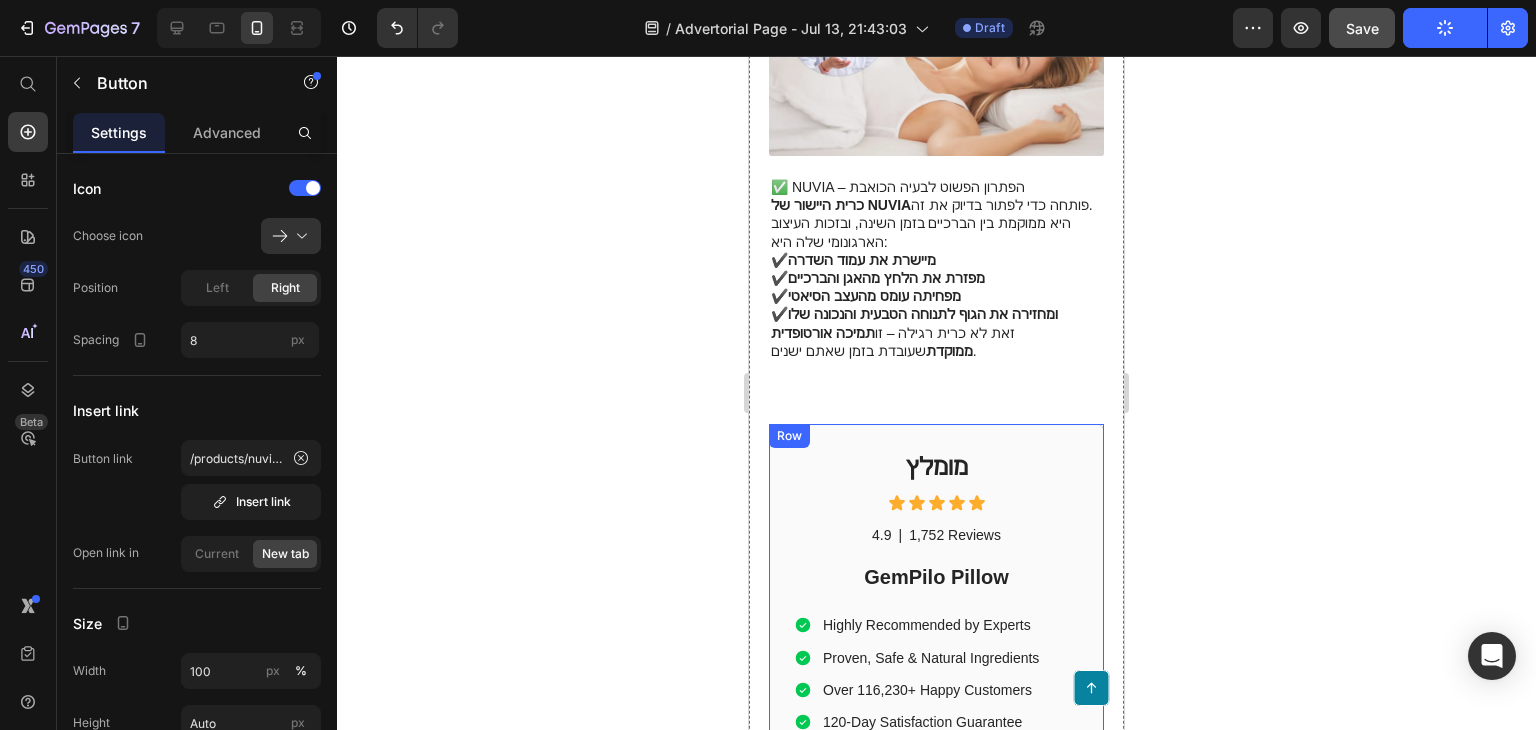 scroll, scrollTop: 700, scrollLeft: 0, axis: vertical 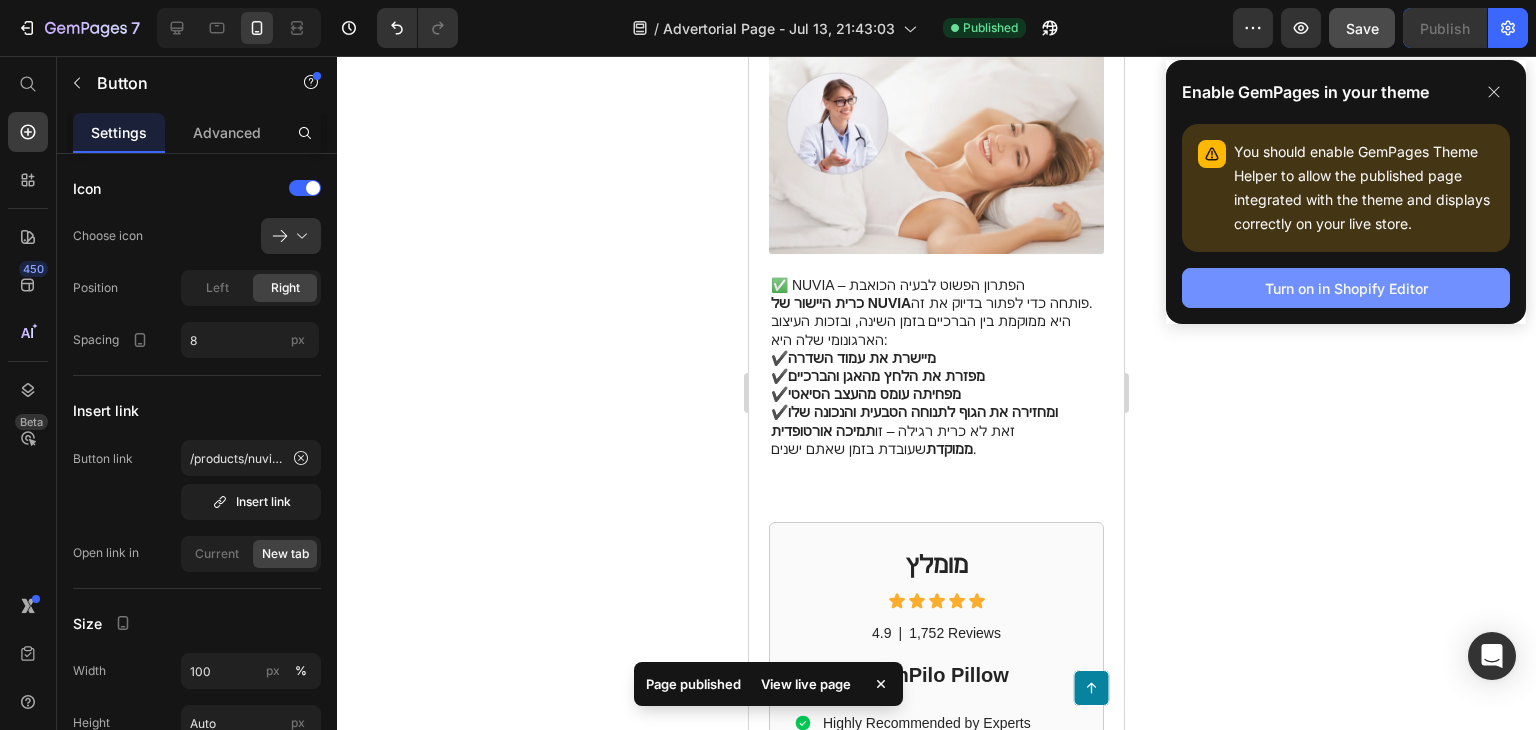 click on "Turn on in Shopify Editor" at bounding box center [1346, 288] 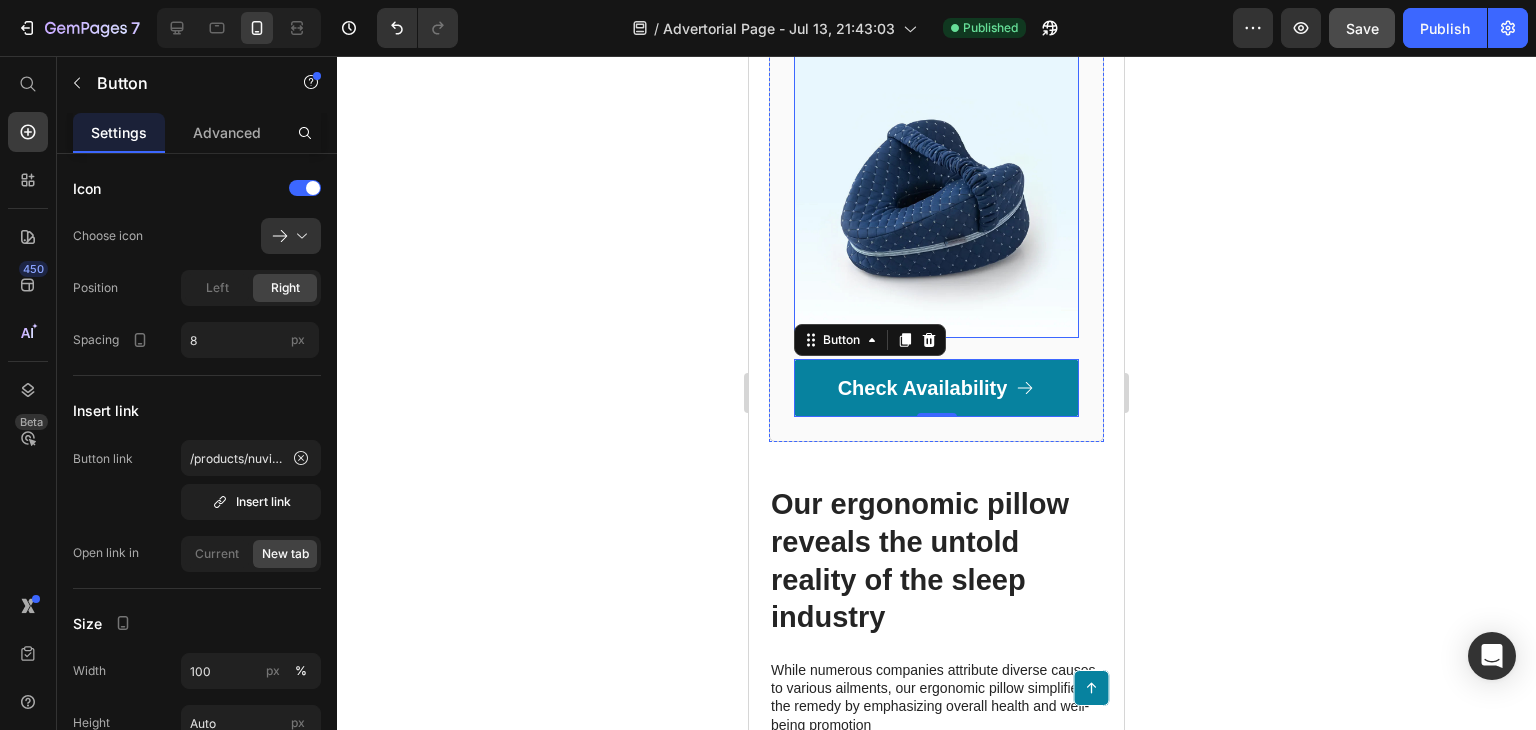 scroll, scrollTop: 2000, scrollLeft: 0, axis: vertical 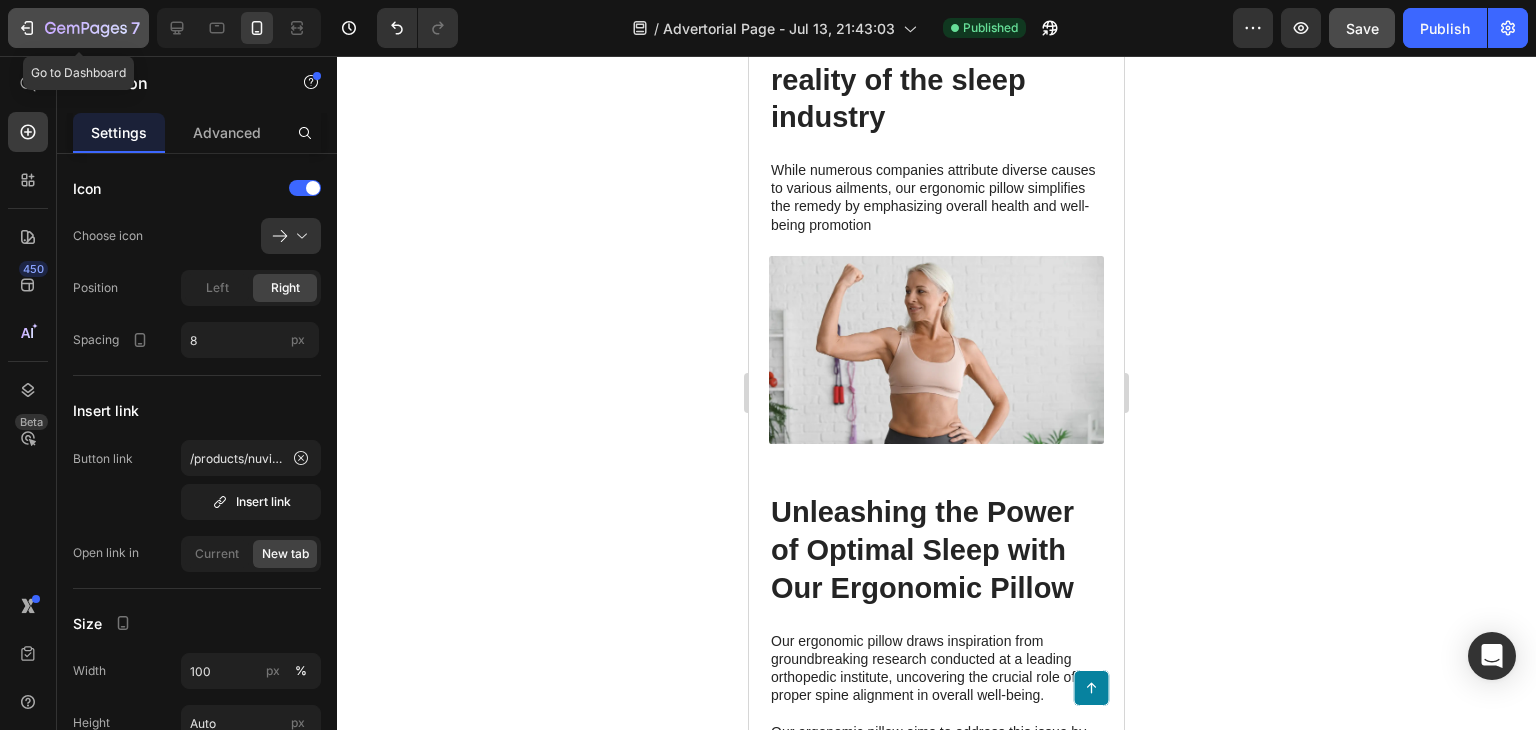 click 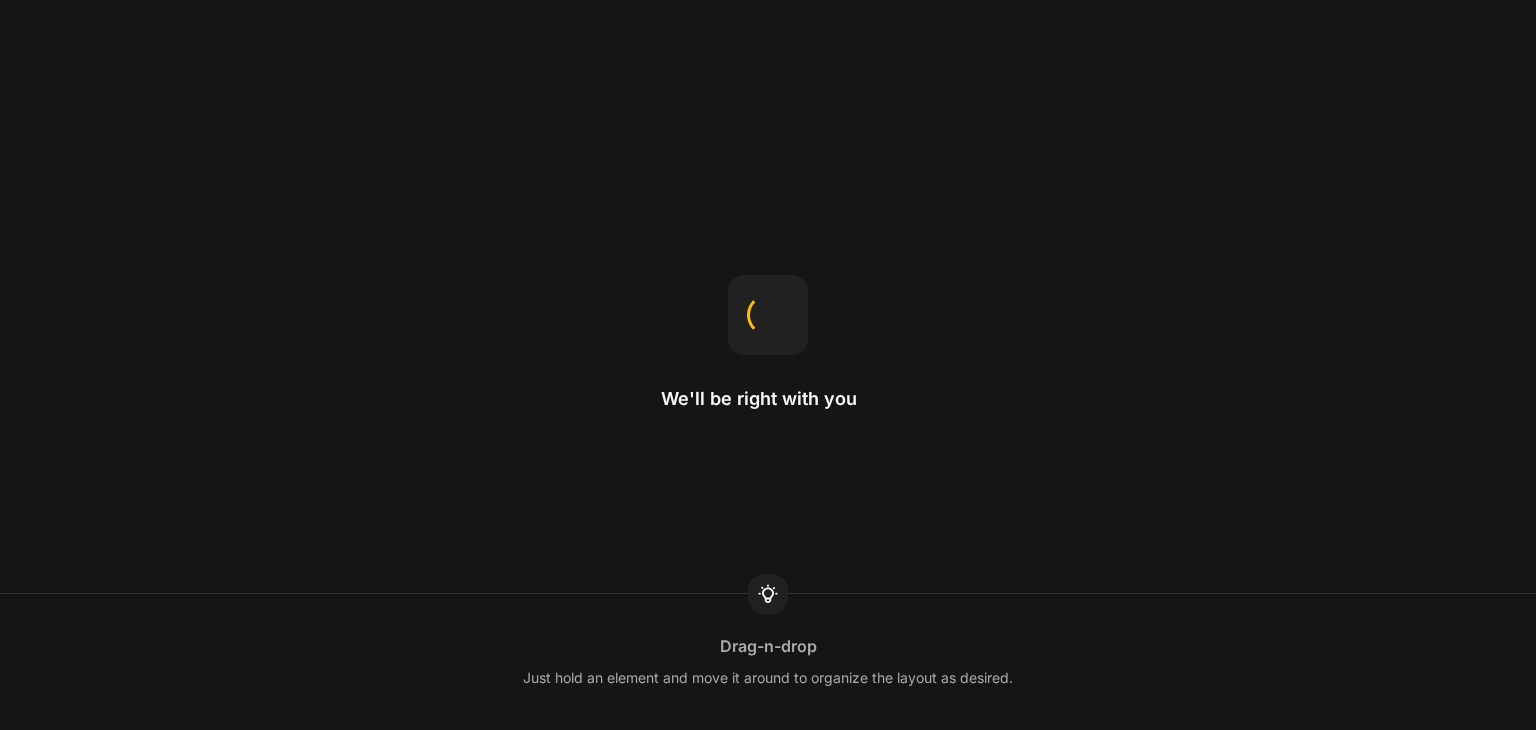 scroll, scrollTop: 0, scrollLeft: 0, axis: both 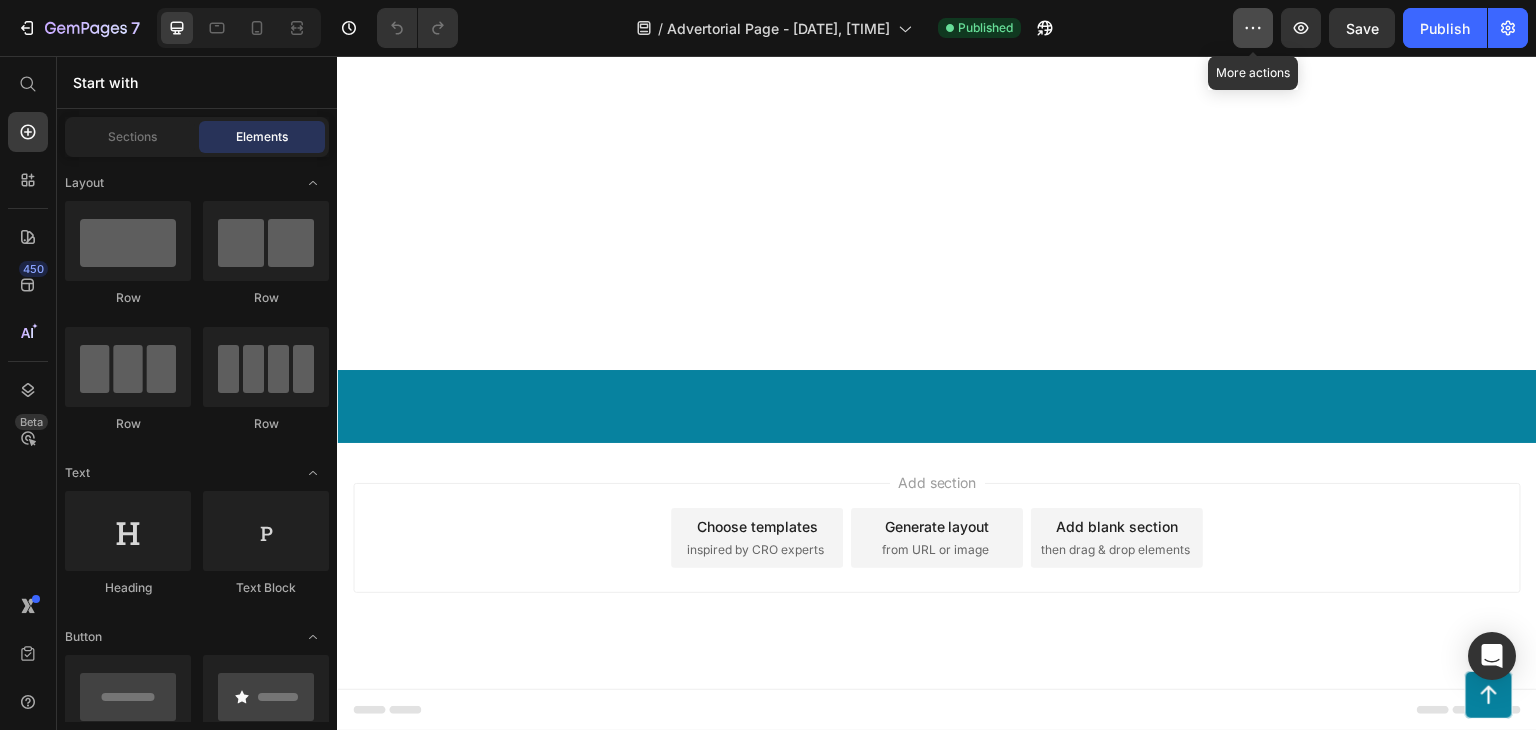 click 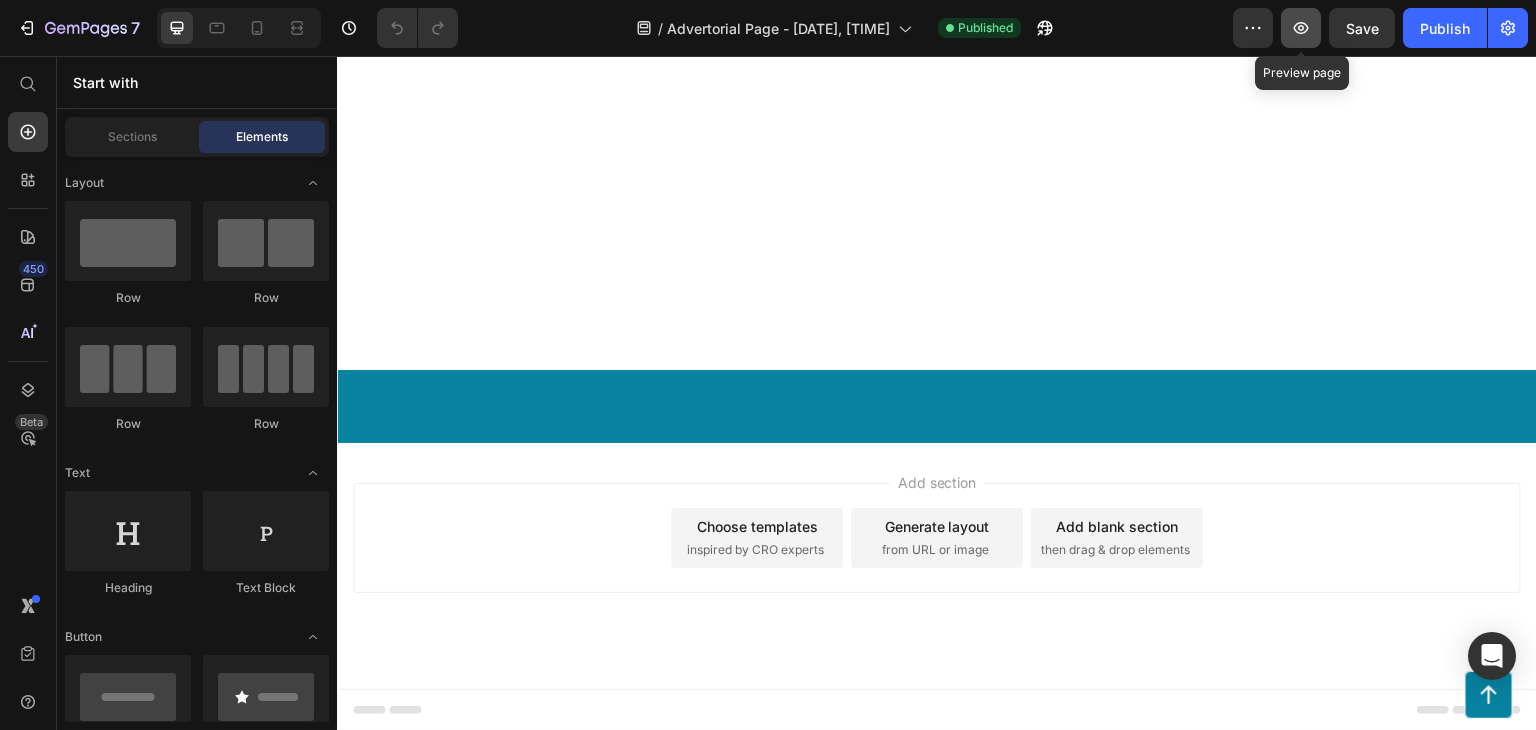 click 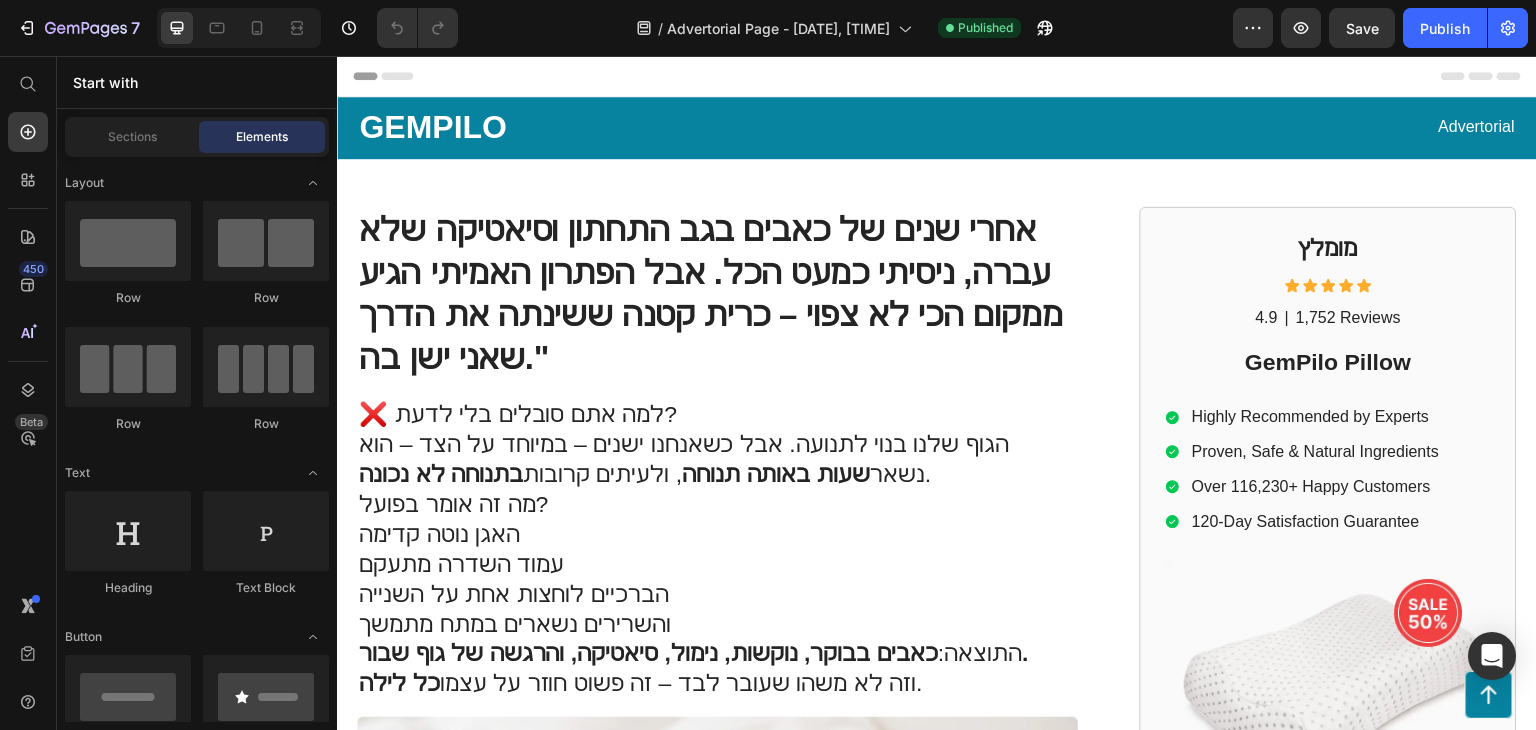 scroll, scrollTop: 0, scrollLeft: 0, axis: both 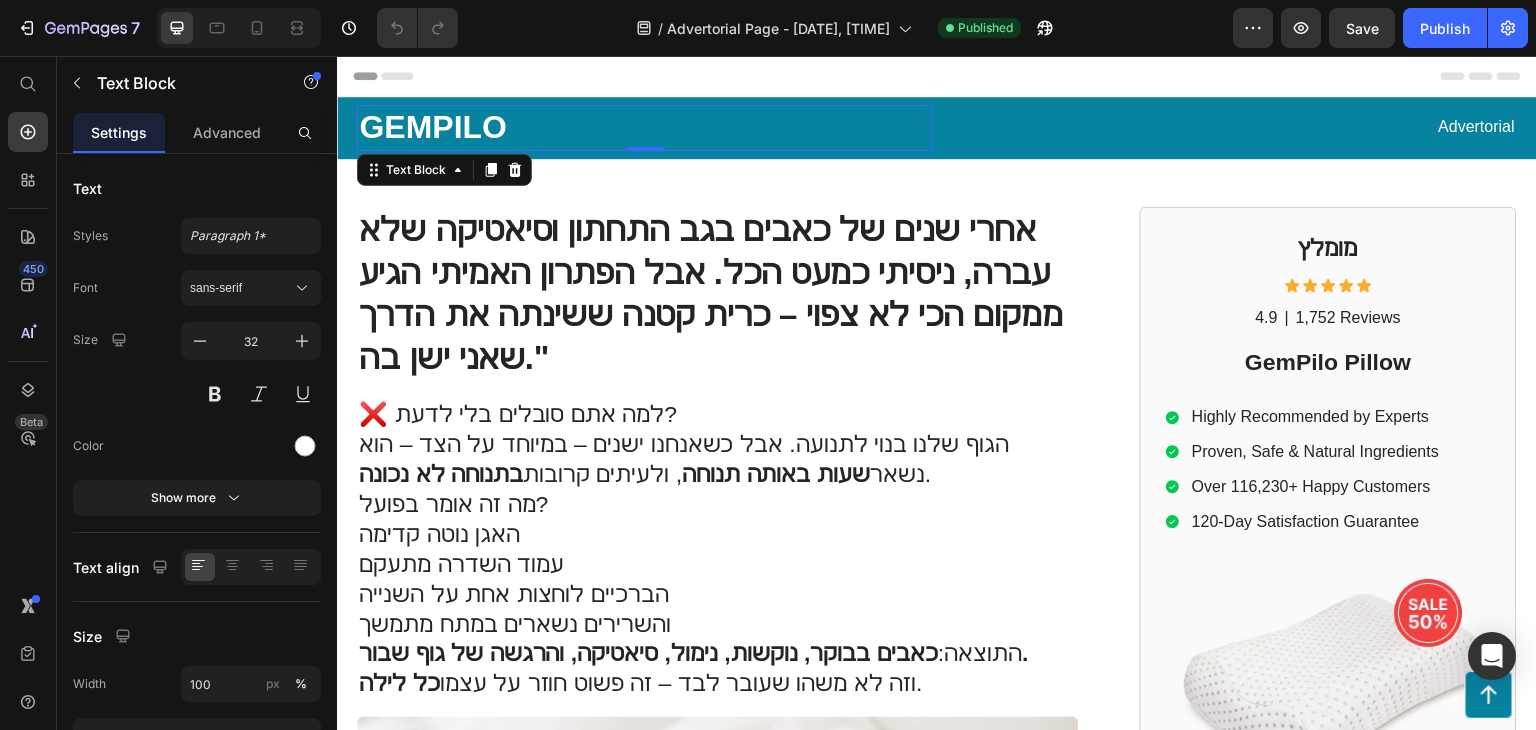 click on "GEMPILO" at bounding box center (645, 128) 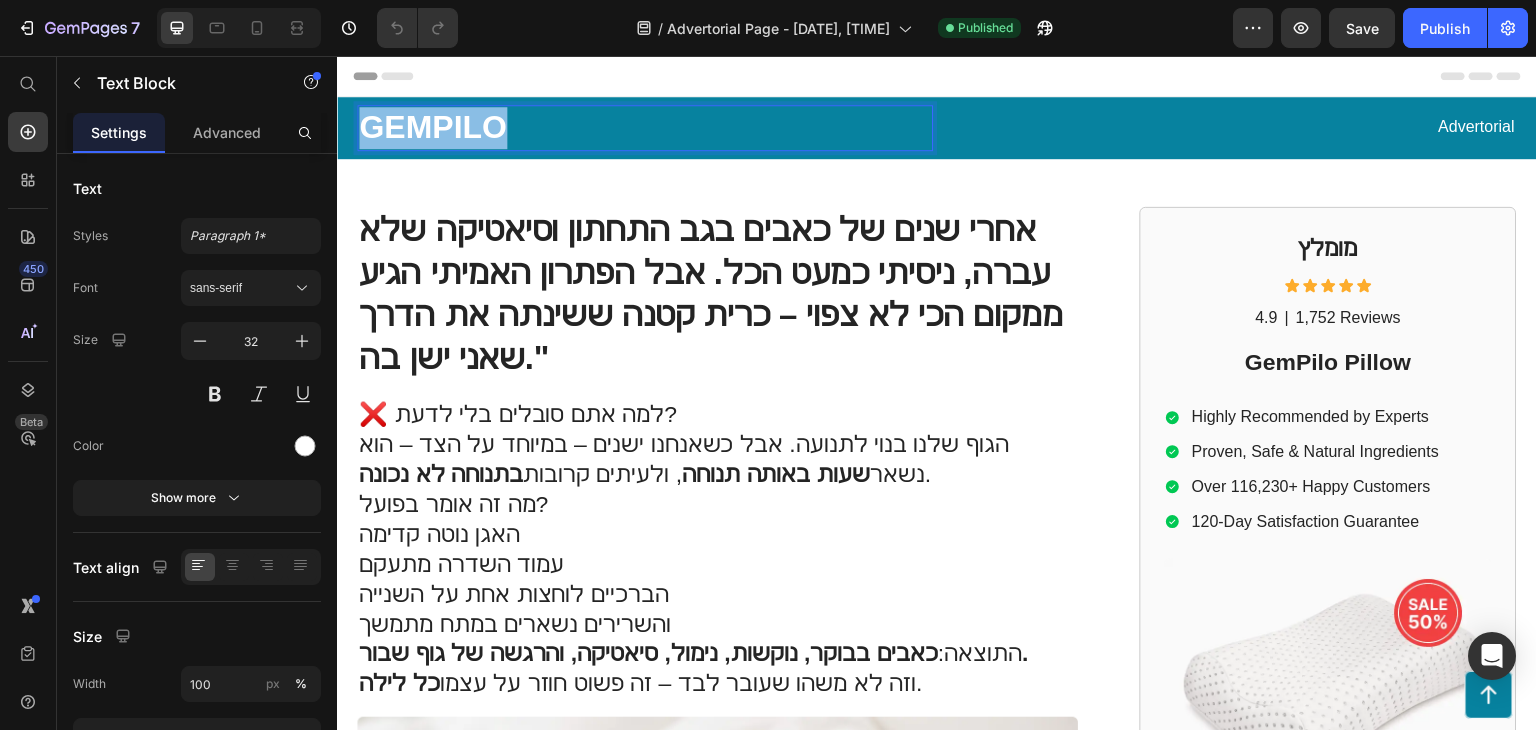 click on "GEMPILO" at bounding box center [645, 128] 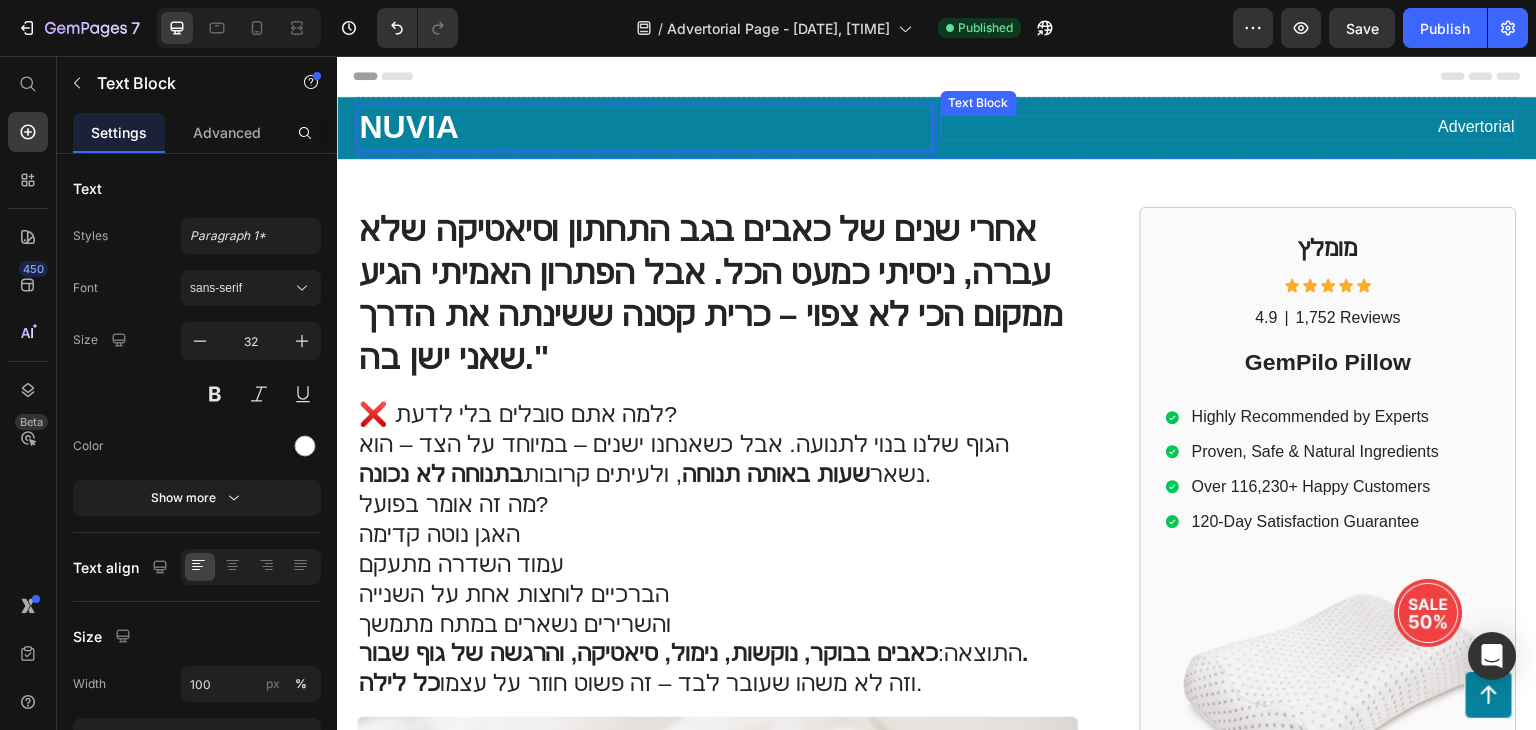 click on "Advertorial" at bounding box center [1229, 127] 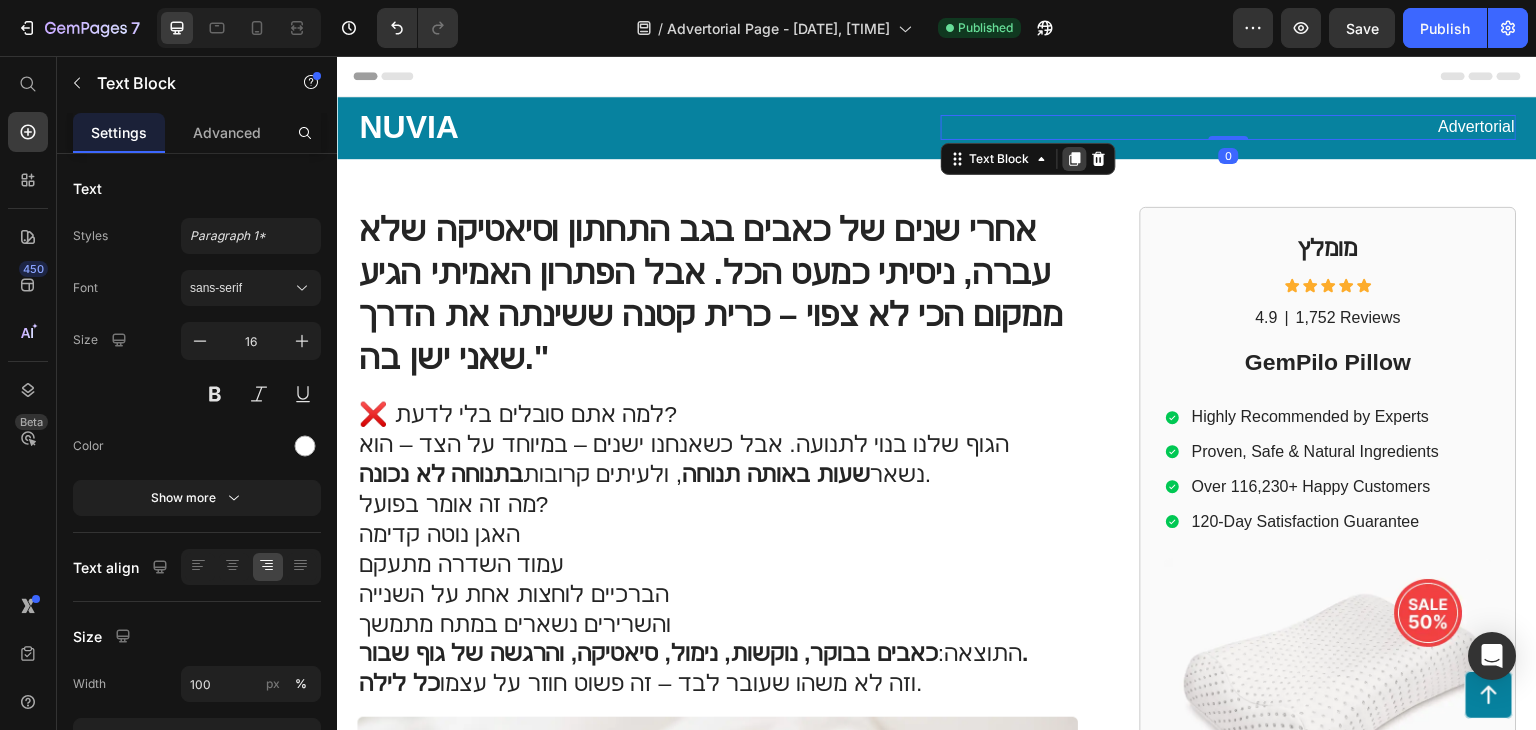 click at bounding box center (1075, 159) 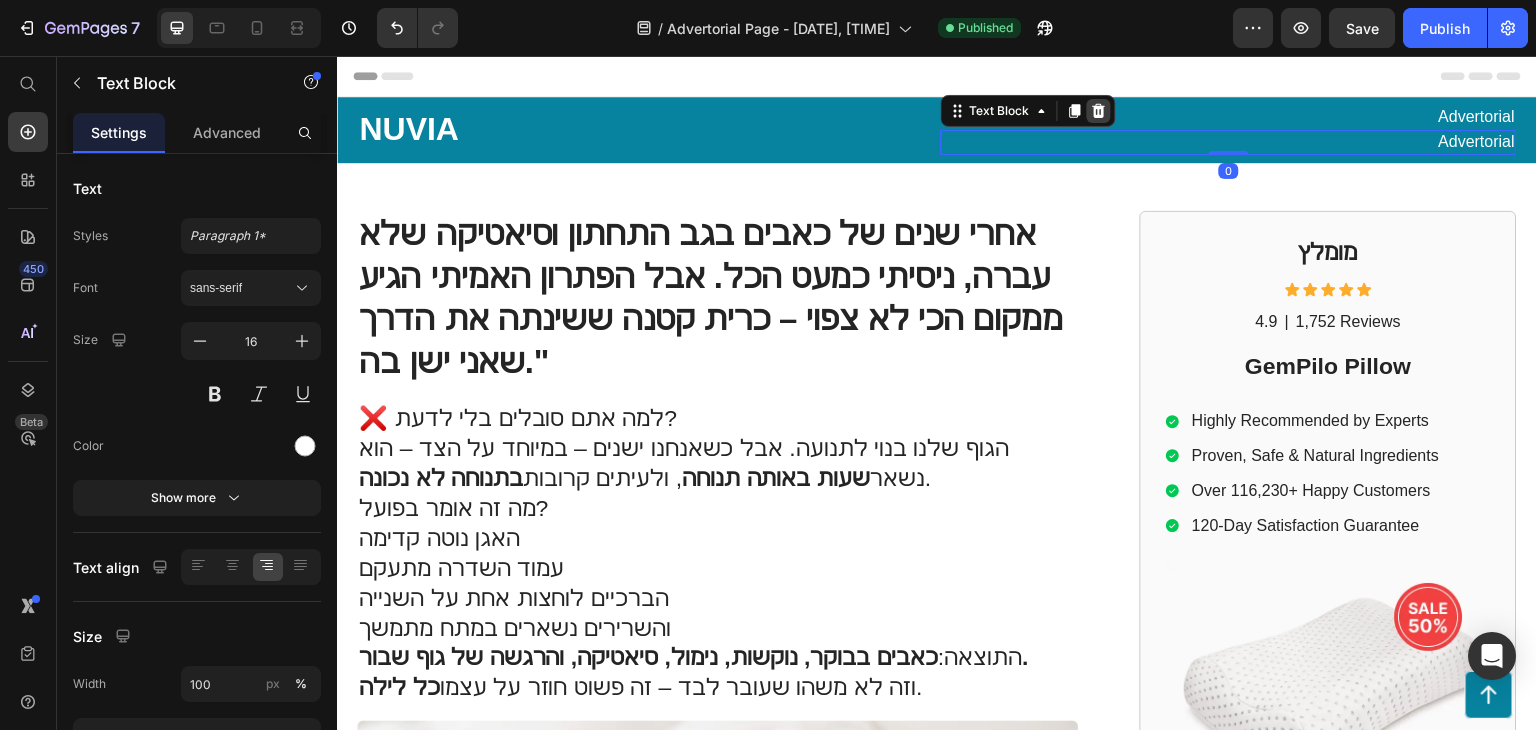 click 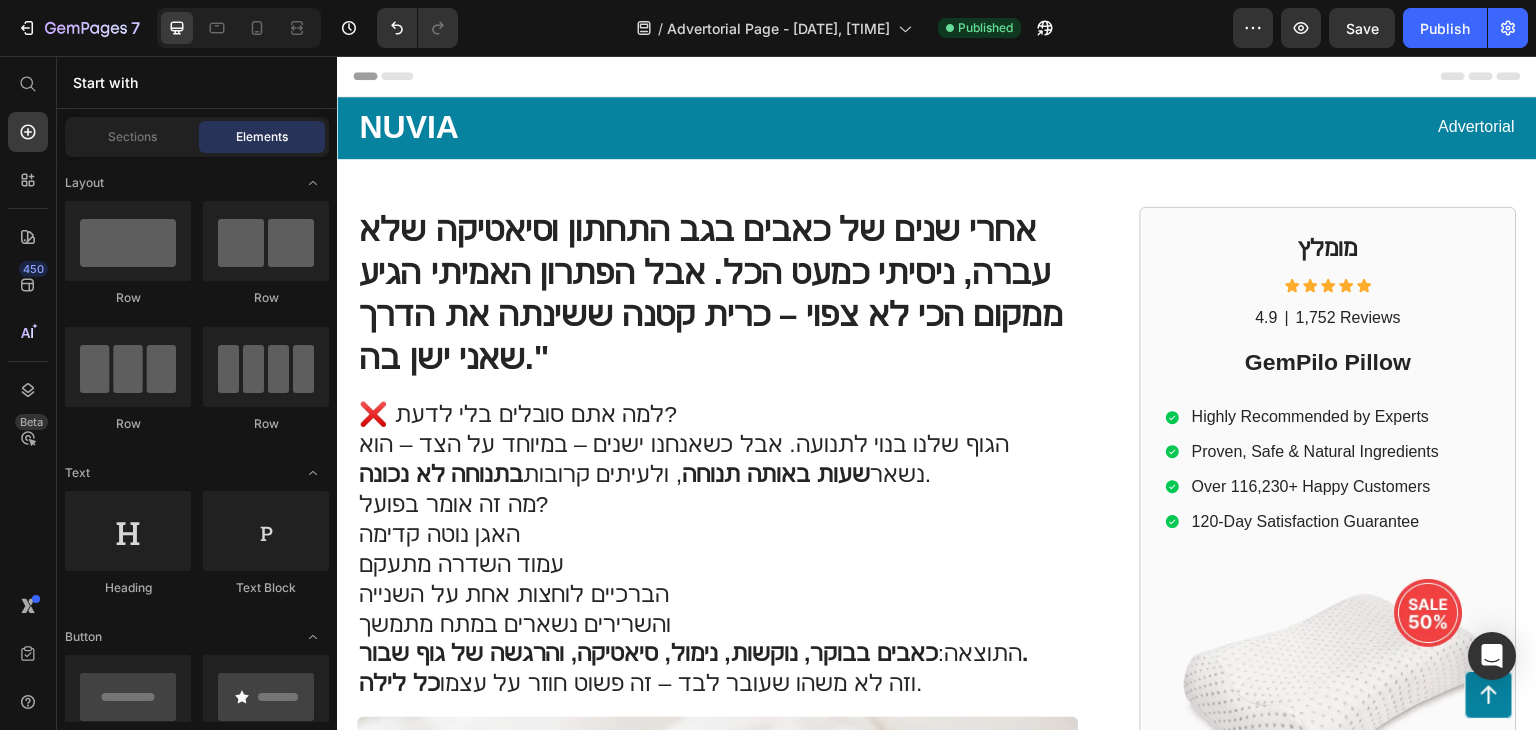 click on "Advertorial" at bounding box center [1229, 127] 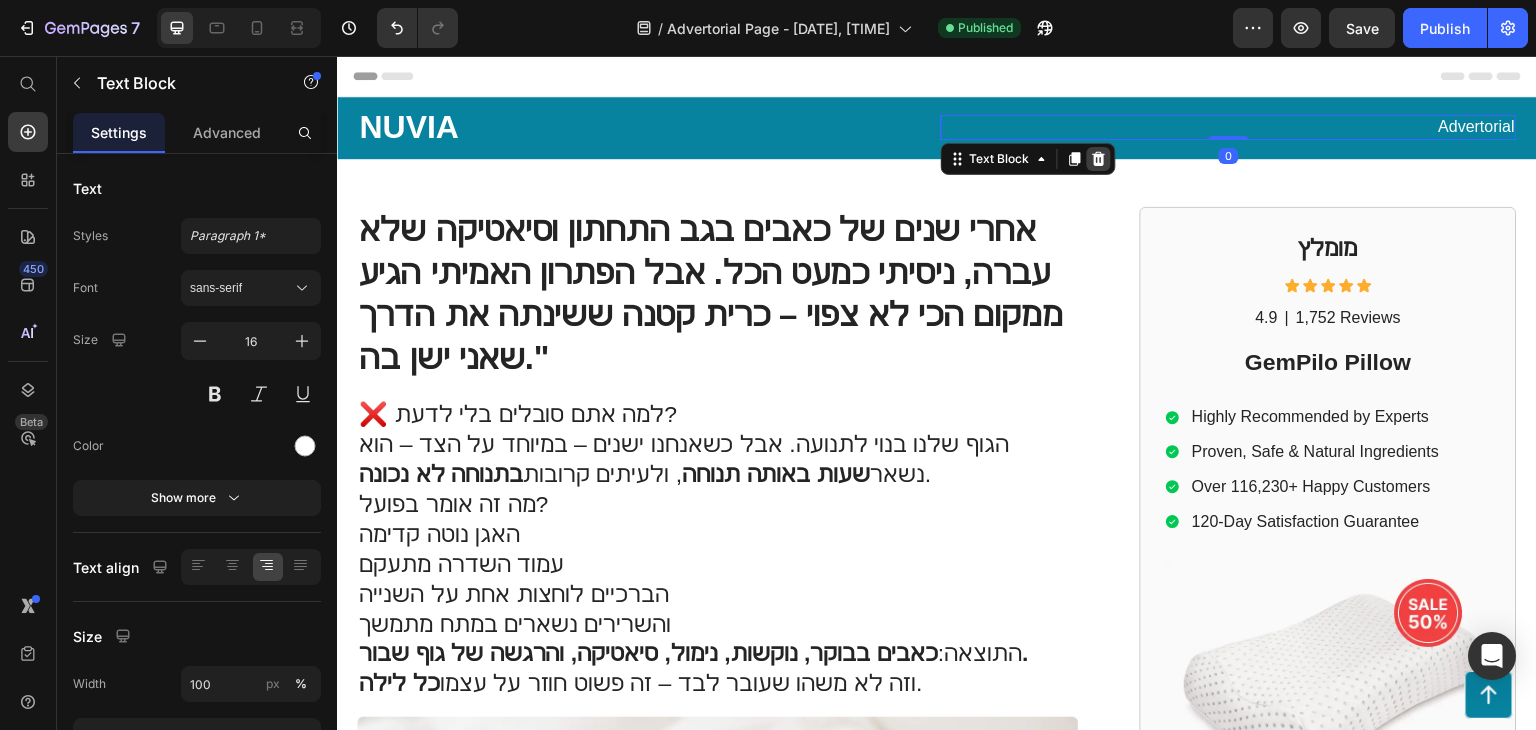 click at bounding box center (1099, 159) 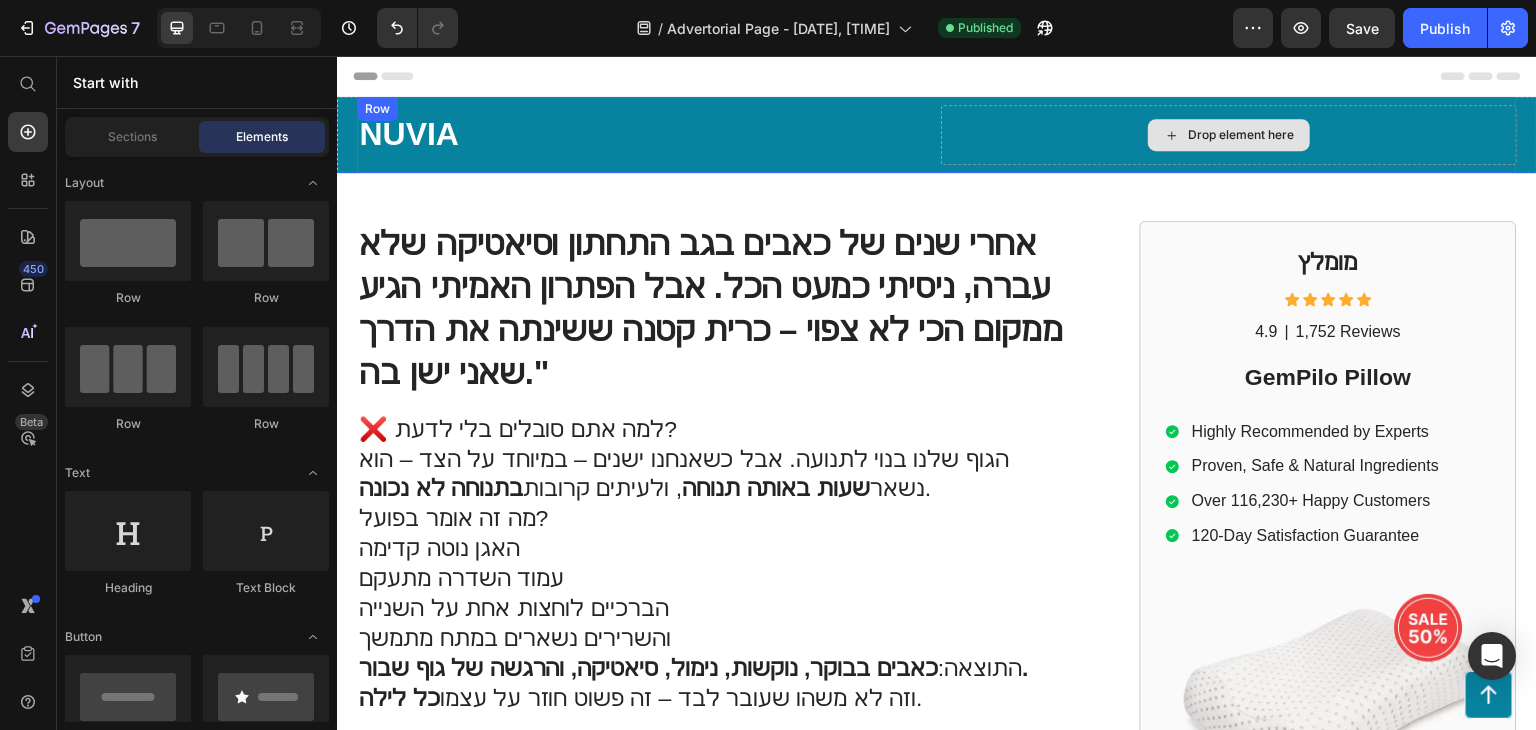 click on "Drop element here" at bounding box center (1229, 135) 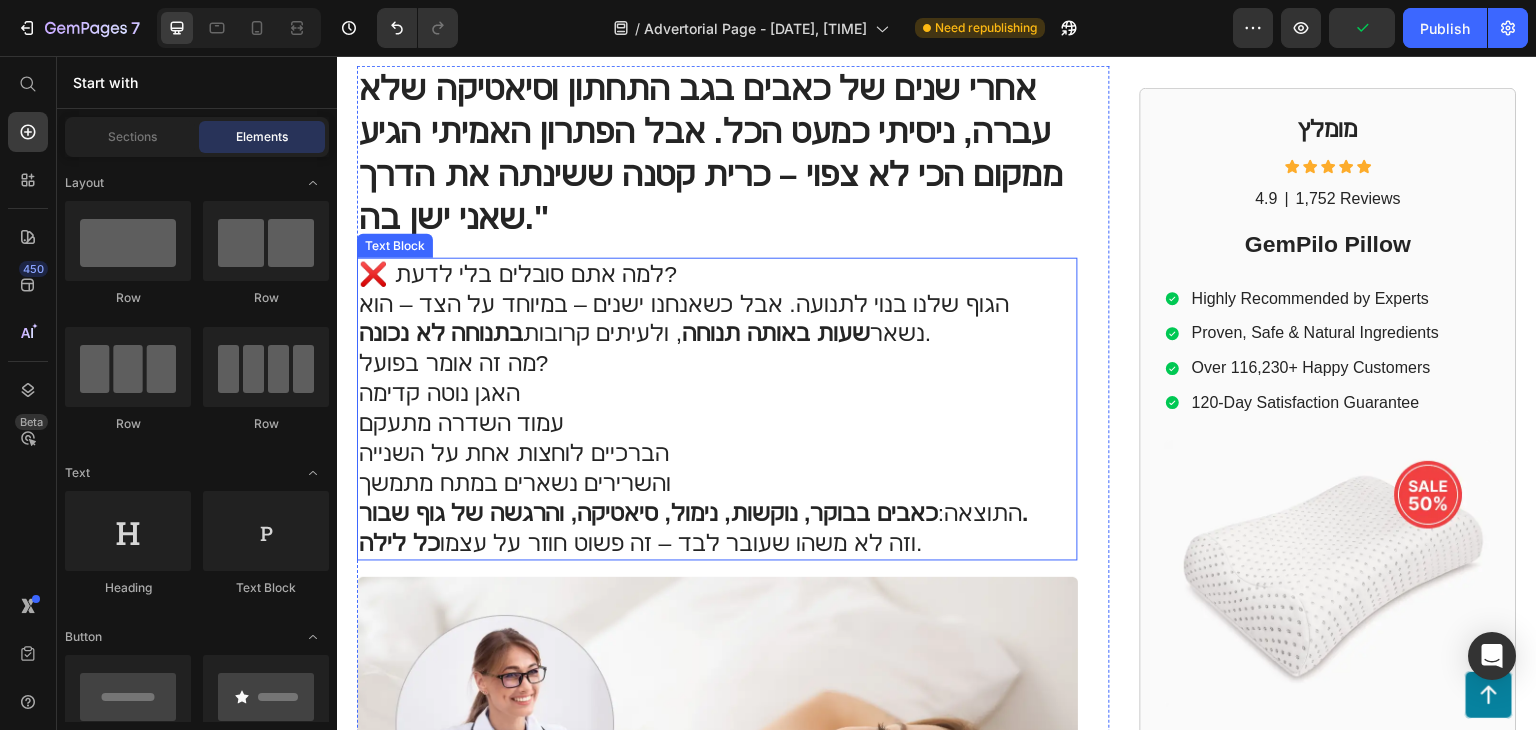 scroll, scrollTop: 400, scrollLeft: 0, axis: vertical 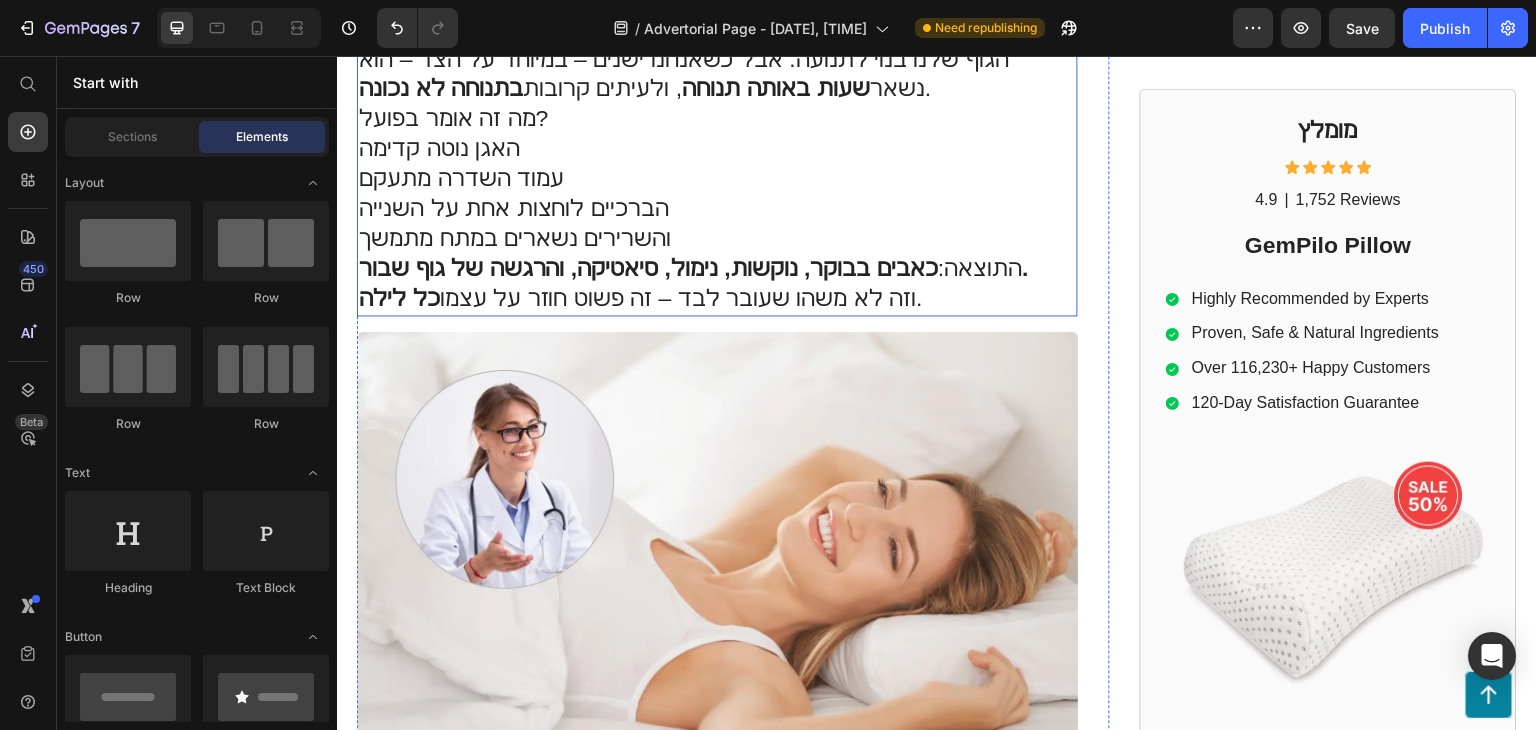 click on "והשרירים נשארים במתח מתמשך" at bounding box center (717, 239) 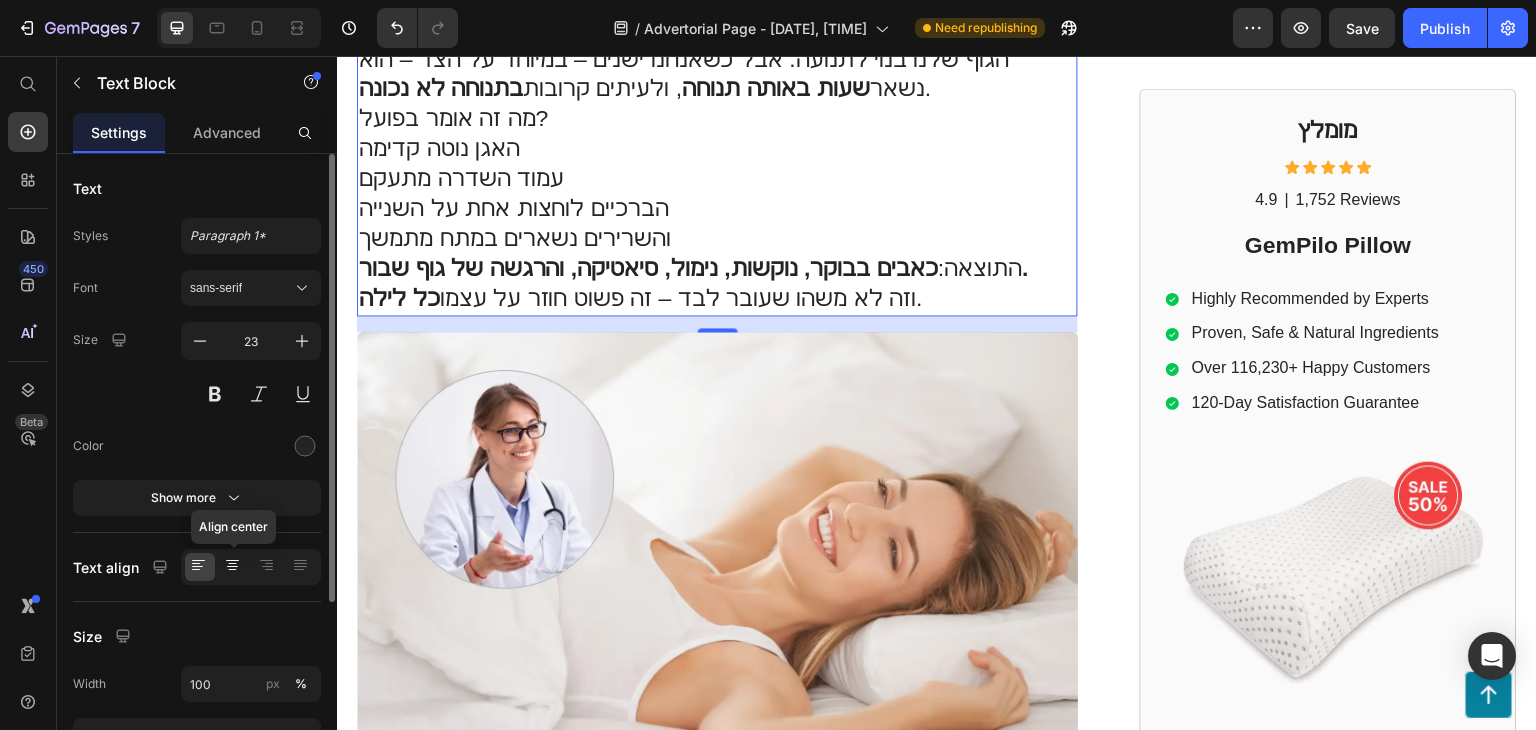 click 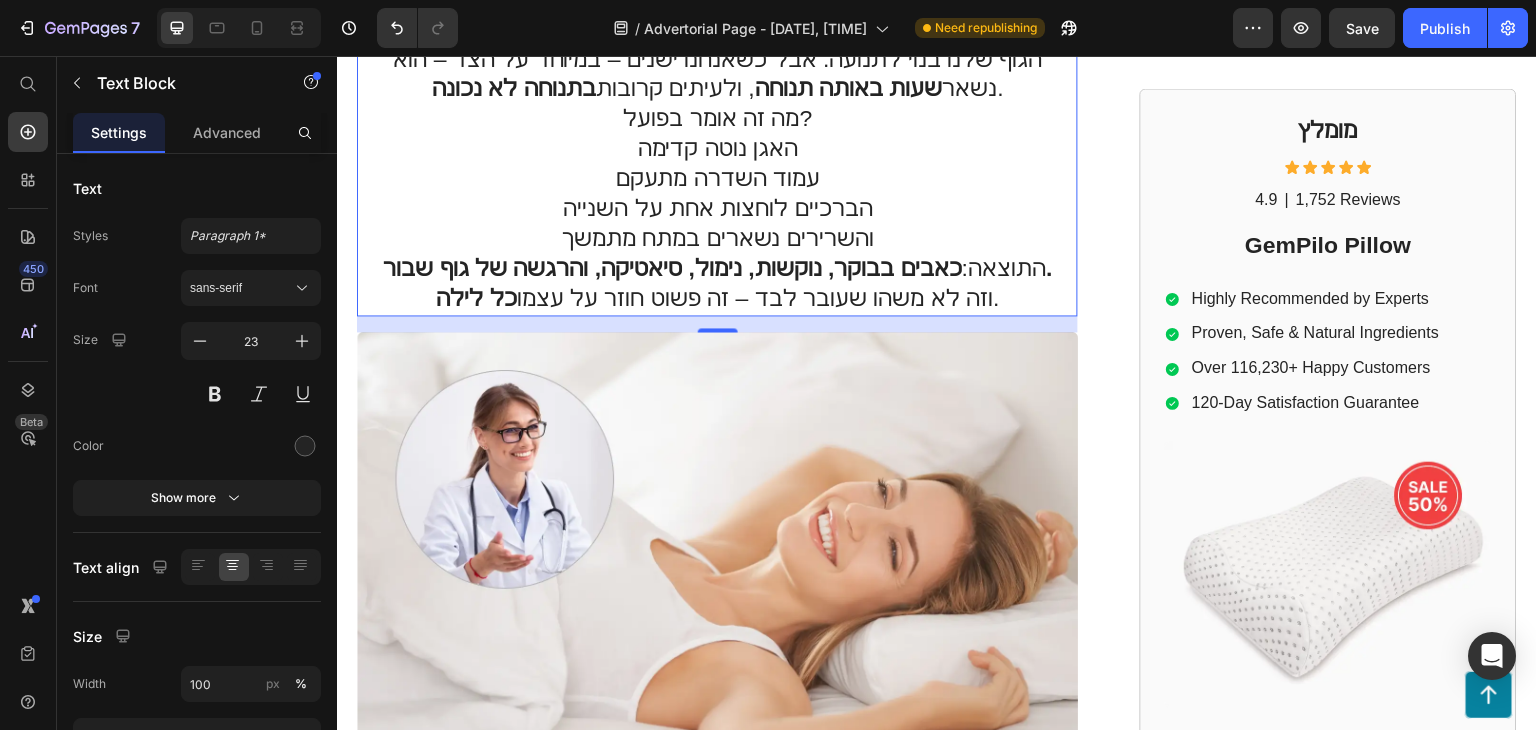 scroll, scrollTop: 100, scrollLeft: 0, axis: vertical 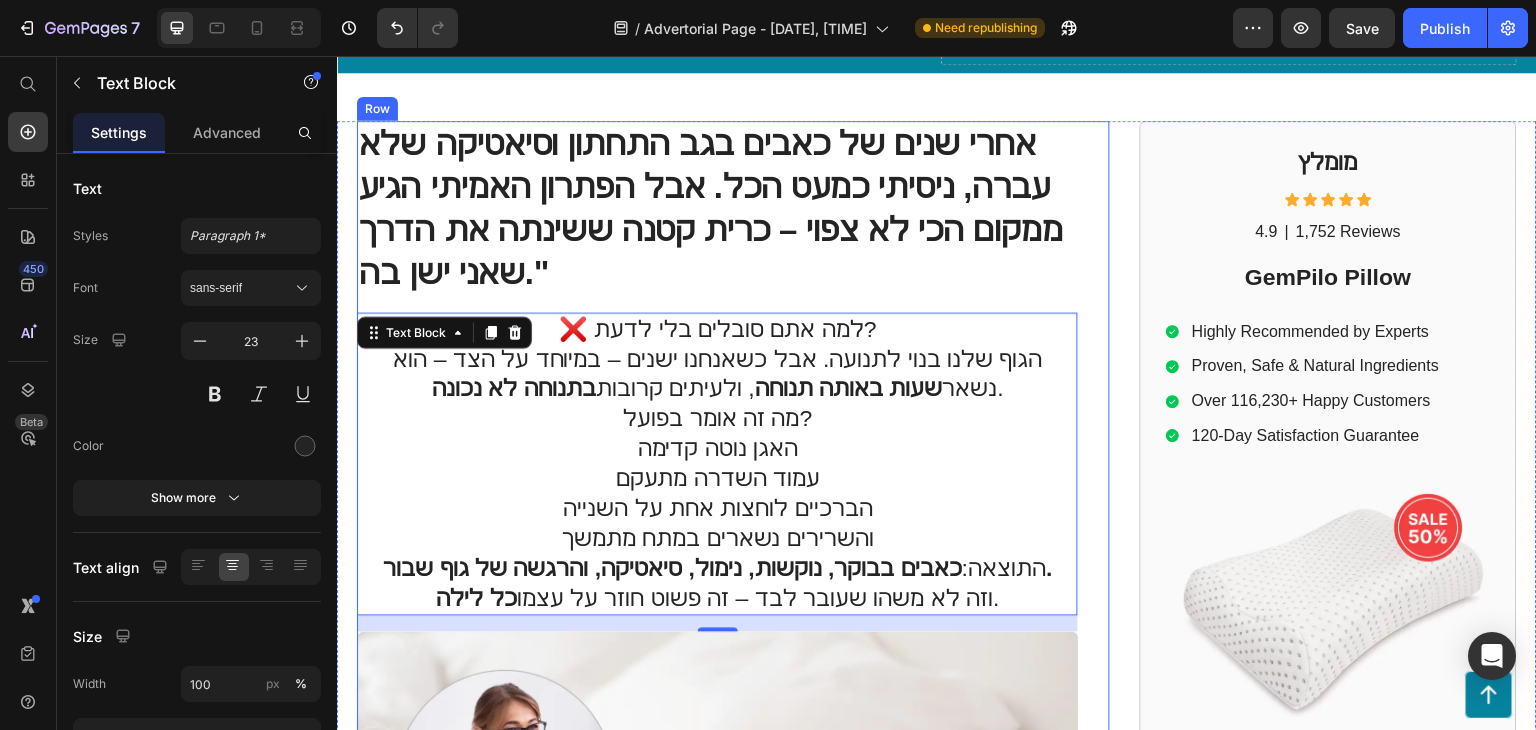click on "אחרי שנים של כאבים בגב התחתון וסיאטיקה שלא עברה, ניסיתי כמעט הכל. אבל הפתרון האמיתי הגיע ממקום הכי לא צפוי – כרית קטנה ששינתה את הדרך שאני ישן בה."" at bounding box center (717, 209) 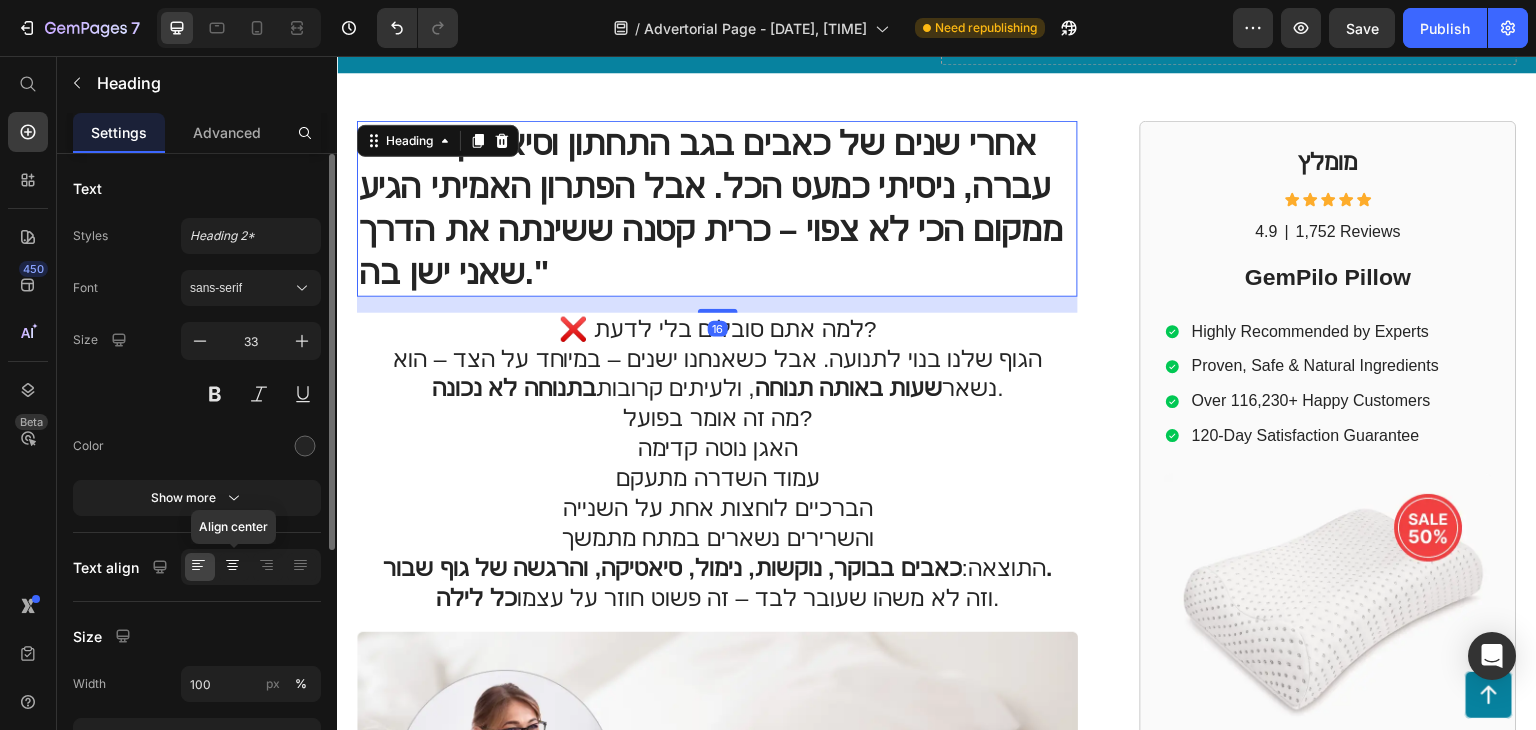 click 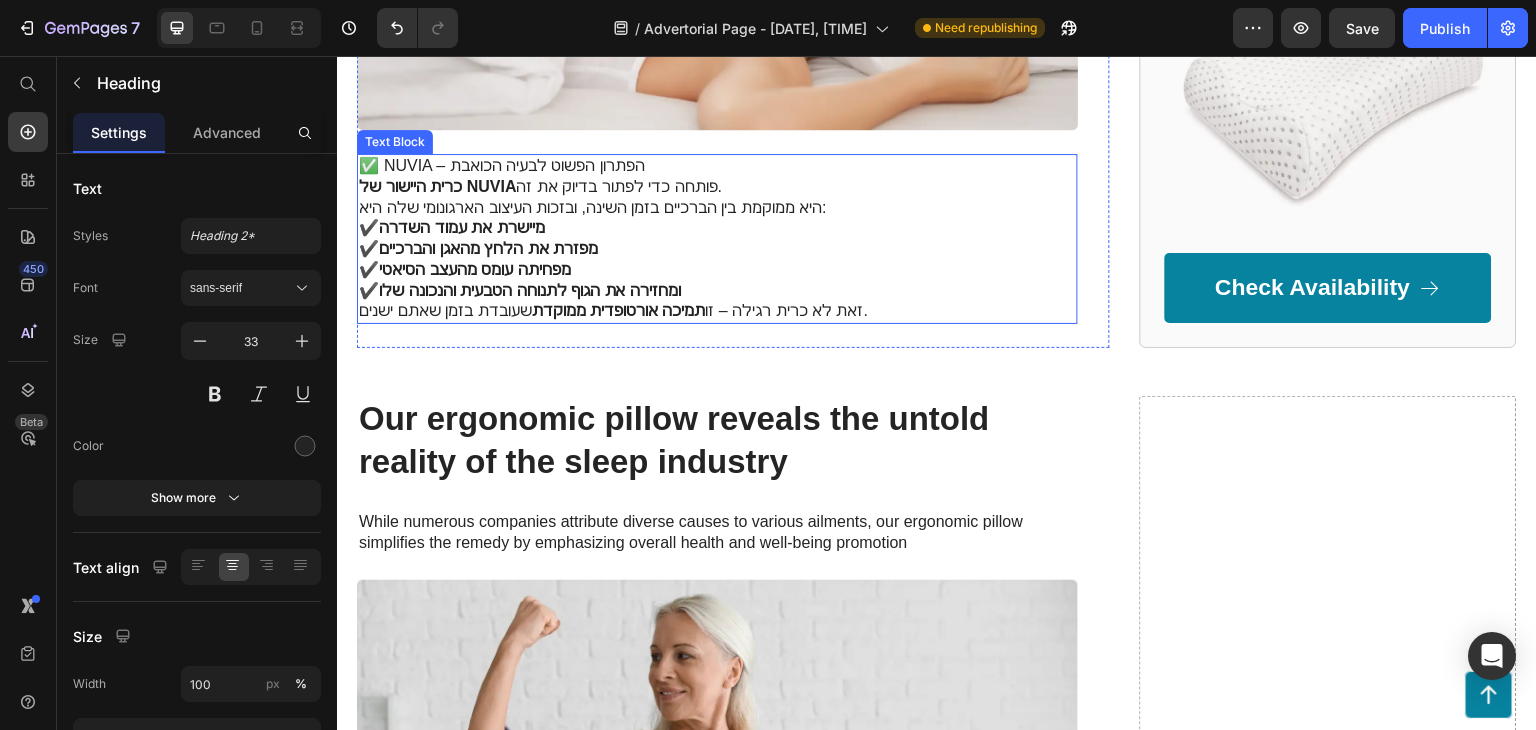 scroll, scrollTop: 900, scrollLeft: 0, axis: vertical 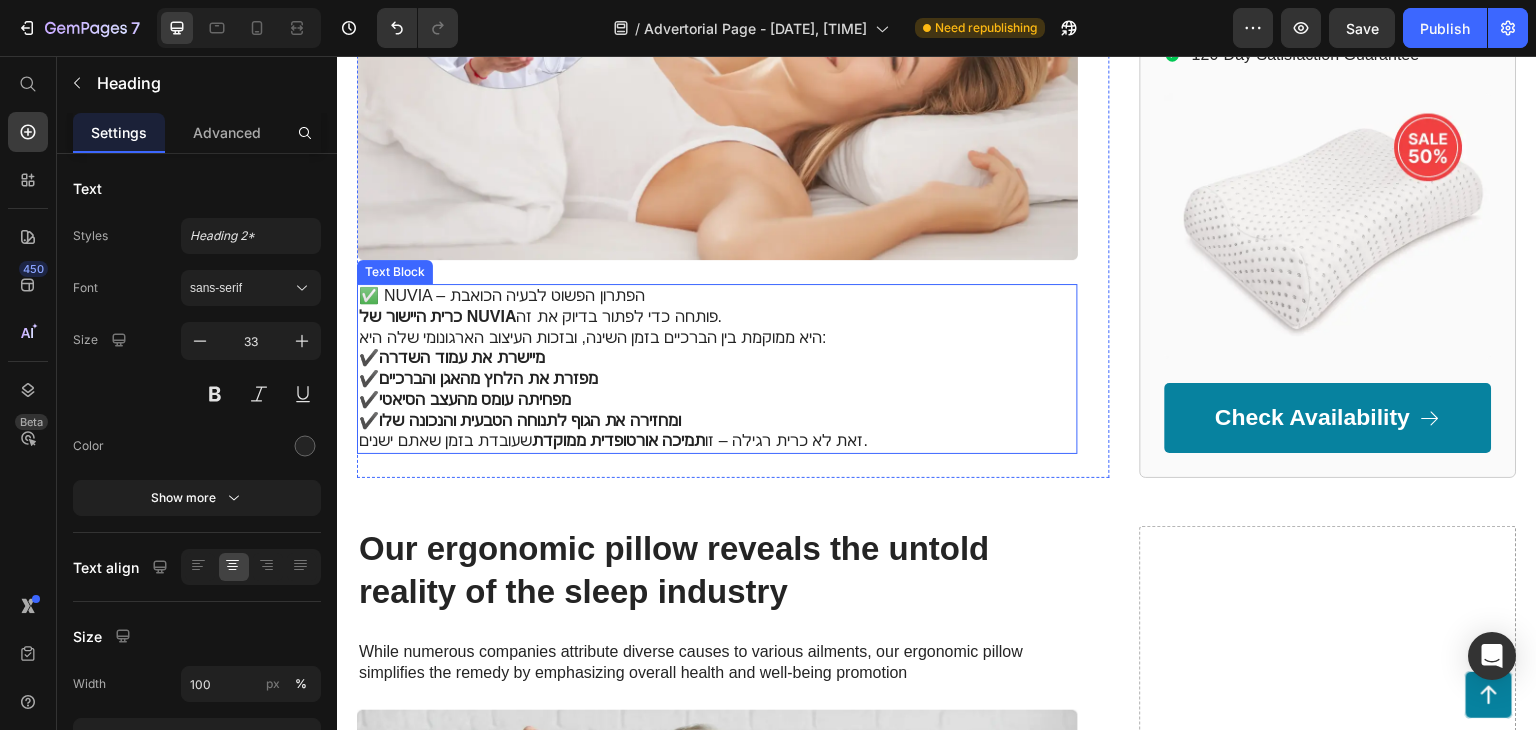 click on "✔️  מיישרת את עמוד השדרה ✔️  מפזרת את הלחץ מהאגן והברכיים ✔️  מפחיתה עומס מהעצב הסיאטי ✔️  ומחזירה את הגוף לתנוחה הטבעית והנכונה שלו" at bounding box center (717, 389) 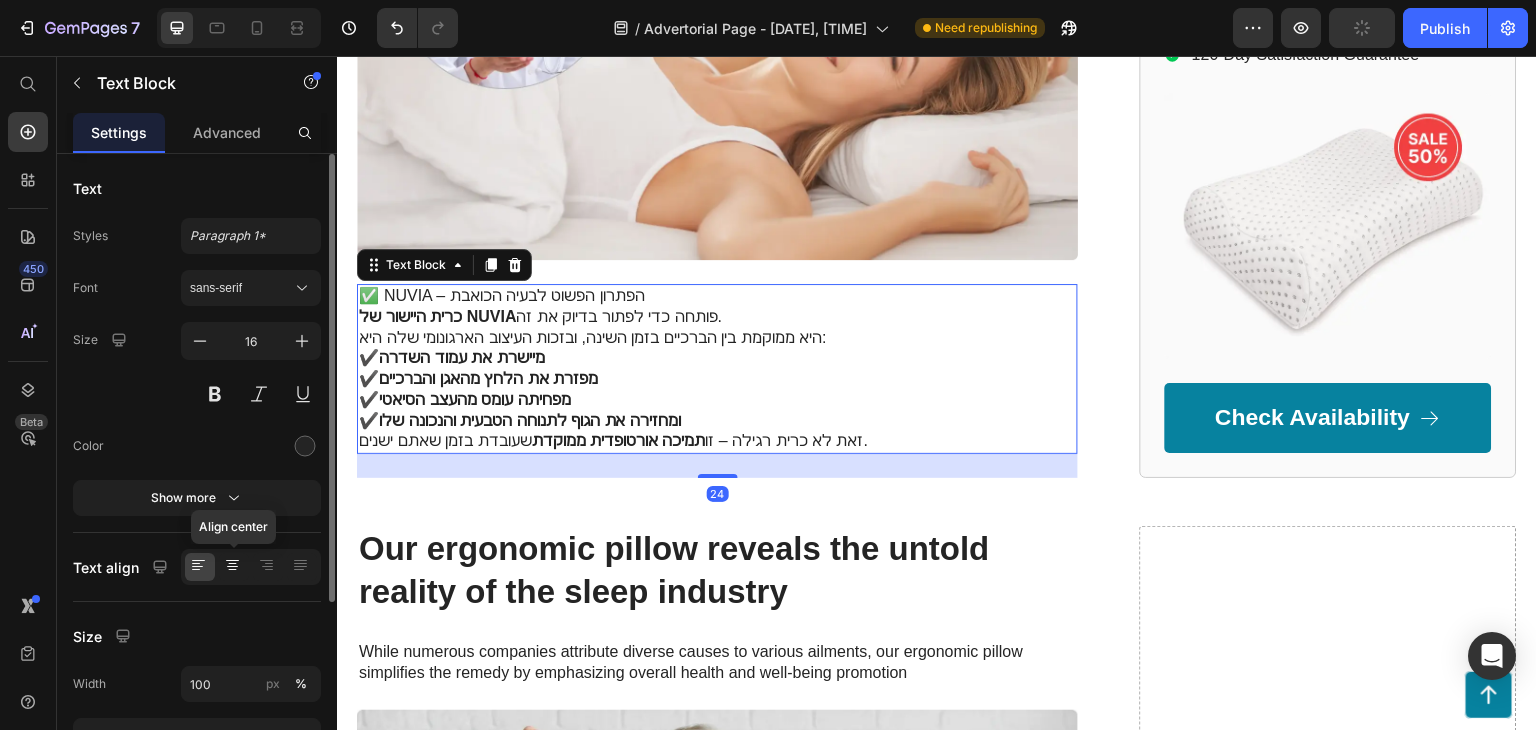 click 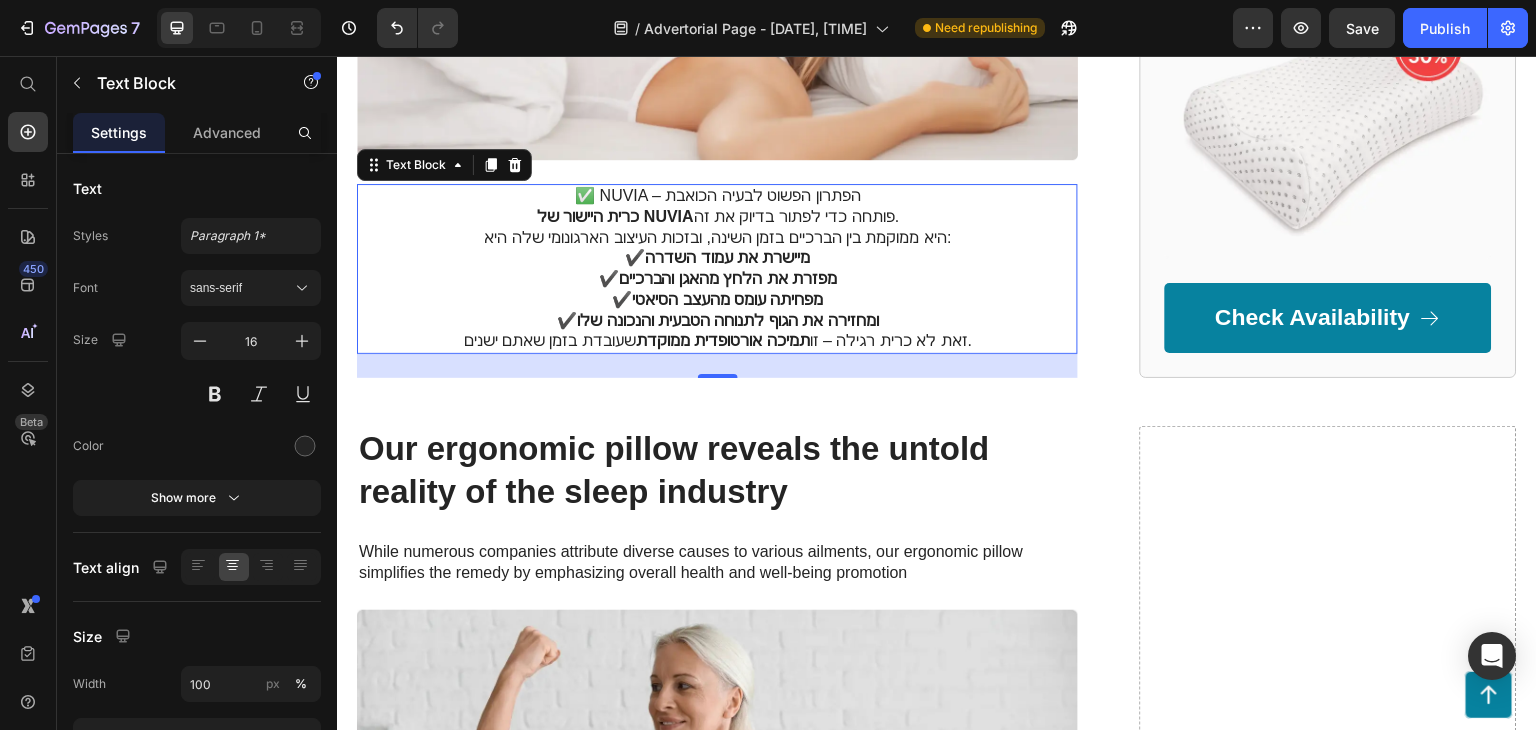 scroll, scrollTop: 1300, scrollLeft: 0, axis: vertical 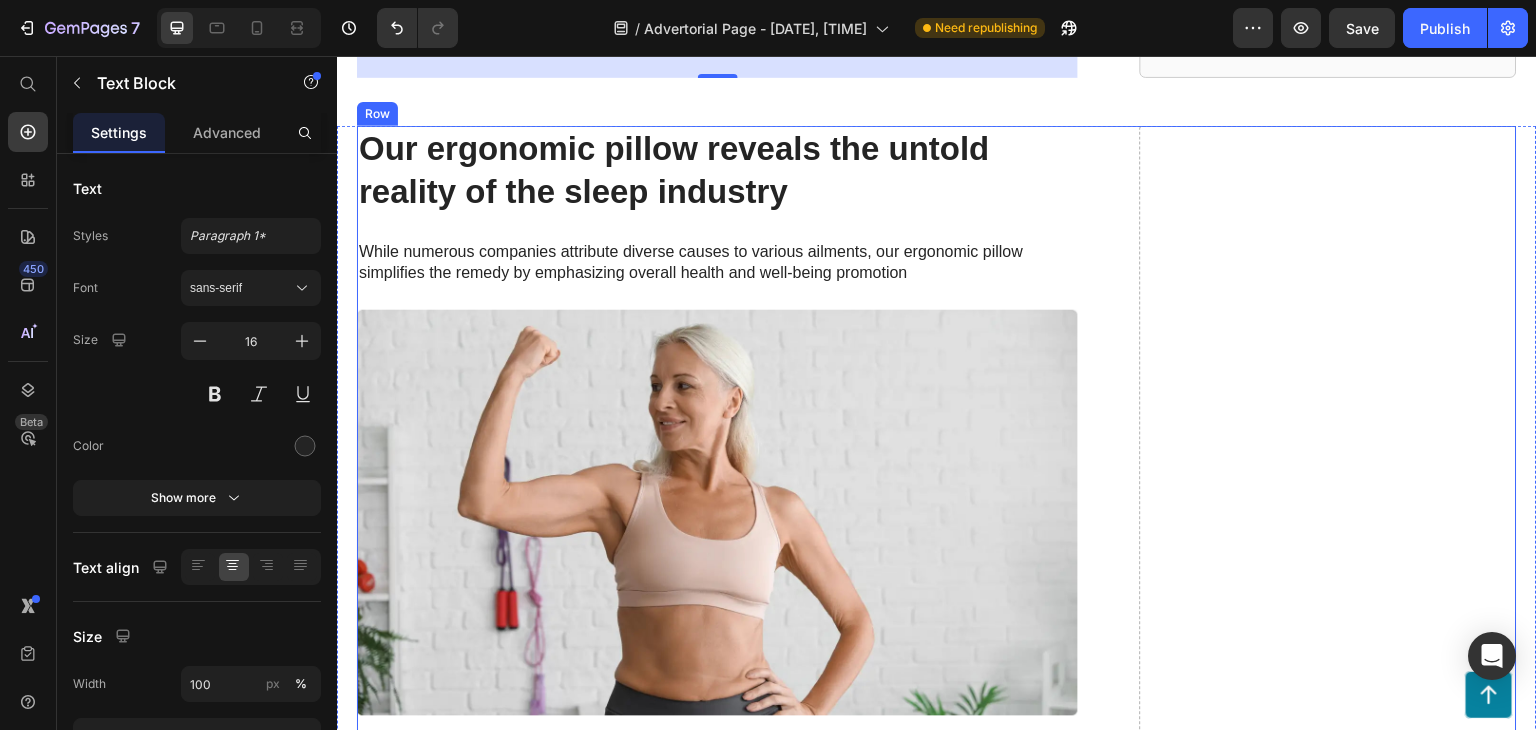 click on "Drop element here" at bounding box center (1328, 1579) 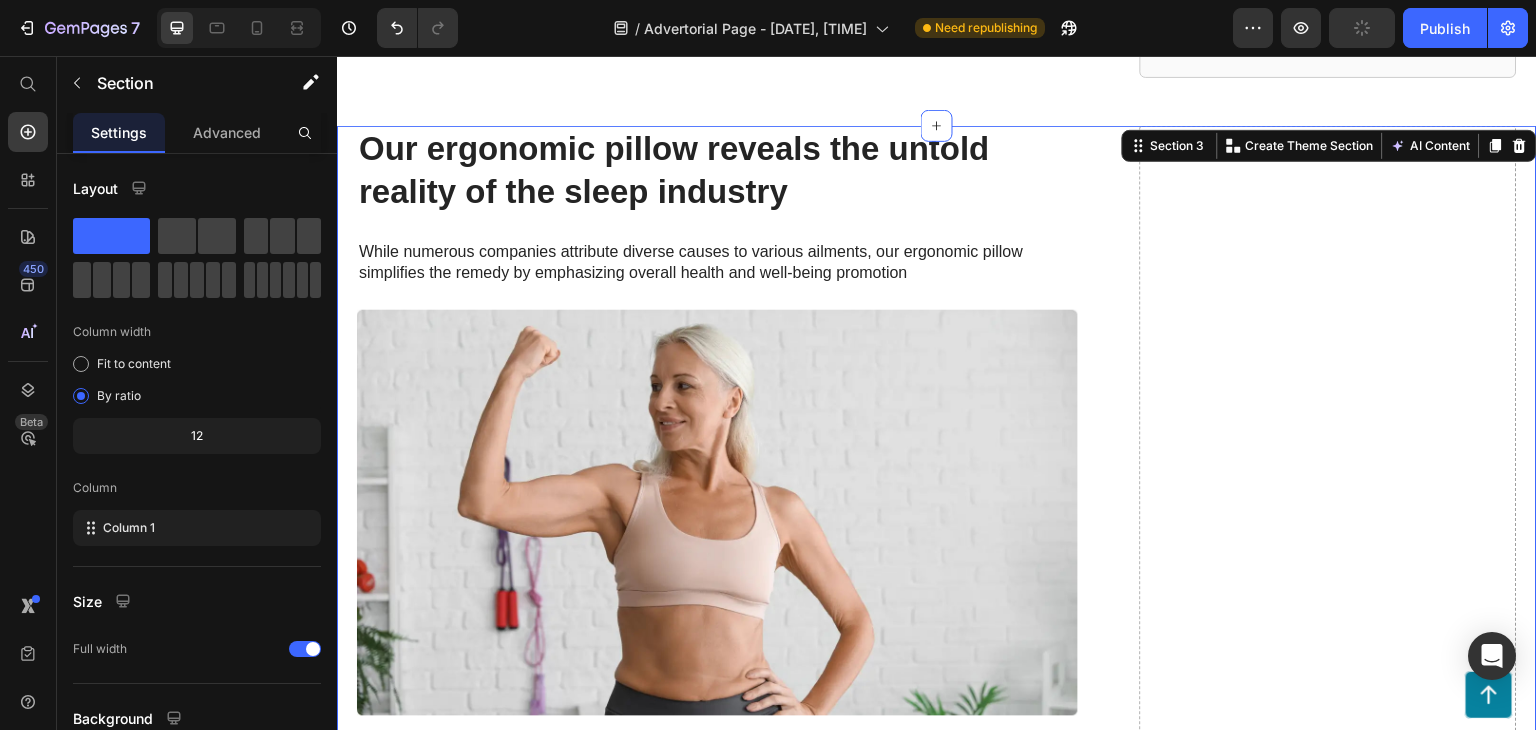 click on "Our ergonomic pillow reveals the untold reality of the sleep industry Heading While numerous companies attribute diverse causes to various ailments, our ergonomic pillow simplifies the remedy by emphasizing overall health and well-being promotion Text Block Image Row Unleashing the Power of Optimal Sleep with Our Ergonomic Pillow Heading Our ergonomic pillow draws inspiration from groundbreaking research conducted at a leading orthopedic institute, uncovering the crucial role of proper spine alignment in overall well-being. Our ergonomic pillow aims to address this issue by providing exceptional support for optimal spinal alignment. This research shed light on a significant disparity in participants' sleep quality and overall well-being. Our ergonomic pillow aims to bridge this gap by offering personalized support for a healthier sleep experience. Text Block Image Row Unraveling the Connection Between Proper Spine Alignment and Overall Well-being Heading Text Block Image Row Recommended Heading Icon Icon Icon" at bounding box center [937, 1603] 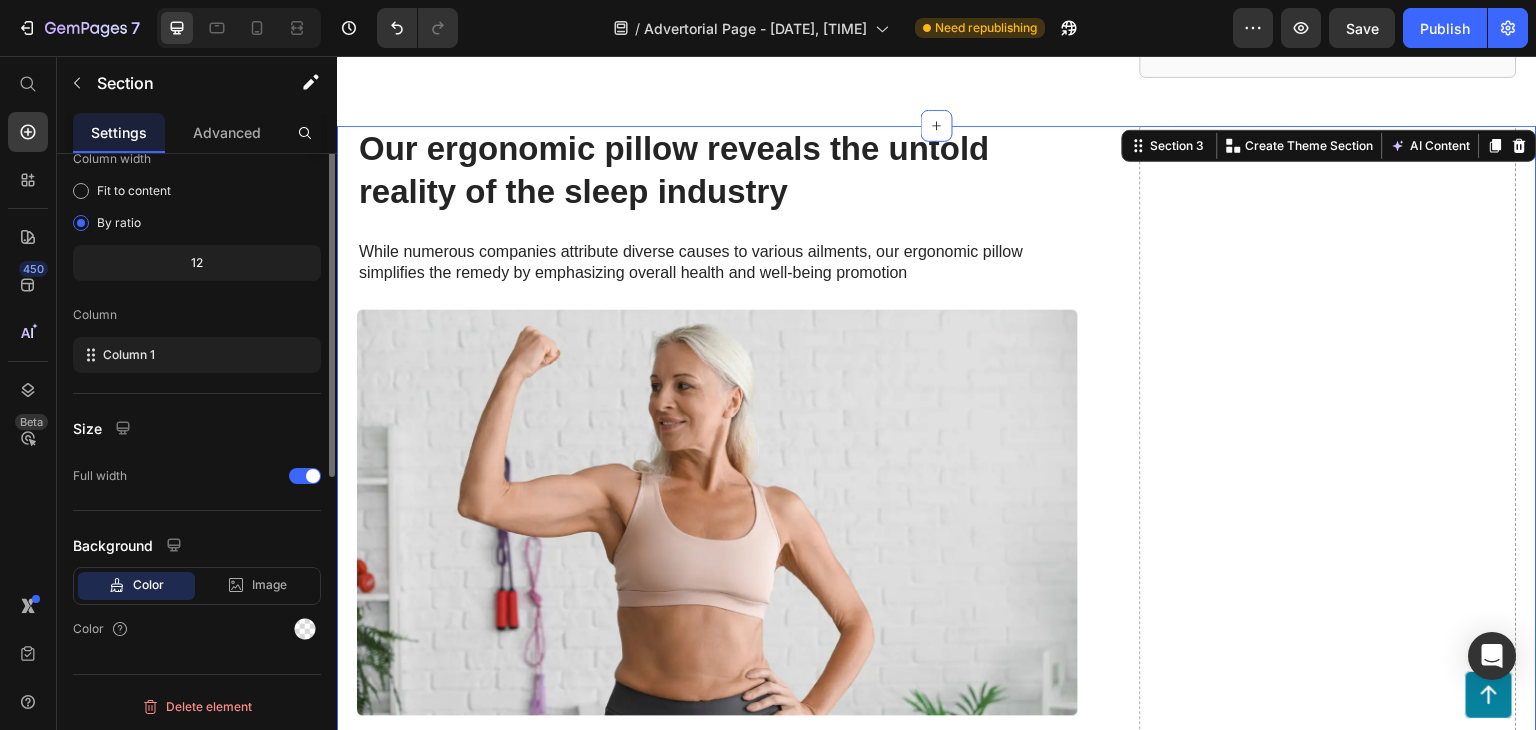 scroll, scrollTop: 0, scrollLeft: 0, axis: both 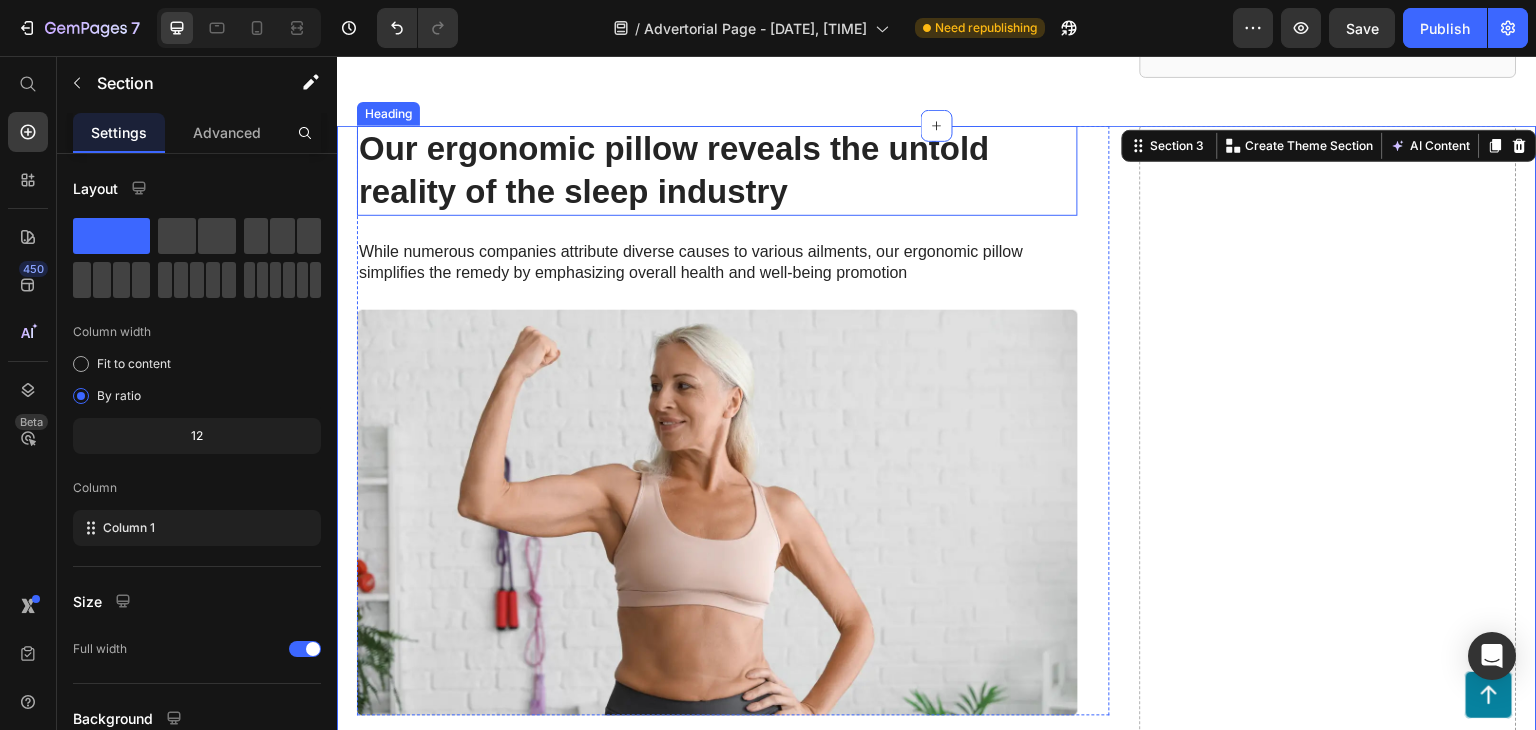click on "Our ergonomic pillow reveals the untold reality of the sleep industry Heading" at bounding box center (717, 171) 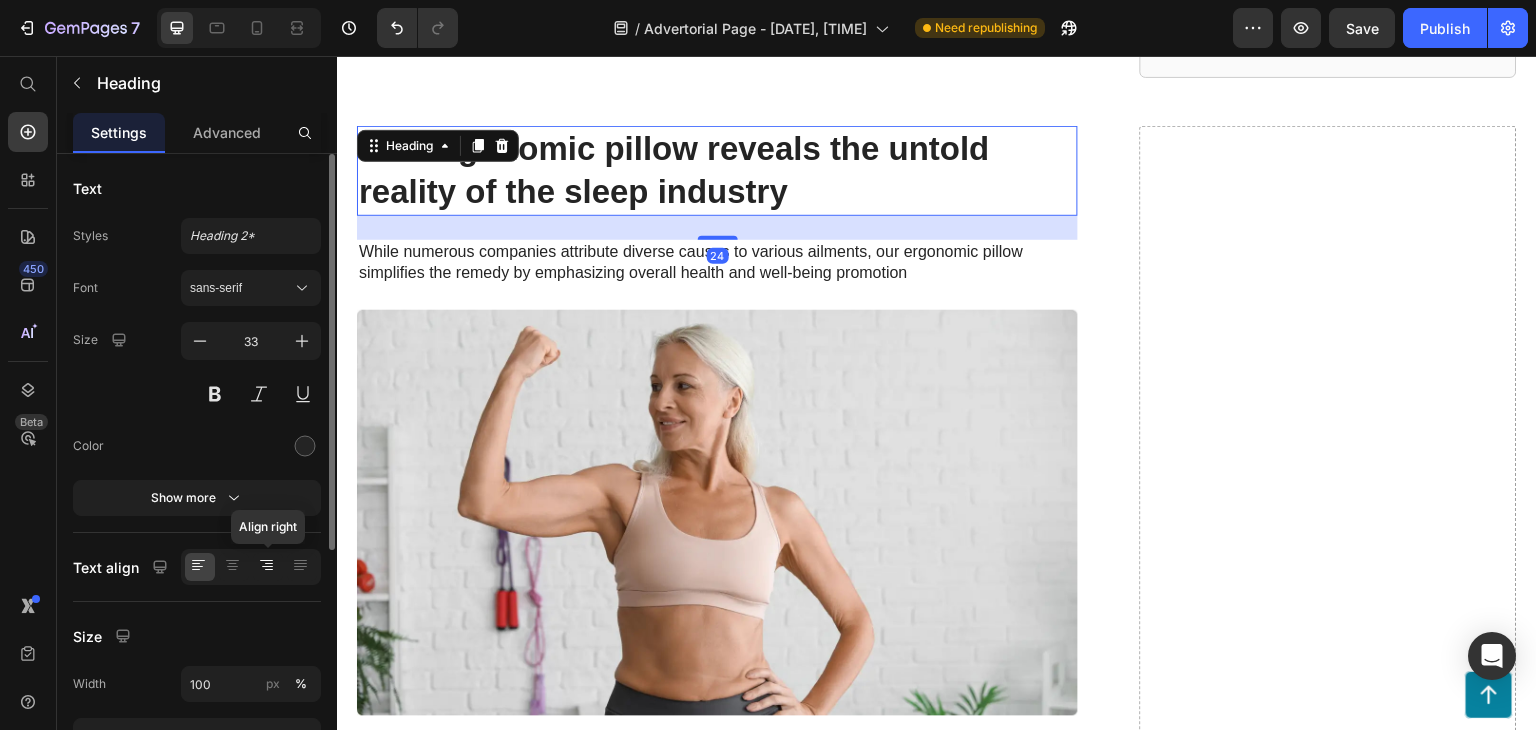 click 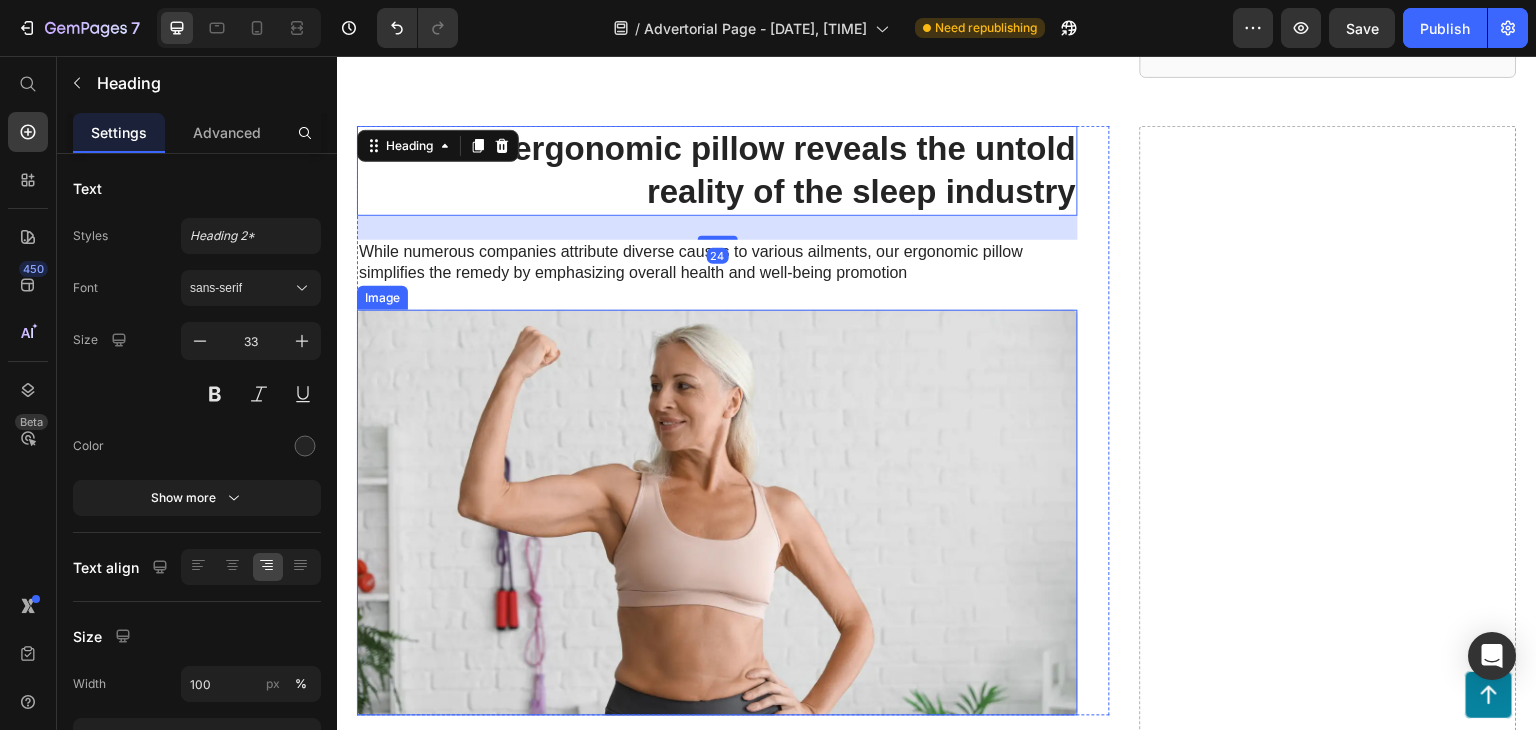 click on "While numerous companies attribute diverse causes to various ailments, our ergonomic pillow simplifies the remedy by emphasizing overall health and well-being promotion" at bounding box center (717, 263) 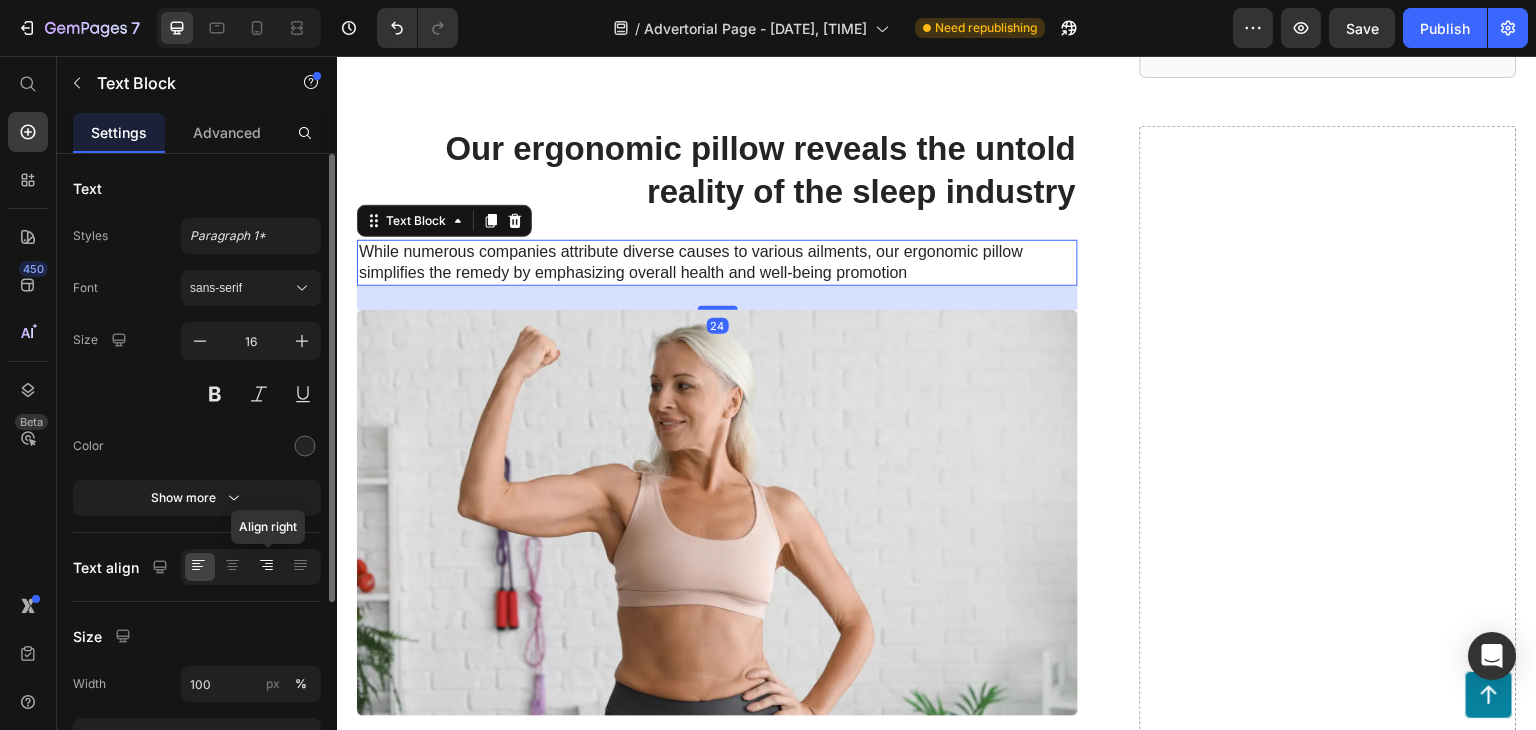 click 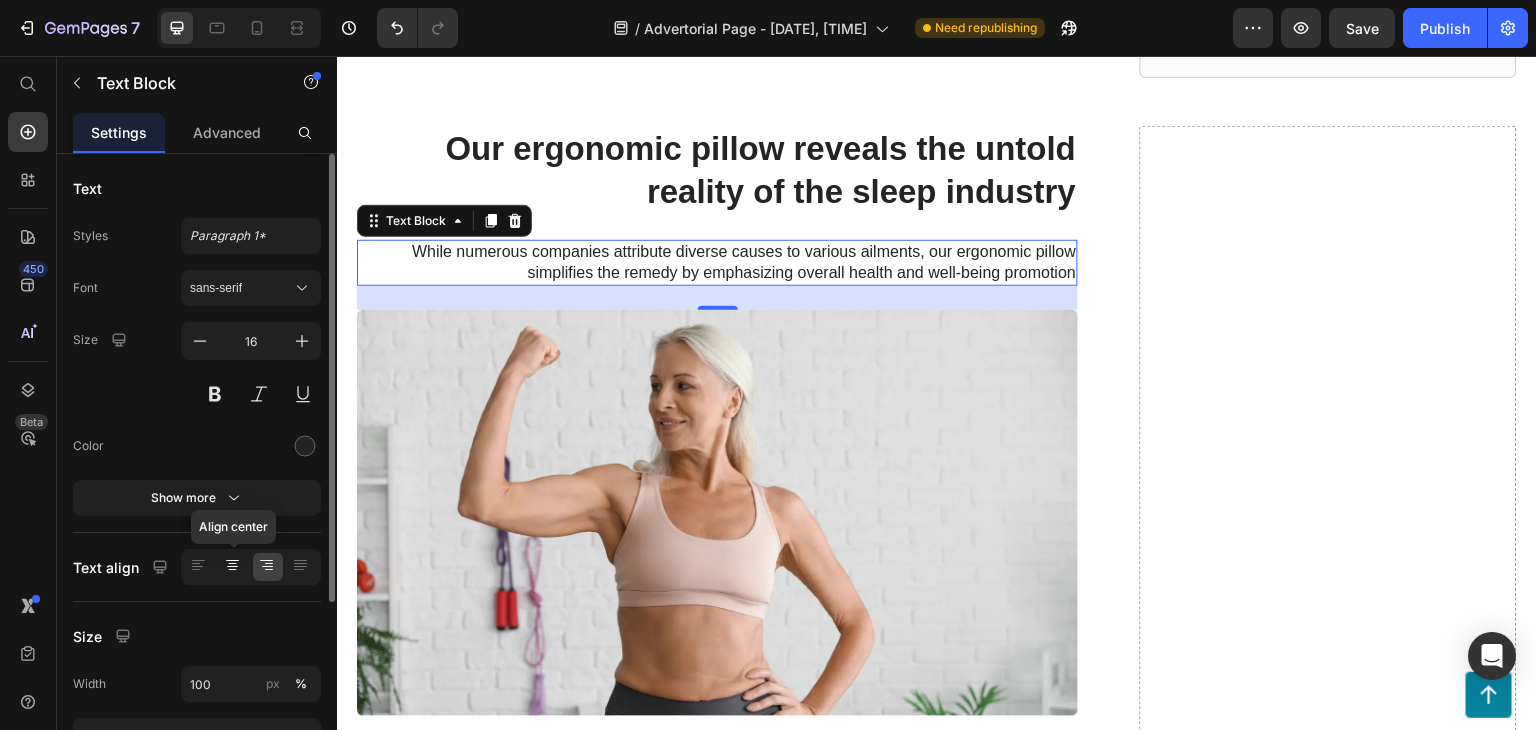 click 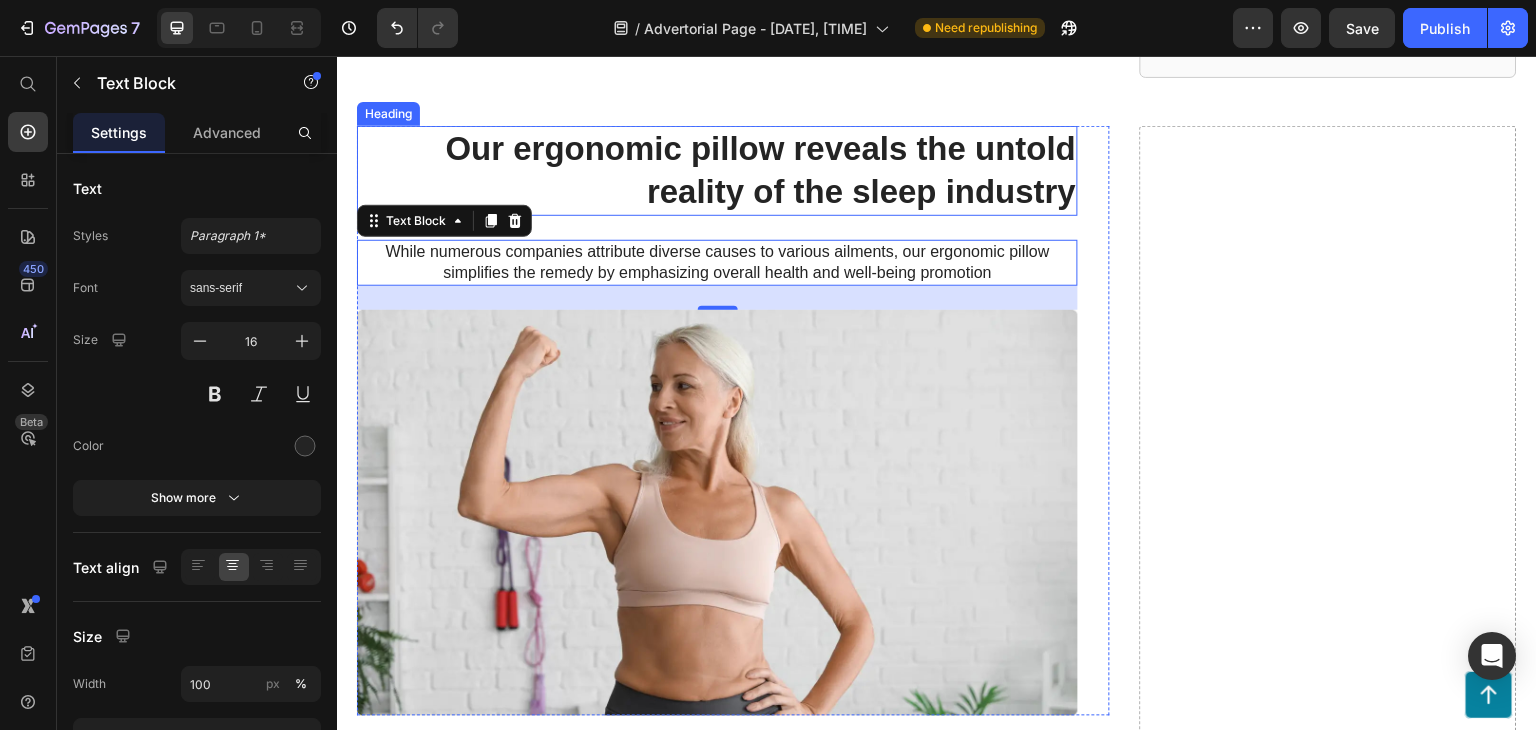 click on "Our ergonomic pillow reveals the untold reality of the sleep industry" at bounding box center [717, 171] 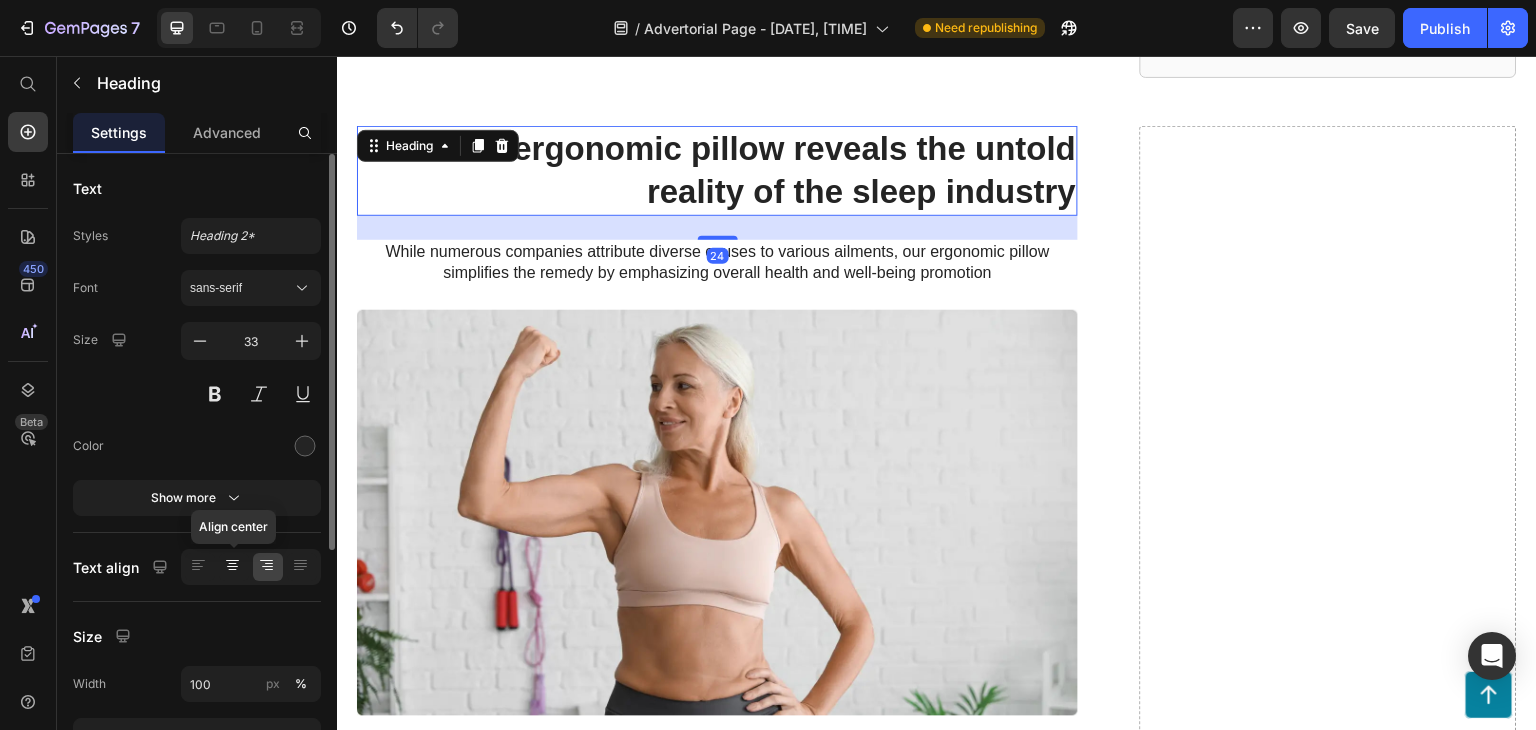 click 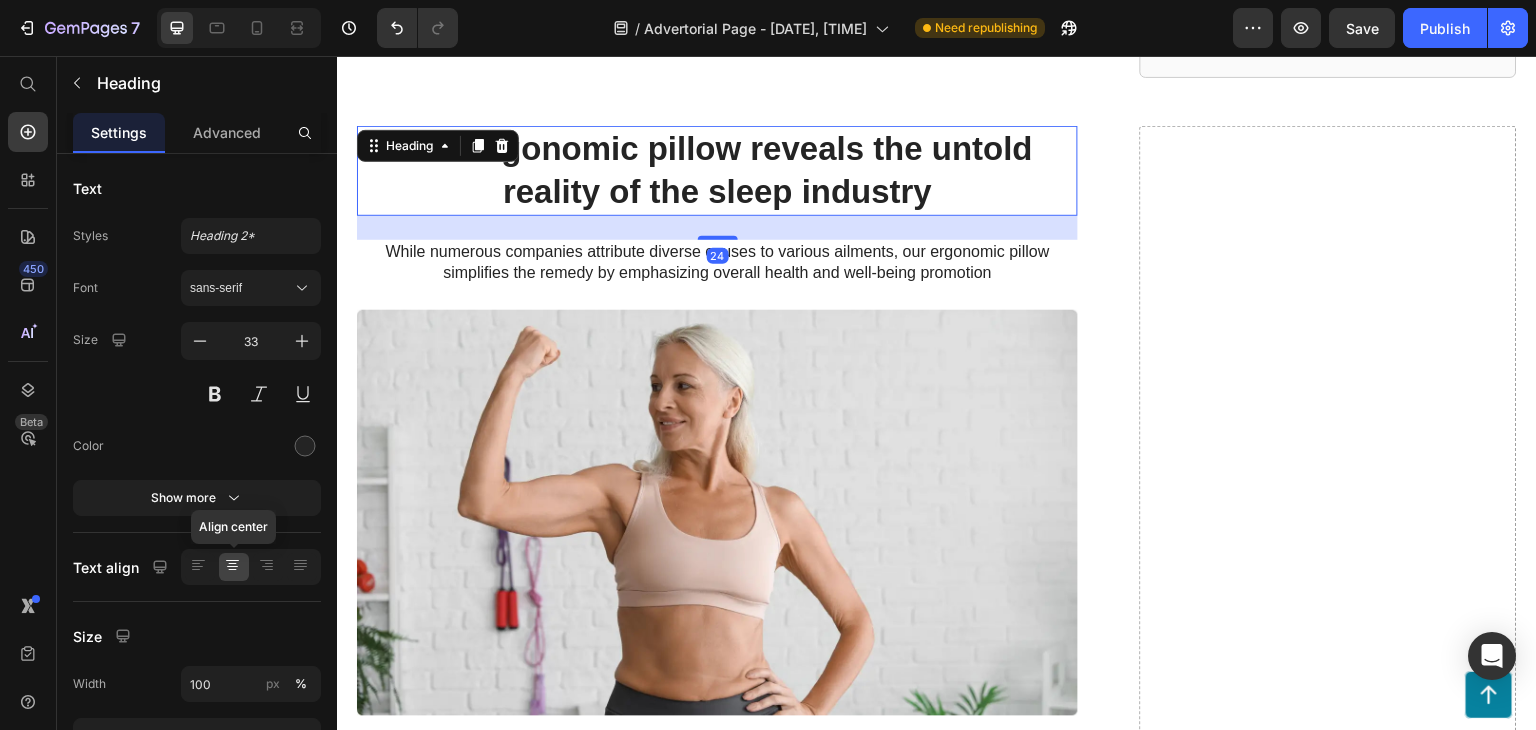 click at bounding box center (717, 513) 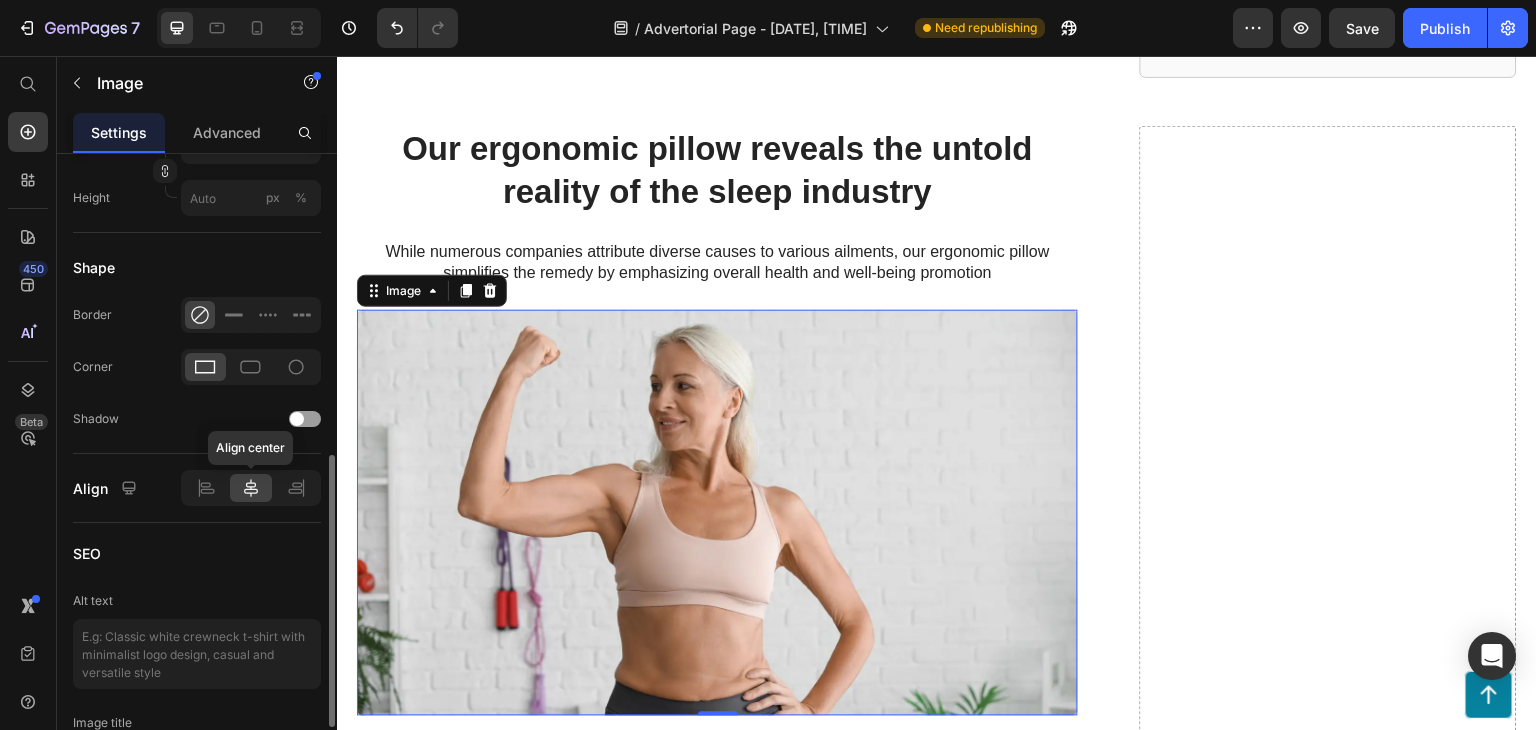 scroll, scrollTop: 800, scrollLeft: 0, axis: vertical 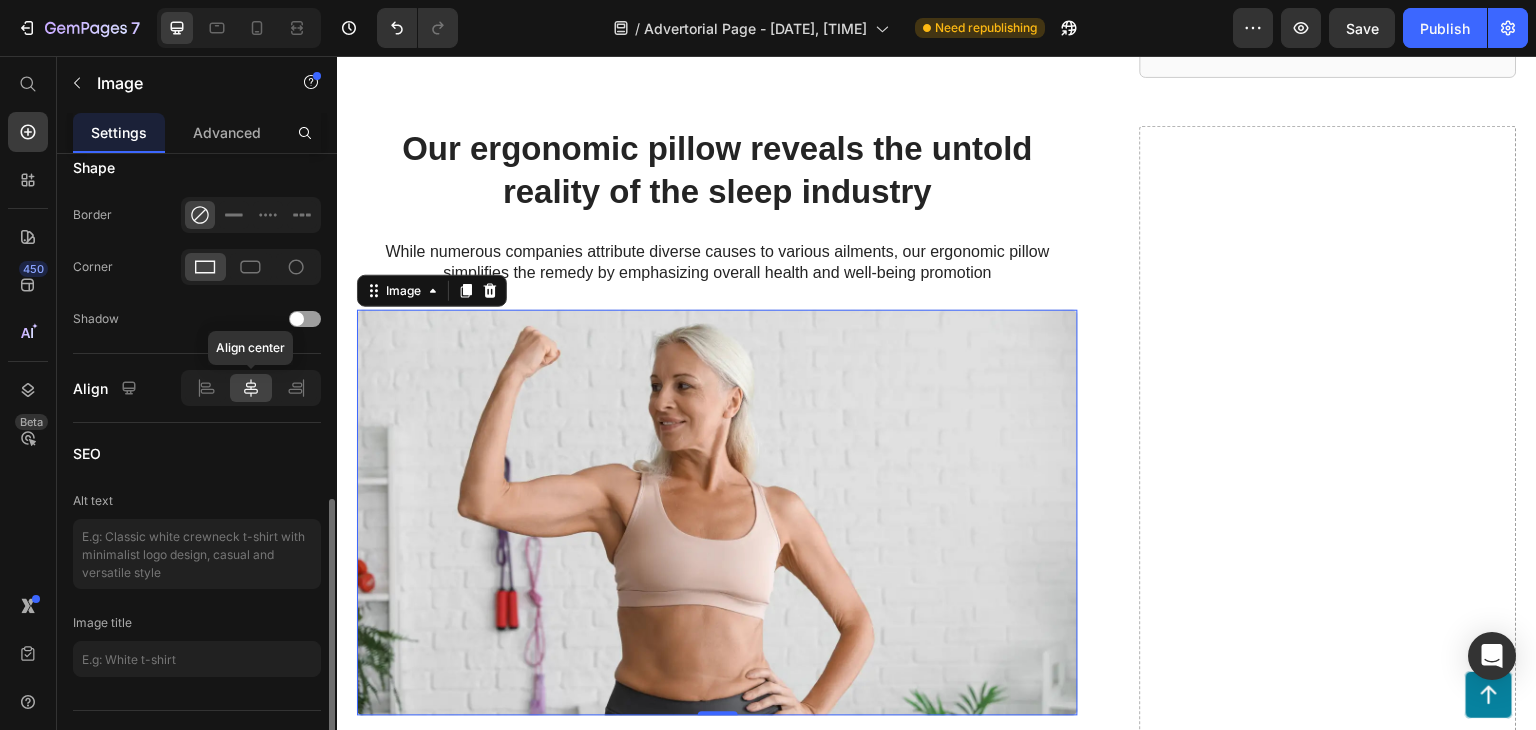 click 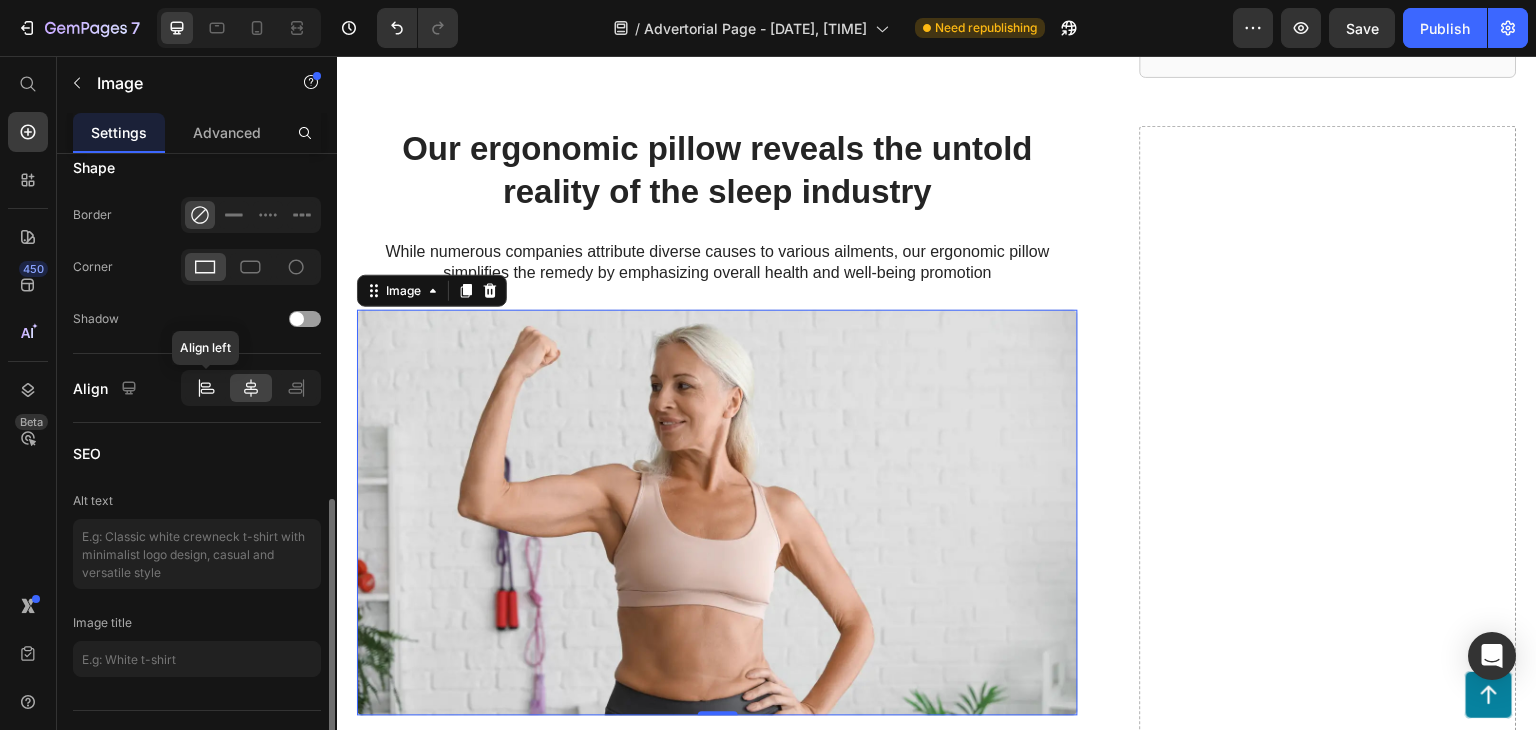 click 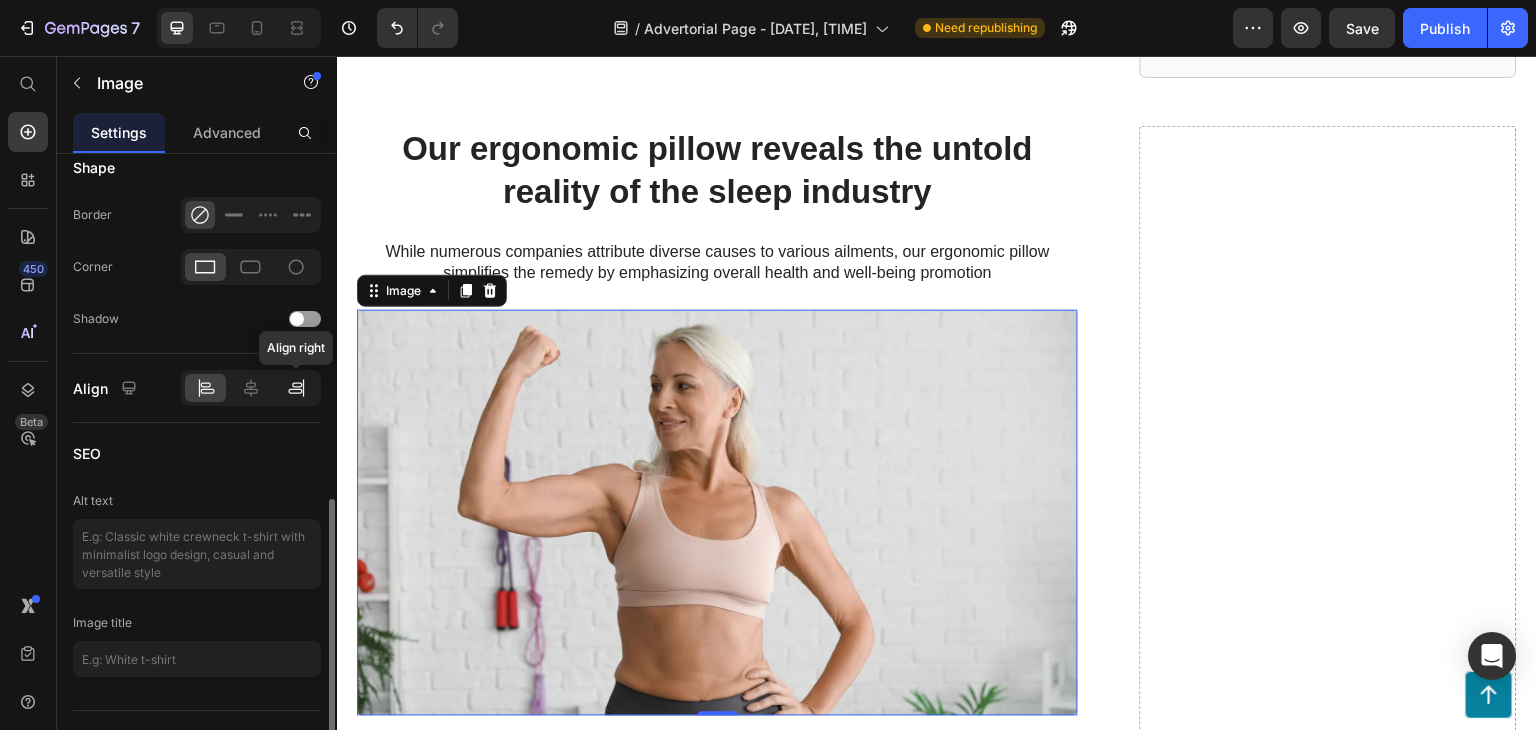click 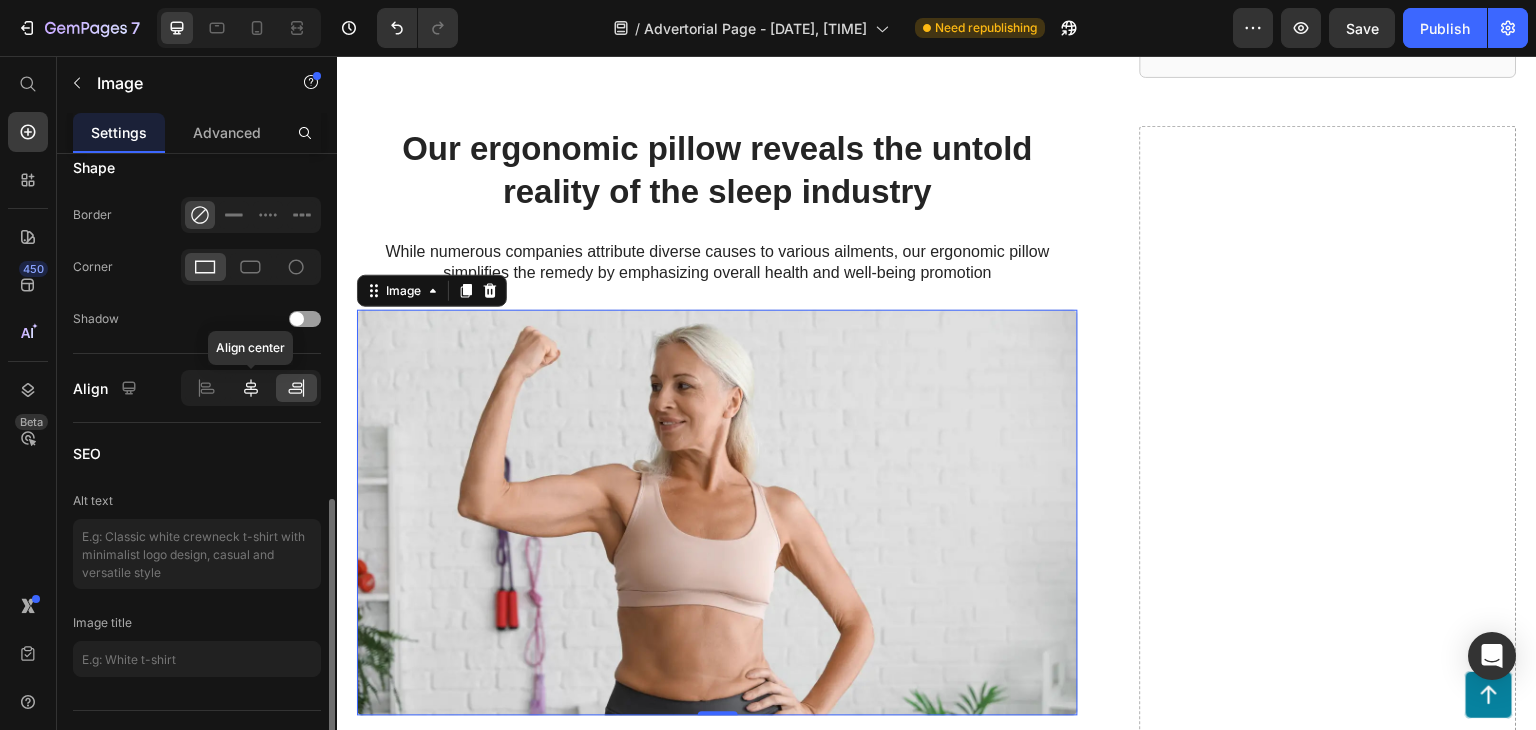 click 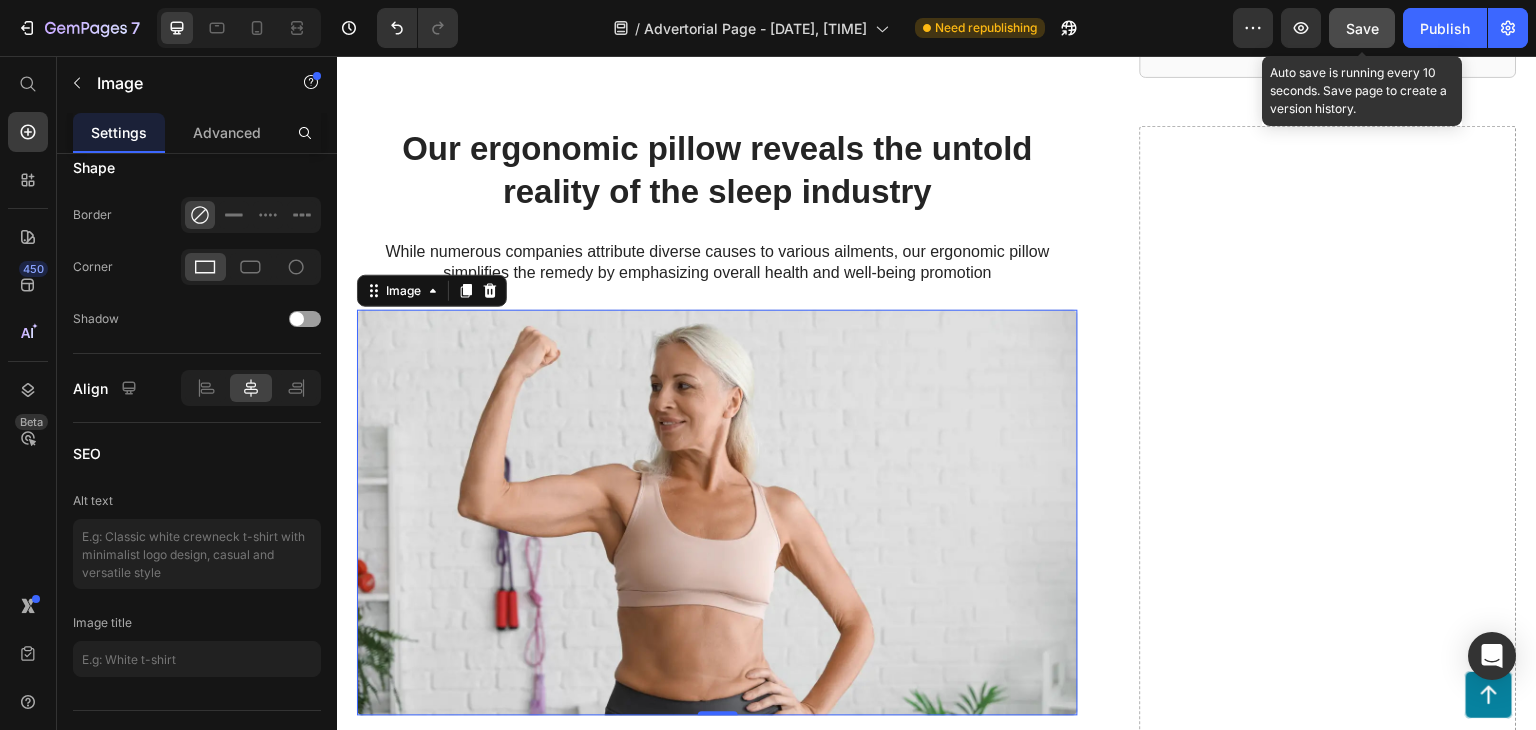 click on "Save" 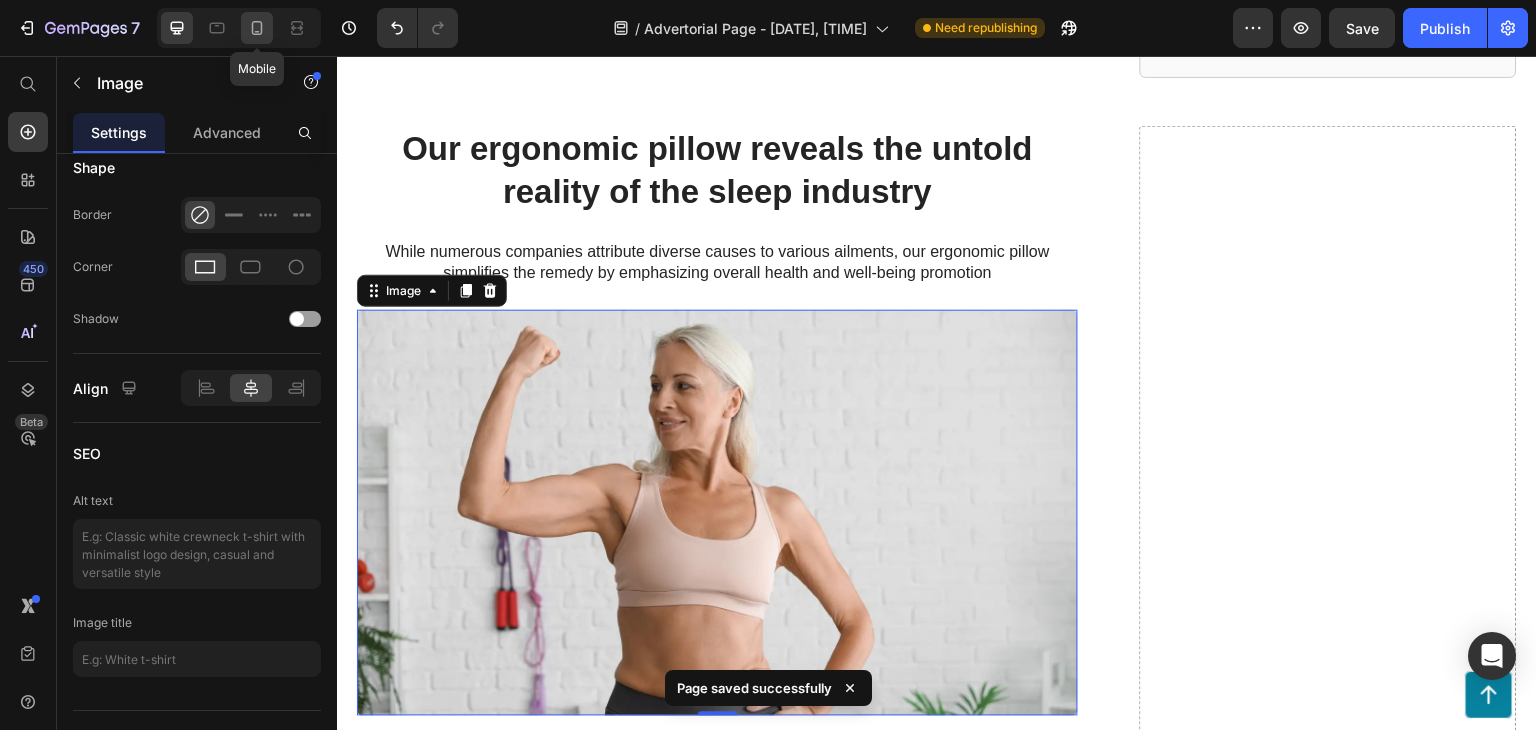 click 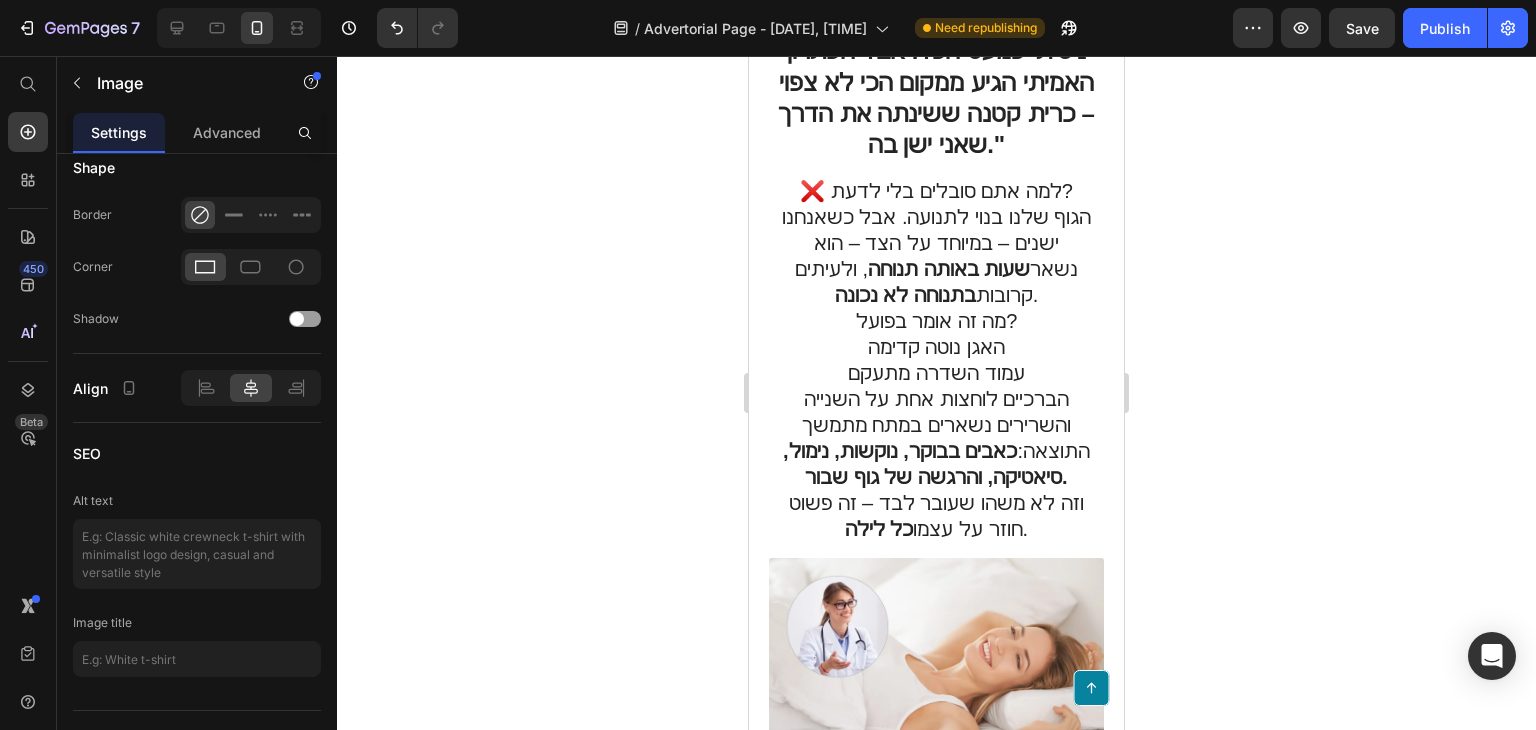 scroll, scrollTop: 300, scrollLeft: 0, axis: vertical 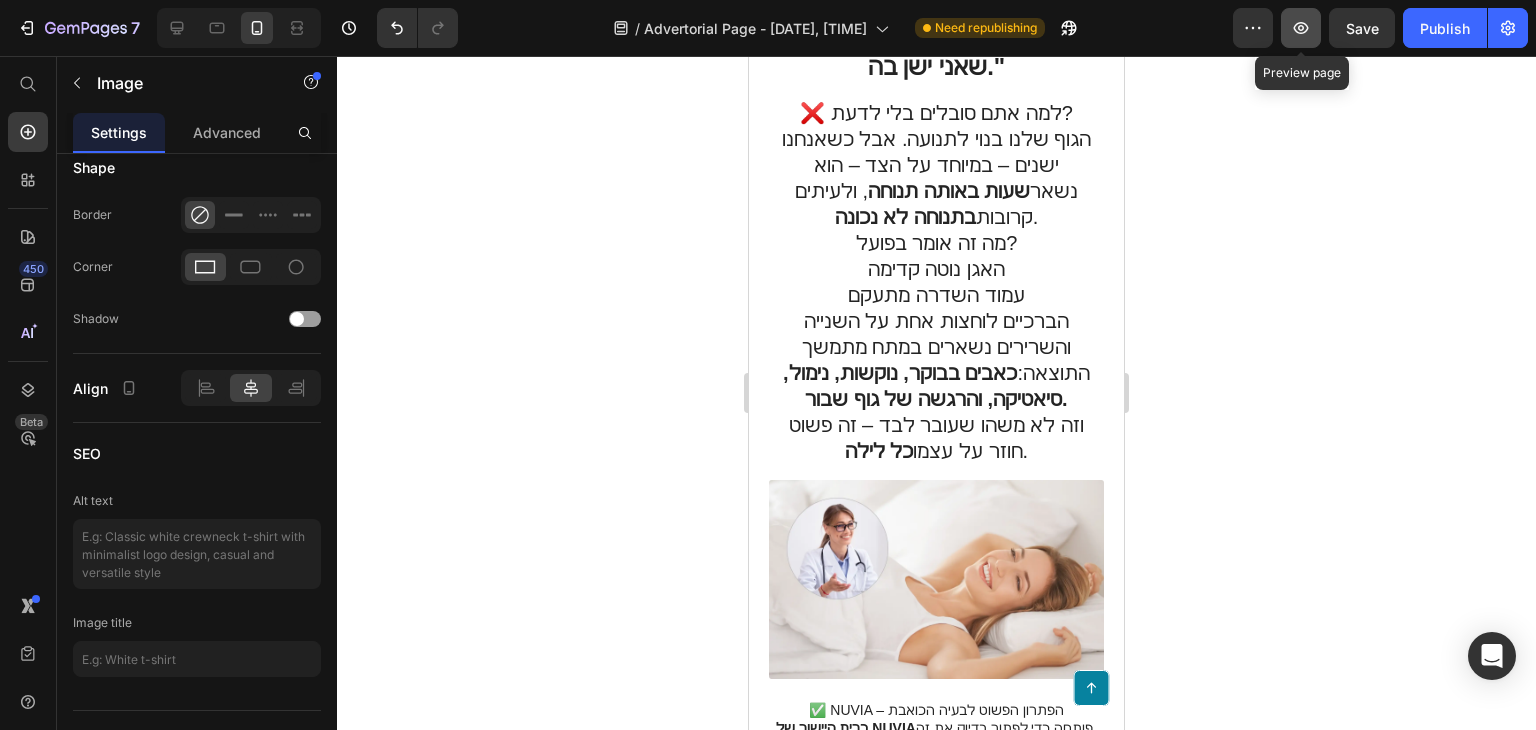 click 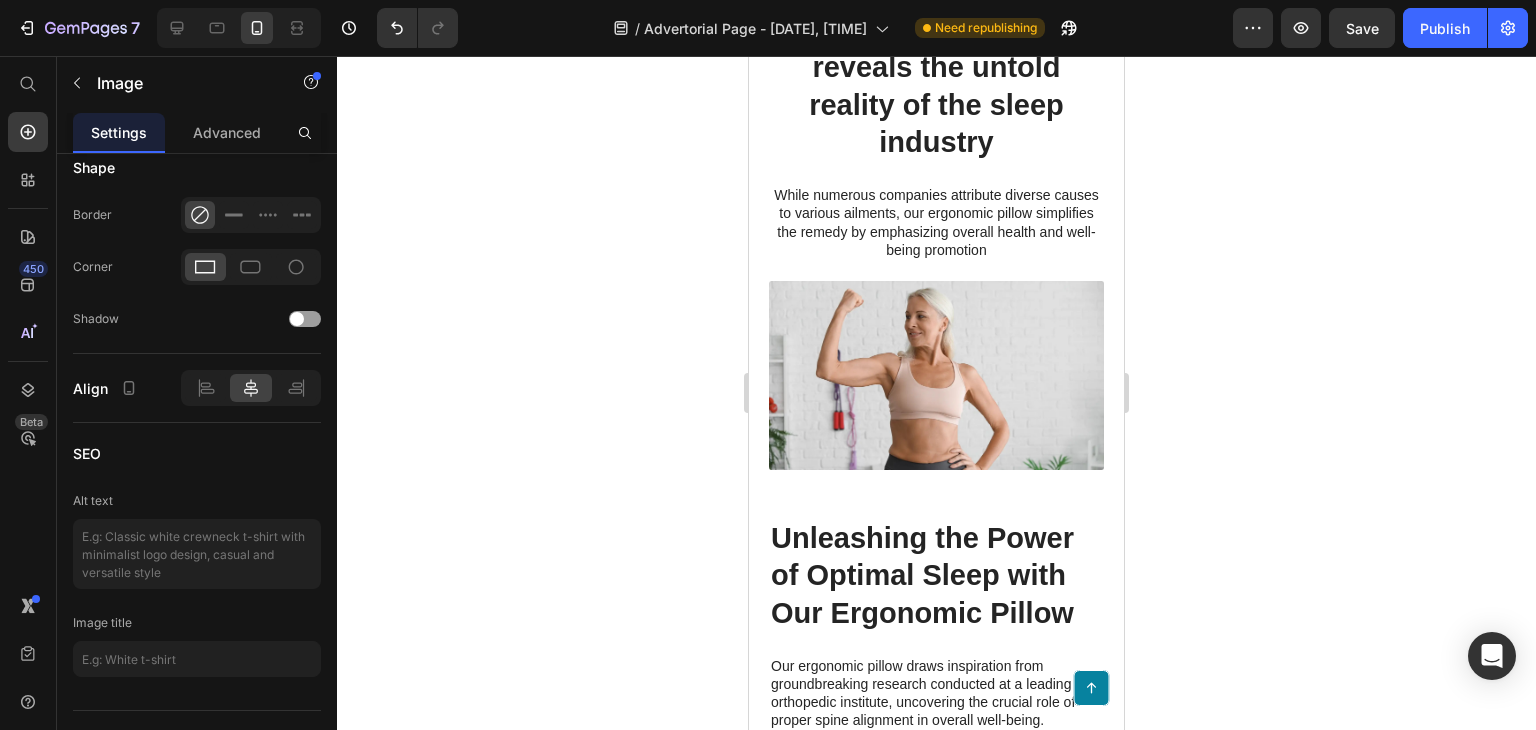 scroll, scrollTop: 1900, scrollLeft: 0, axis: vertical 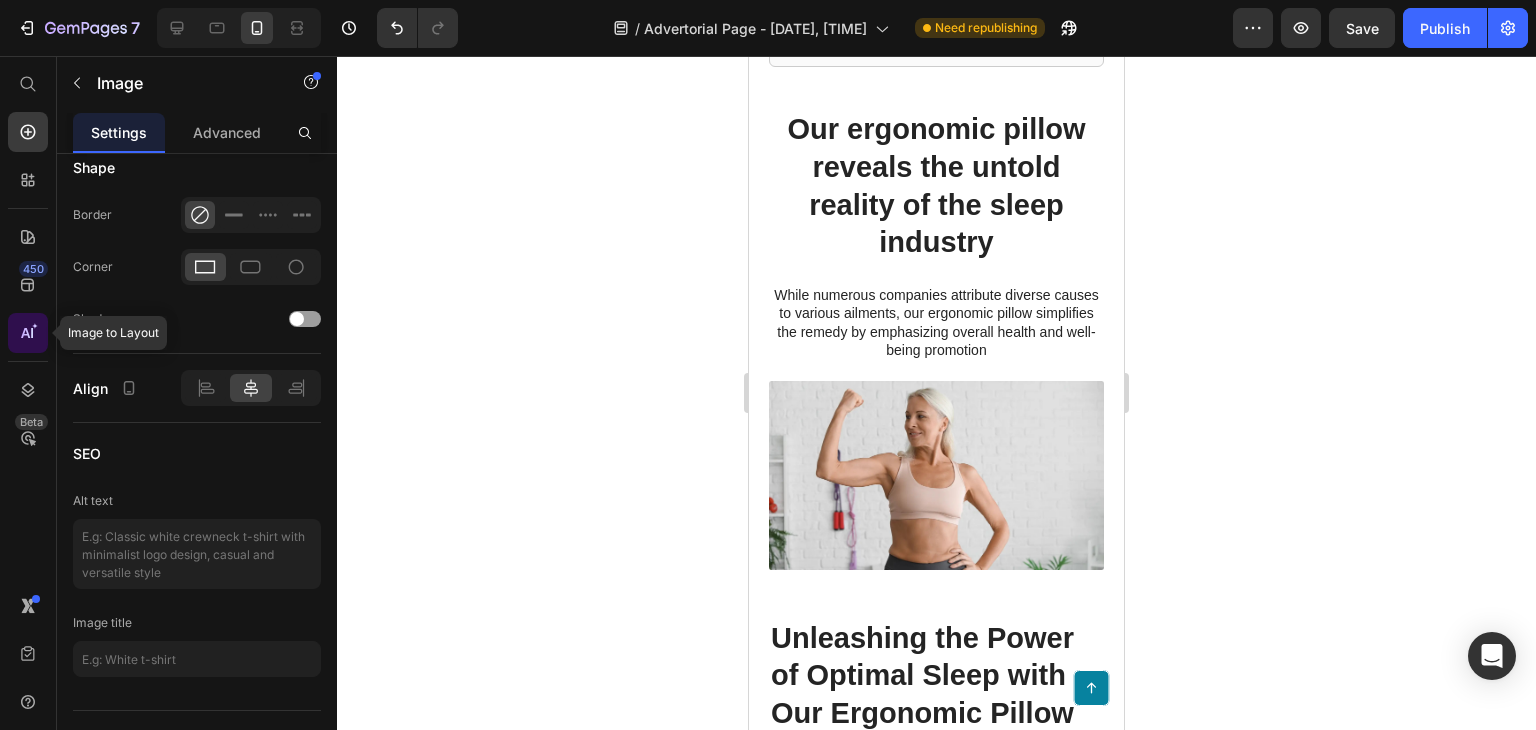click 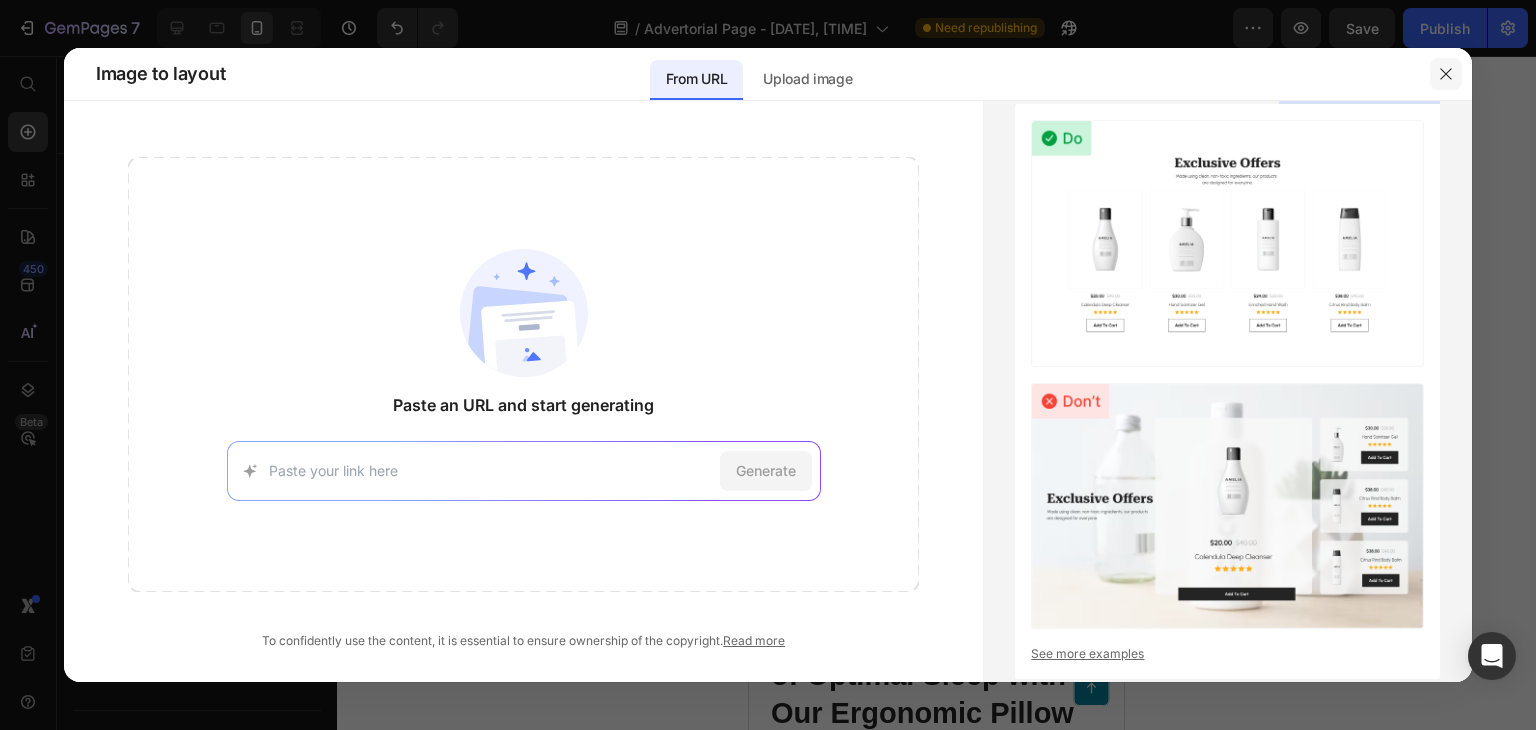 click 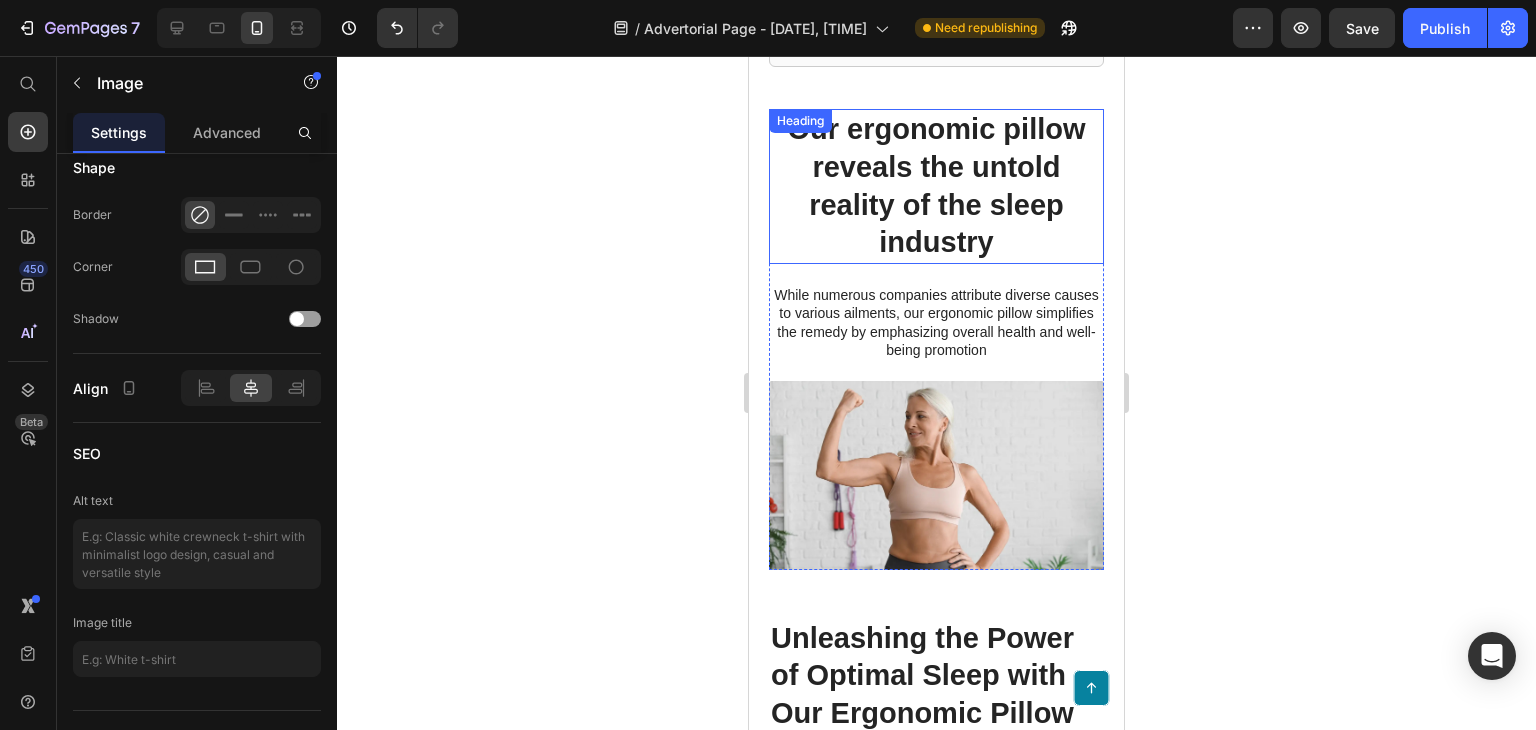 click on "Our ergonomic pillow reveals the untold reality of the sleep industry" at bounding box center [936, 186] 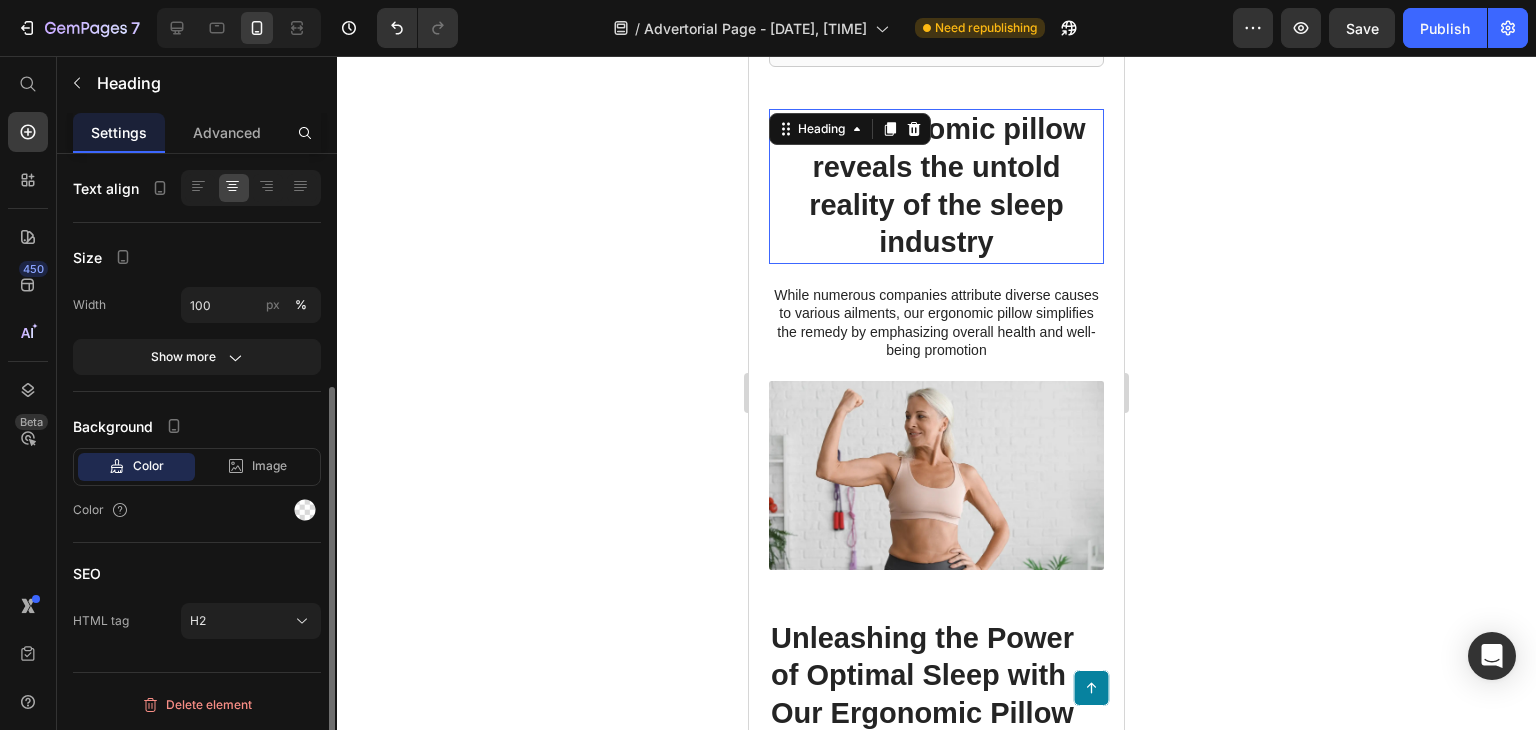scroll, scrollTop: 0, scrollLeft: 0, axis: both 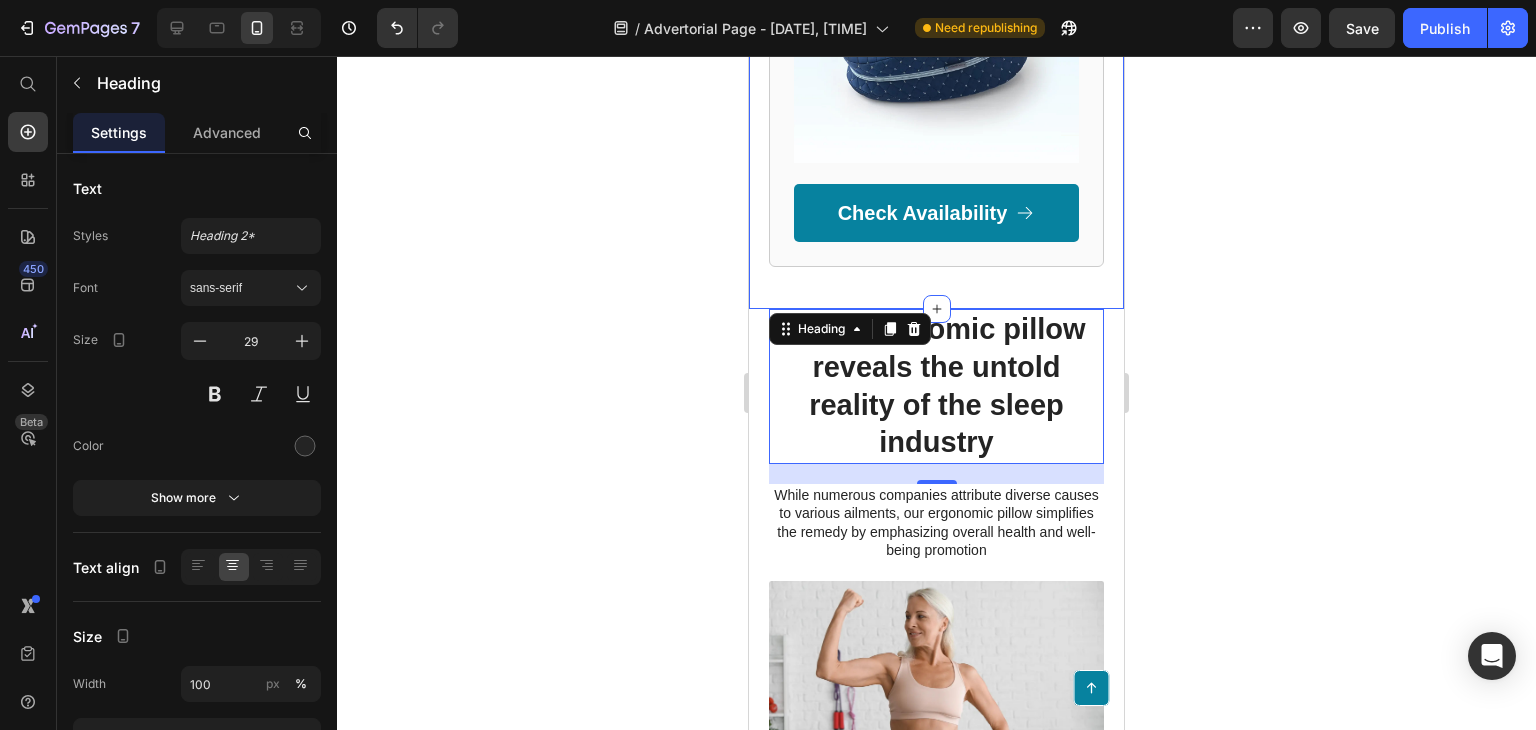 click on "NUVIA Text Block
Row Row אחרי שנים של כאבים בגב התחתון וסיאטיקה שלא עברה, ניסיתי כמעט הכל. אבל הפתרון האמיתי הגיע ממקום הכי לא צפוי – כרית קטנה ששינתה את הדרך שאני ישן בה." Heading ❌ למה אתם סובלים בלי לדעת? הגוף שלנו בנוי לתנועה. אבל כשאנחנו ישנים – במיוחד על הצד – הוא נשאר  שעות באותה תנוחה , ולעיתים קרובות  בתנוחה לא נכונה . מה זה אומר בפועל? האגן נוטה קדימה עמוד השדרה מתעקם הברכיים לוחצות אחת על השנייה והשרירים נשארים במתח מתמשך התוצאה:  כאבים בבוקר, נוקשות, נימול, סיאטיקה, והרגשה של גוף שבור. וזה לא משהו שעובר לבד – זה פשוט חוזר על עצמו  כל לילה . Text Block Image ✔️  ✔️  Row |" at bounding box center (936, -647) 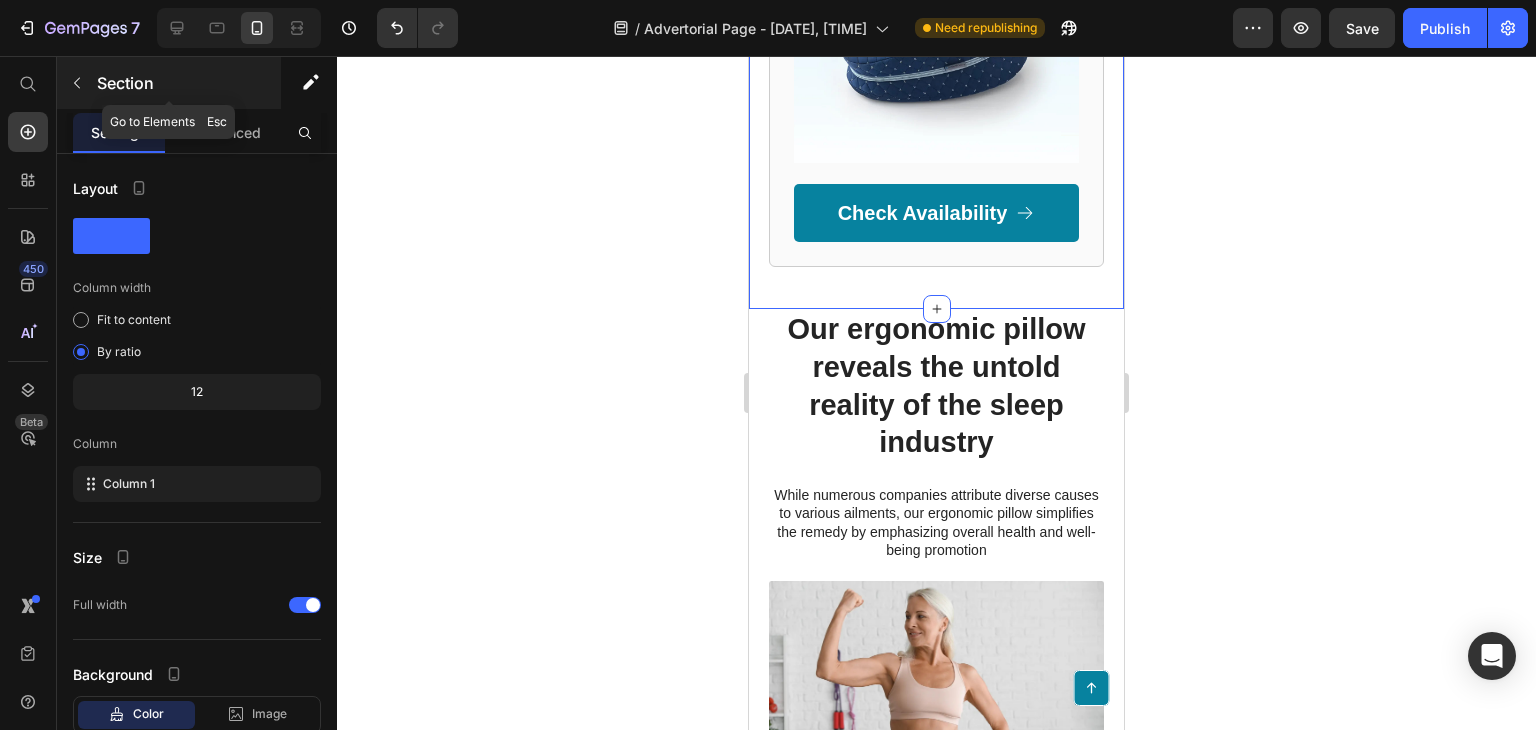 click 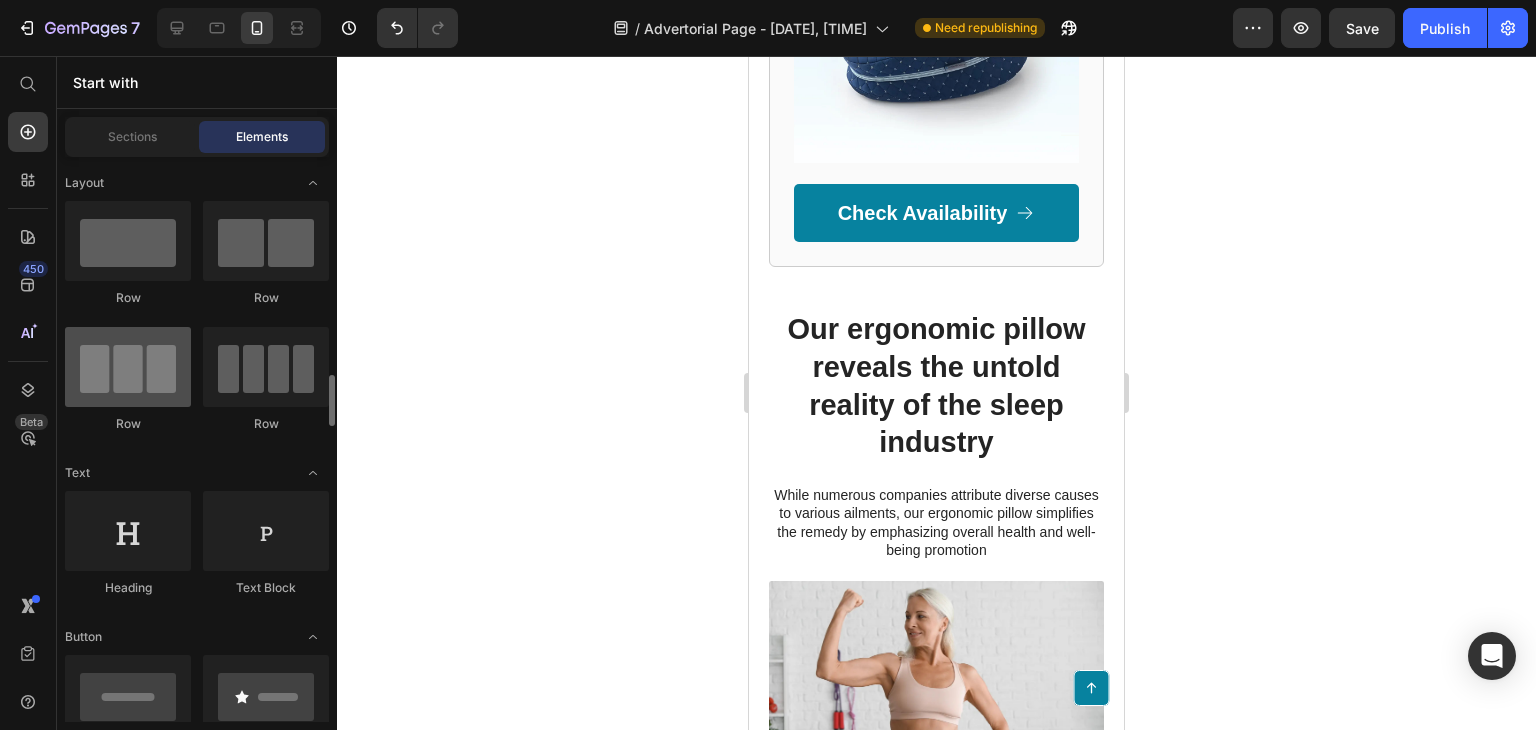 scroll, scrollTop: 200, scrollLeft: 0, axis: vertical 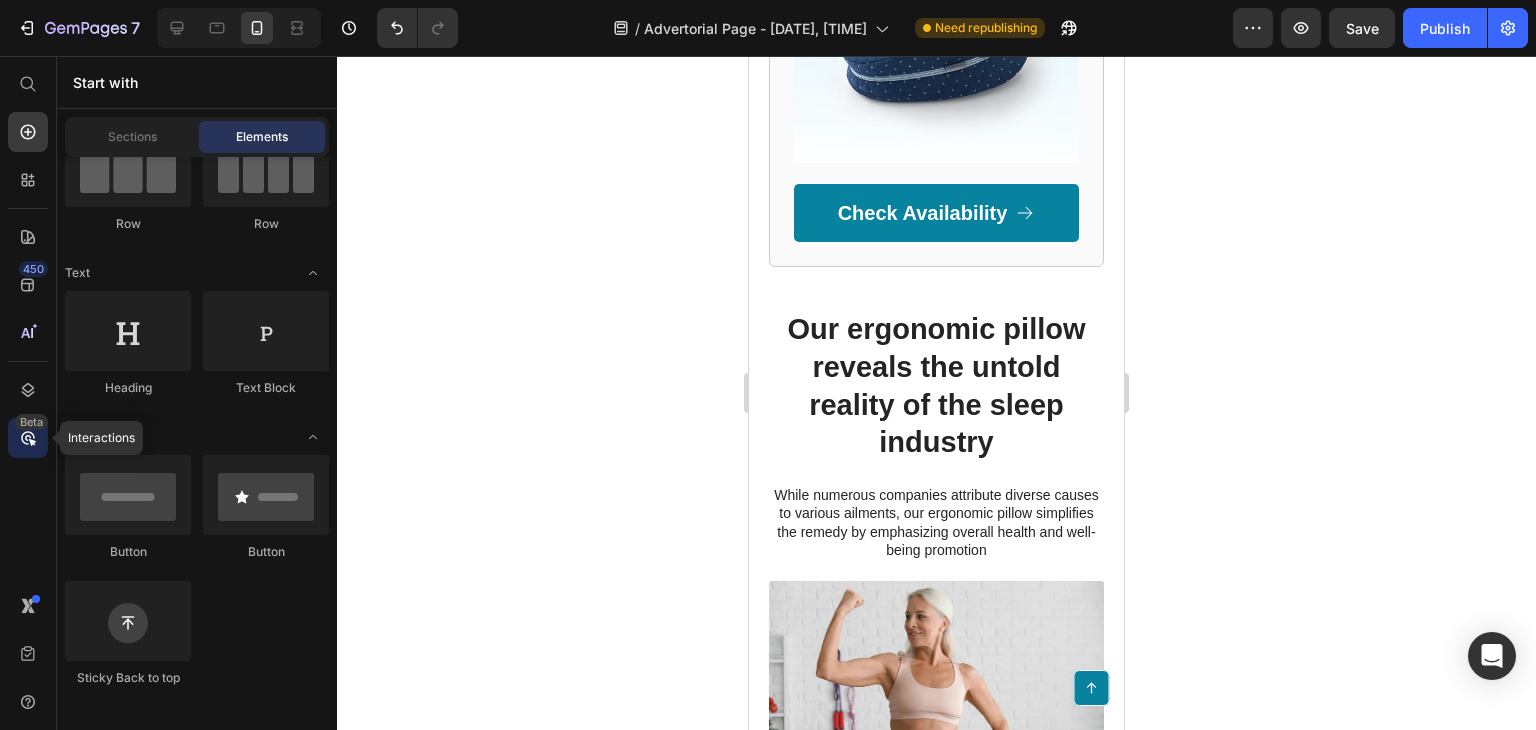 click on "Beta" at bounding box center [31, 422] 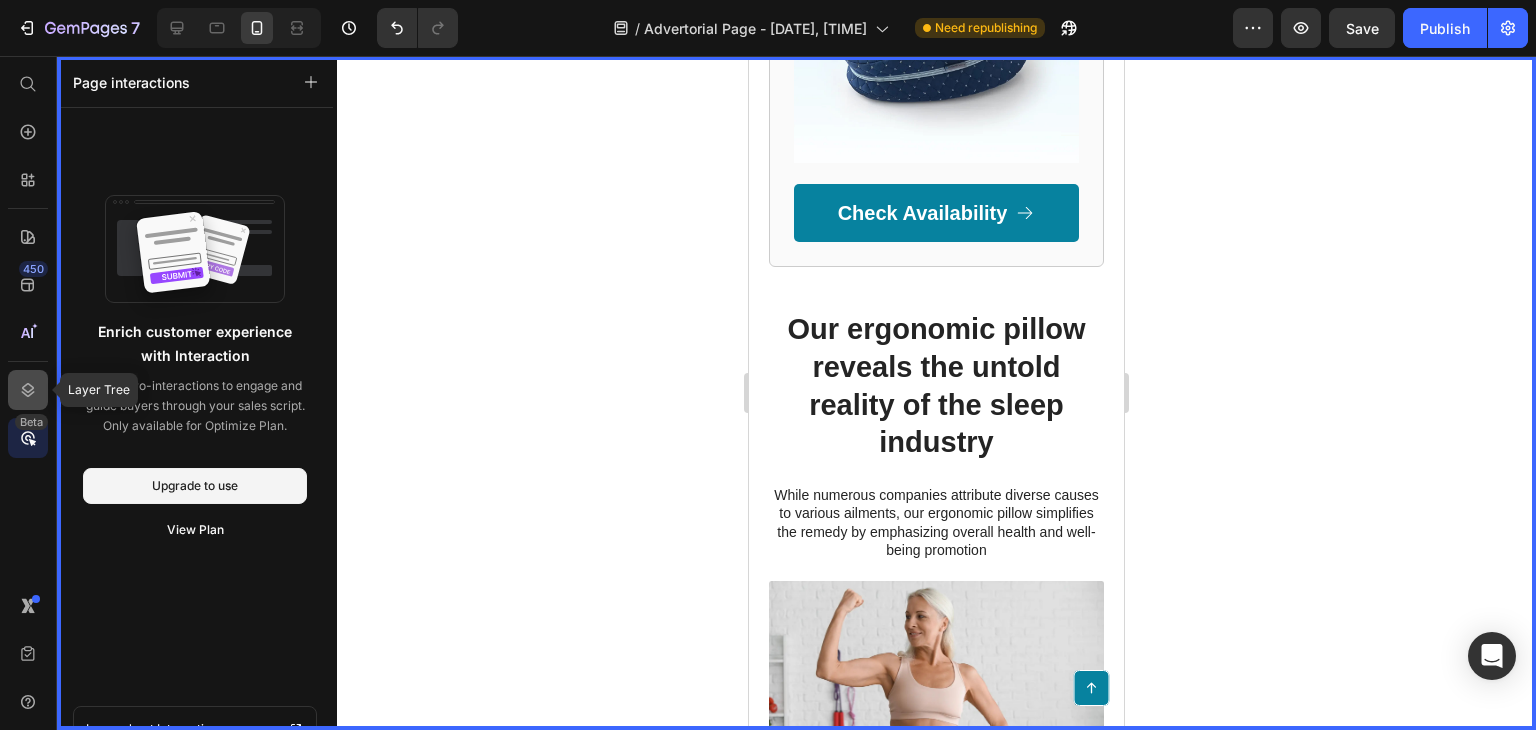click 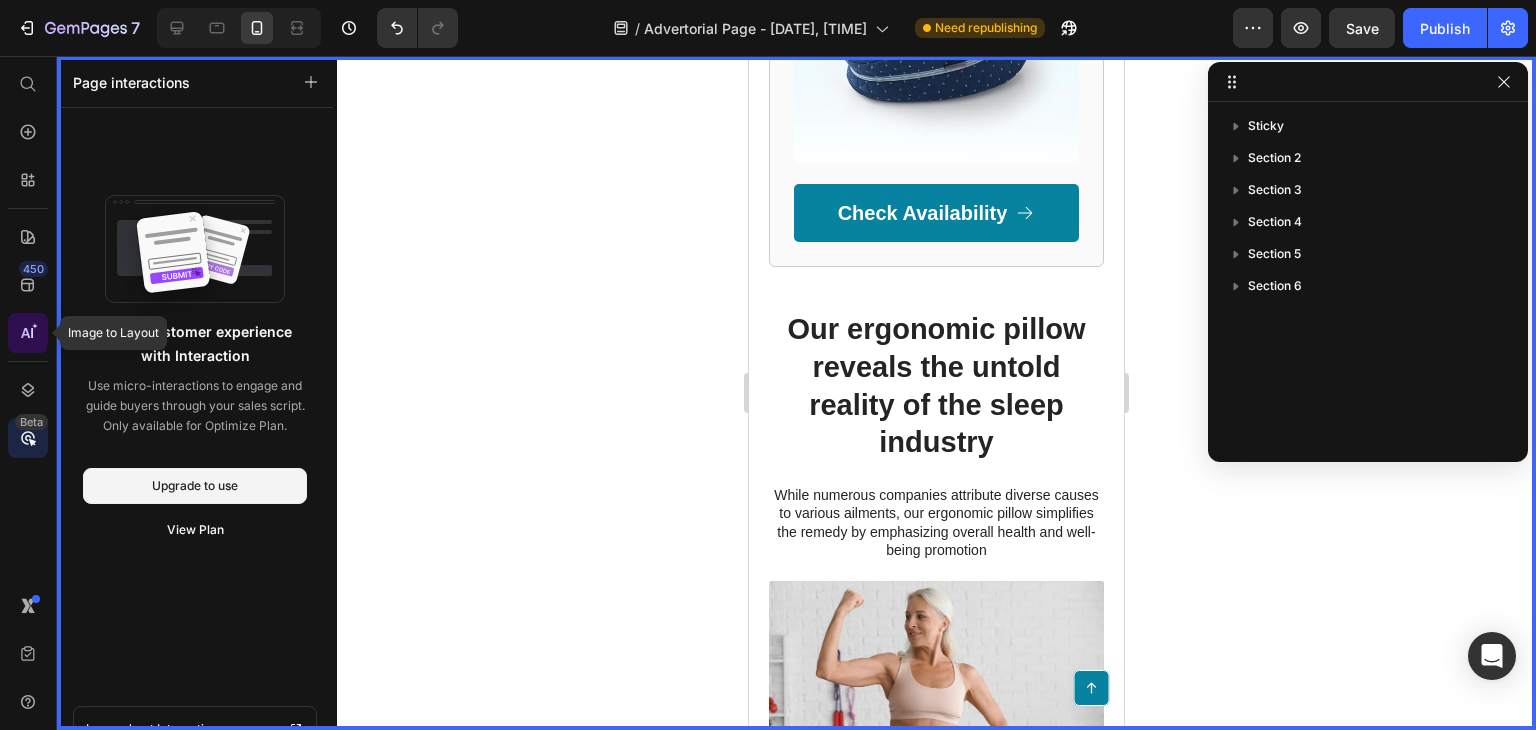 click 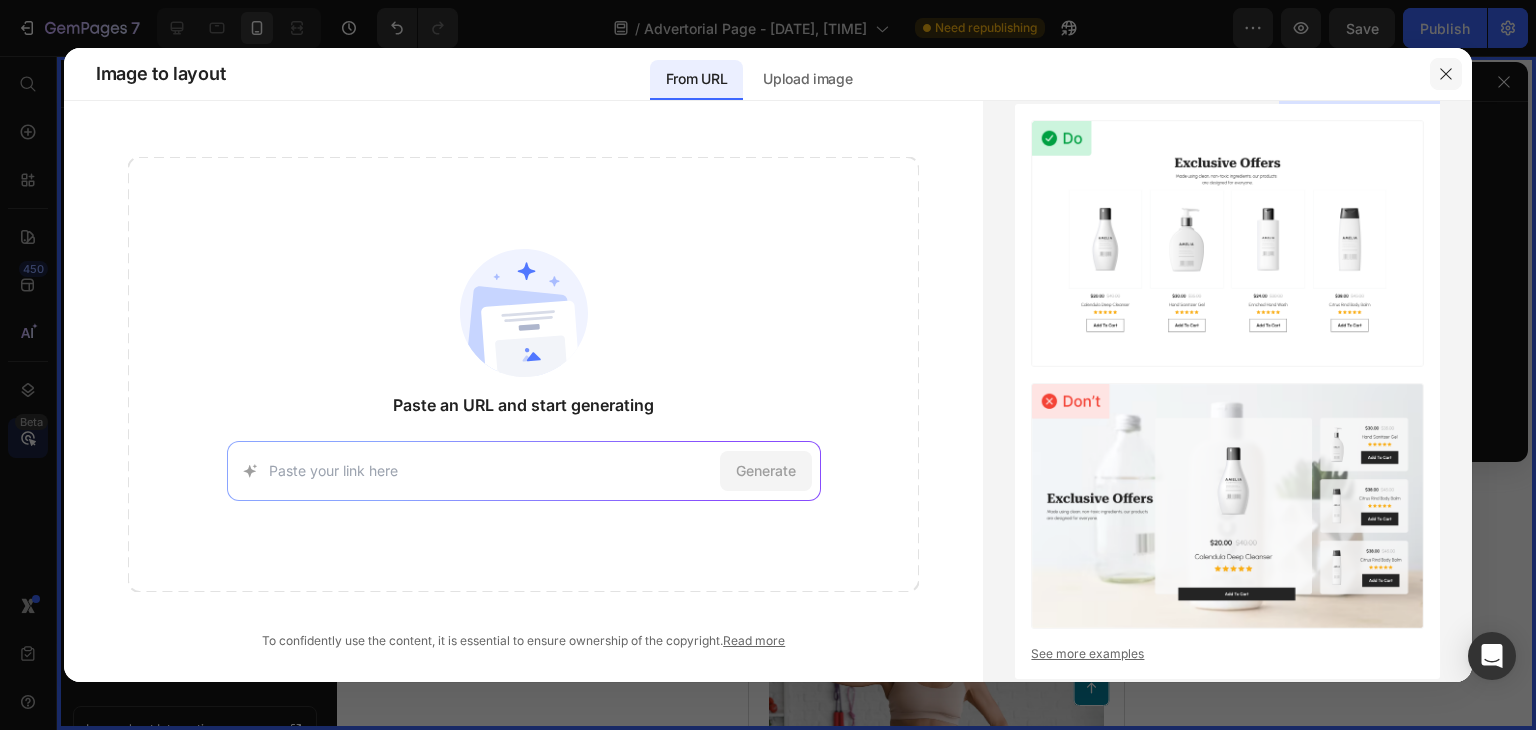 click at bounding box center [1446, 74] 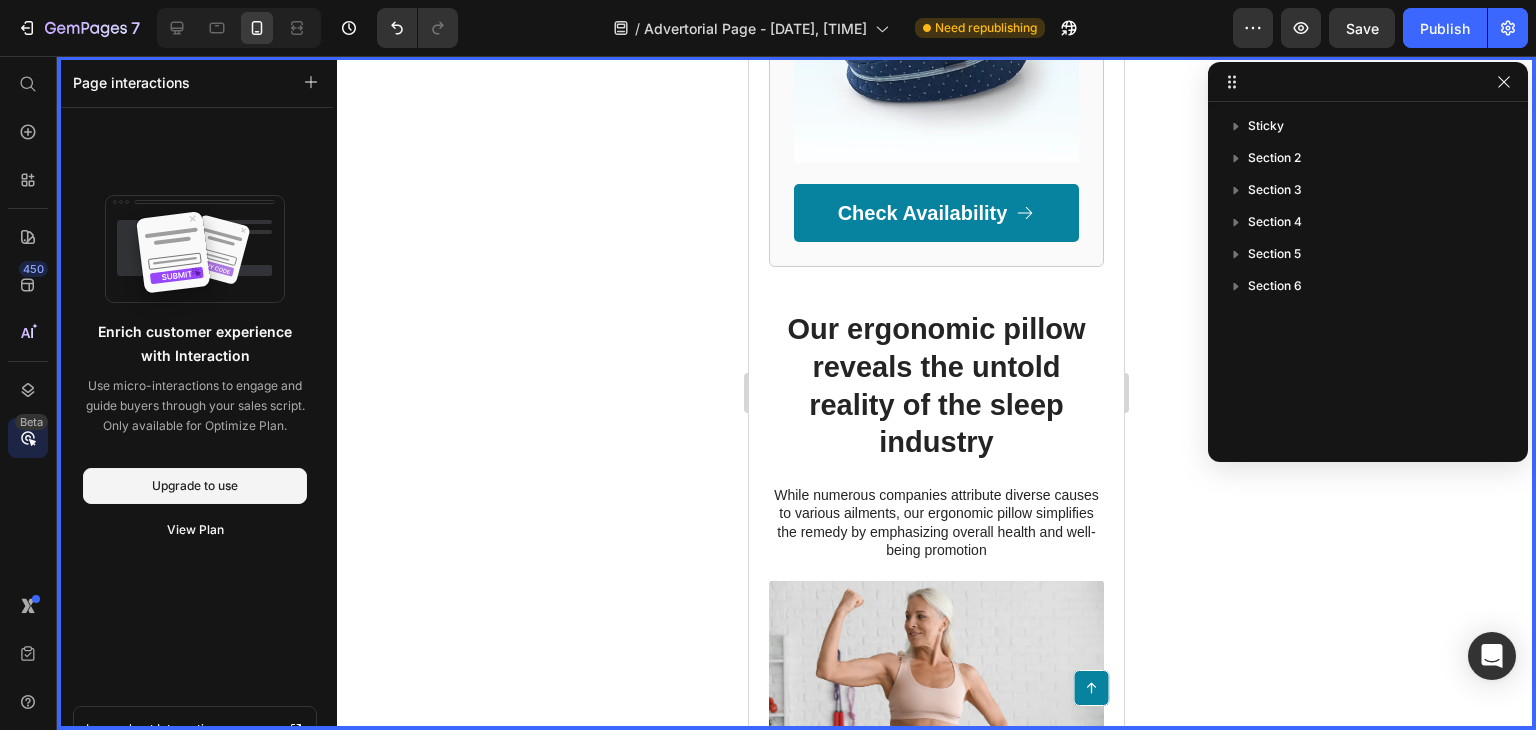 click on "450 Beta" at bounding box center (28, 393) 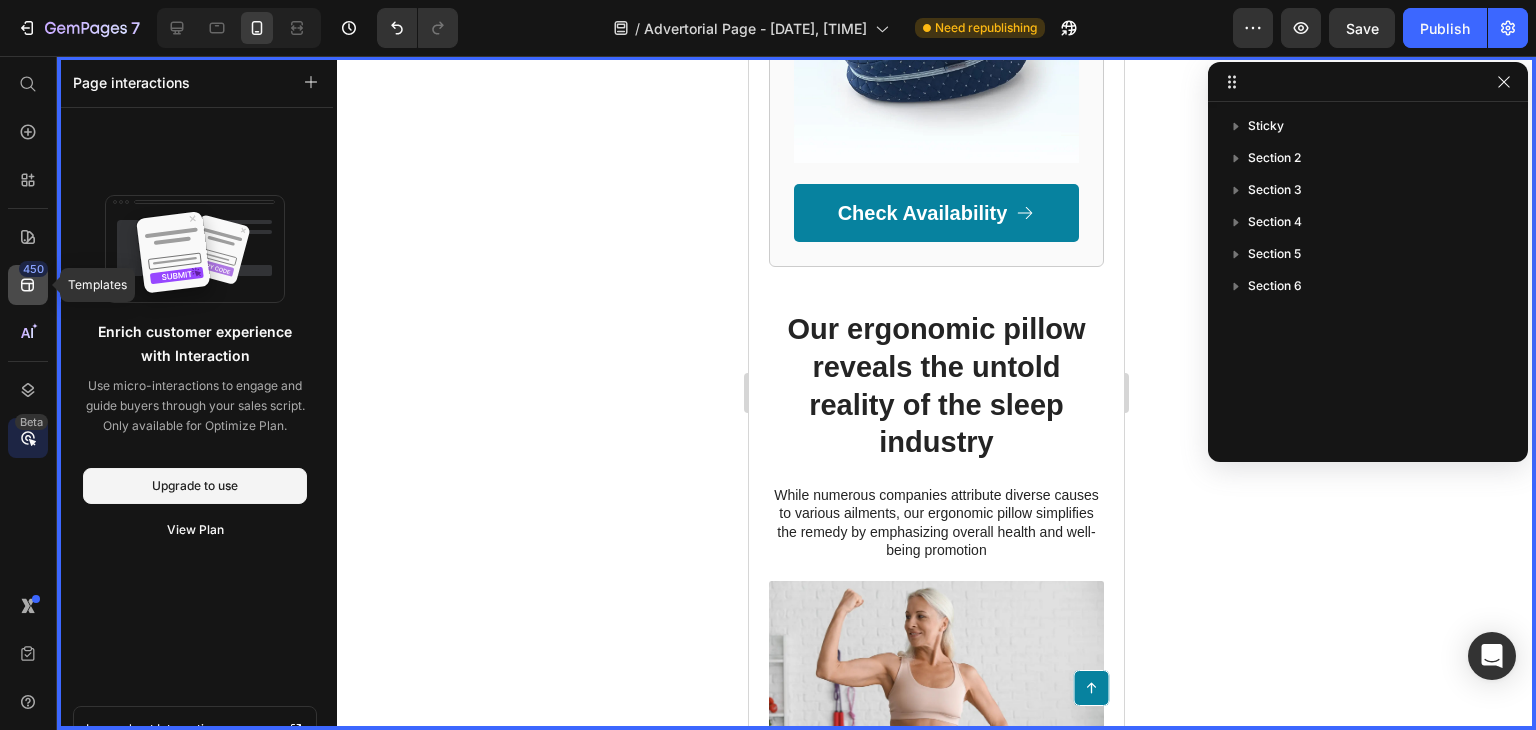 click on "450" at bounding box center [33, 269] 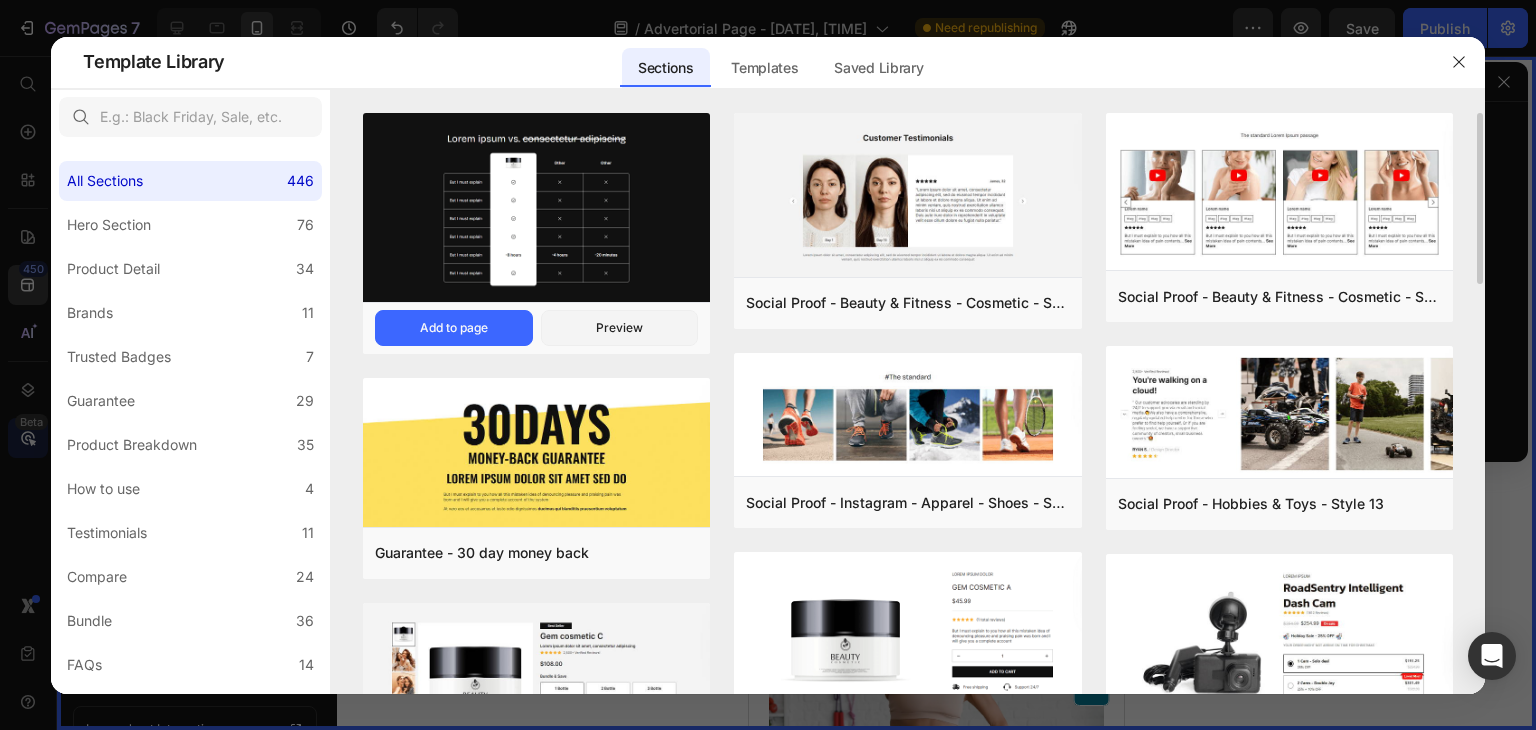 click at bounding box center [536, 208] 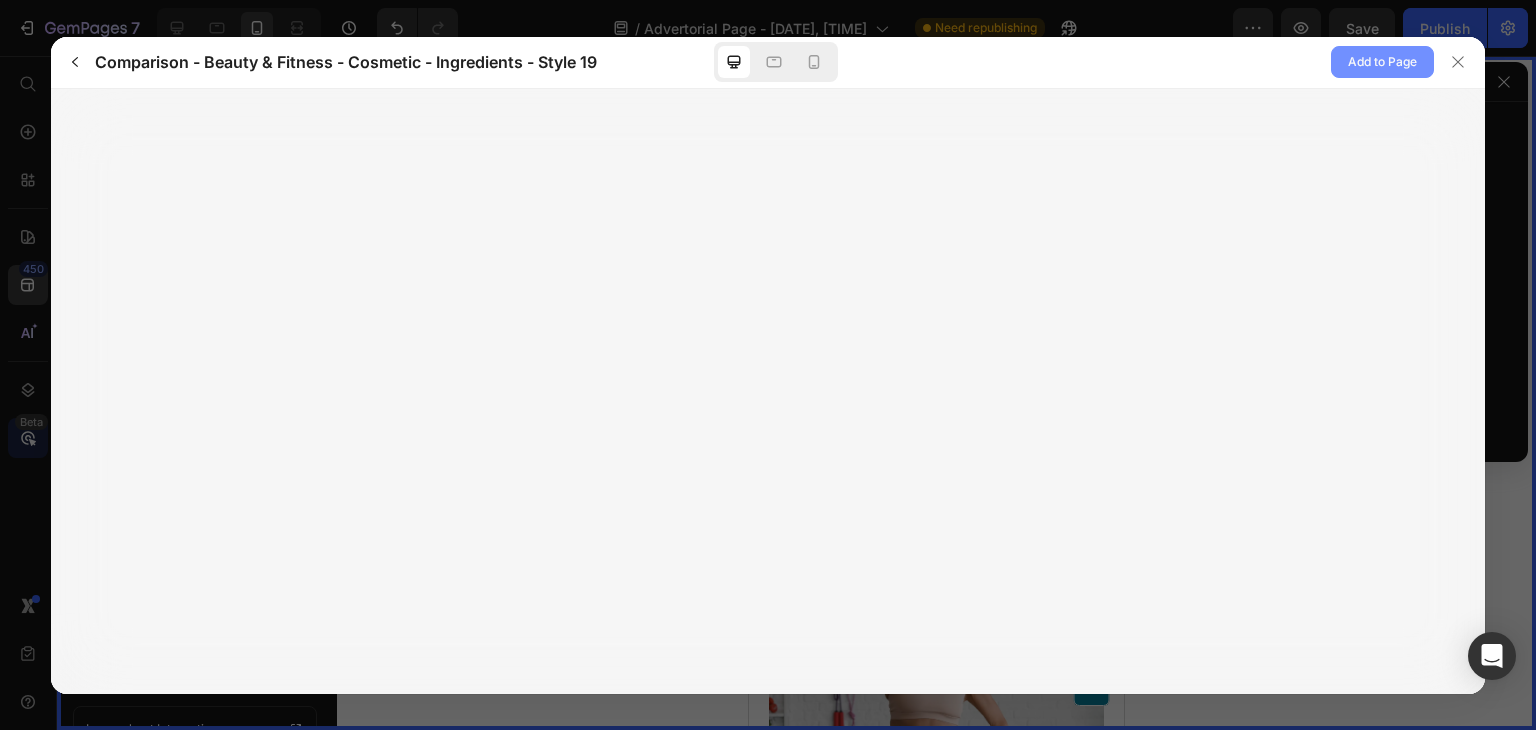 click on "Add to Page" 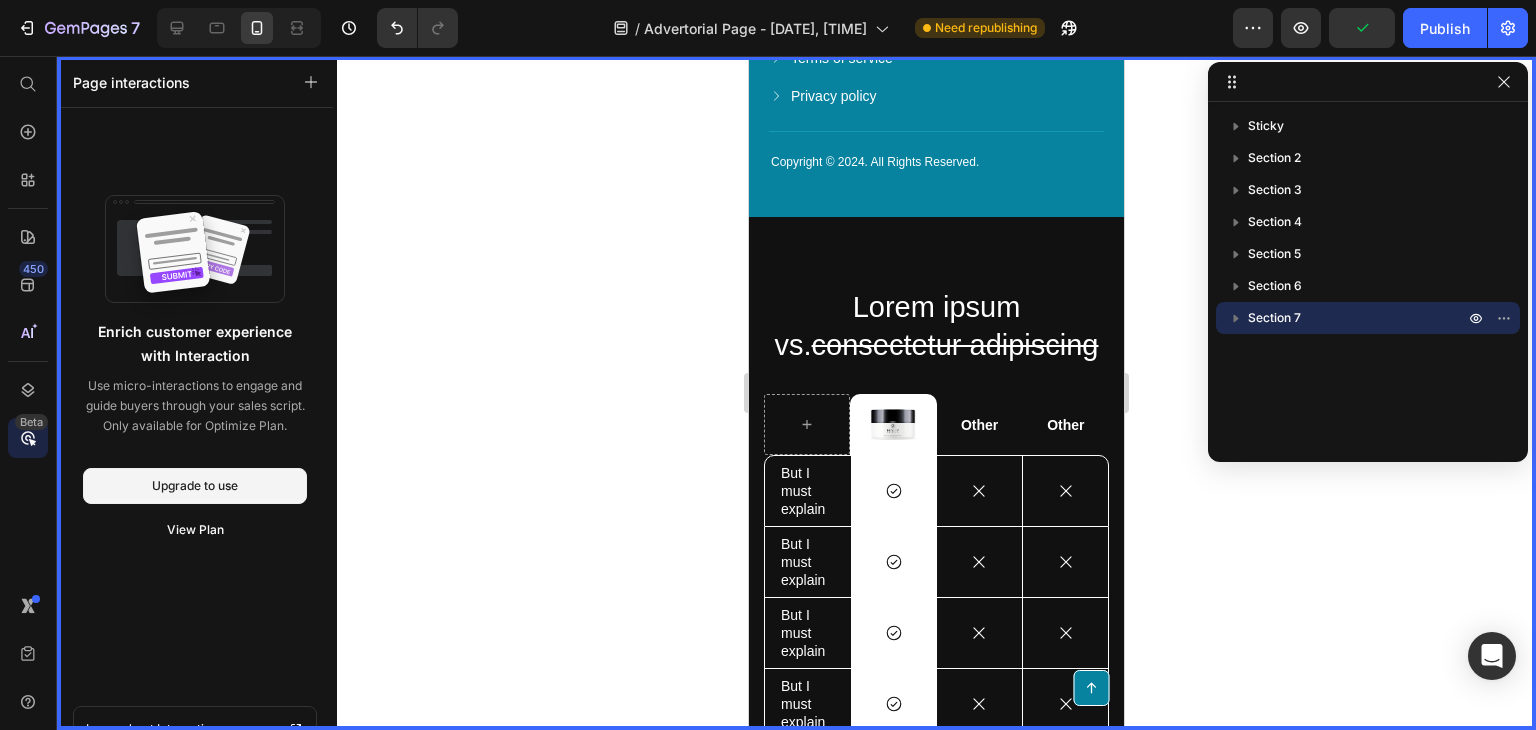 scroll, scrollTop: 9287, scrollLeft: 0, axis: vertical 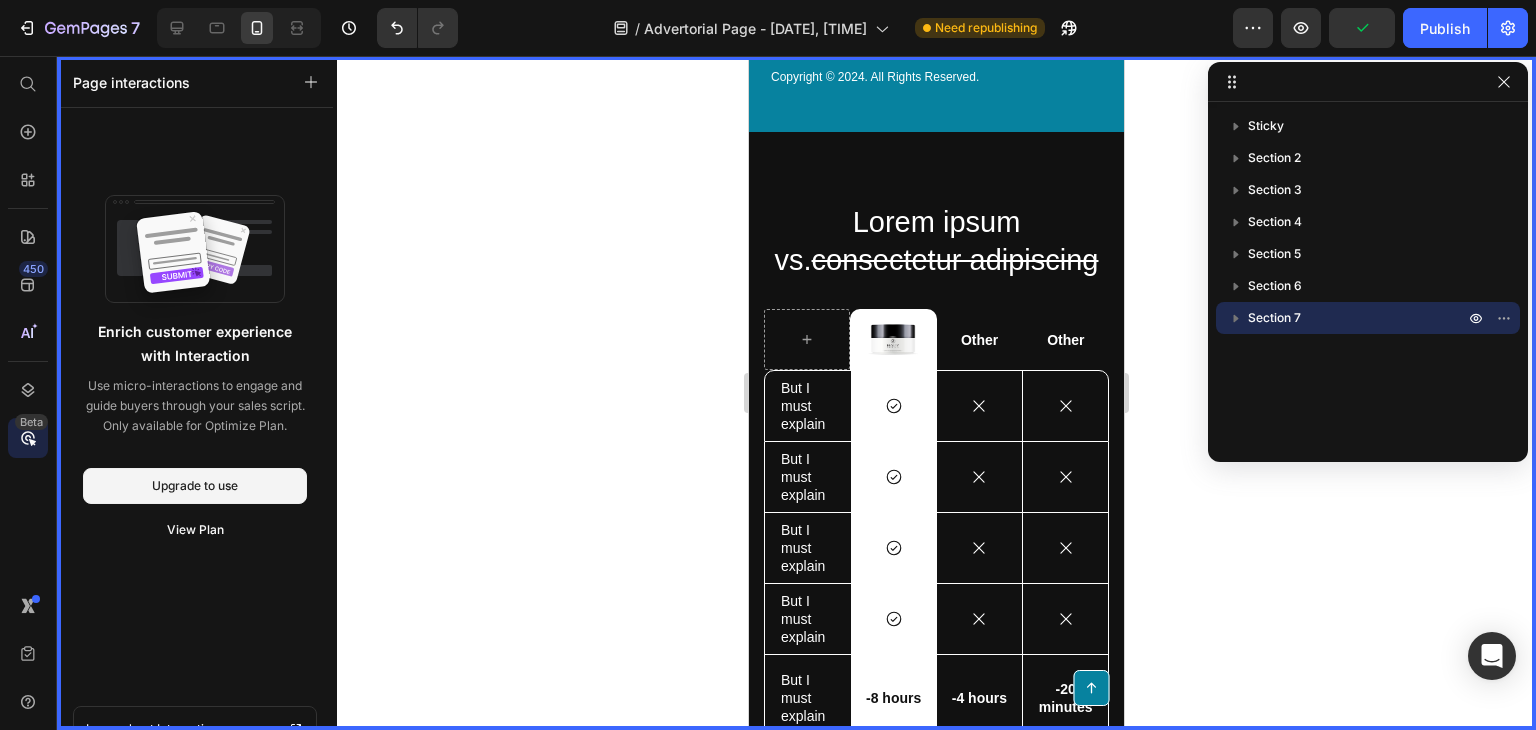 click at bounding box center [936, 393] 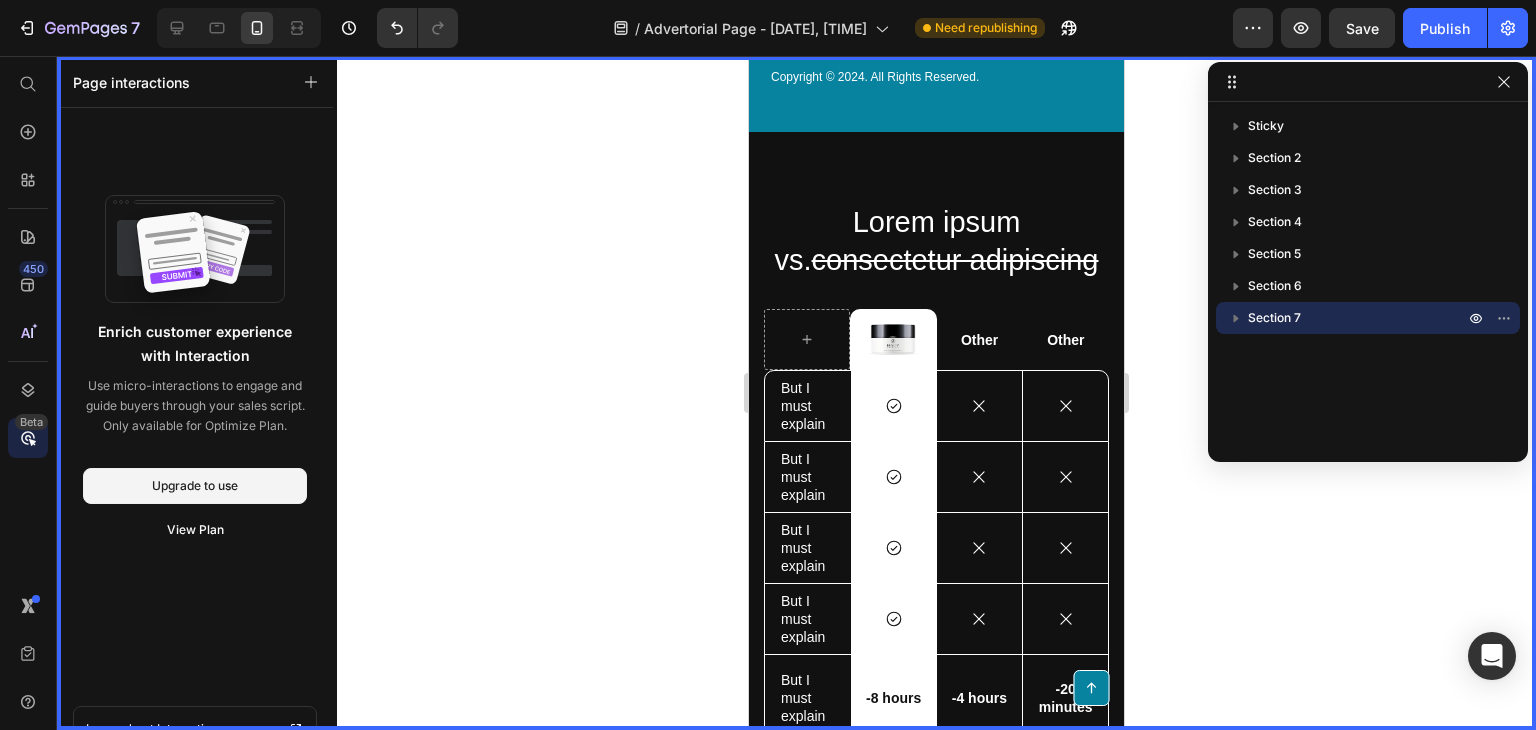 click at bounding box center [936, 393] 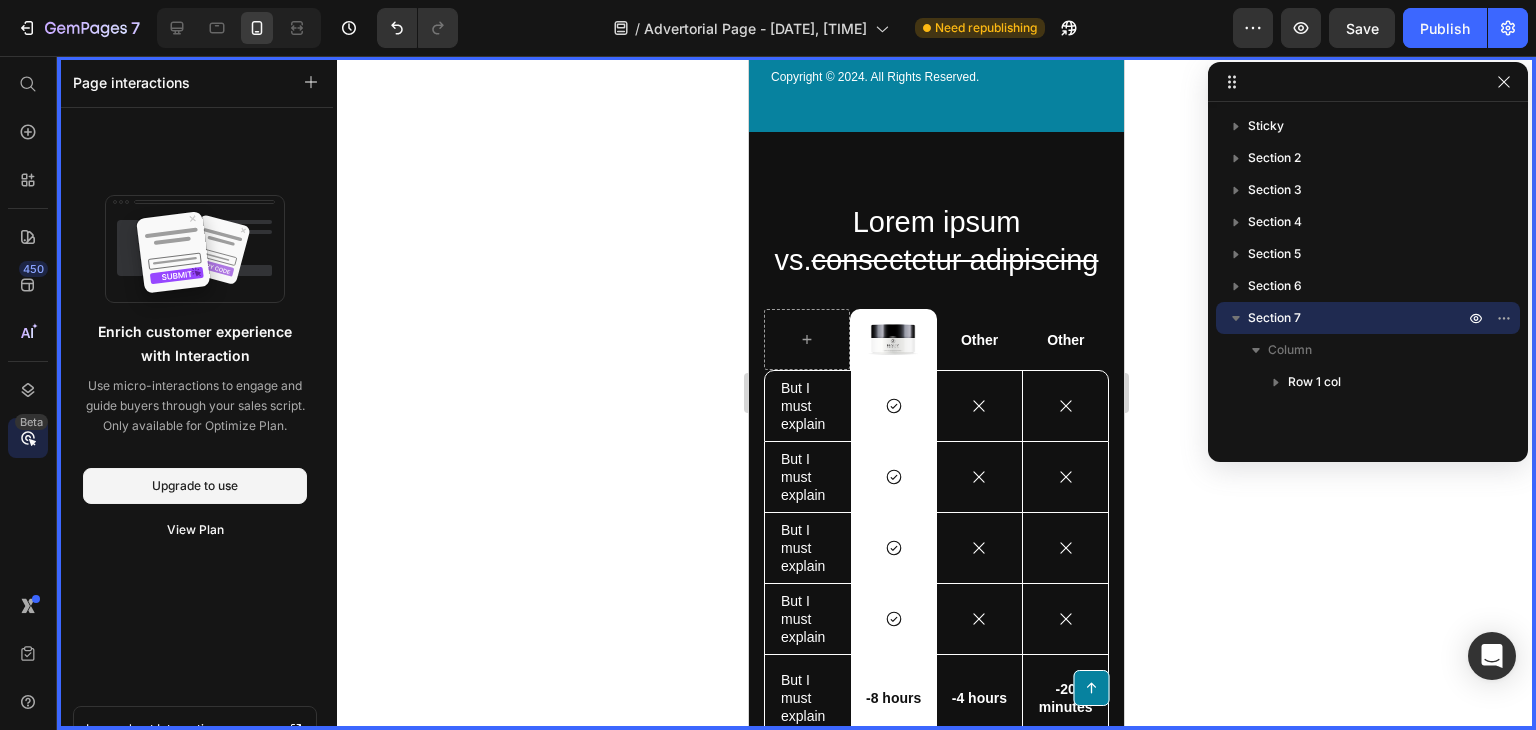 scroll, scrollTop: 9328, scrollLeft: 0, axis: vertical 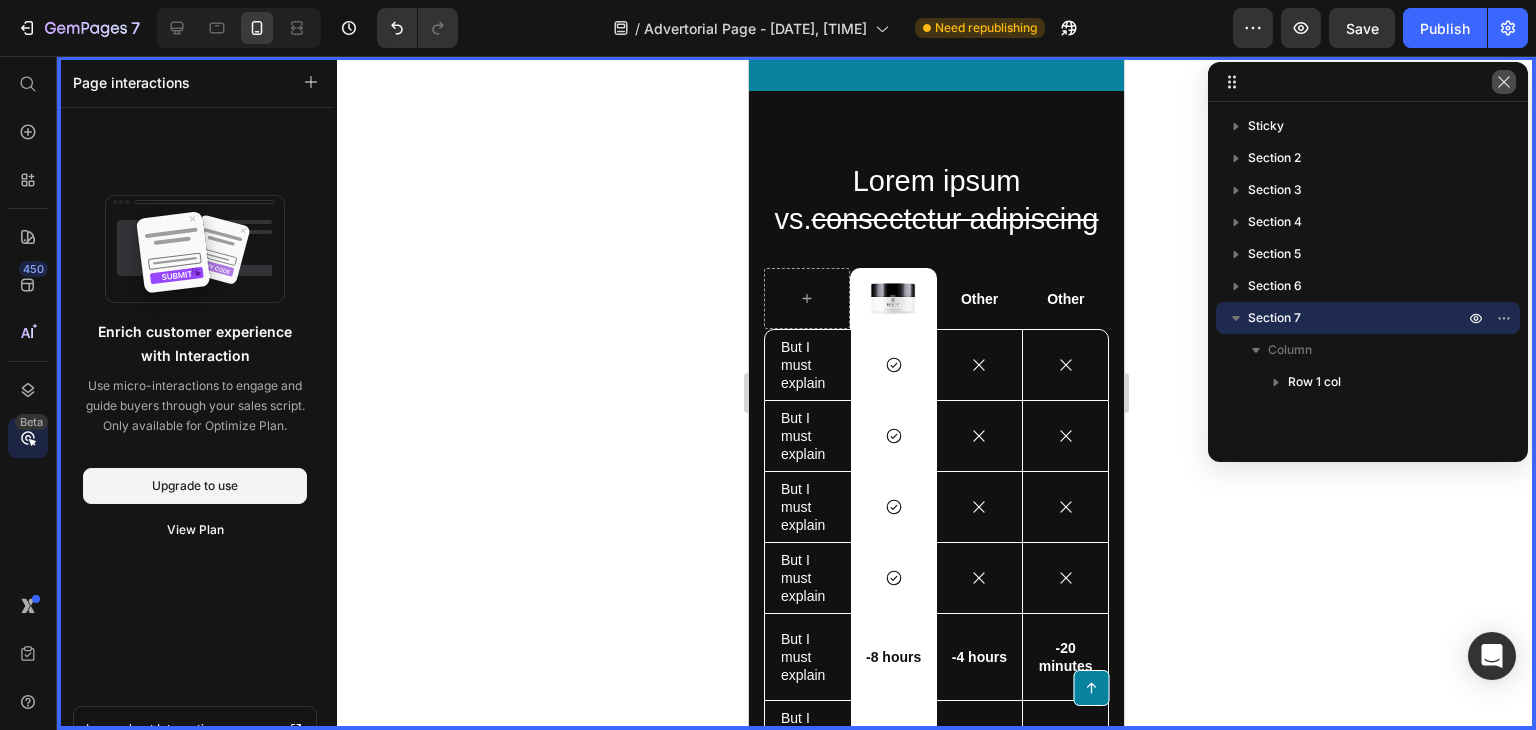 click at bounding box center [1504, 82] 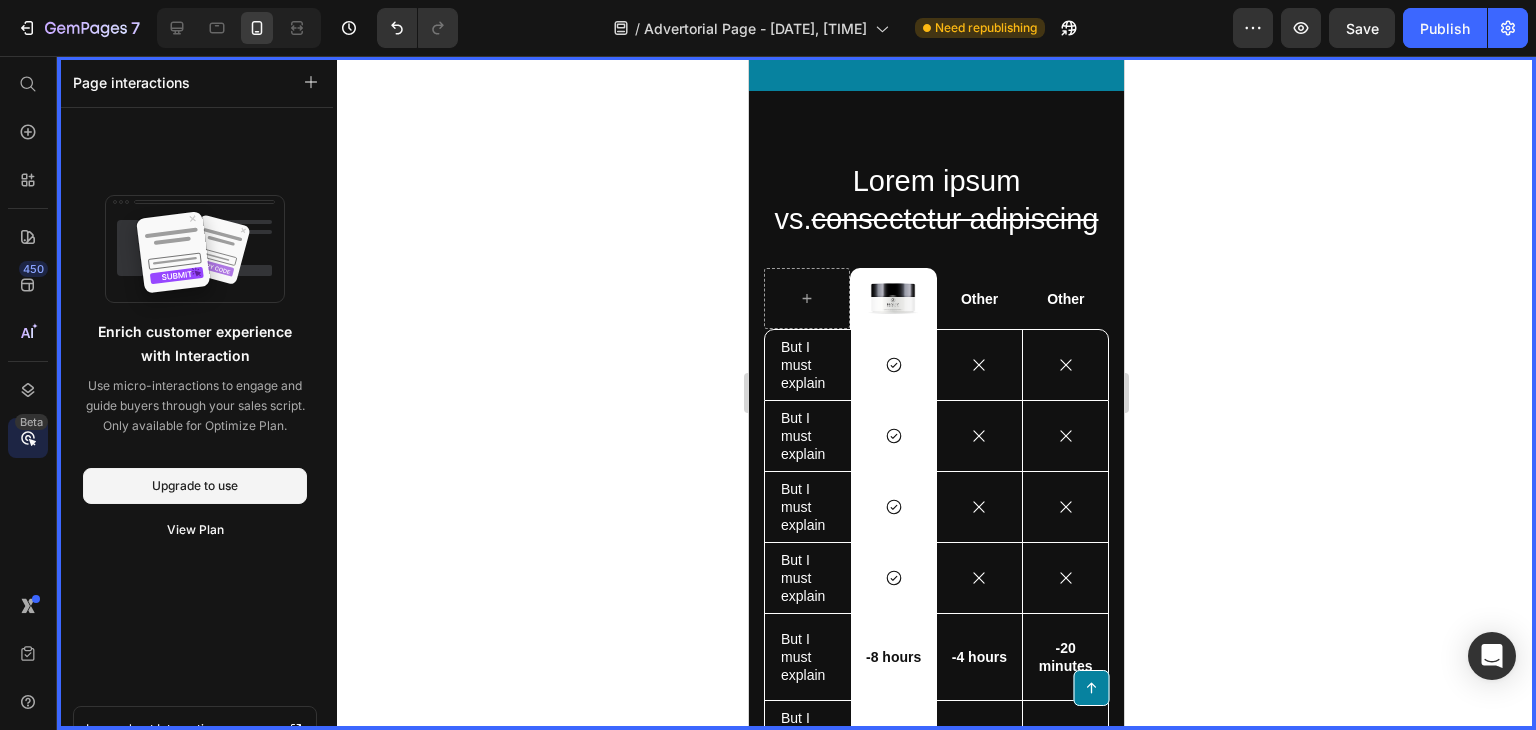 click at bounding box center [936, 393] 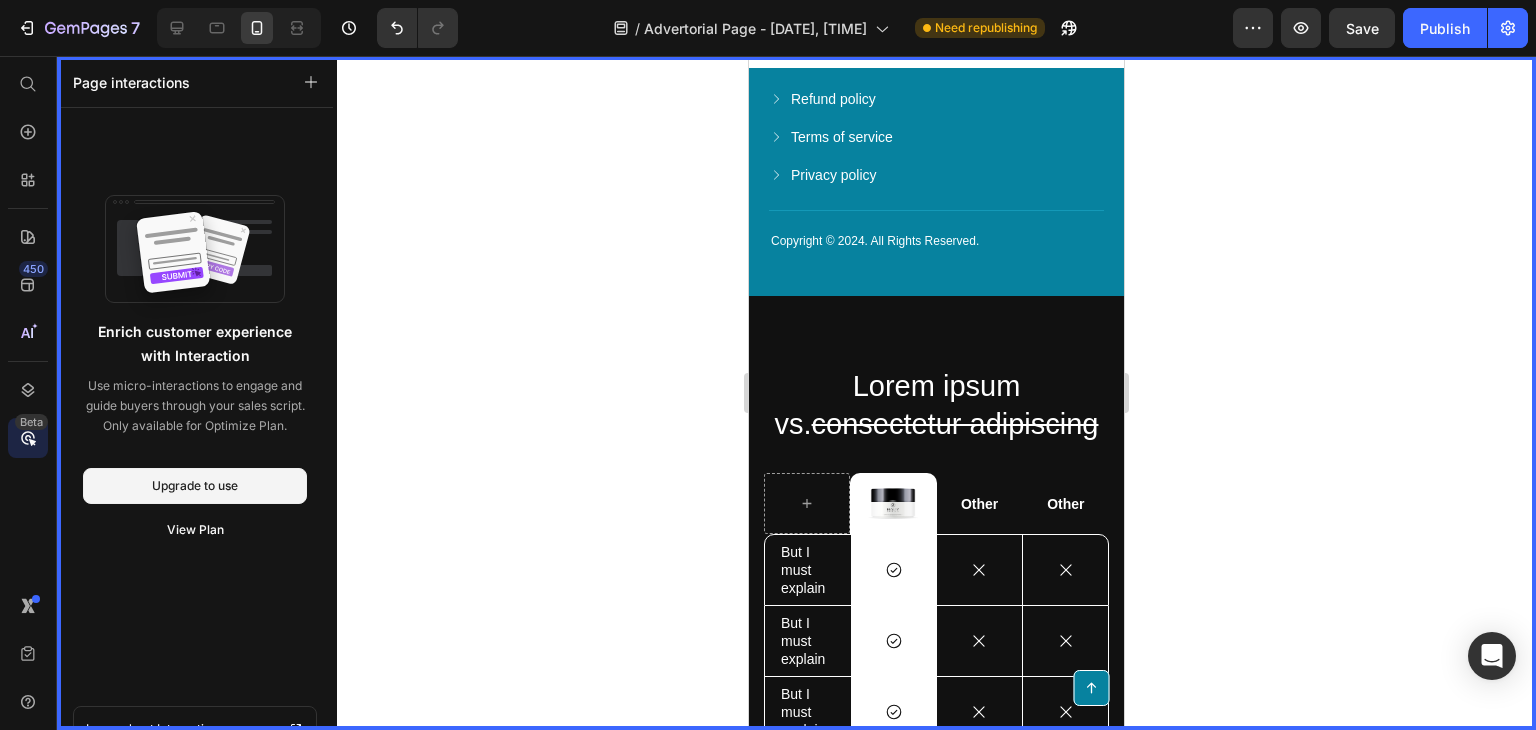 scroll, scrollTop: 8923, scrollLeft: 0, axis: vertical 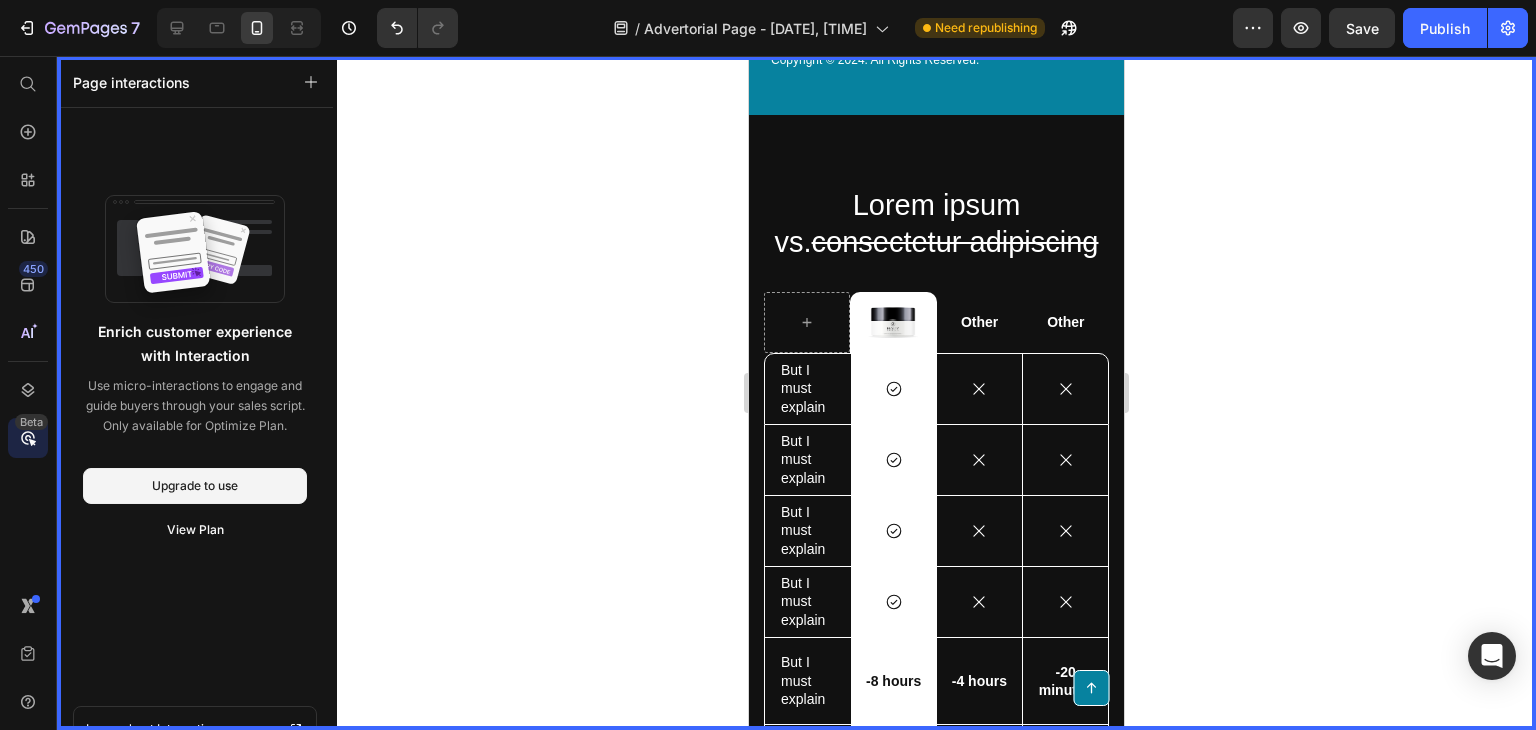 click at bounding box center [936, 393] 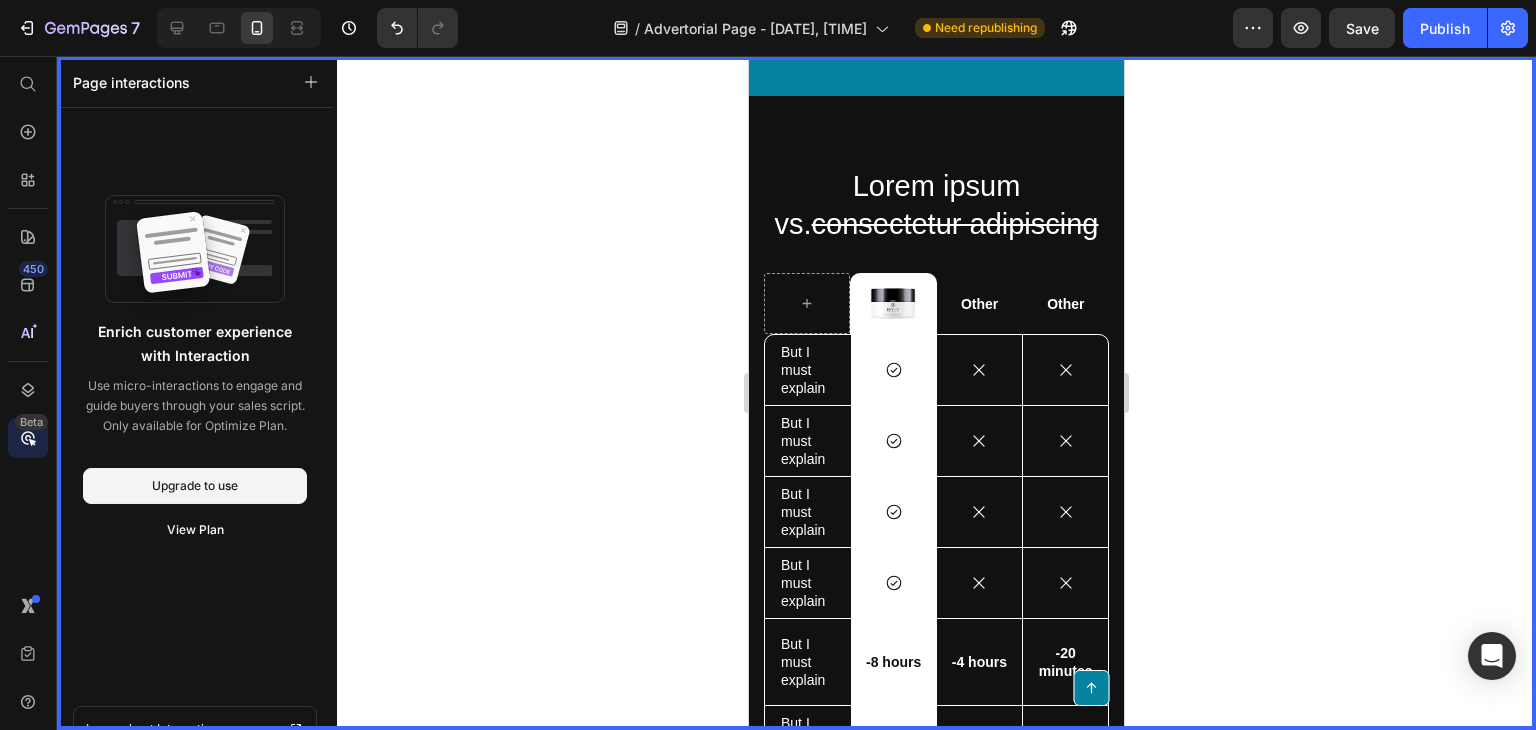 click at bounding box center (936, 393) 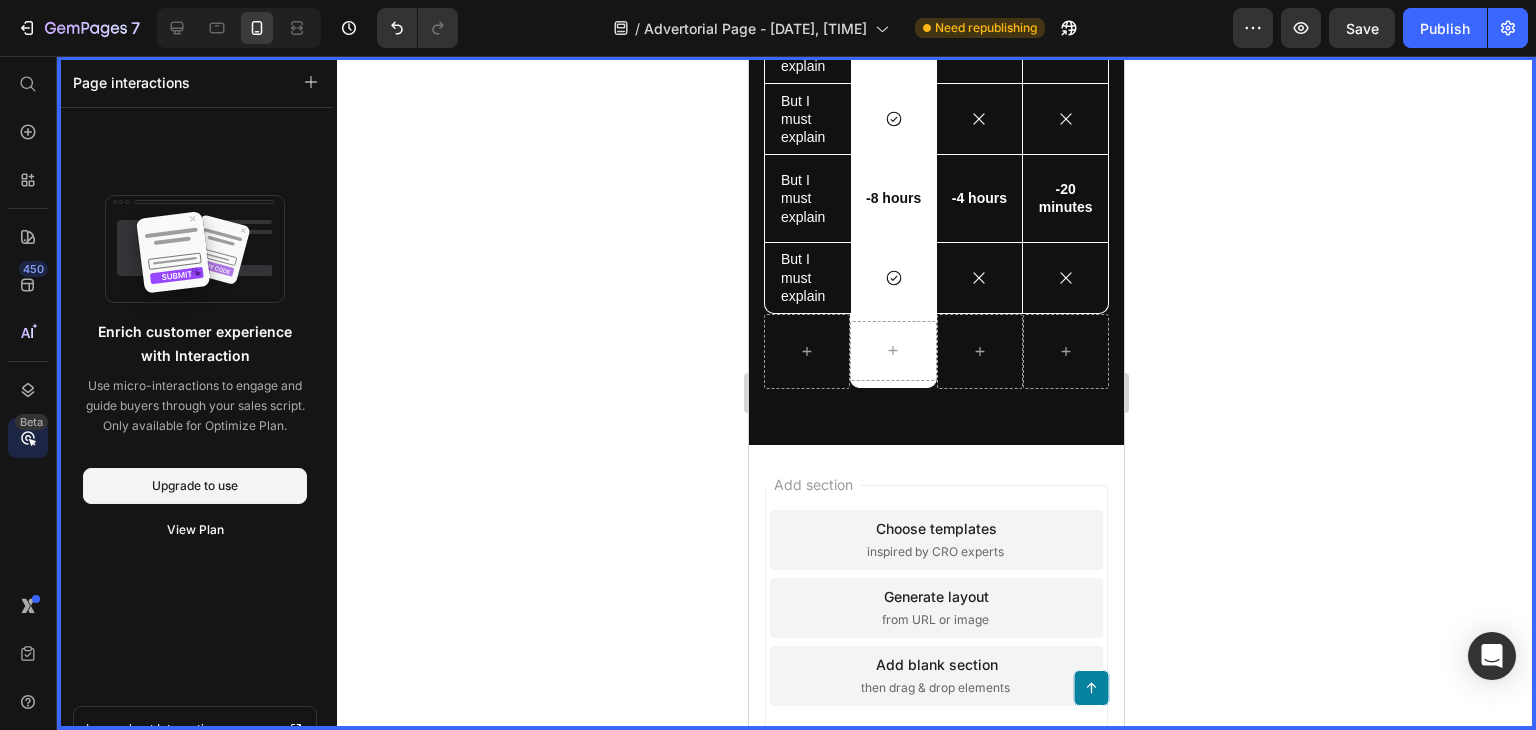click 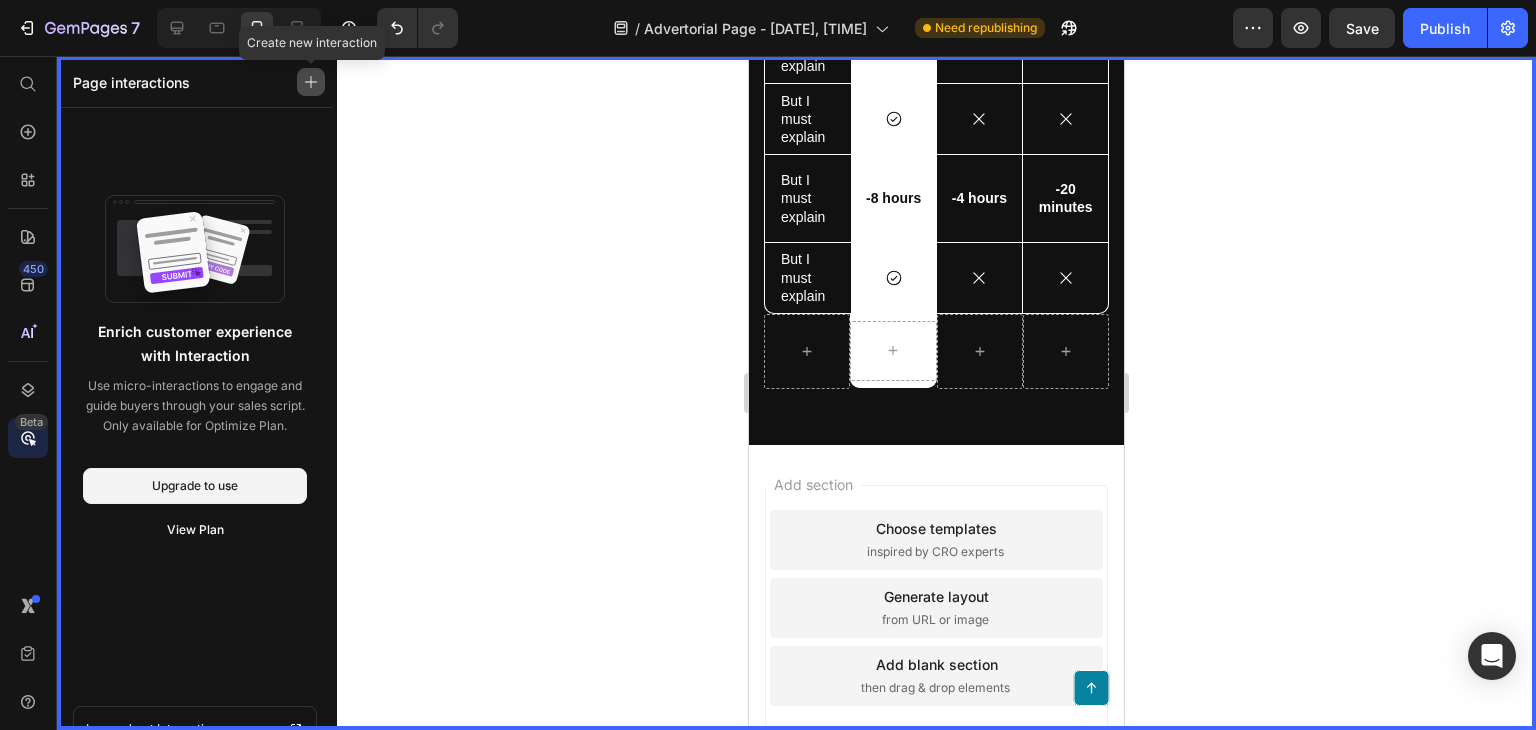 click 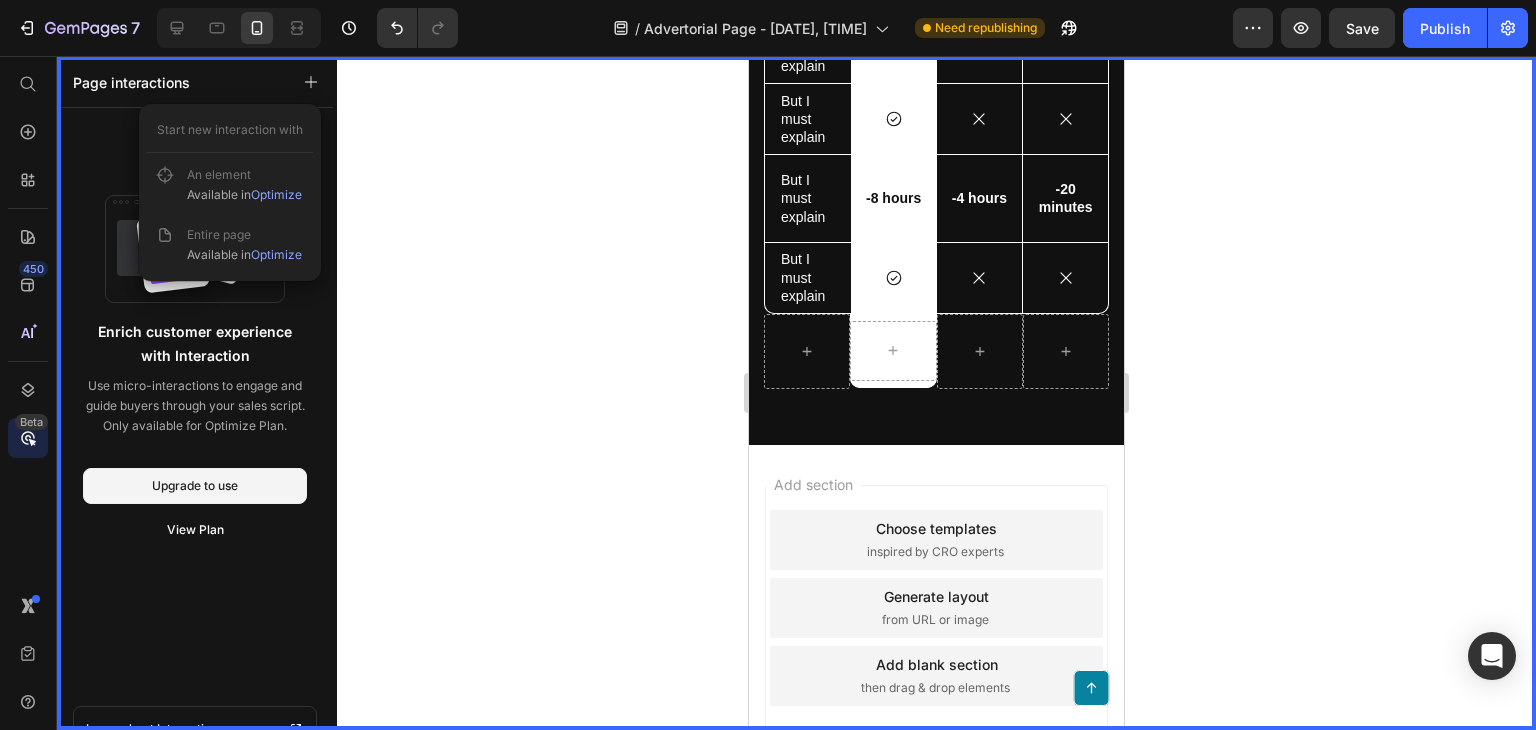 click 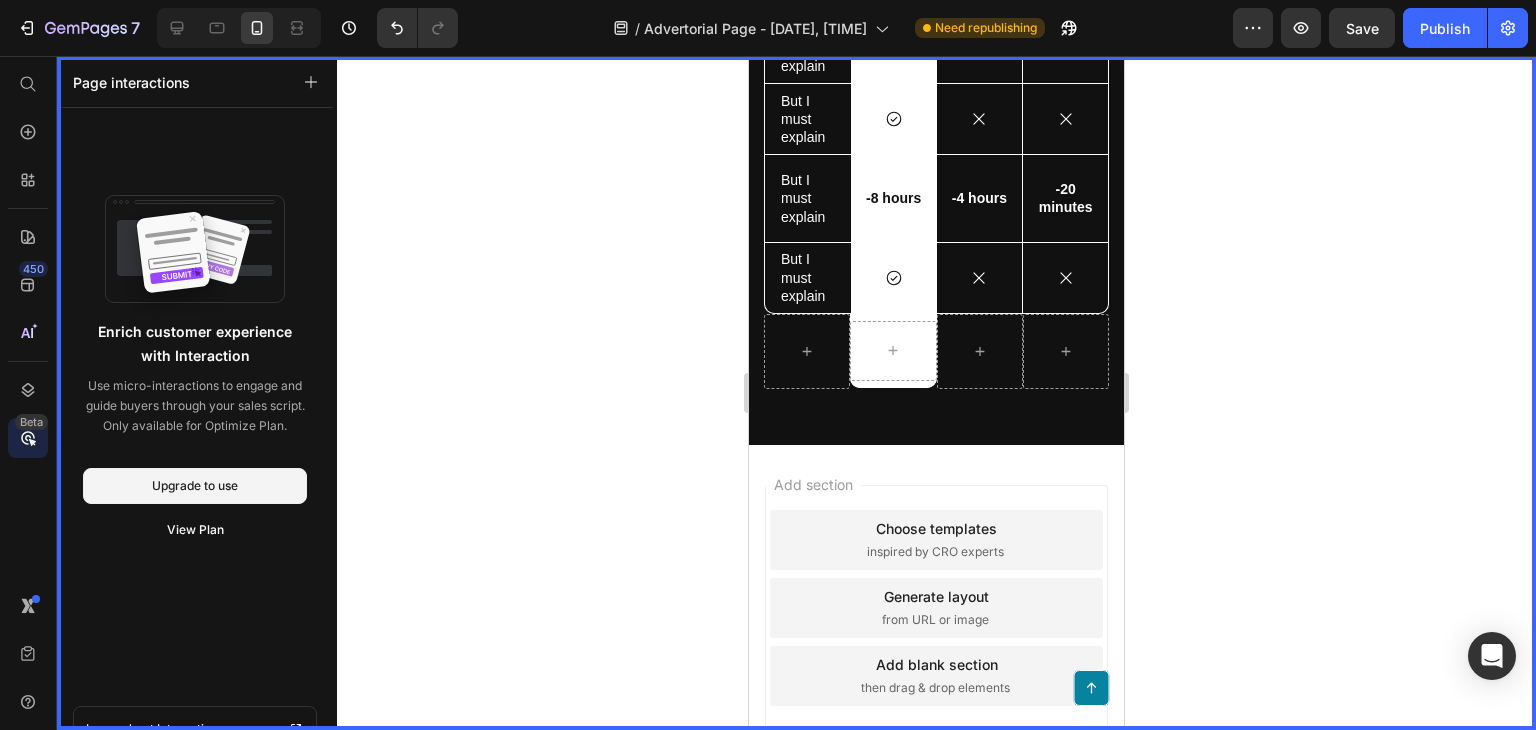 drag, startPoint x: 653, startPoint y: 236, endPoint x: 1223, endPoint y: 461, distance: 612.80096 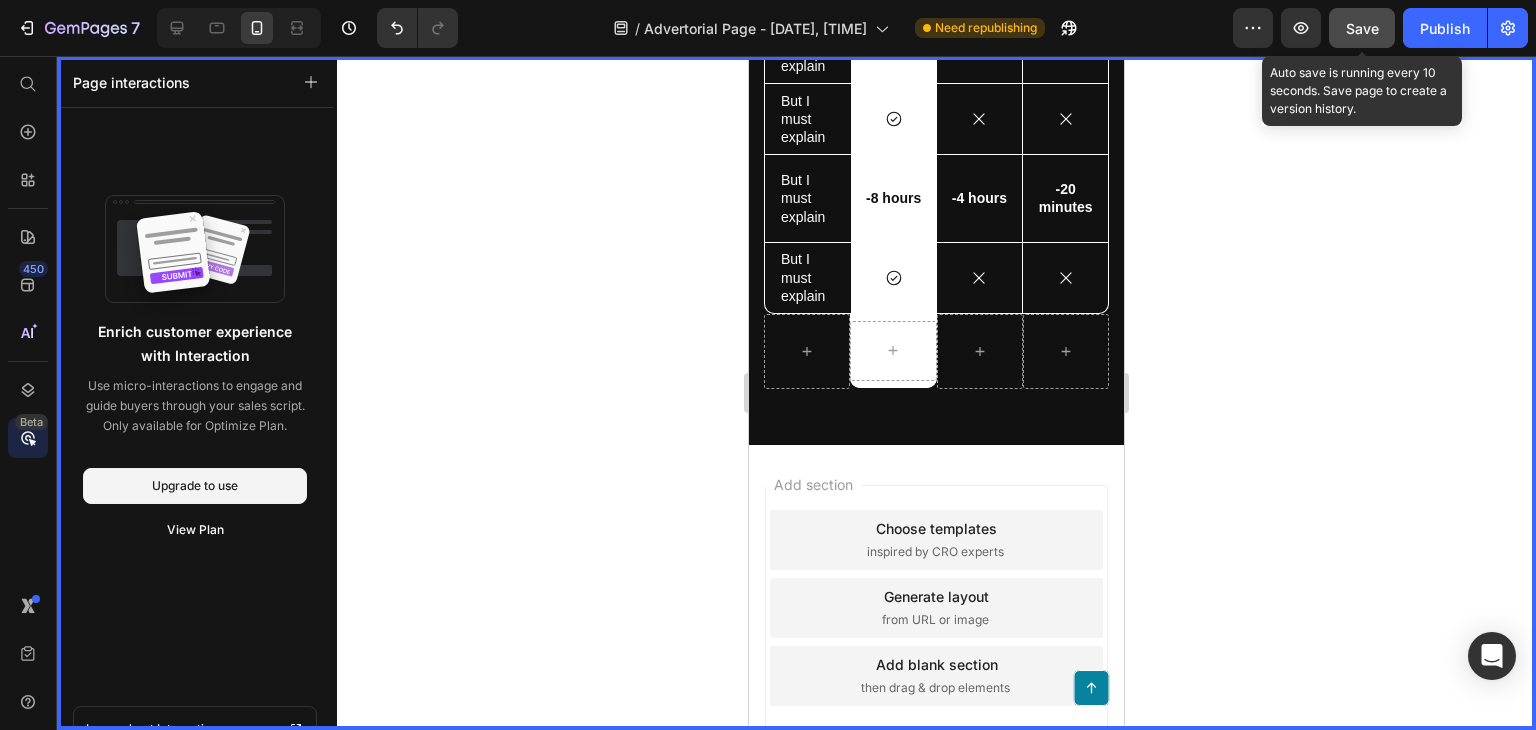click on "Save" at bounding box center [1362, 28] 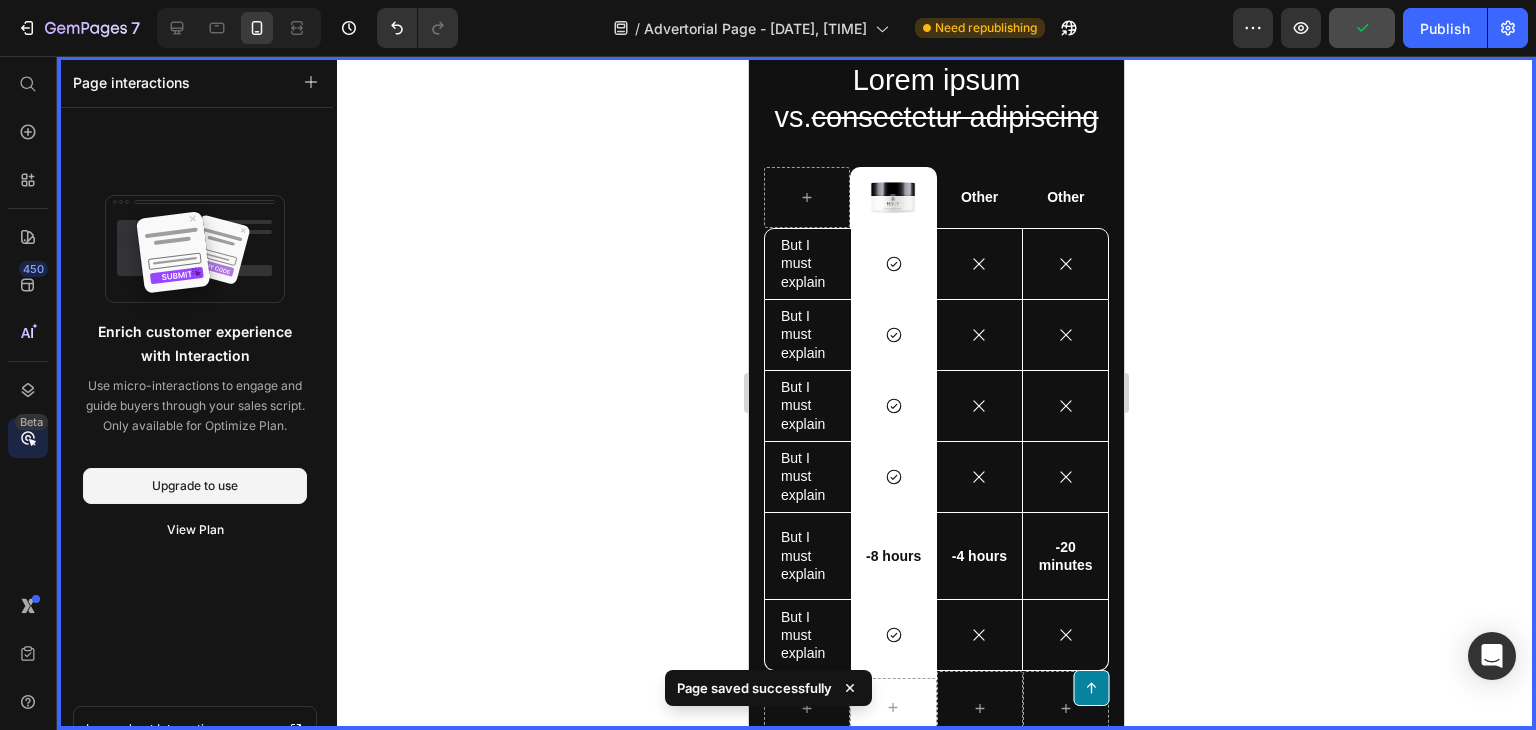 scroll, scrollTop: 8923, scrollLeft: 0, axis: vertical 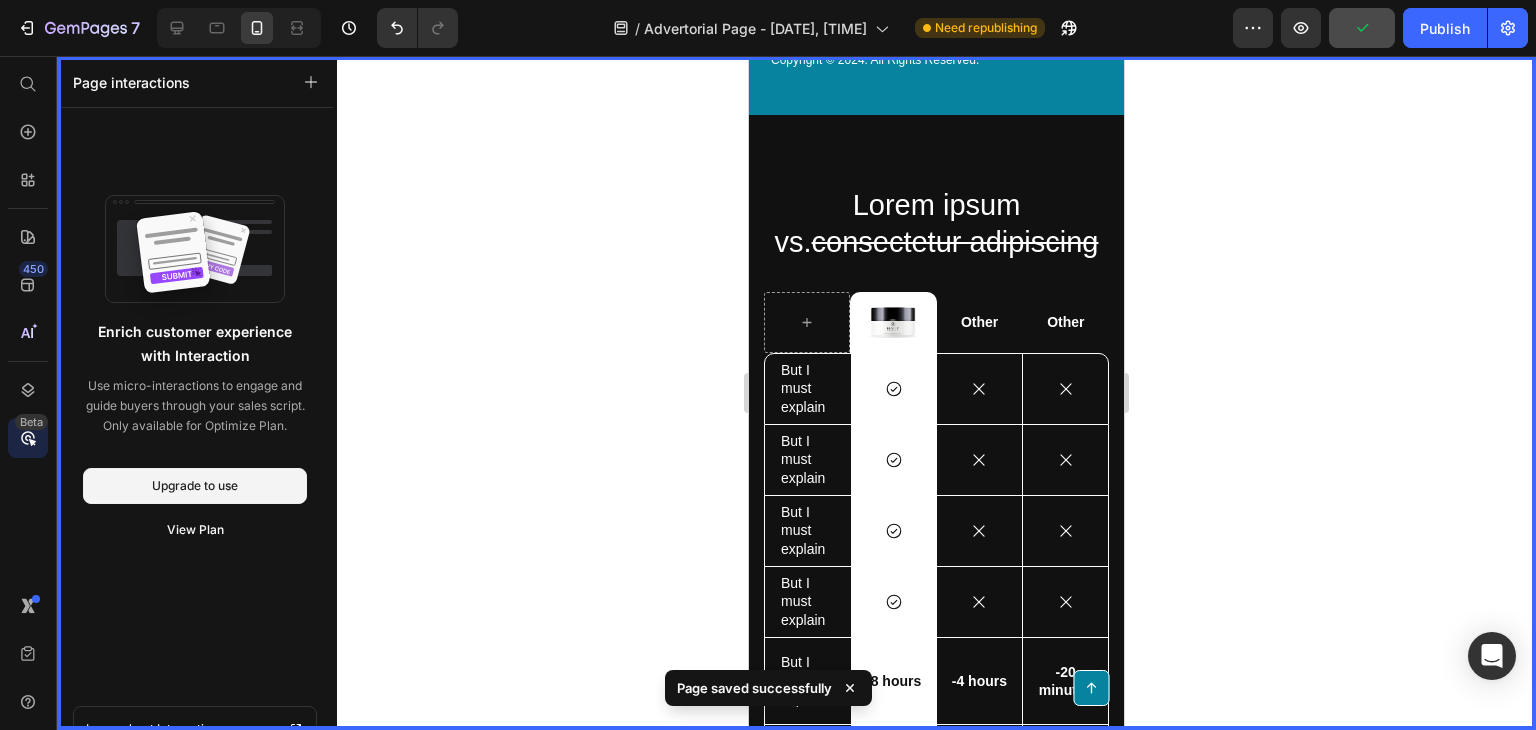 click at bounding box center [936, 393] 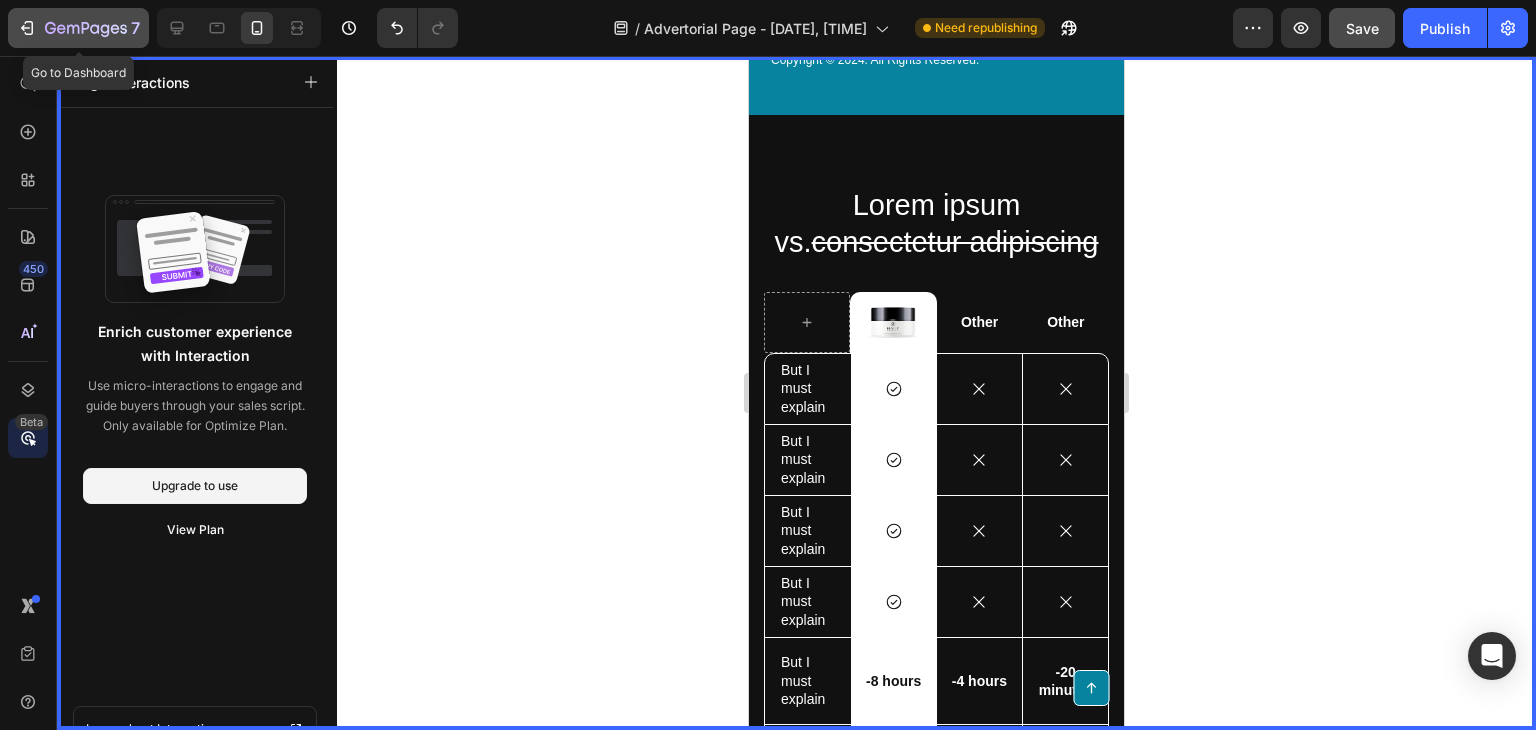 click 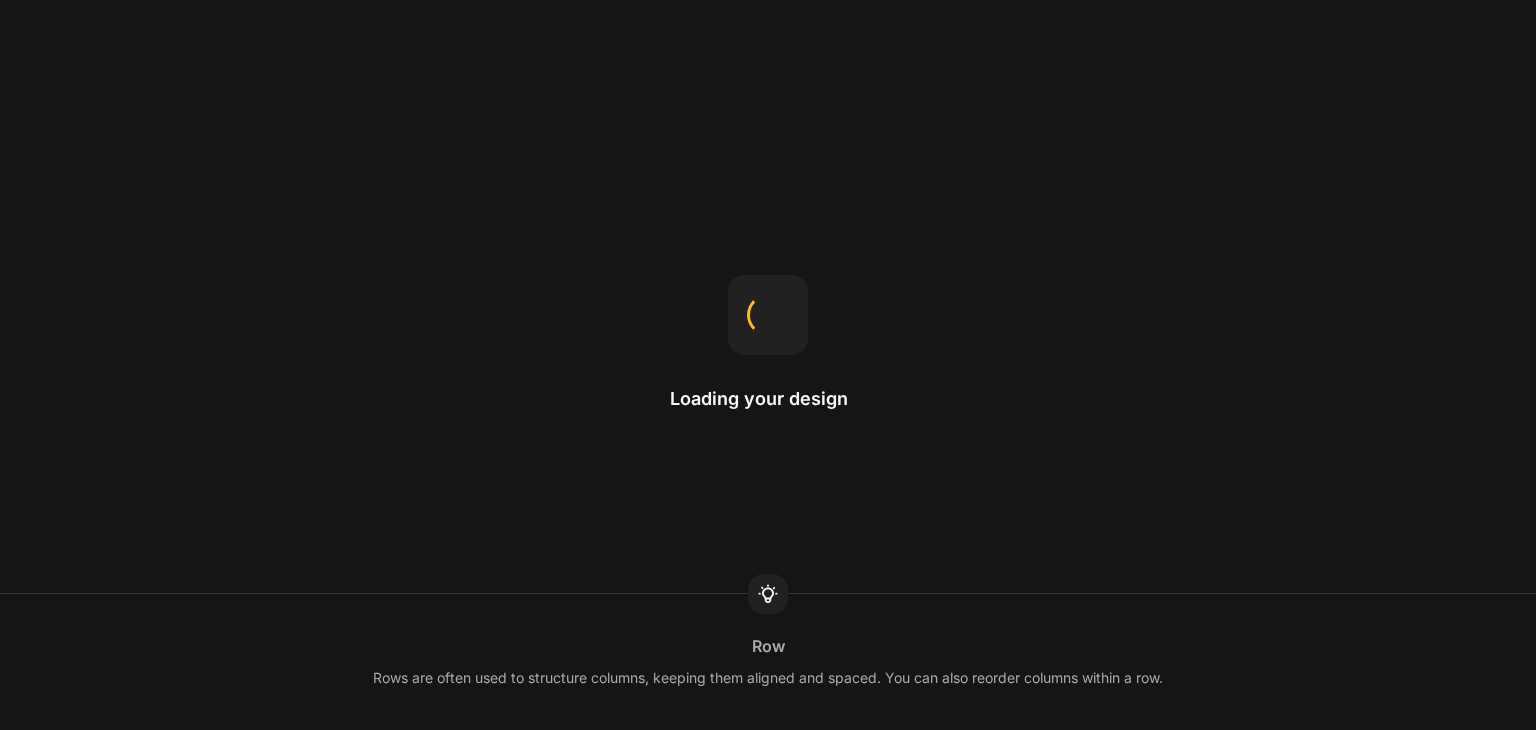 scroll, scrollTop: 0, scrollLeft: 0, axis: both 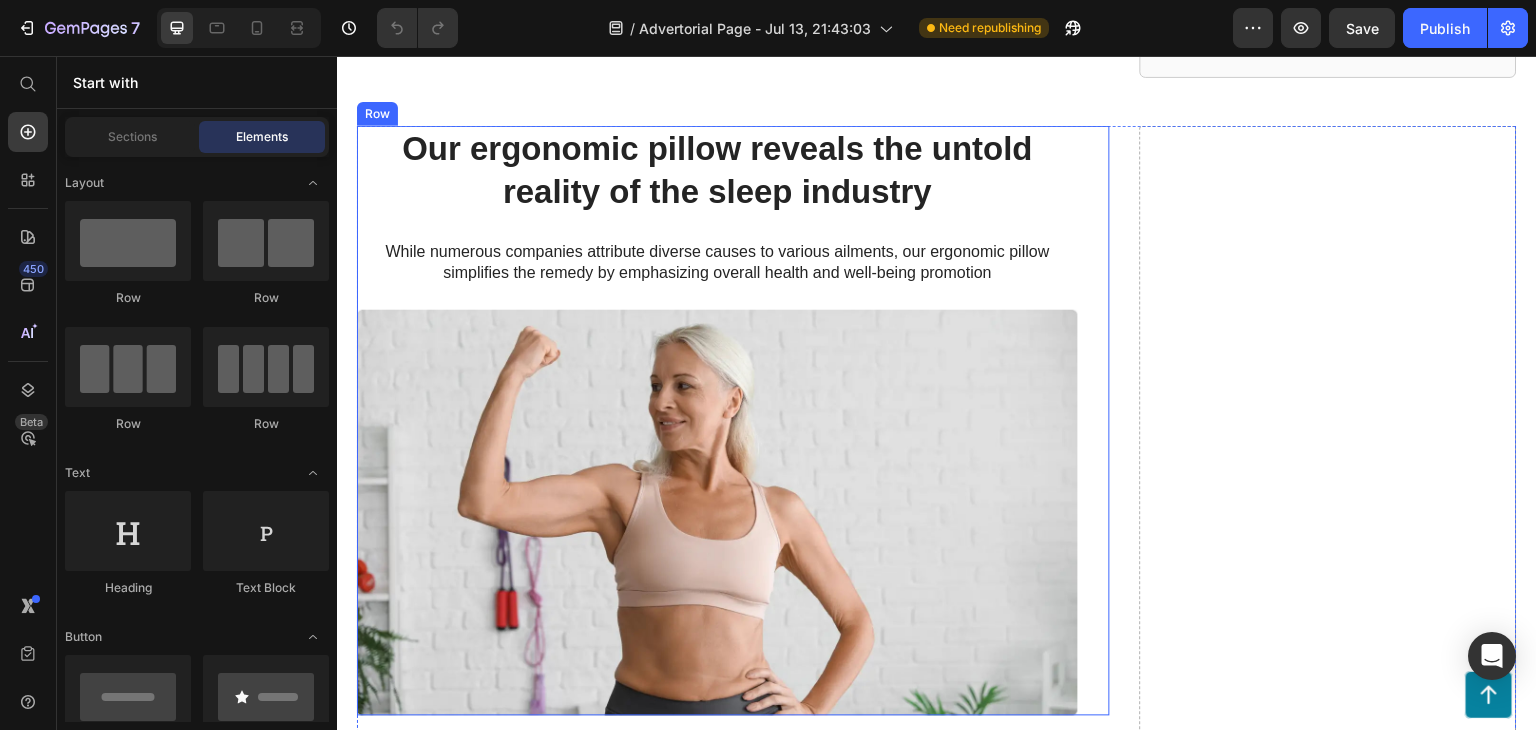 click on "Our ergonomic pillow reveals the untold reality of the sleep industry" at bounding box center [717, 171] 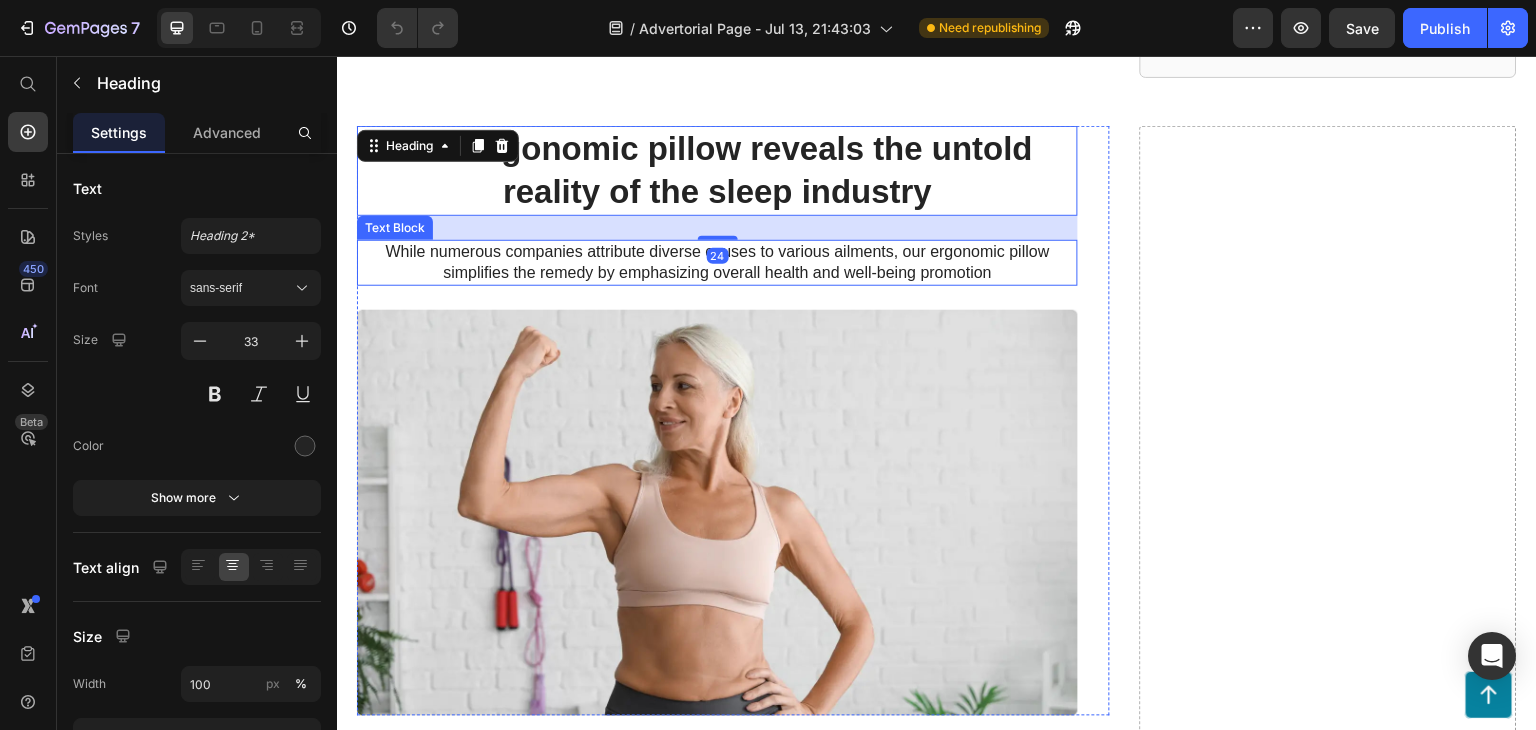 click on "While numerous companies attribute diverse causes to various ailments, our ergonomic pillow simplifies the remedy by emphasizing overall health and well-being promotion" at bounding box center (717, 263) 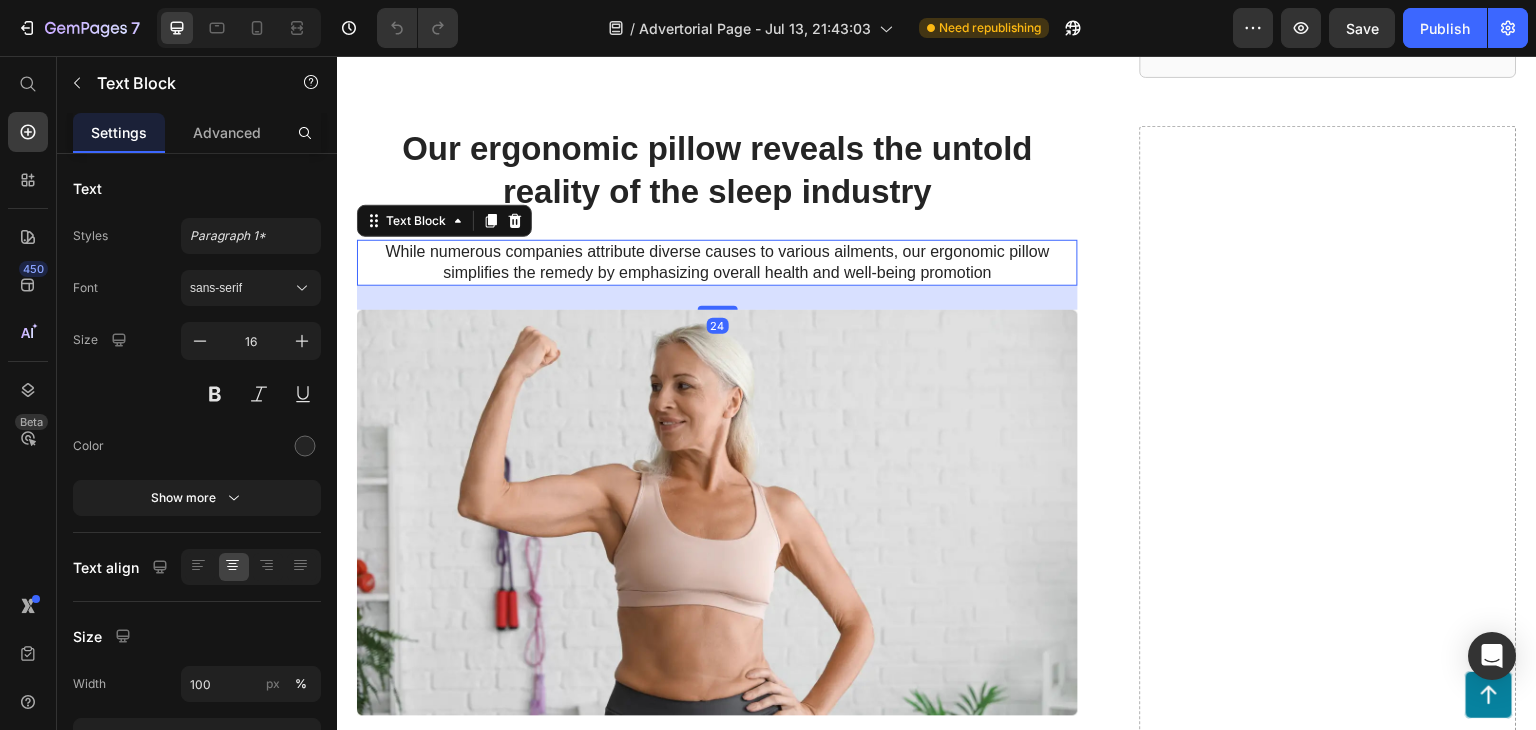 click on "Our ergonomic pillow reveals the untold reality of the sleep industry Heading While numerous companies attribute diverse causes to various ailments, our ergonomic pillow simplifies the remedy by emphasizing overall health and well-being promotion Text Block 24 Image" at bounding box center [717, 421] 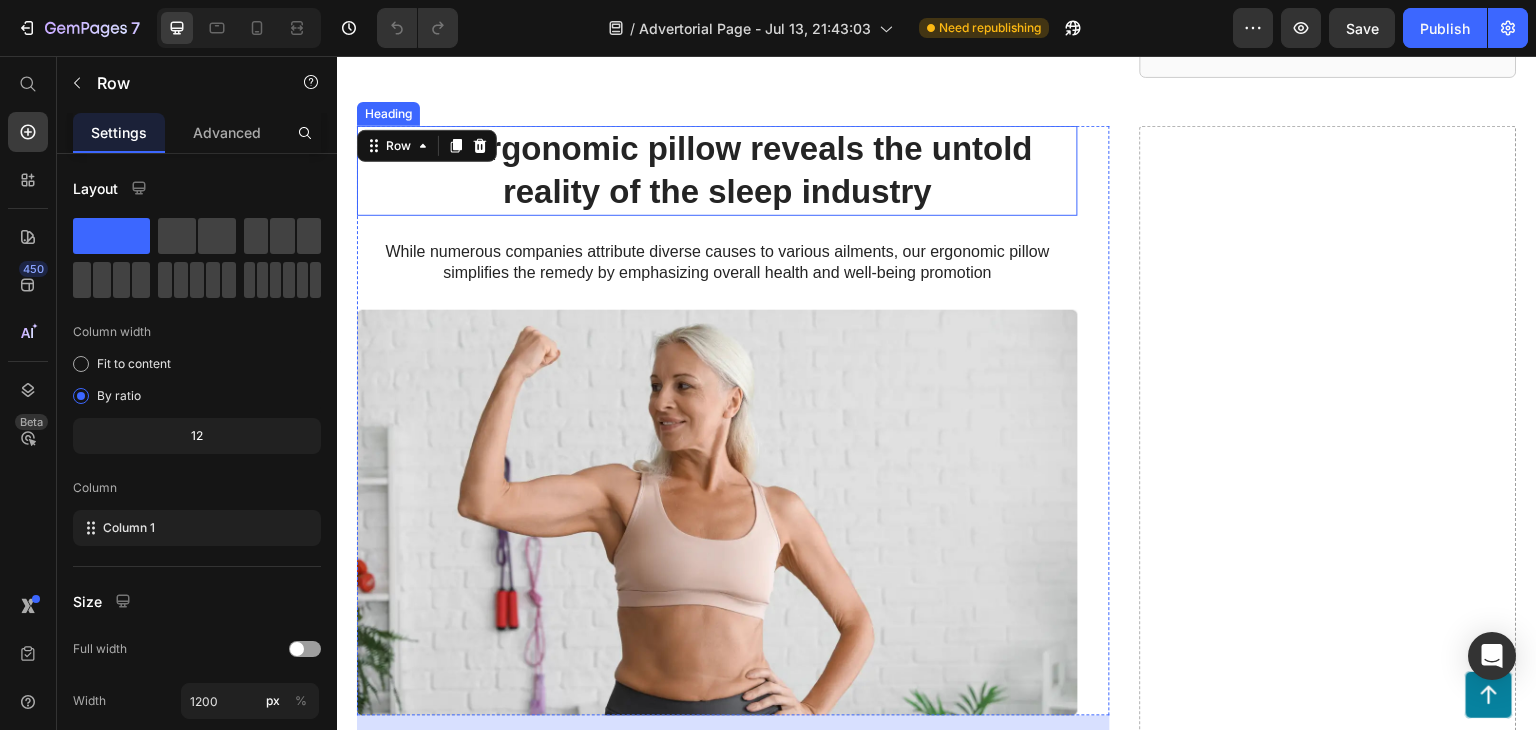 click on "Our ergonomic pillow reveals the untold reality of the sleep industry" at bounding box center (717, 171) 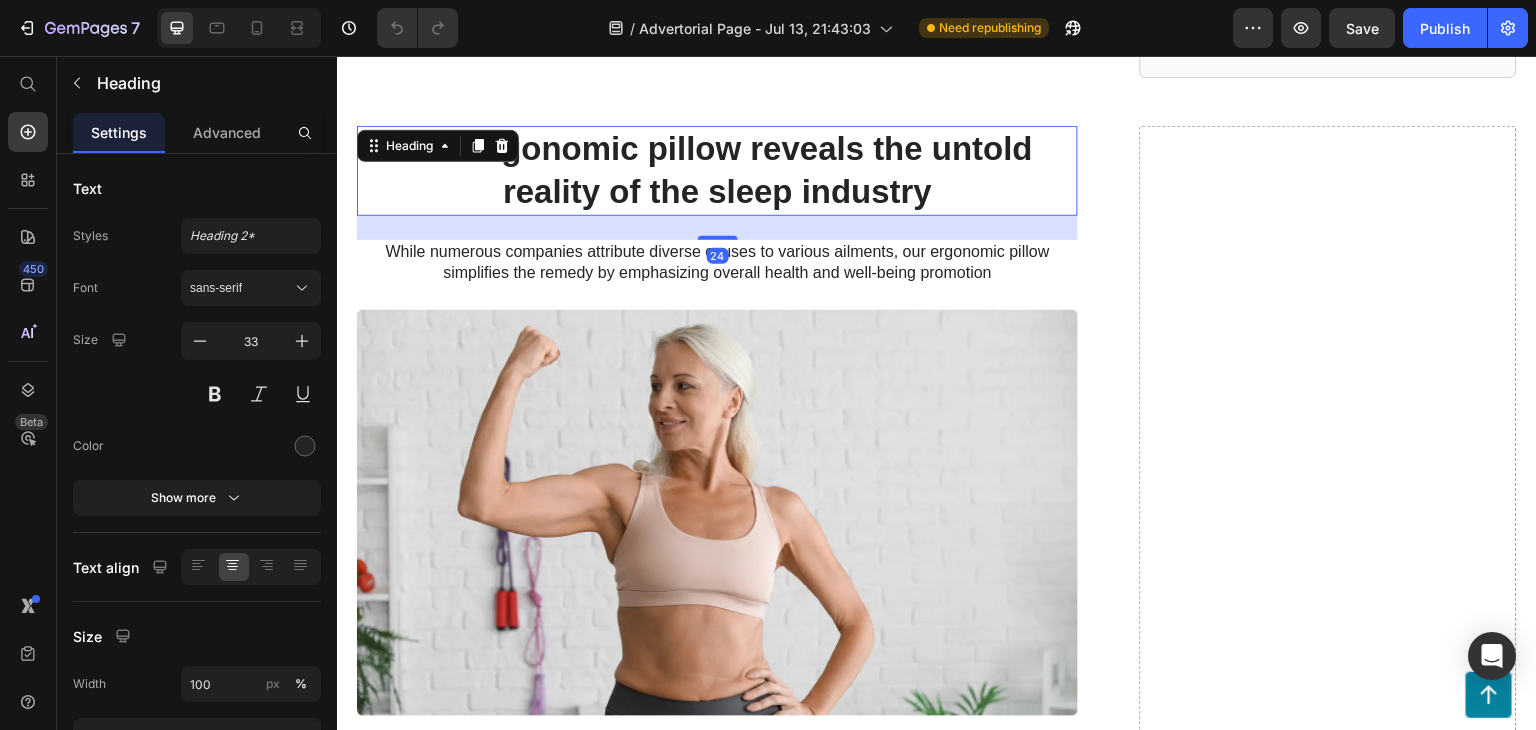 click on "Our ergonomic pillow reveals the untold reality of the sleep industry" at bounding box center (717, 171) 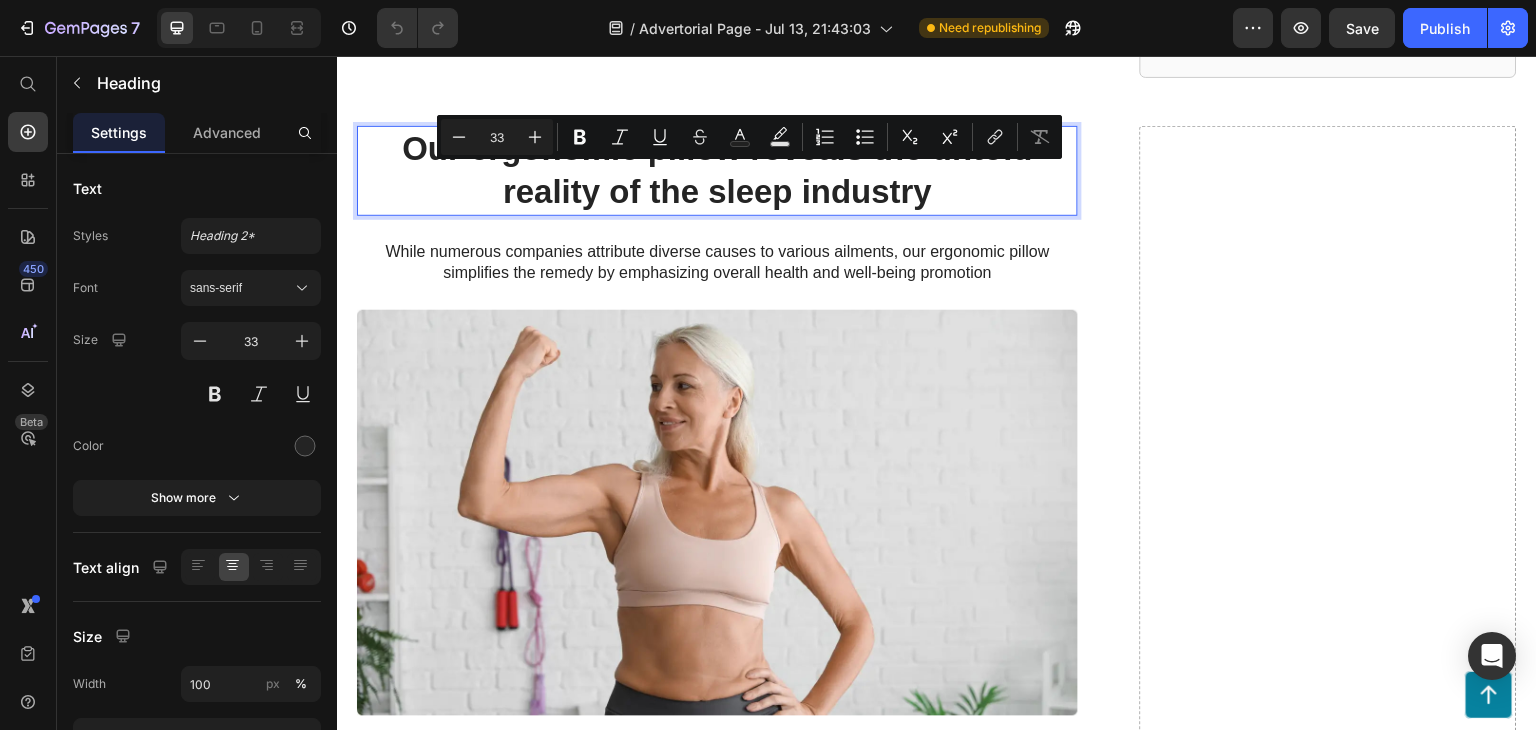 click on "Our ergonomic pillow reveals the untold reality of the sleep industry" at bounding box center [717, 171] 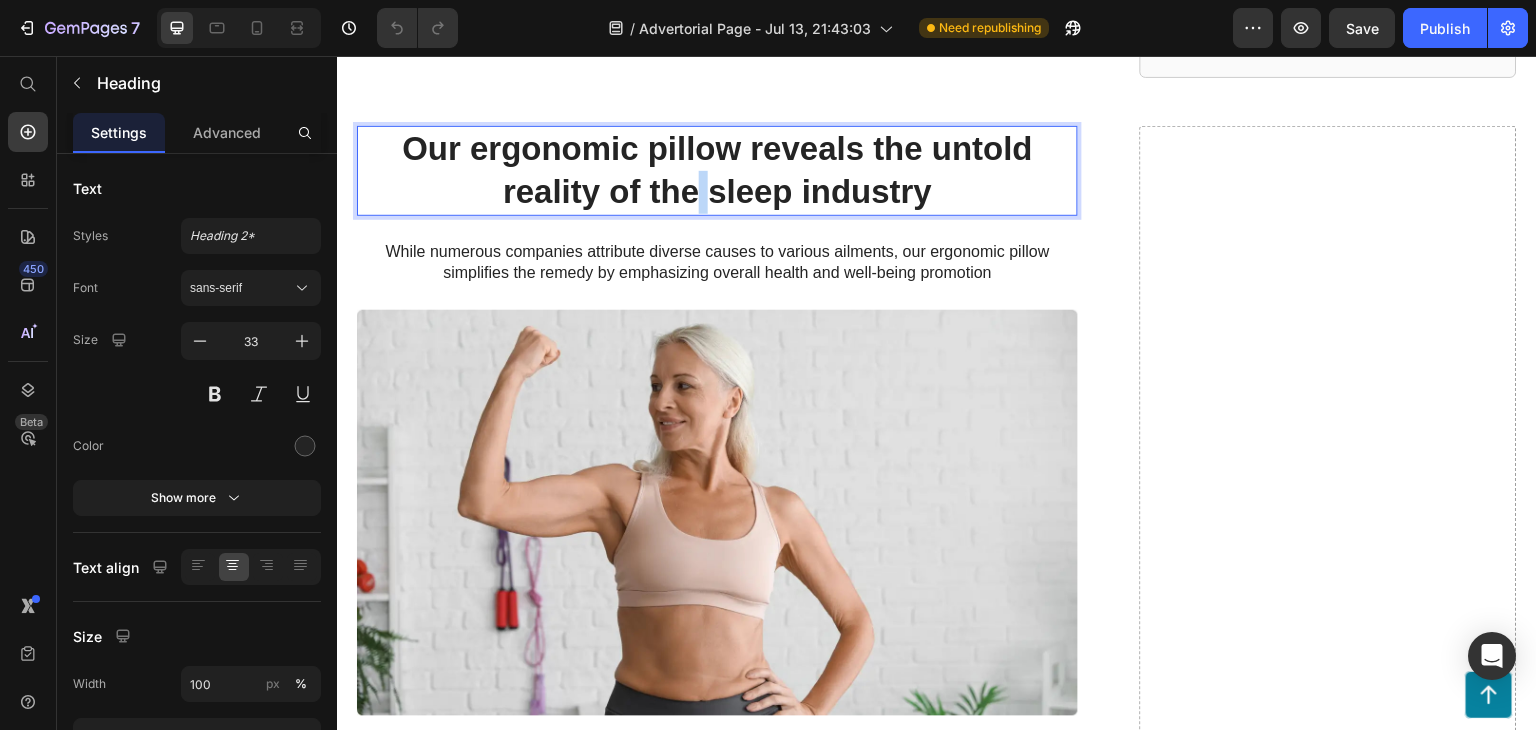click on "Our ergonomic pillow reveals the untold reality of the sleep industry" at bounding box center [717, 171] 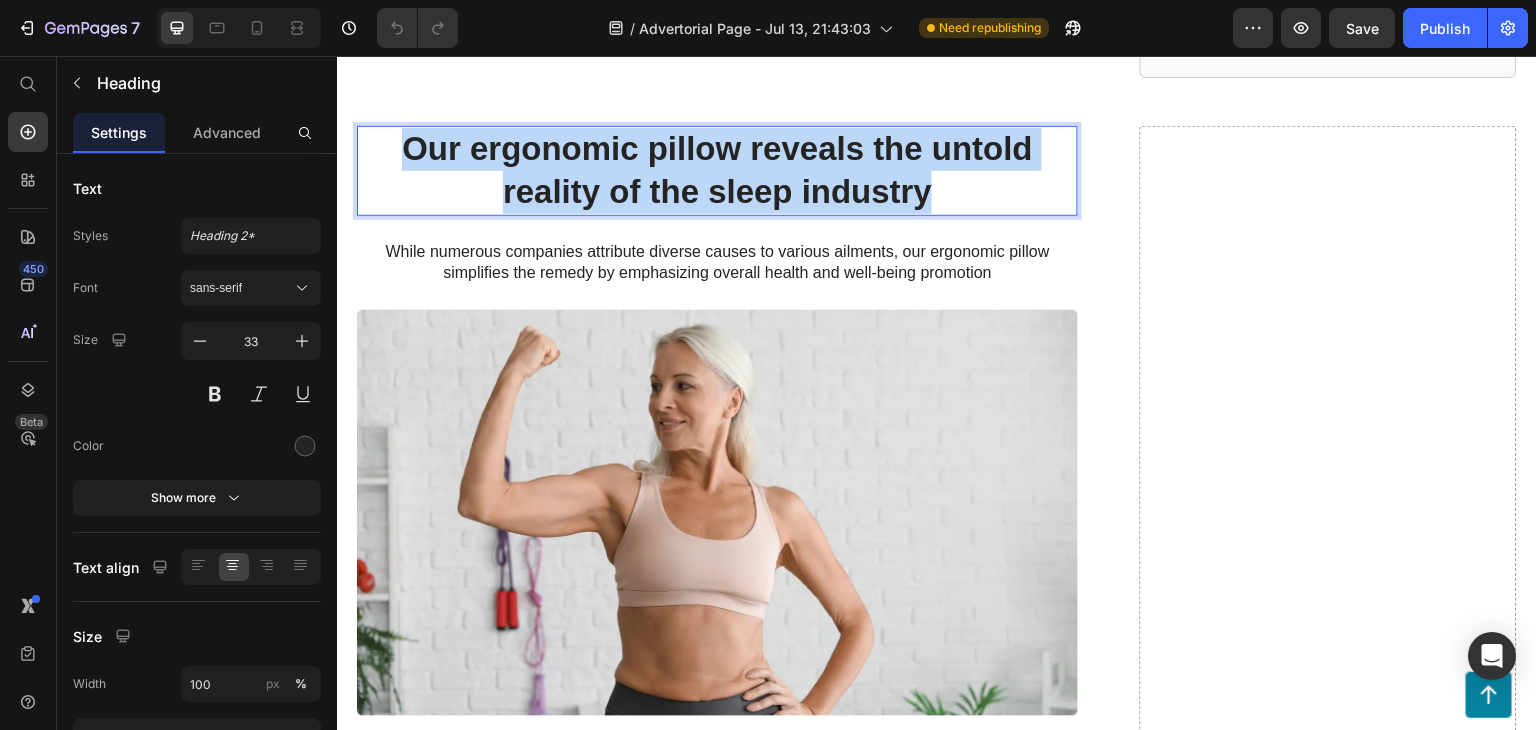 click on "Our ergonomic pillow reveals the untold reality of the sleep industry" at bounding box center (717, 171) 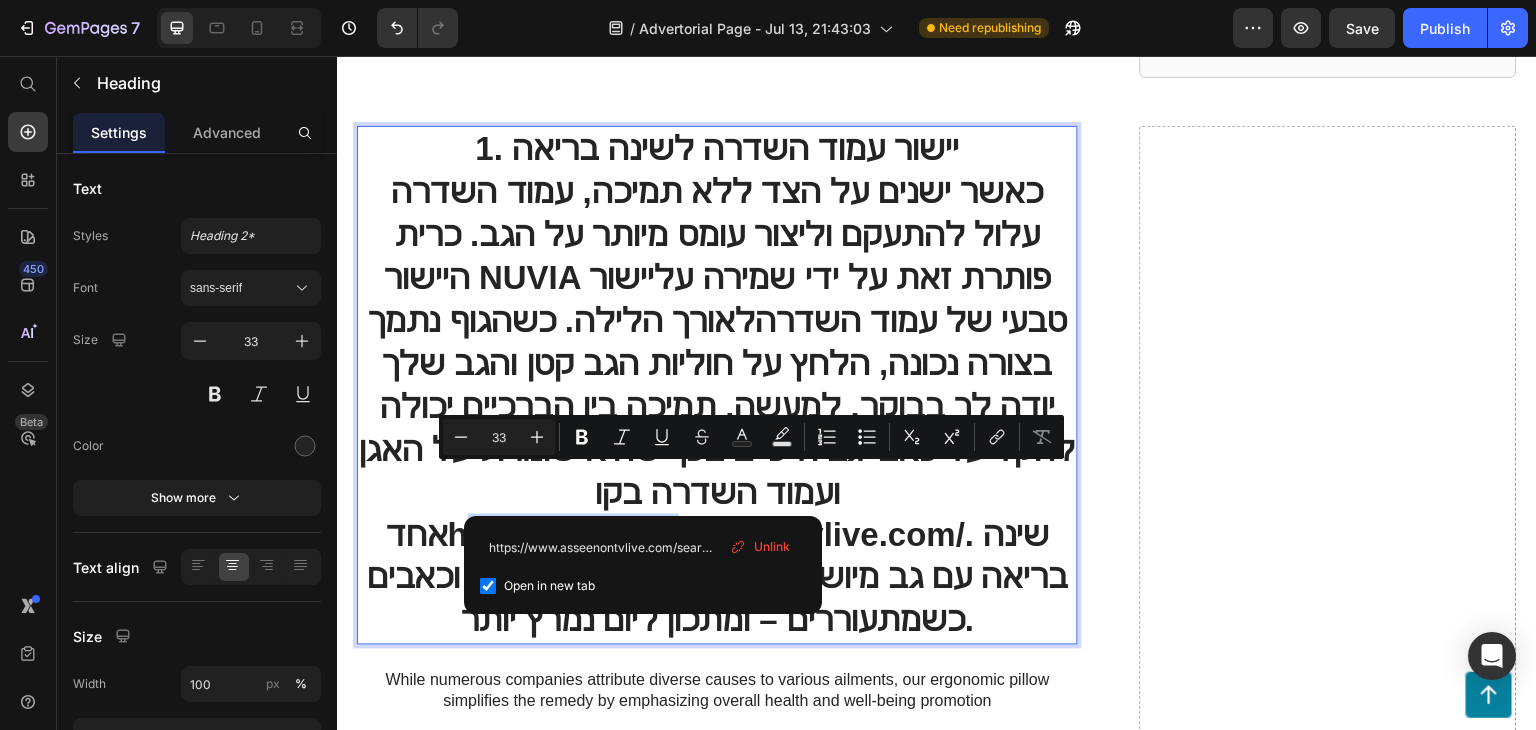 drag, startPoint x: 713, startPoint y: 474, endPoint x: 863, endPoint y: 486, distance: 150.47923 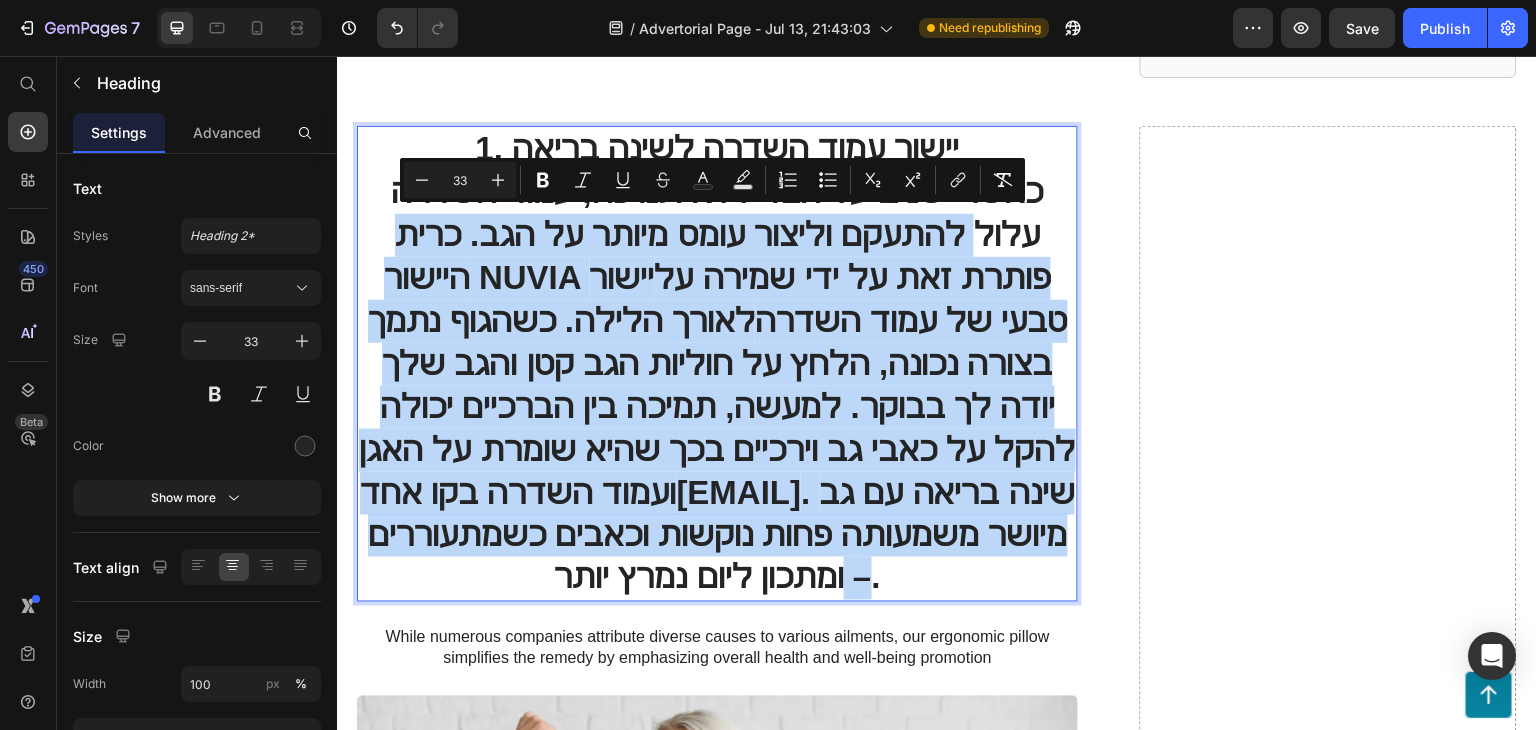 drag, startPoint x: 412, startPoint y: 570, endPoint x: 1052, endPoint y: 185, distance: 746.87683 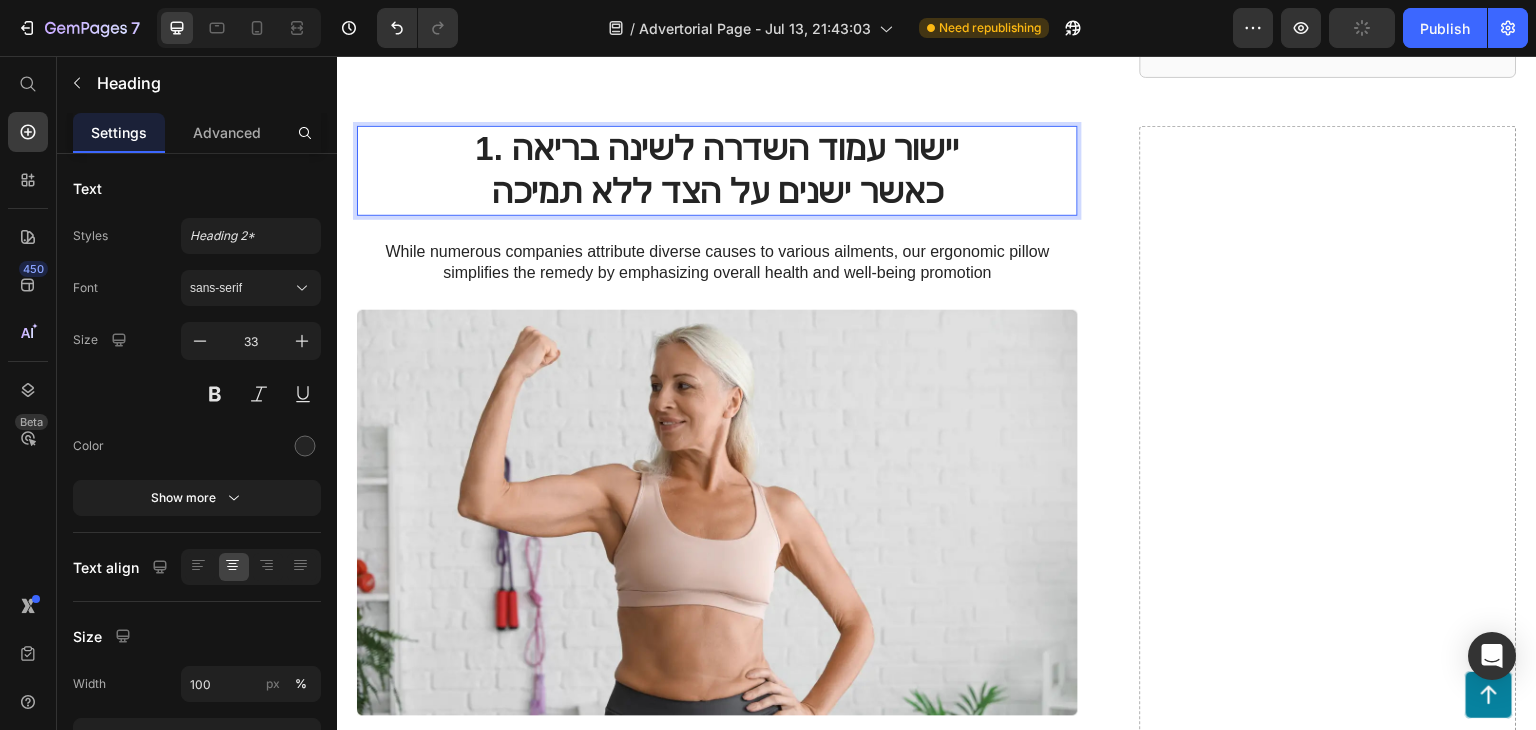 click on "כאשר ישנים על הצד ללא תמיכה" at bounding box center (717, 192) 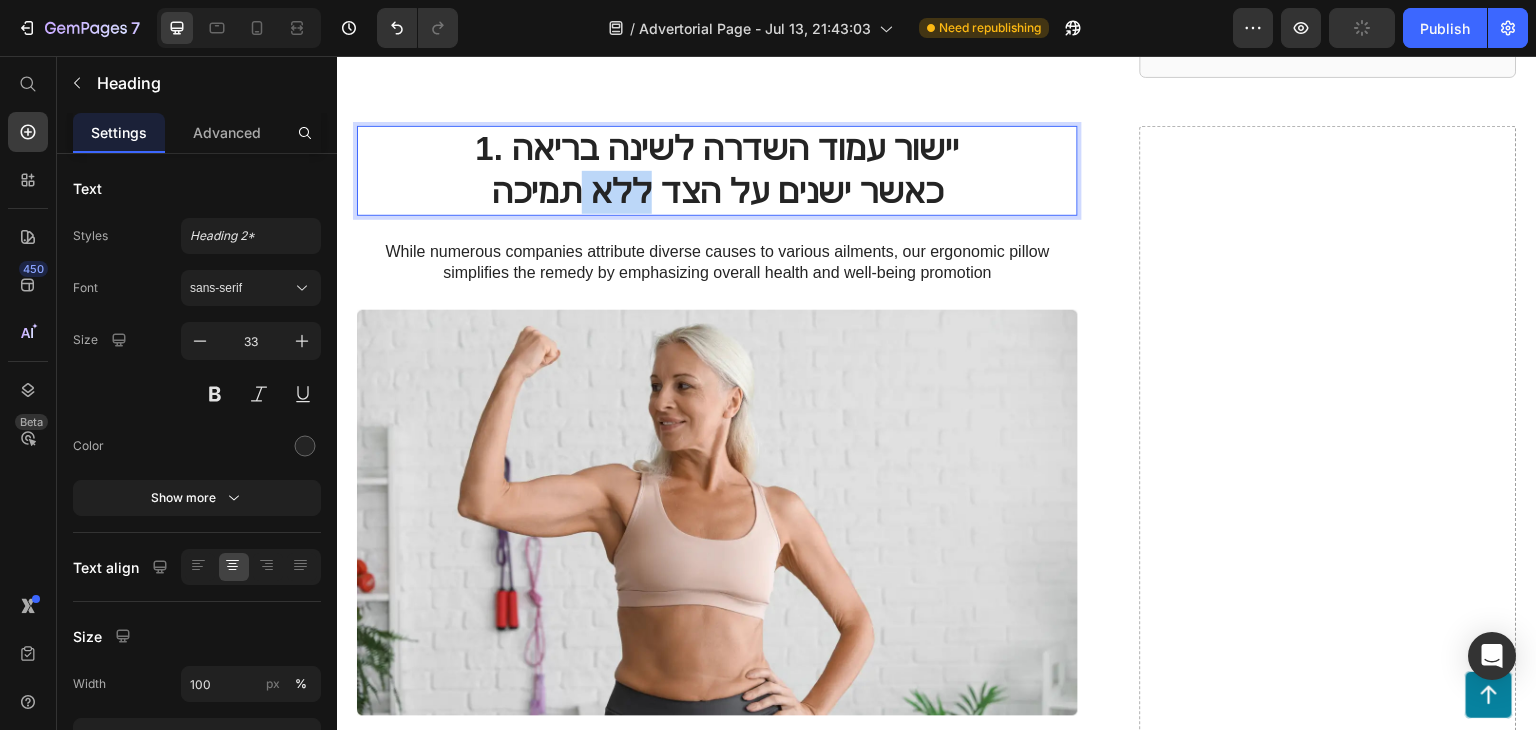 click on "כאשר ישנים על הצד ללא תמיכה" at bounding box center (717, 192) 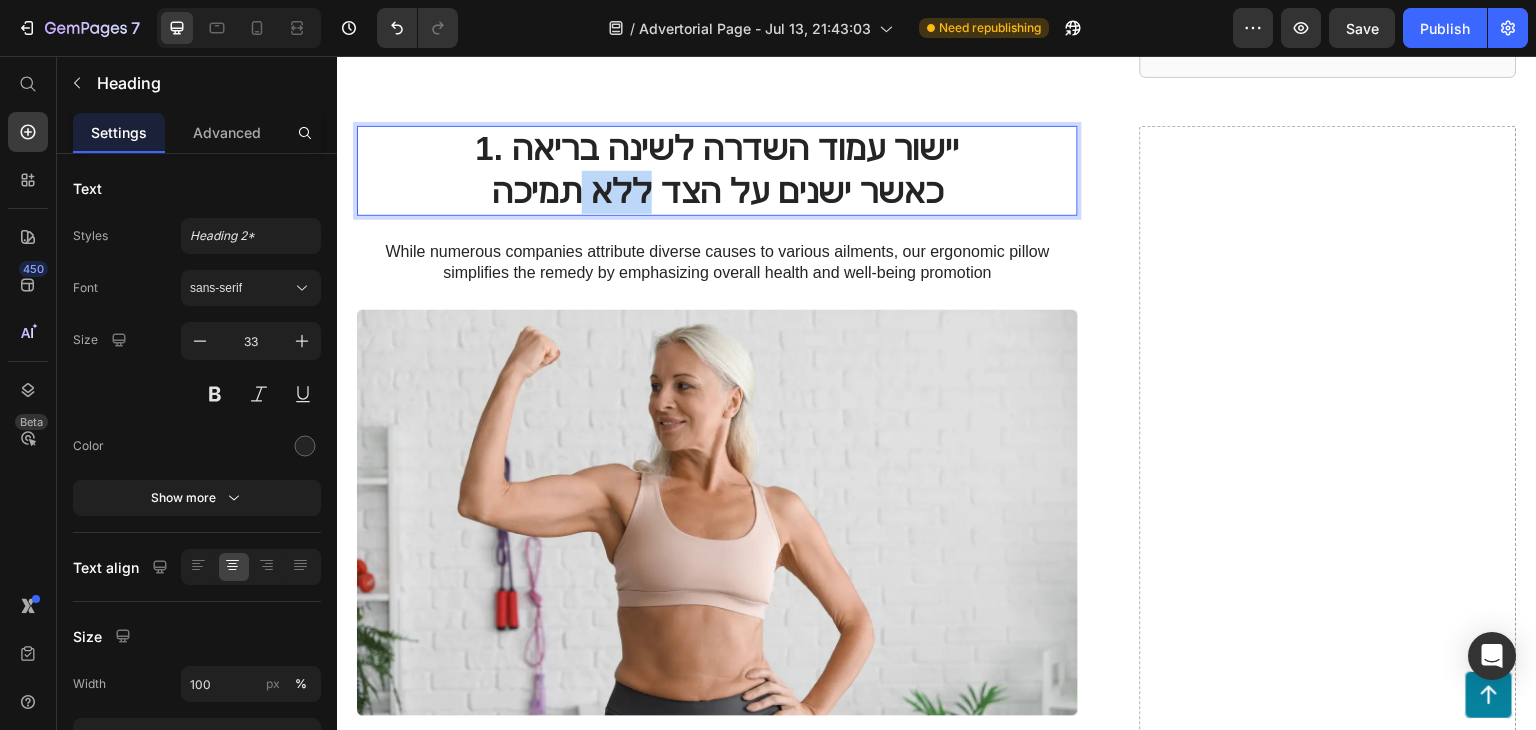 click on "כאשר ישנים על הצד ללא תמיכה" at bounding box center (717, 192) 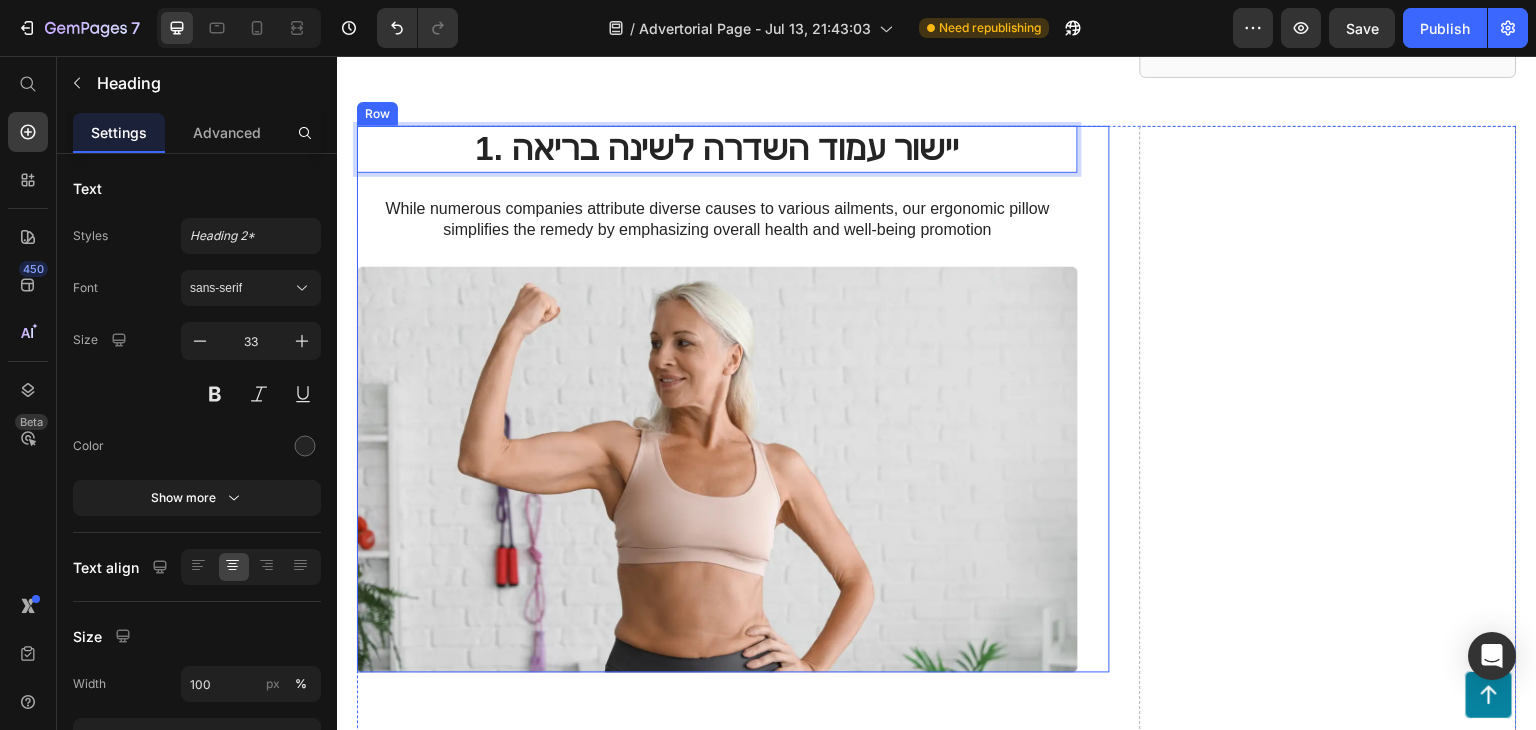click on "1. יישור עמוד השדרה לשינה בריאה Heading 24 While numerous companies attribute diverse causes to various ailments, our ergonomic pillow simplifies the remedy by emphasizing overall health and well-being promotion Text Block Image" at bounding box center (717, 399) 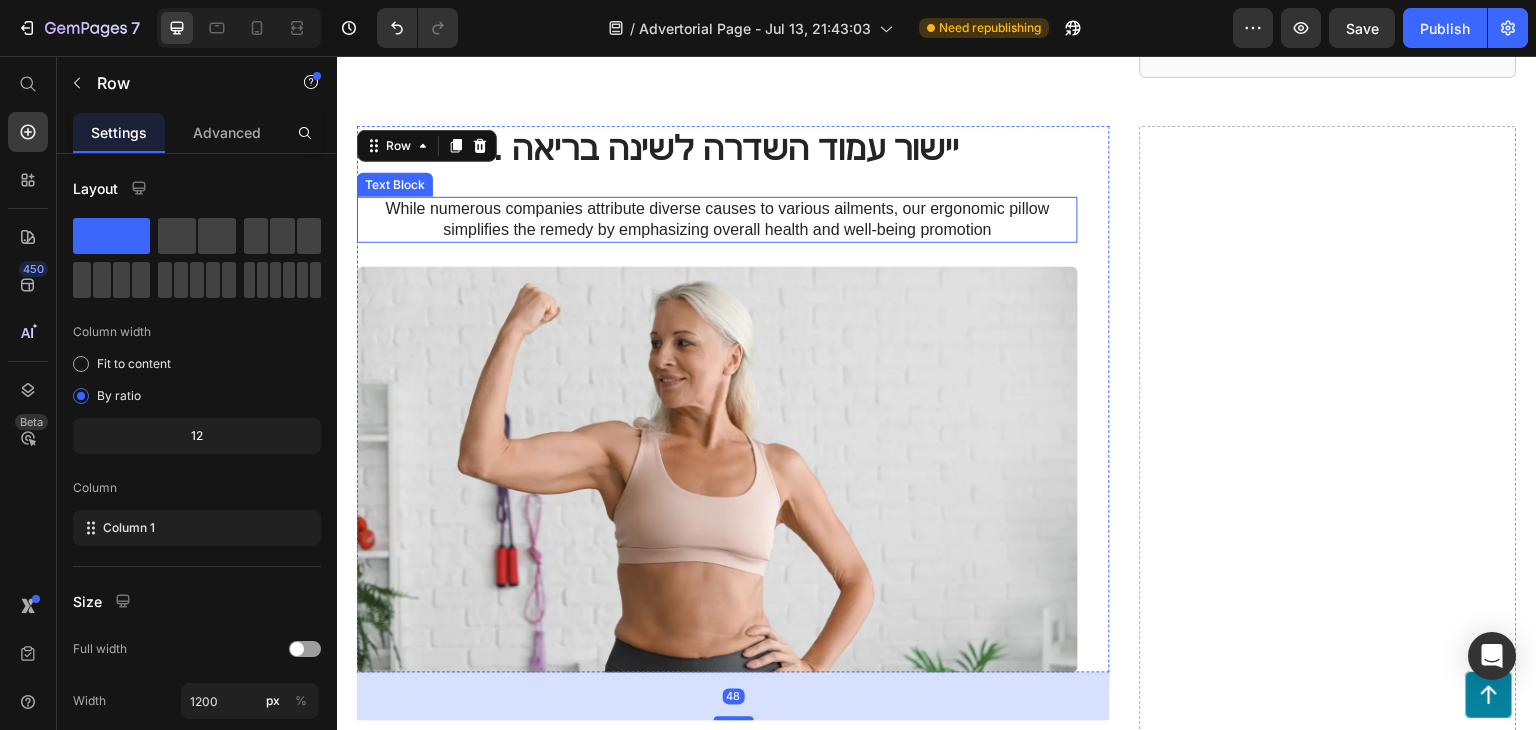 click on "While numerous companies attribute diverse causes to various ailments, our ergonomic pillow simplifies the remedy by emphasizing overall health and well-being promotion" at bounding box center (717, 220) 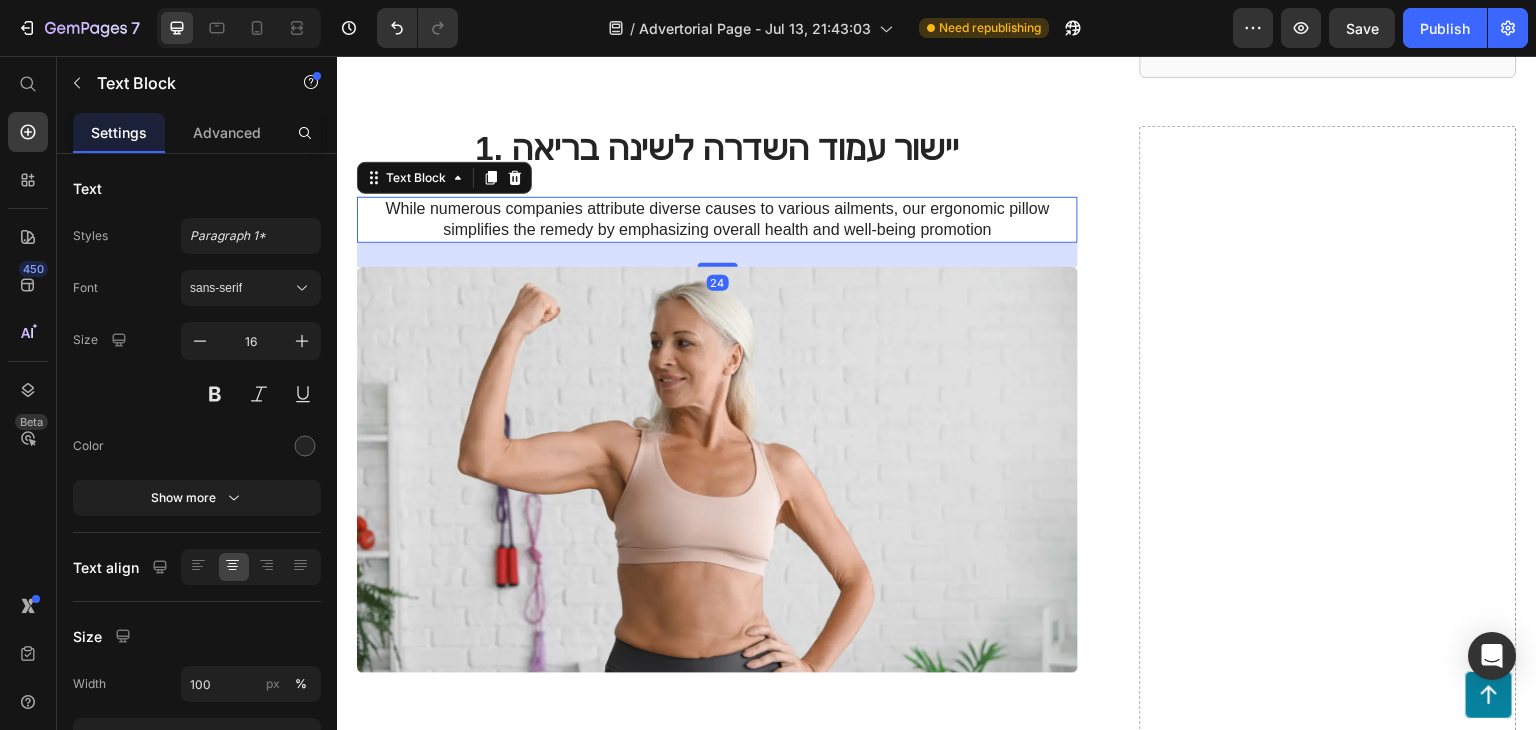 click on "While numerous companies attribute diverse causes to various ailments, our ergonomic pillow simplifies the remedy by emphasizing overall health and well-being promotion" at bounding box center [717, 220] 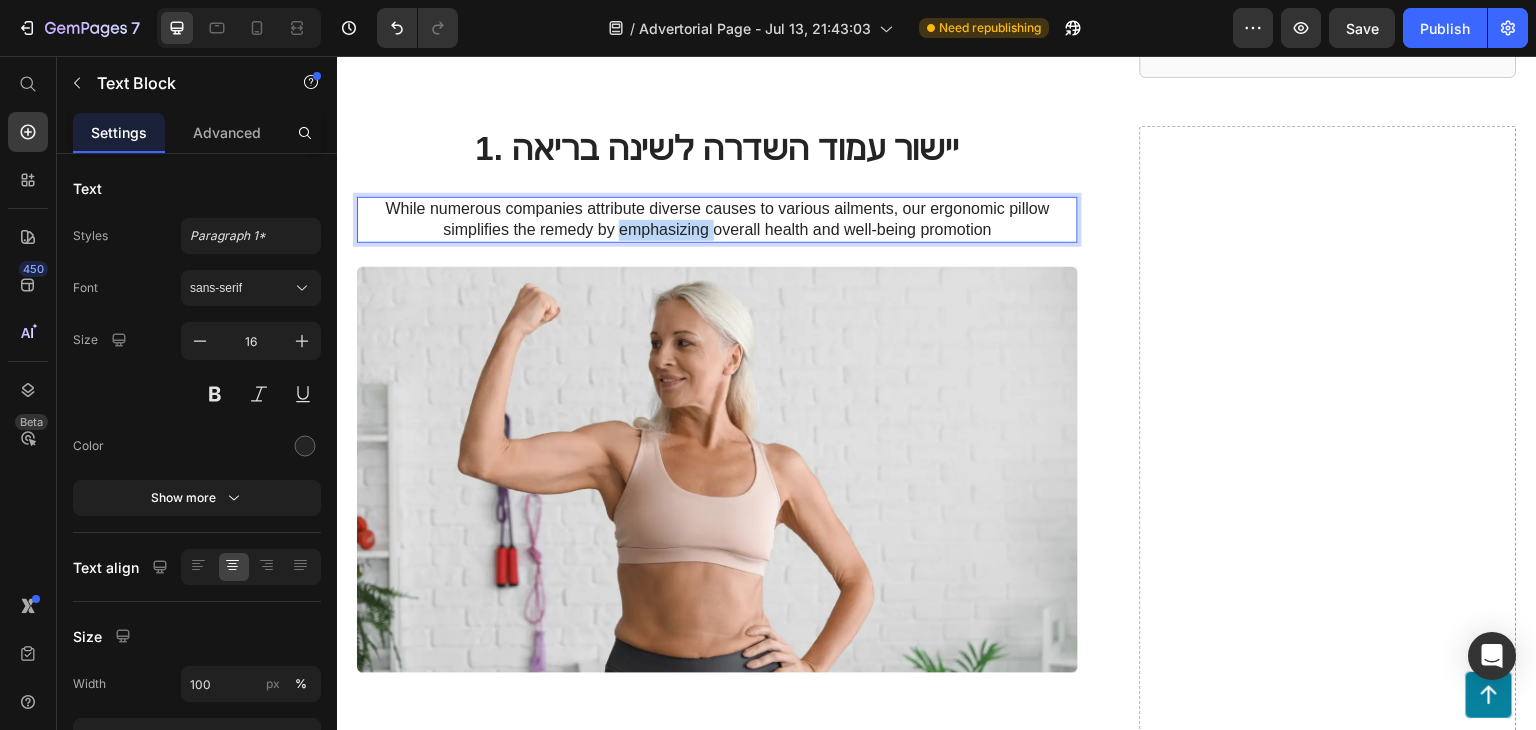 click on "While numerous companies attribute diverse causes to various ailments, our ergonomic pillow simplifies the remedy by emphasizing overall health and well-being promotion" at bounding box center [717, 220] 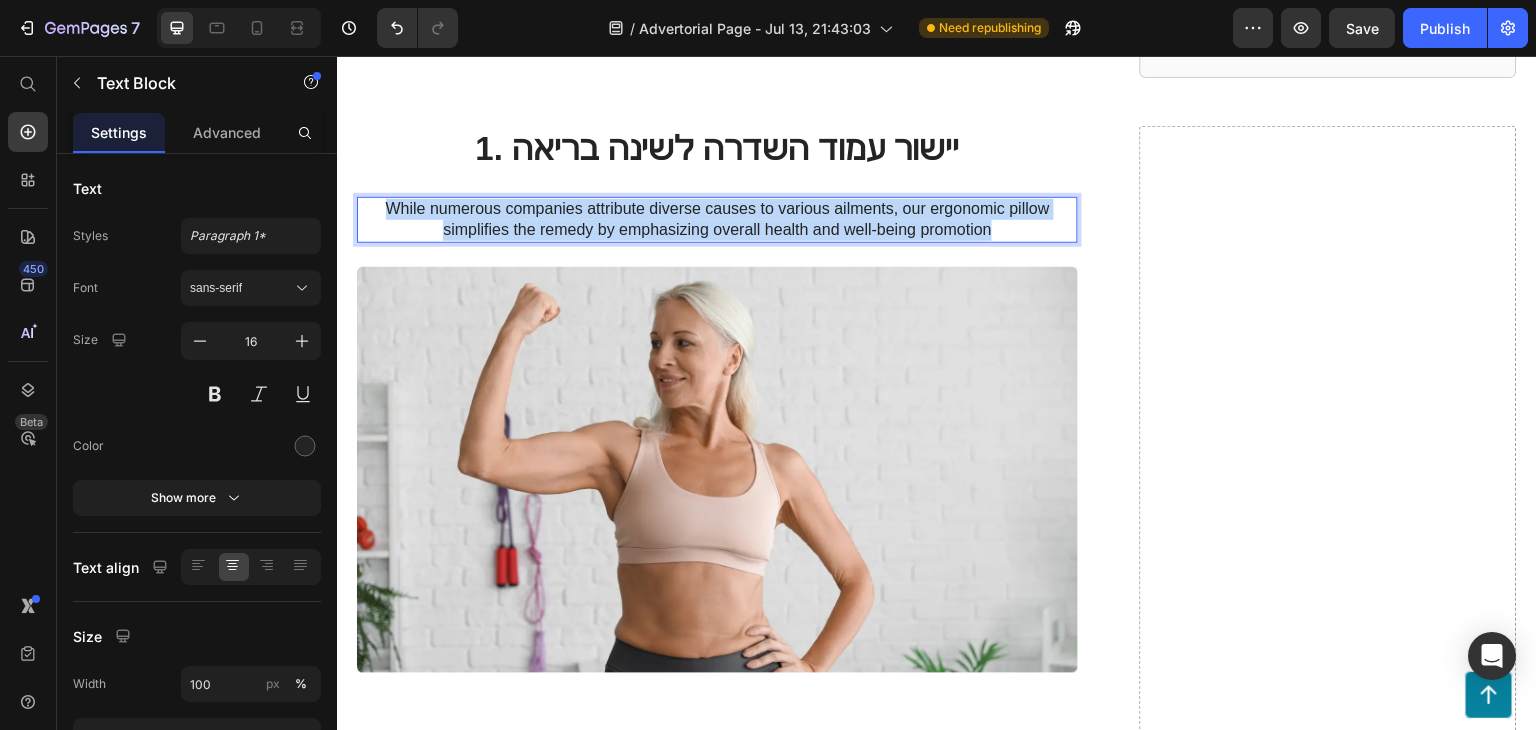 click on "While numerous companies attribute diverse causes to various ailments, our ergonomic pillow simplifies the remedy by emphasizing overall health and well-being promotion" at bounding box center (717, 220) 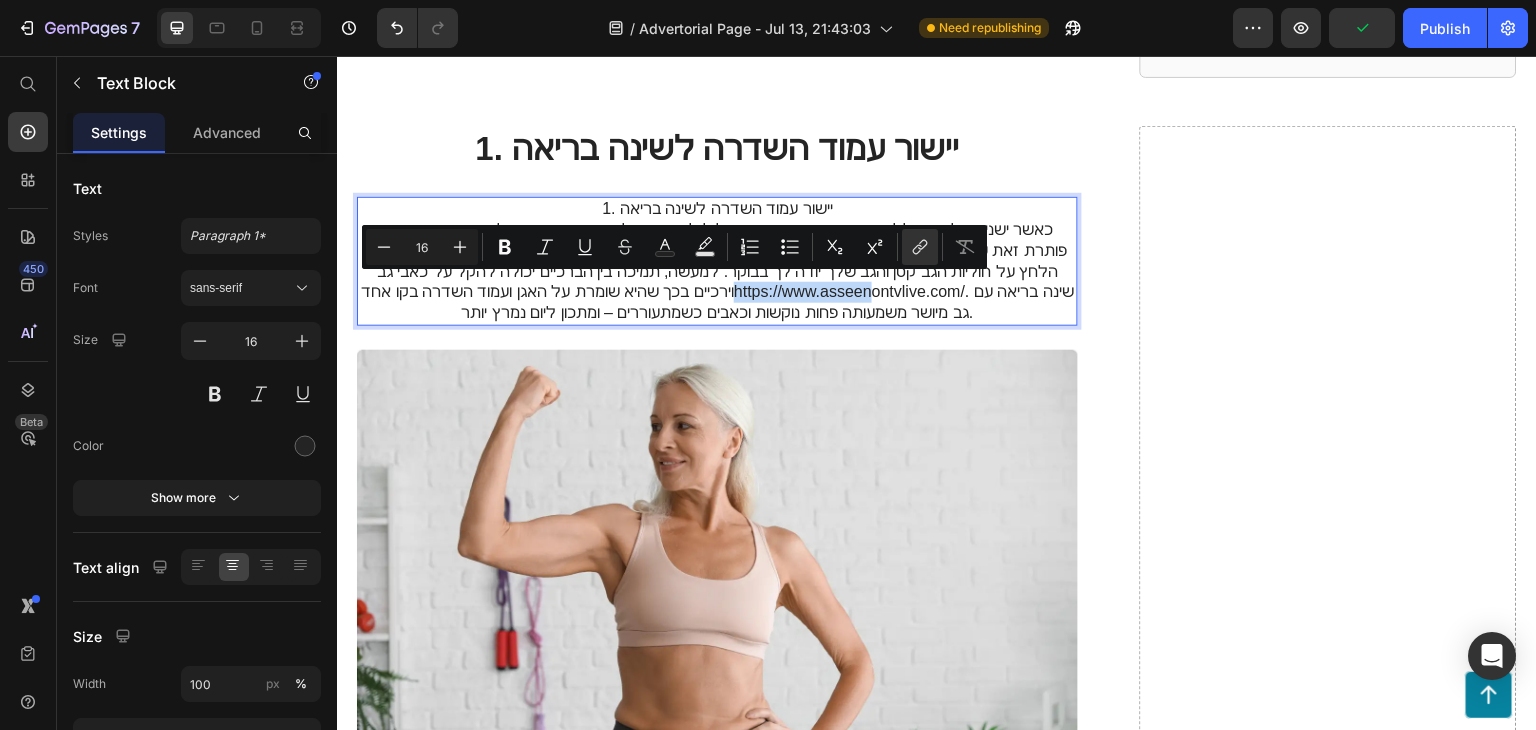 drag, startPoint x: 607, startPoint y: 282, endPoint x: 747, endPoint y: 281, distance: 140.00357 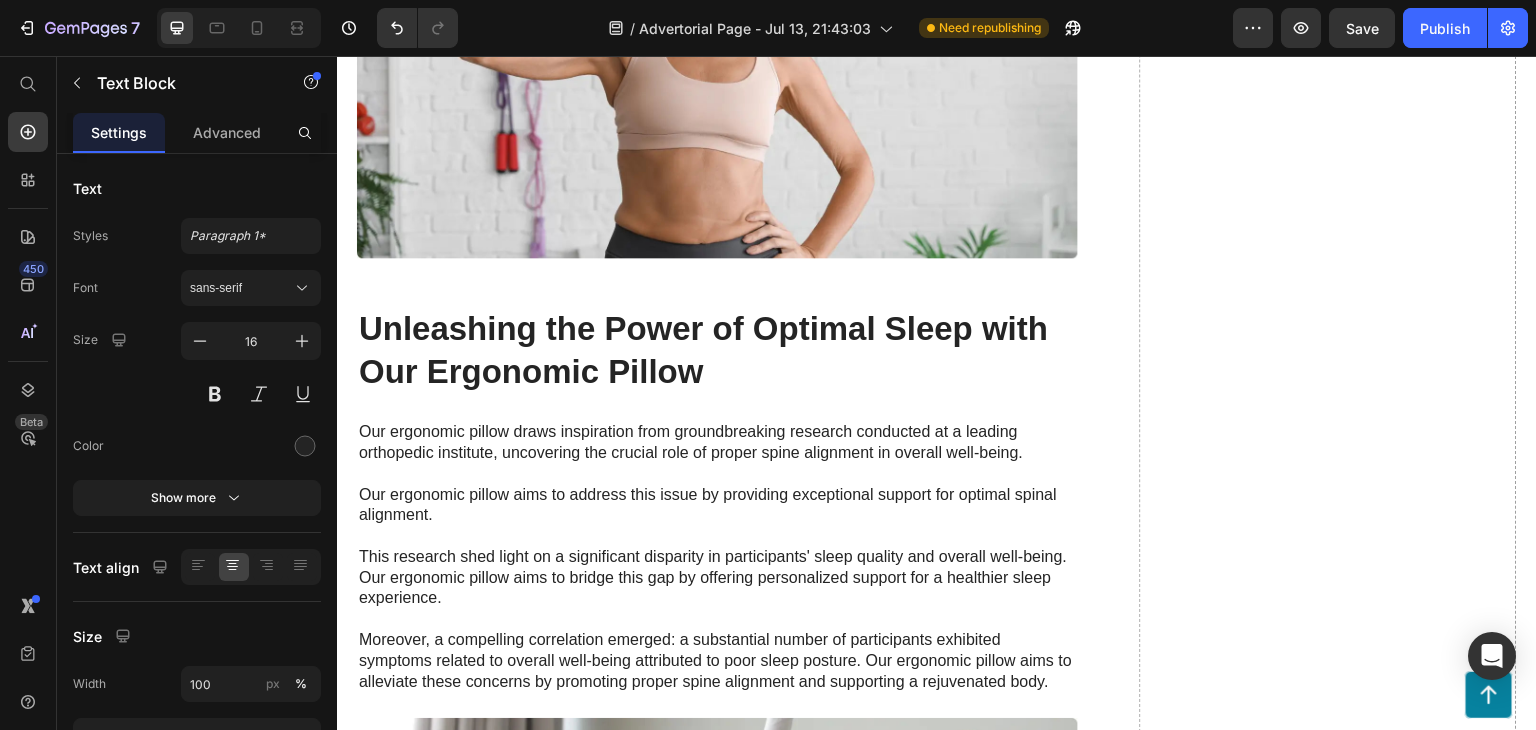 scroll, scrollTop: 1900, scrollLeft: 0, axis: vertical 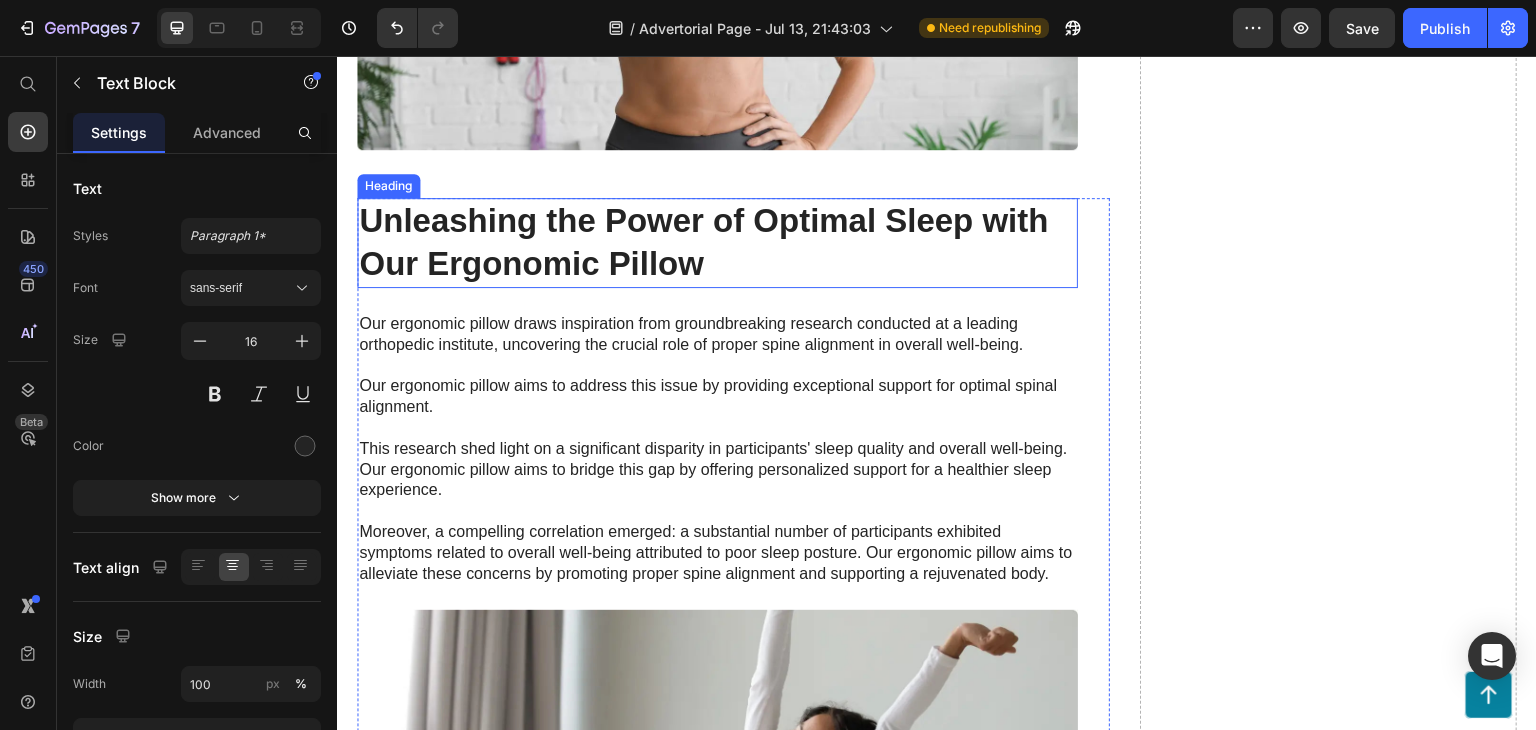 click on "Unleashing the Power of Optimal Sleep with Our Ergonomic Pillow" at bounding box center [717, 243] 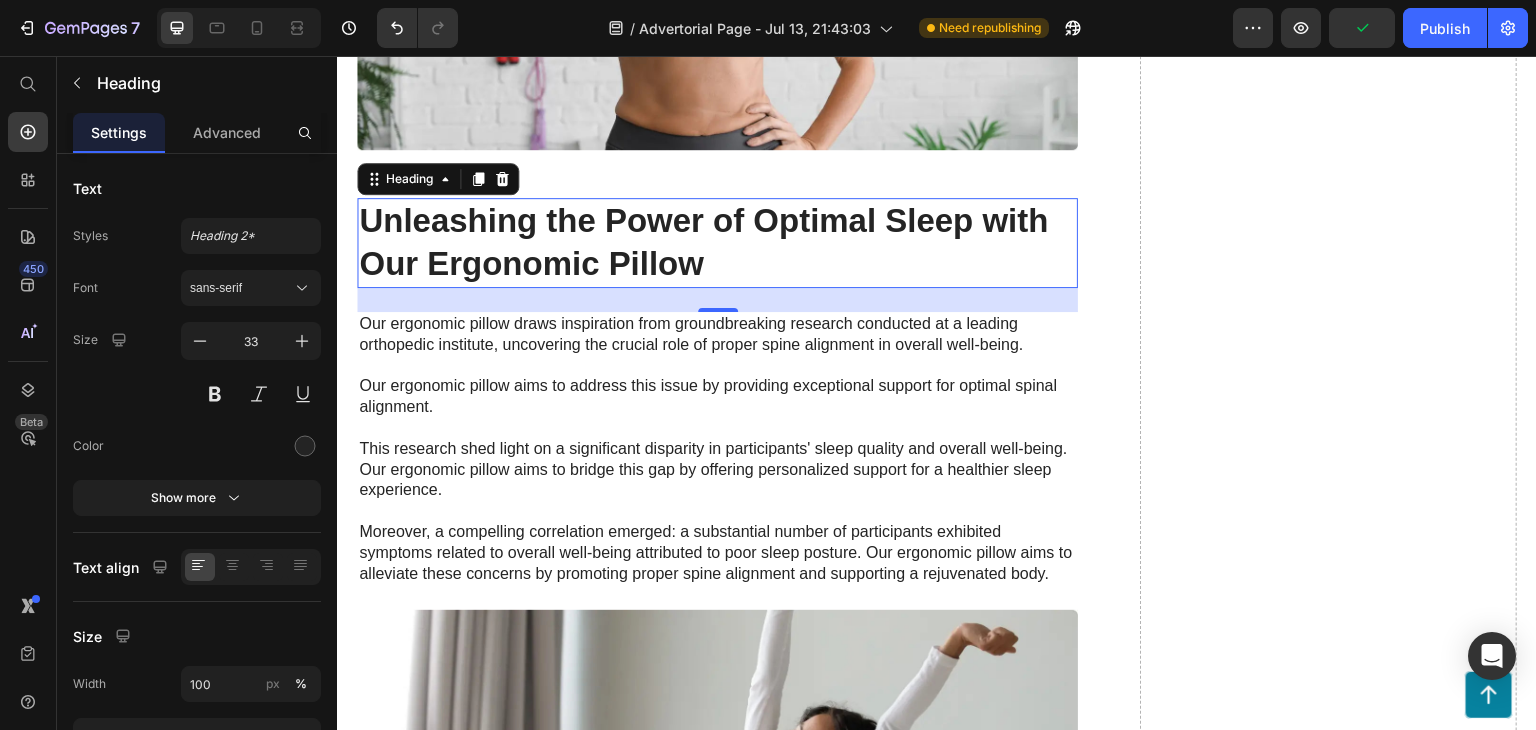 click on "Unleashing the Power of Optimal Sleep with Our Ergonomic Pillow" at bounding box center (717, 243) 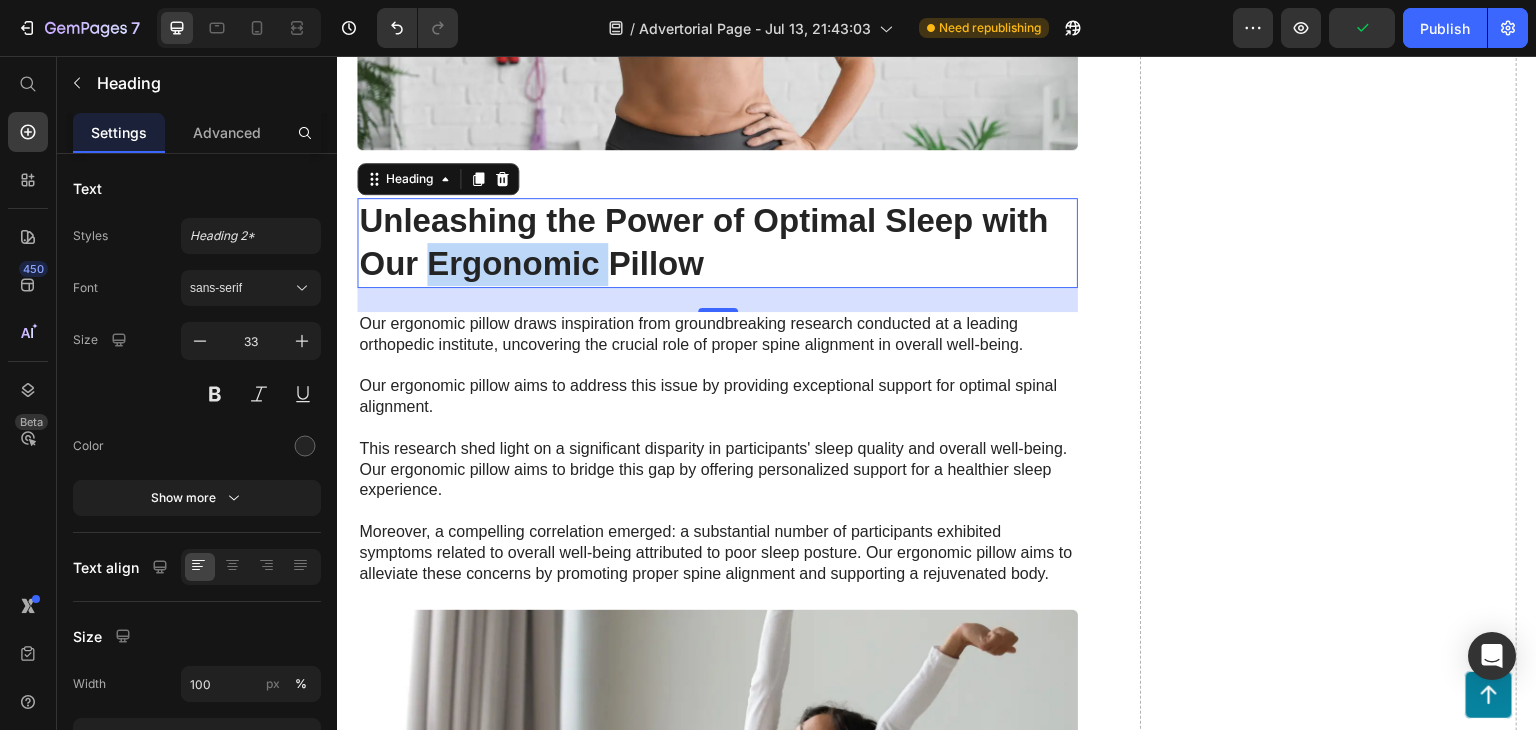 click on "Unleashing the Power of Optimal Sleep with Our Ergonomic Pillow" at bounding box center [717, 243] 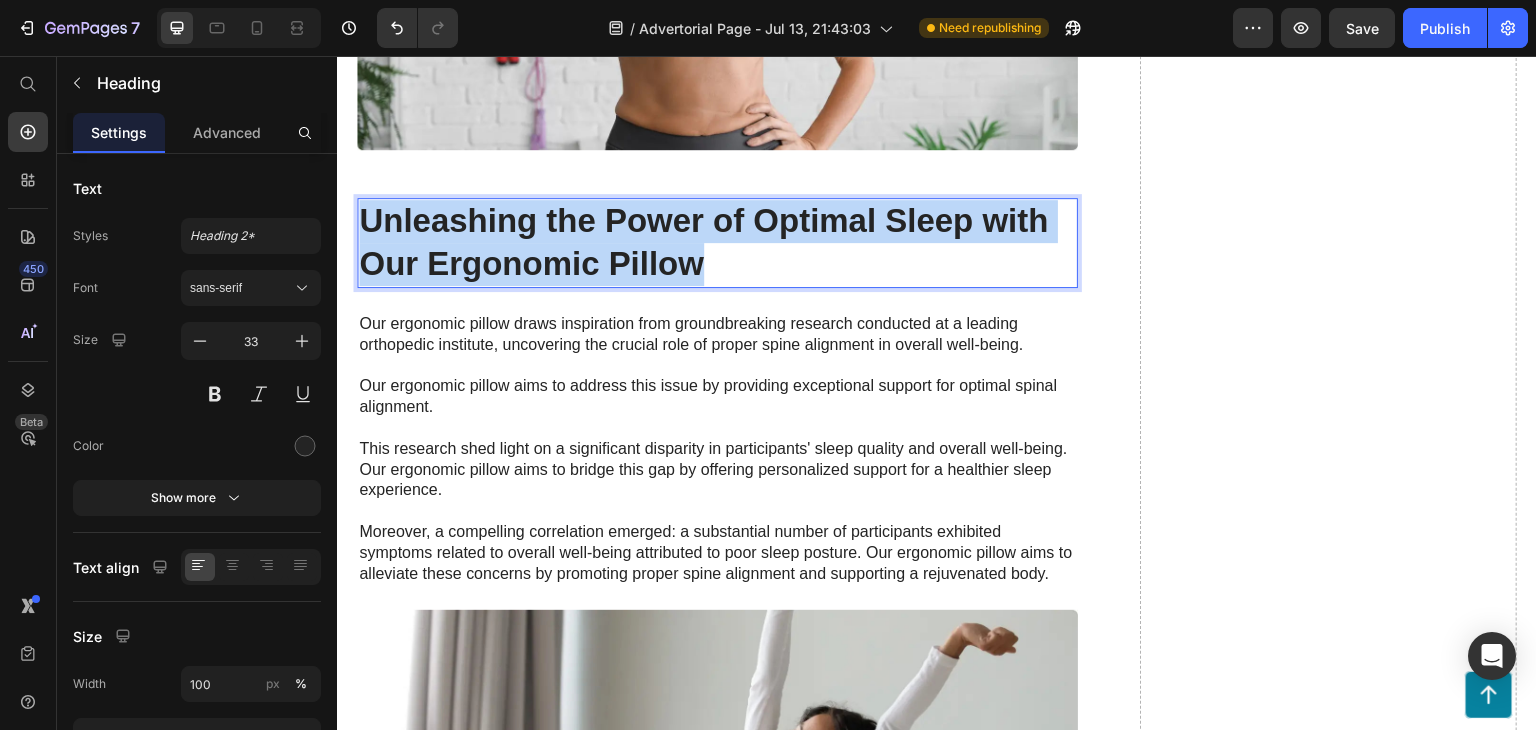 click on "Unleashing the Power of Optimal Sleep with Our Ergonomic Pillow" at bounding box center (717, 243) 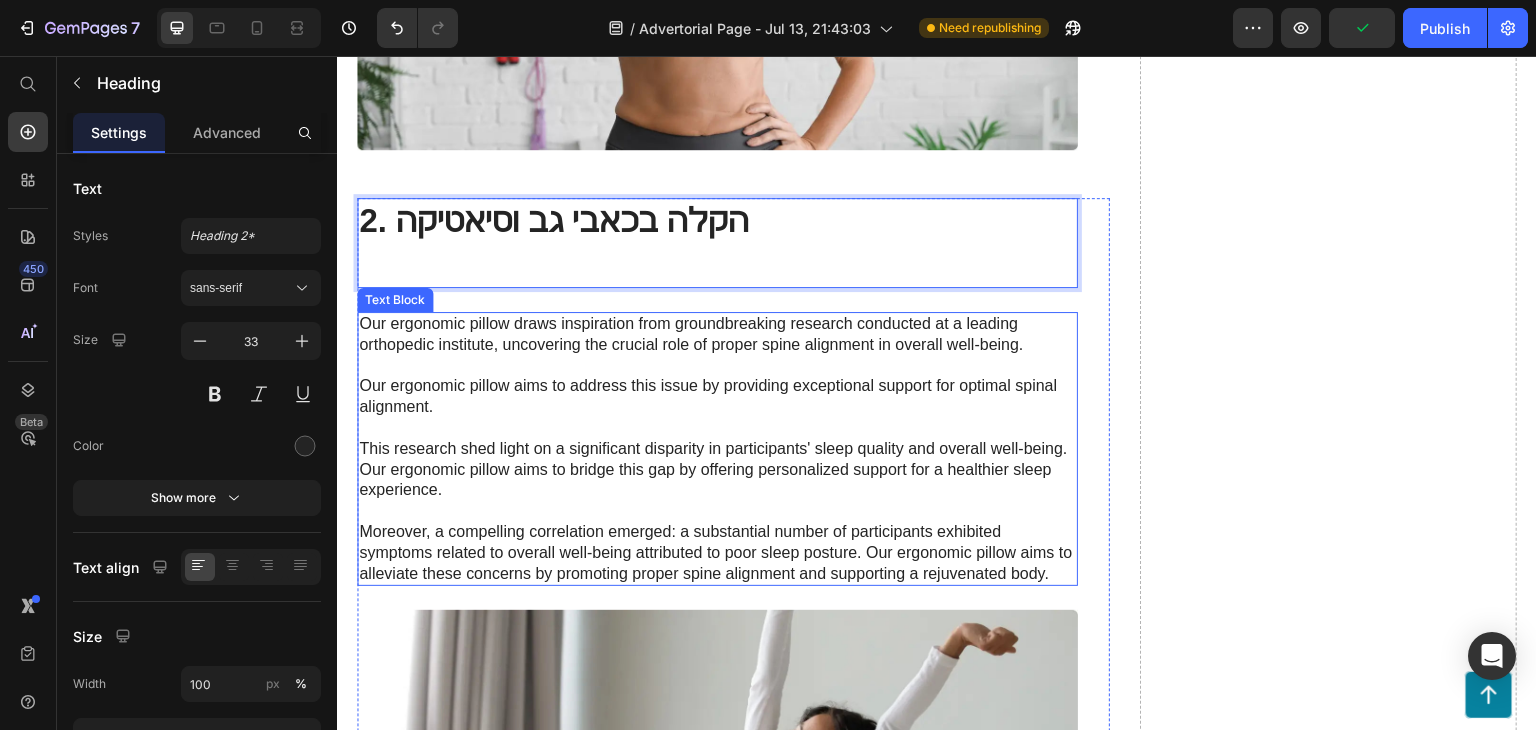 click on "Our ergonomic pillow draws inspiration from groundbreaking research conducted at a leading orthopedic institute, uncovering the crucial role of proper spine alignment in overall well-being. Our ergonomic pillow aims to address this issue by providing exceptional support for optimal spinal alignment. This research shed light on a significant disparity in participants' sleep quality and overall well-being. Our ergonomic pillow aims to bridge this gap by offering personalized support for a healthier sleep experience. Moreover, a compelling correlation emerged: a substantial number of participants exhibited symptoms related to overall well-being attributed to poor sleep posture. Our ergonomic pillow aims to alleviate these concerns by promoting proper spine alignment and supporting a rejuvenated body." at bounding box center (717, 449) 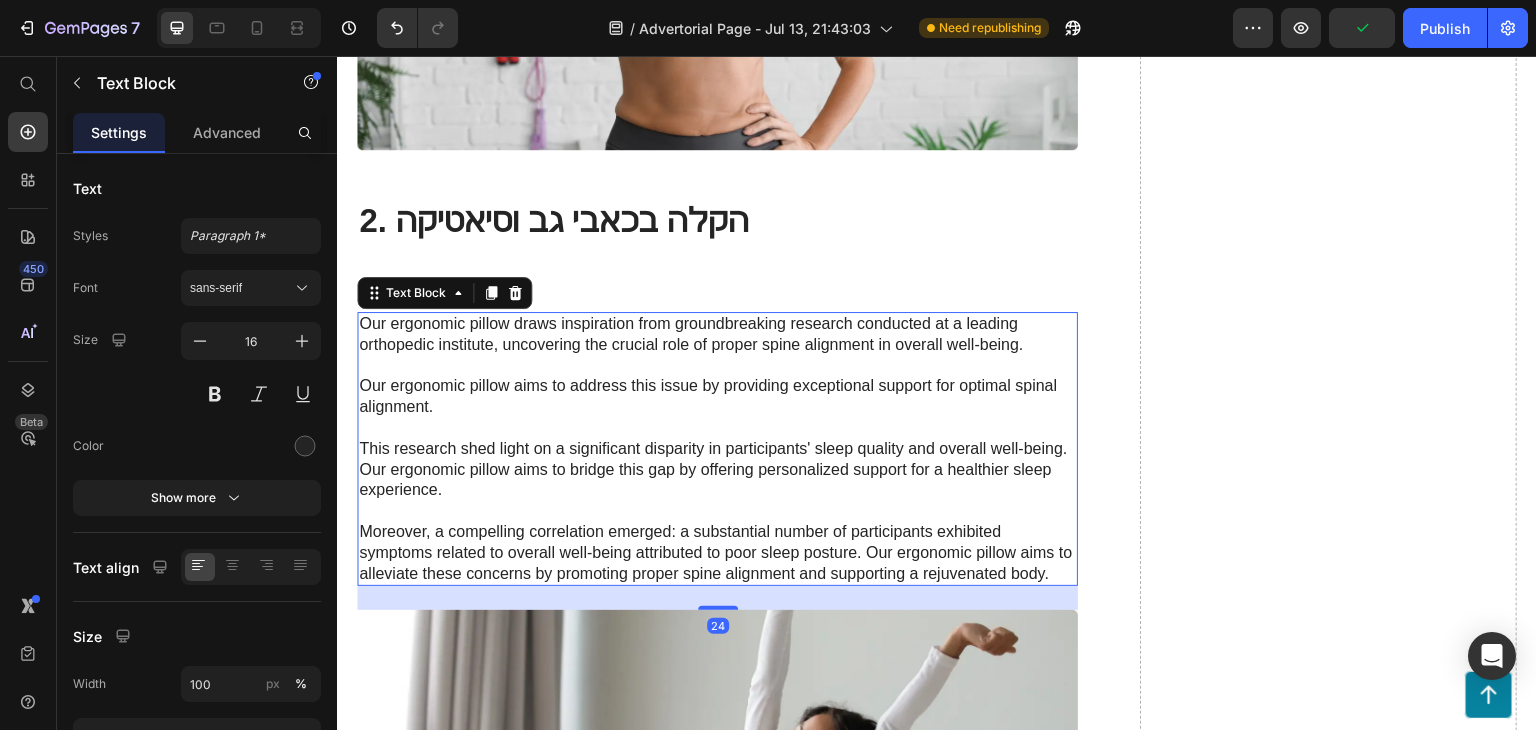 click on "Our ergonomic pillow draws inspiration from groundbreaking research conducted at a leading orthopedic institute, uncovering the crucial role of proper spine alignment in overall well-being. Our ergonomic pillow aims to address this issue by providing exceptional support for optimal spinal alignment. This research shed light on a significant disparity in participants' sleep quality and overall well-being. Our ergonomic pillow aims to bridge this gap by offering personalized support for a healthier sleep experience. Moreover, a compelling correlation emerged: a substantial number of participants exhibited symptoms related to overall well-being attributed to poor sleep posture. Our ergonomic pillow aims to alleviate these concerns by promoting proper spine alignment and supporting a rejuvenated body." at bounding box center [717, 449] 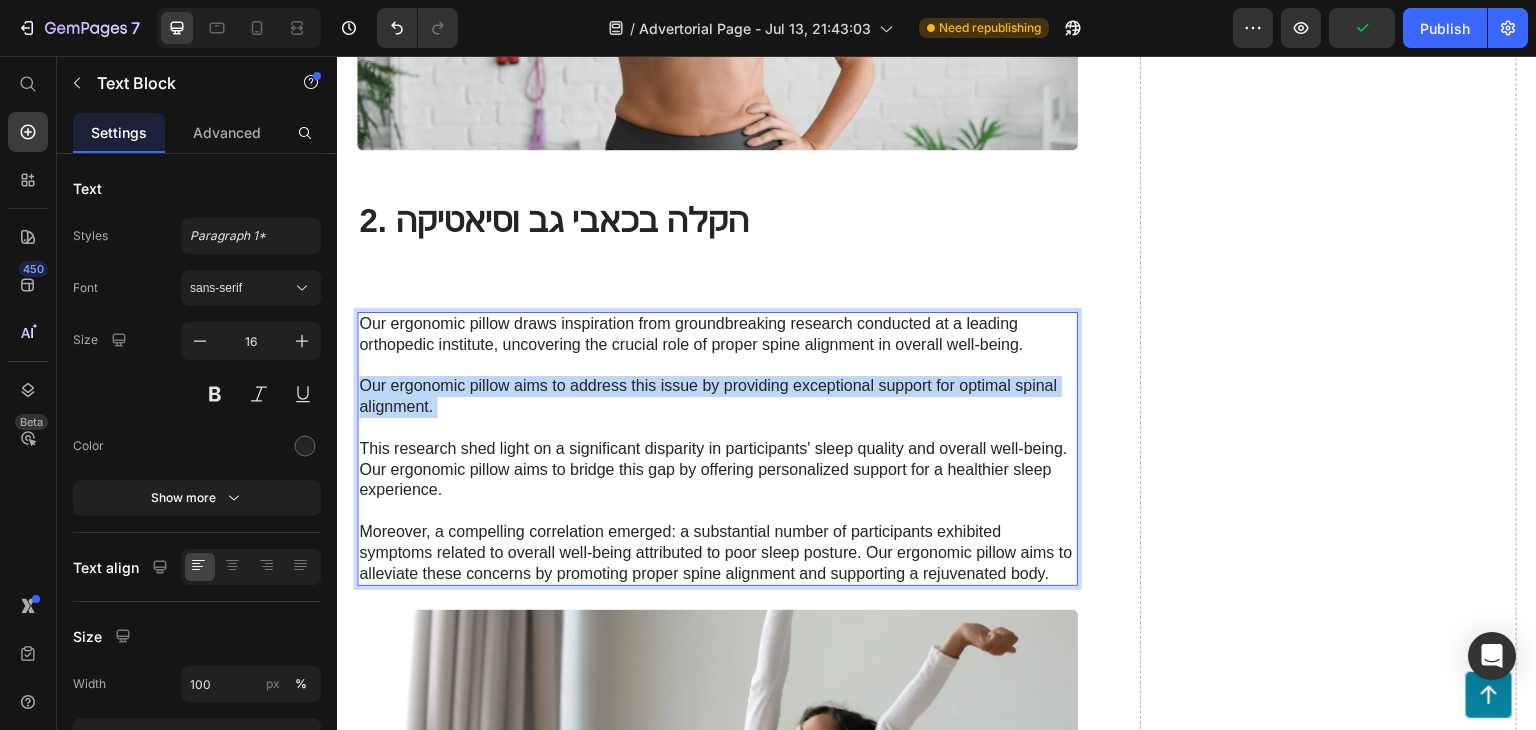 click on "Our ergonomic pillow draws inspiration from groundbreaking research conducted at a leading orthopedic institute, uncovering the crucial role of proper spine alignment in overall well-being. Our ergonomic pillow aims to address this issue by providing exceptional support for optimal spinal alignment. This research shed light on a significant disparity in participants' sleep quality and overall well-being. Our ergonomic pillow aims to bridge this gap by offering personalized support for a healthier sleep experience. Moreover, a compelling correlation emerged: a substantial number of participants exhibited symptoms related to overall well-being attributed to poor sleep posture. Our ergonomic pillow aims to alleviate these concerns by promoting proper spine alignment and supporting a rejuvenated body." at bounding box center [717, 449] 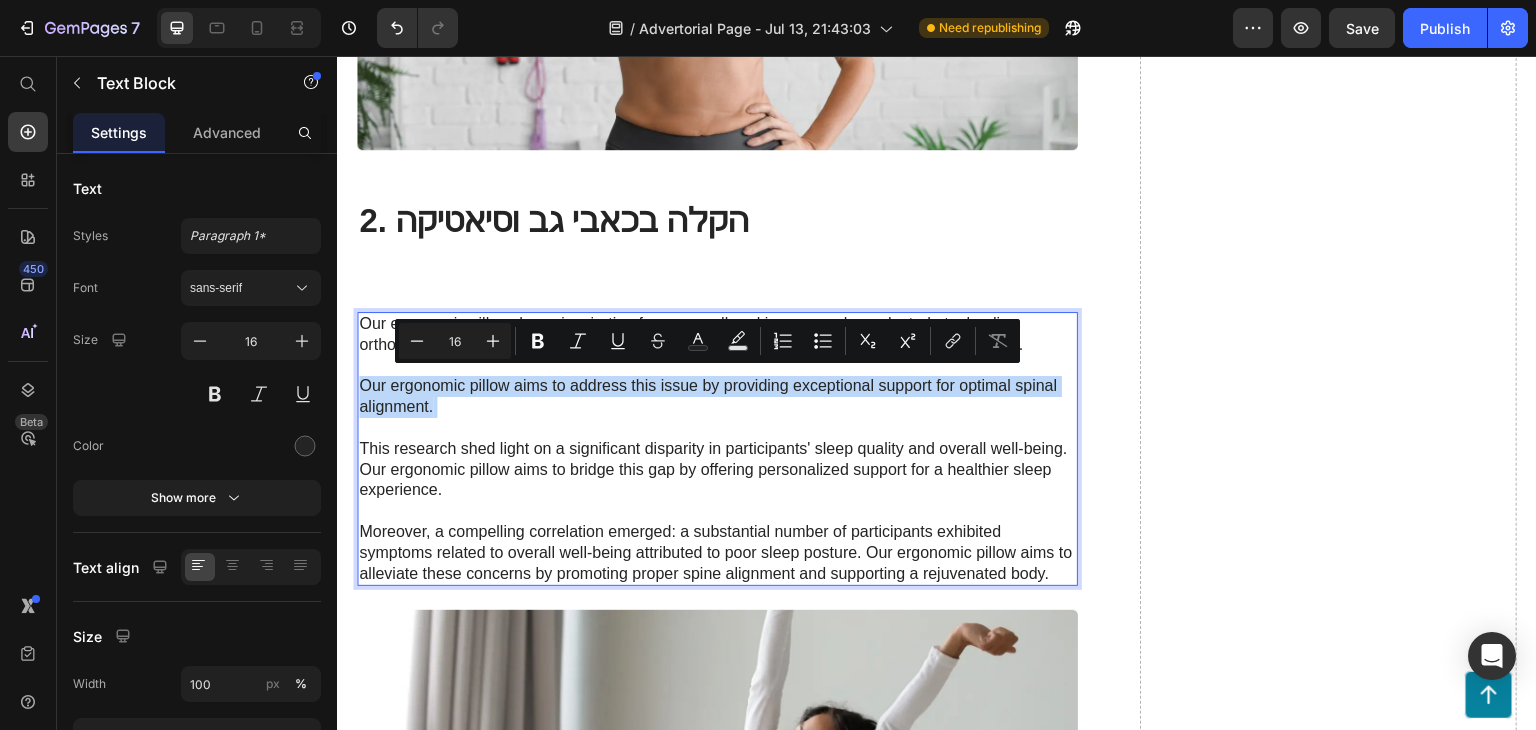 click on "Our ergonomic pillow draws inspiration from groundbreaking research conducted at a leading orthopedic institute, uncovering the crucial role of proper spine alignment in overall well-being. Our ergonomic pillow aims to address this issue by providing exceptional support for optimal spinal alignment. This research shed light on a significant disparity in participants' sleep quality and overall well-being. Our ergonomic pillow aims to bridge this gap by offering personalized support for a healthier sleep experience. Moreover, a compelling correlation emerged: a substantial number of participants exhibited symptoms related to overall well-being attributed to poor sleep posture. Our ergonomic pillow aims to alleviate these concerns by promoting proper spine alignment and supporting a rejuvenated body." at bounding box center [717, 449] 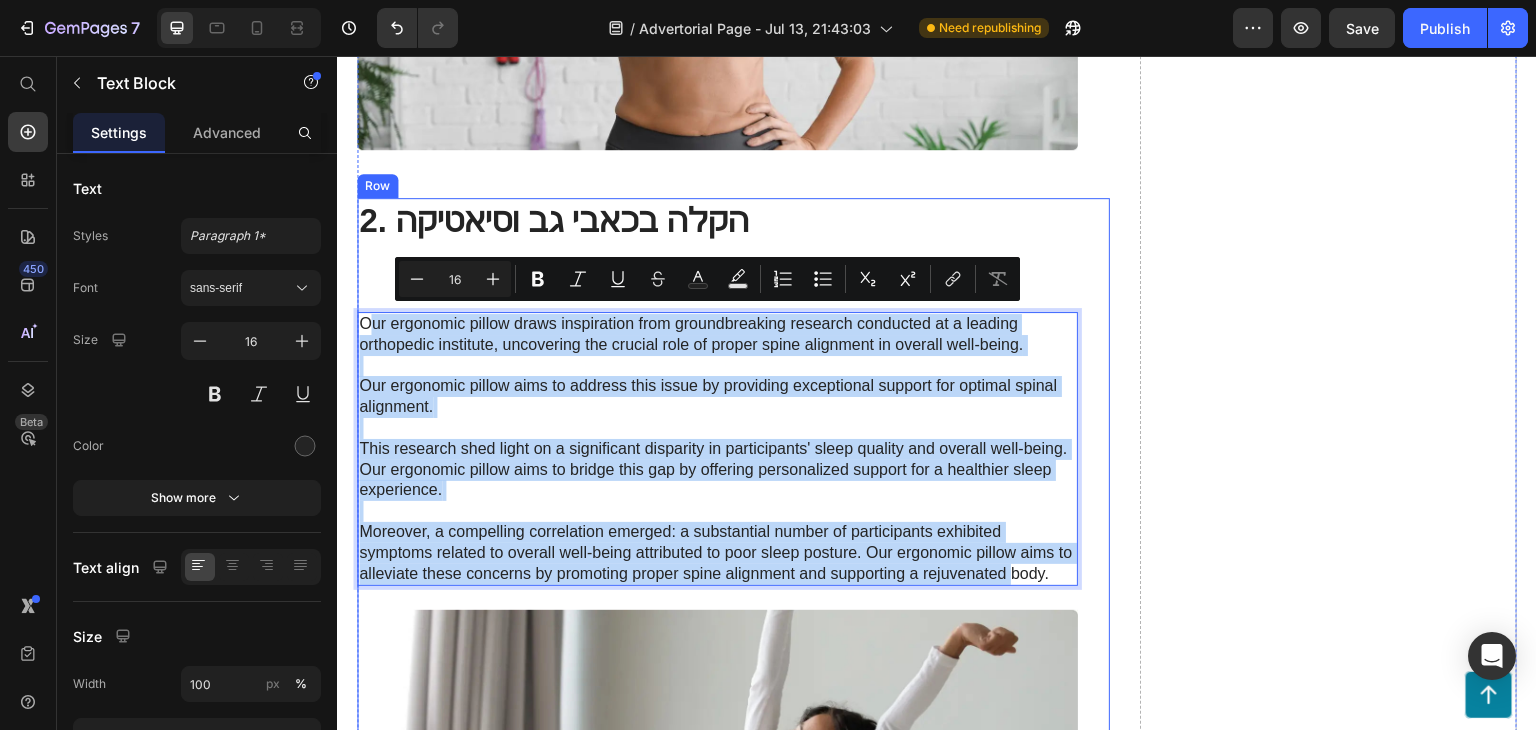 drag, startPoint x: 364, startPoint y: 590, endPoint x: 368, endPoint y: 303, distance: 287.02786 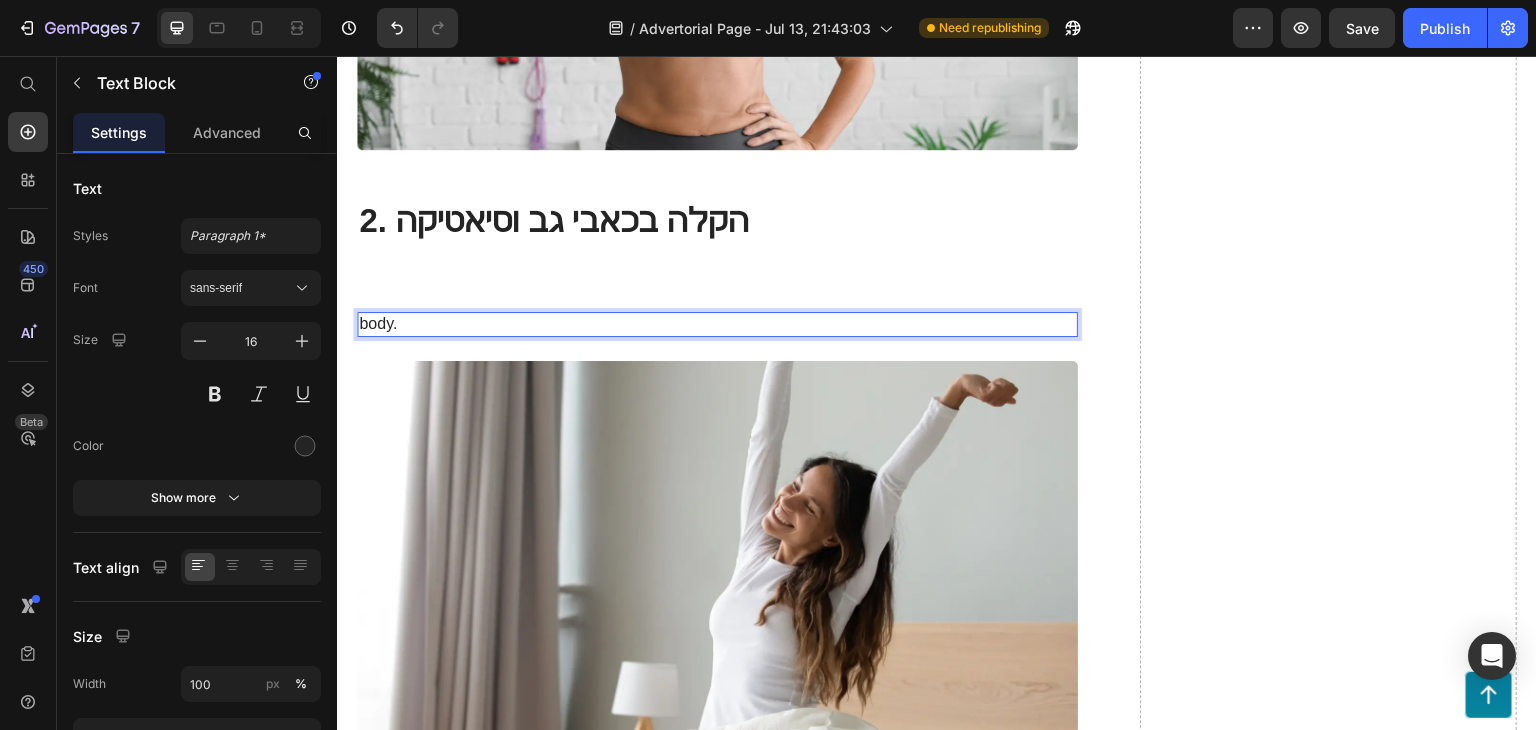click on "body." at bounding box center [717, 324] 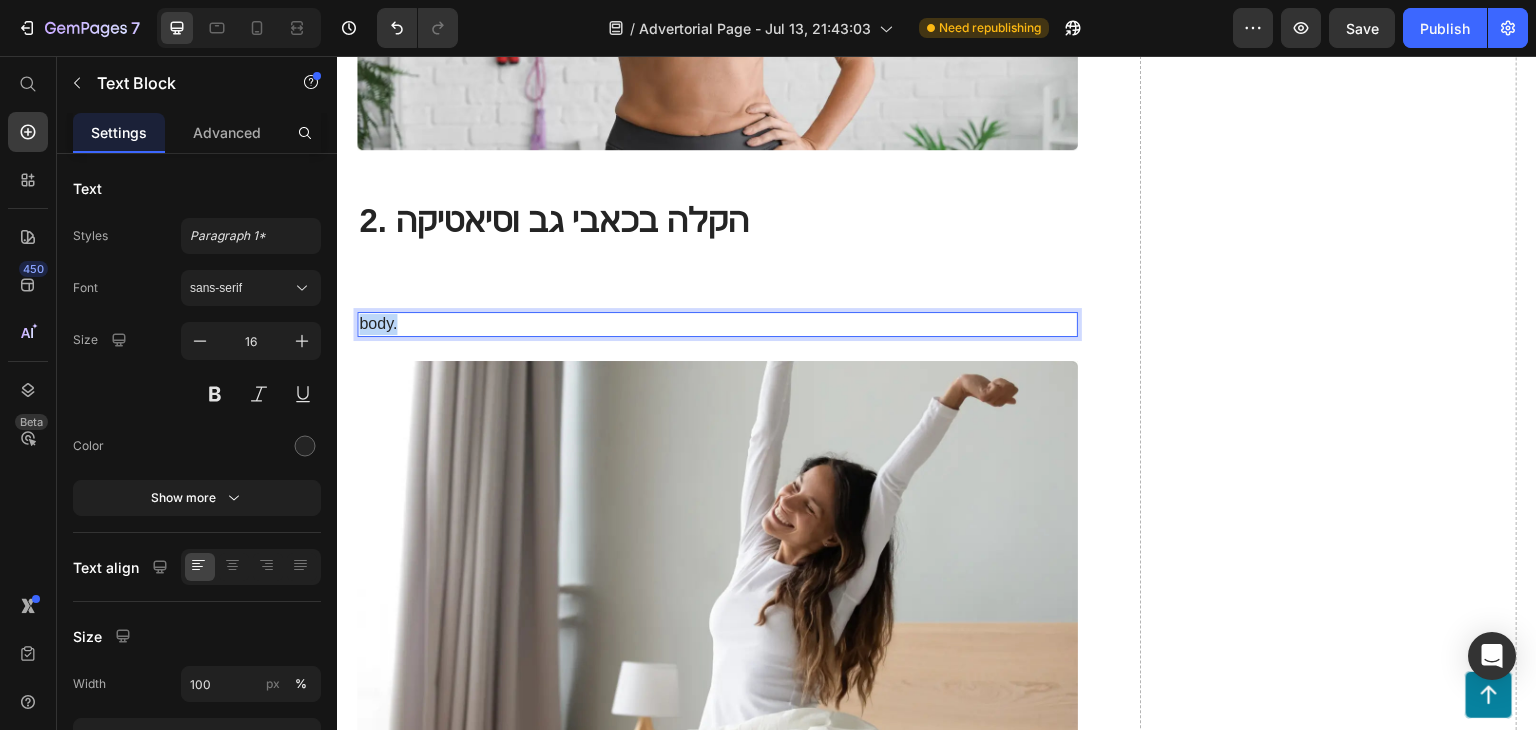 click on "body." at bounding box center (717, 324) 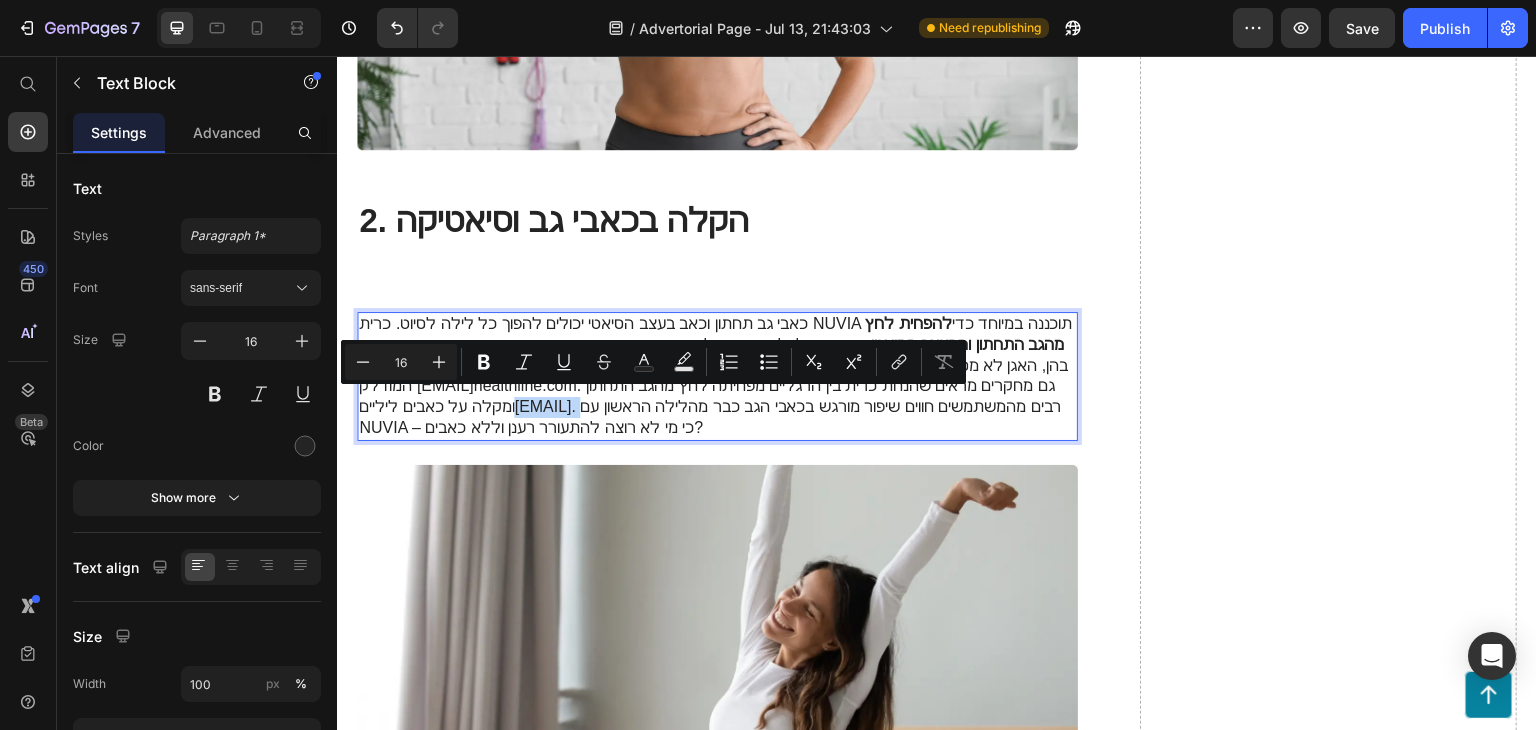 drag, startPoint x: 437, startPoint y: 405, endPoint x: 527, endPoint y: 397, distance: 90.35486 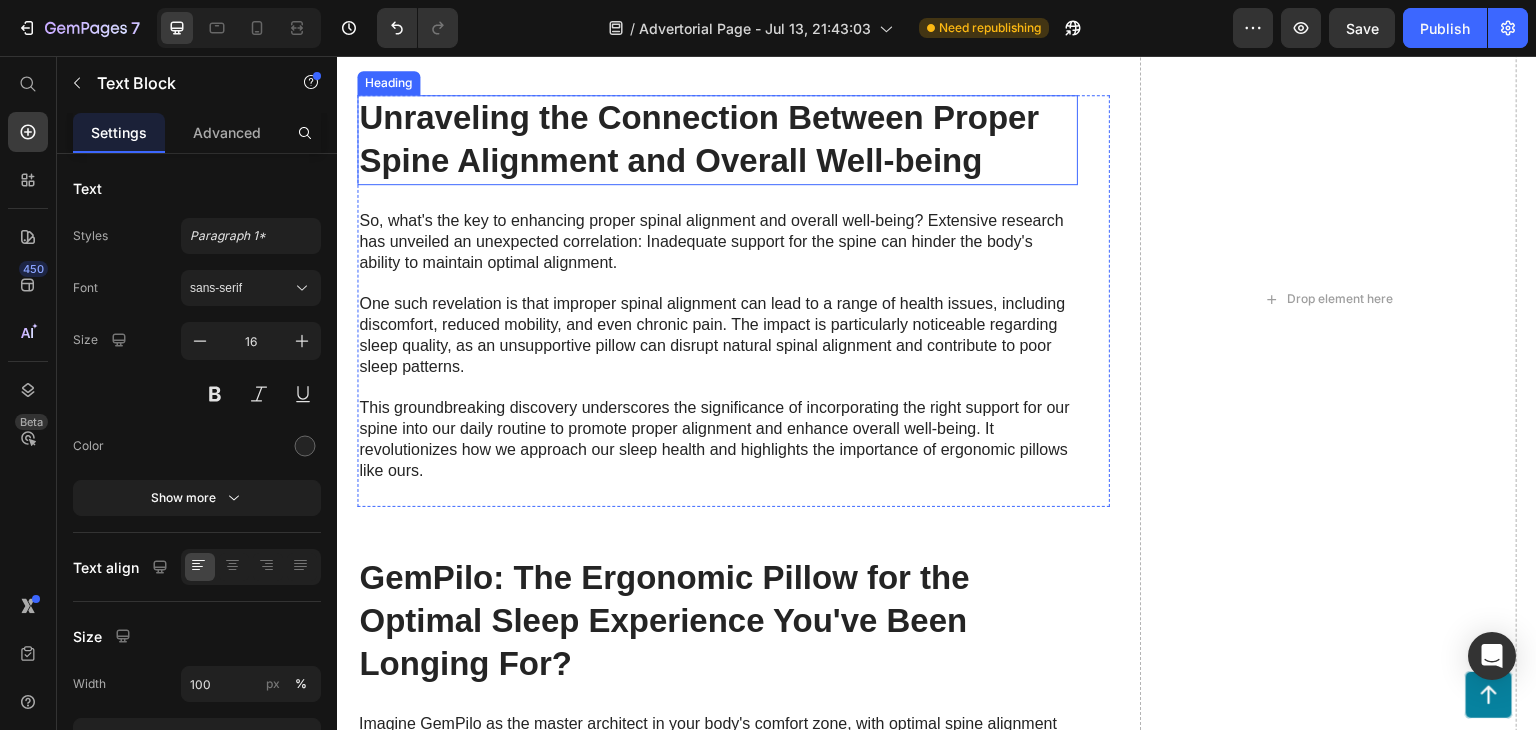 scroll, scrollTop: 2600, scrollLeft: 0, axis: vertical 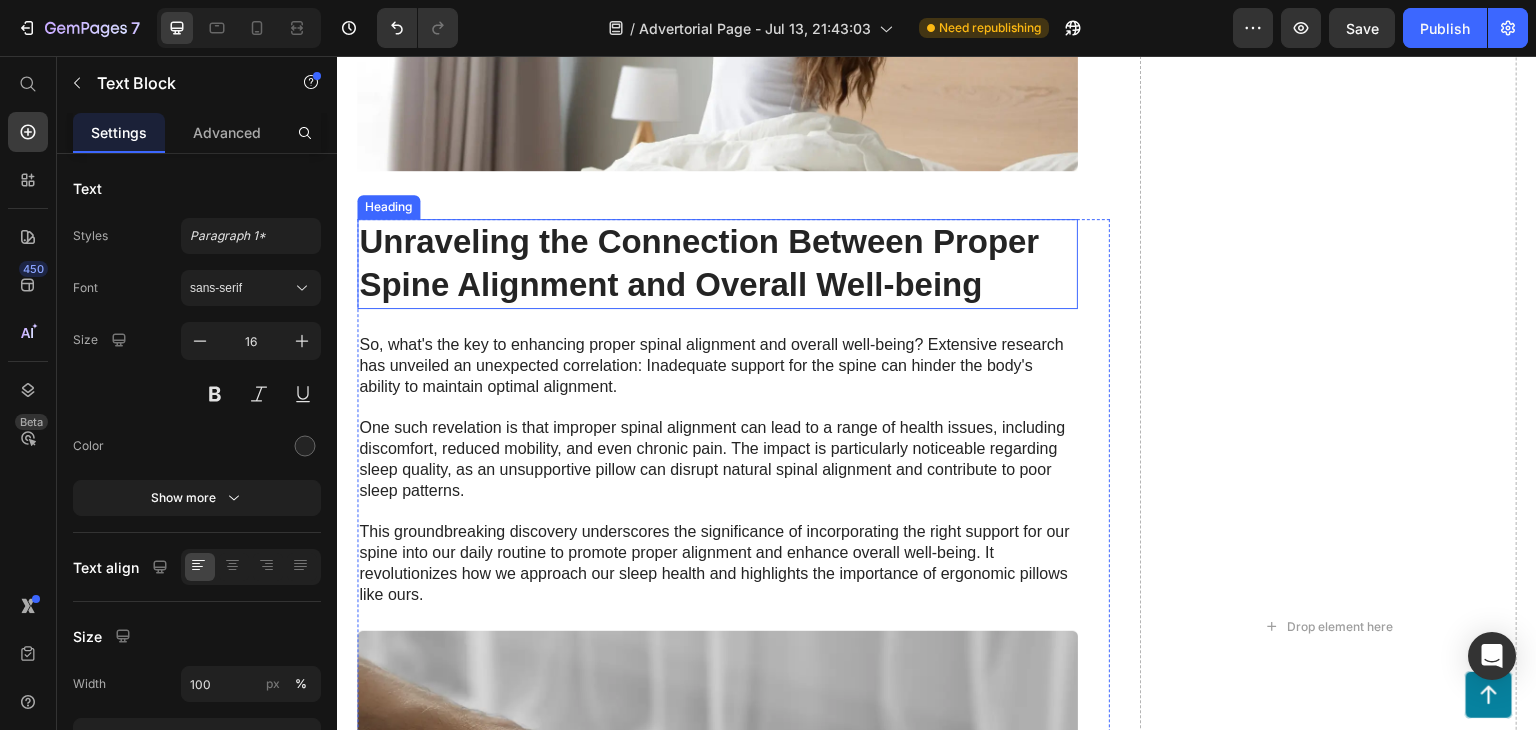 click on "Unraveling the Connection Between Proper Spine Alignment and Overall Well-being" at bounding box center [717, 264] 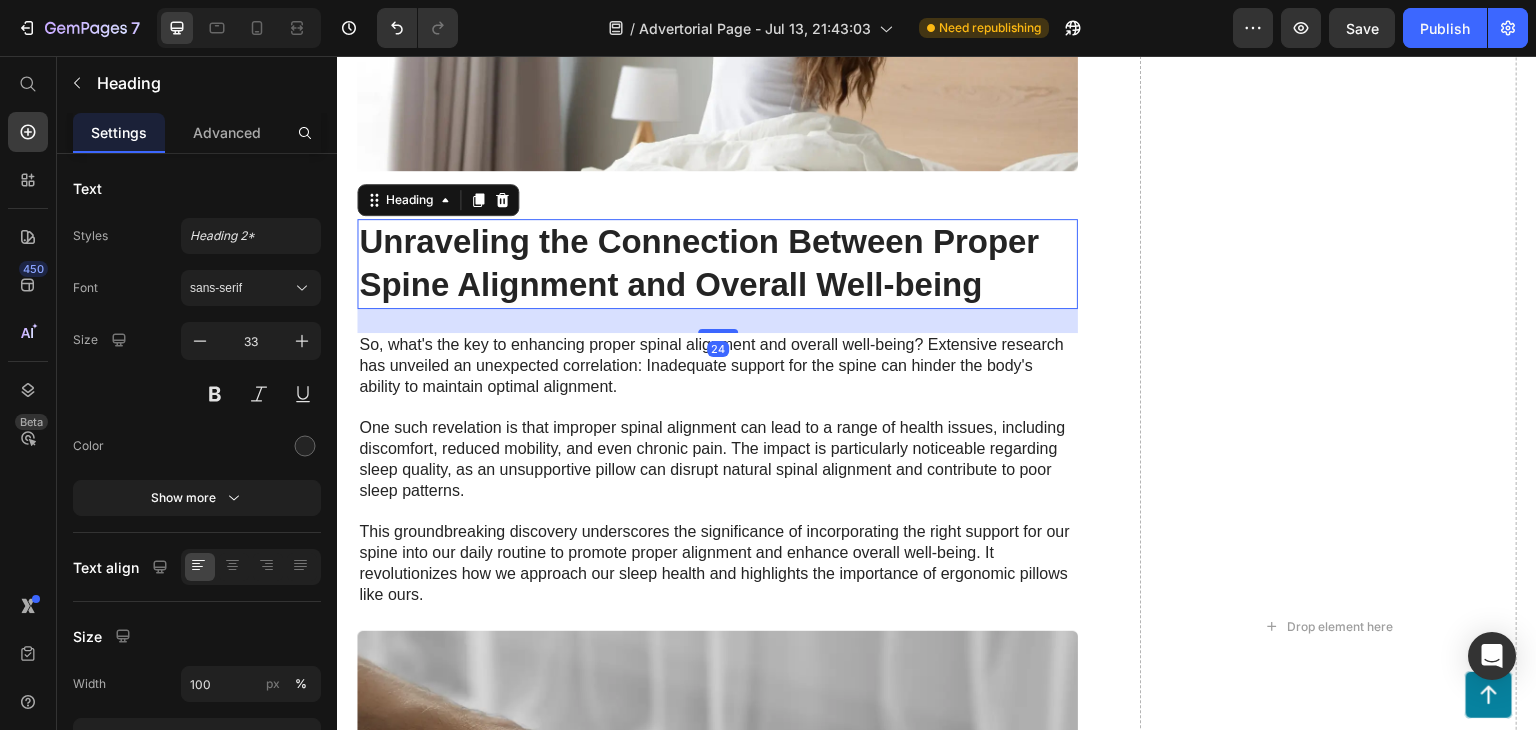click on "Unraveling the Connection Between Proper Spine Alignment and Overall Well-being" at bounding box center [717, 264] 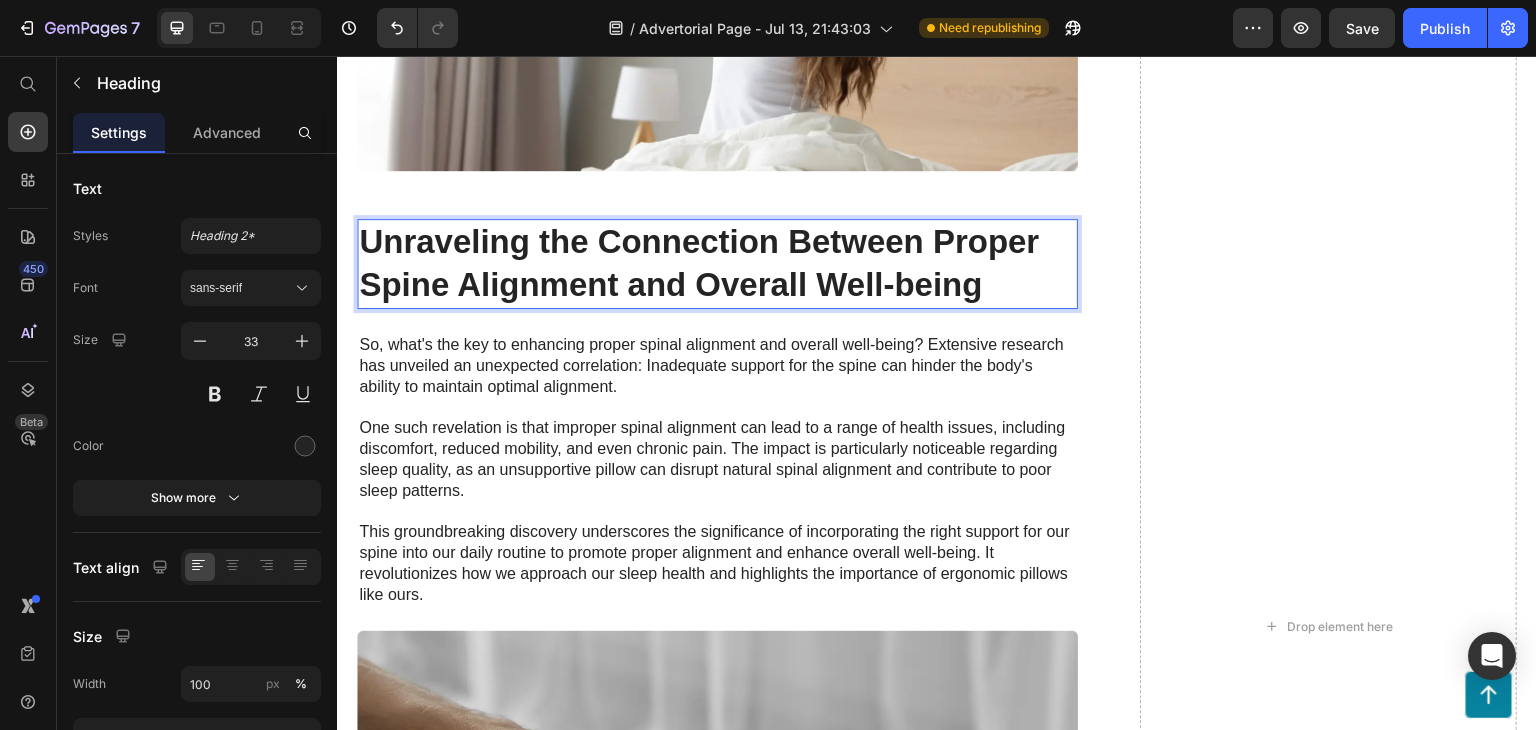 click on "Unraveling the Connection Between Proper Spine Alignment and Overall Well-being" at bounding box center (717, 264) 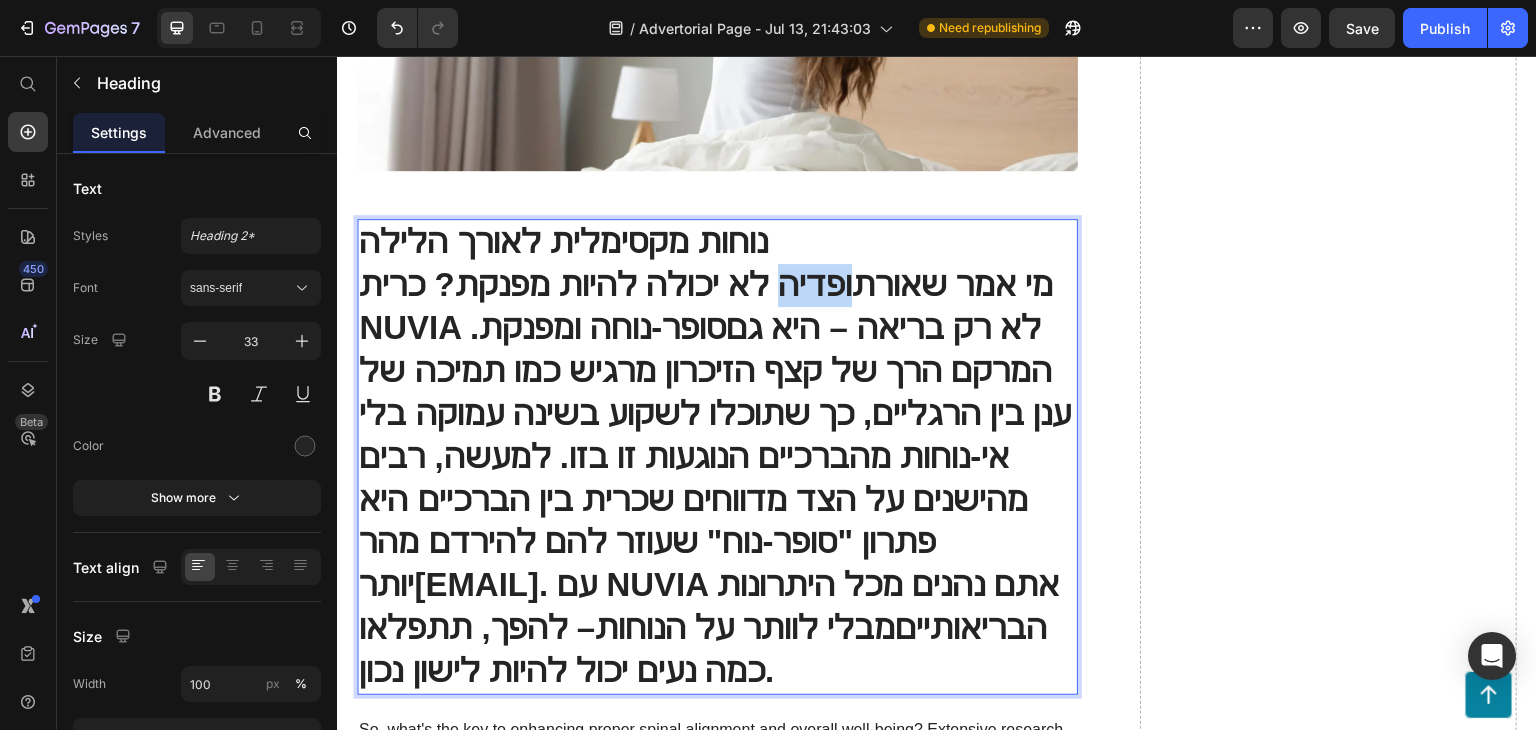 drag, startPoint x: 796, startPoint y: 274, endPoint x: 844, endPoint y: 274, distance: 48 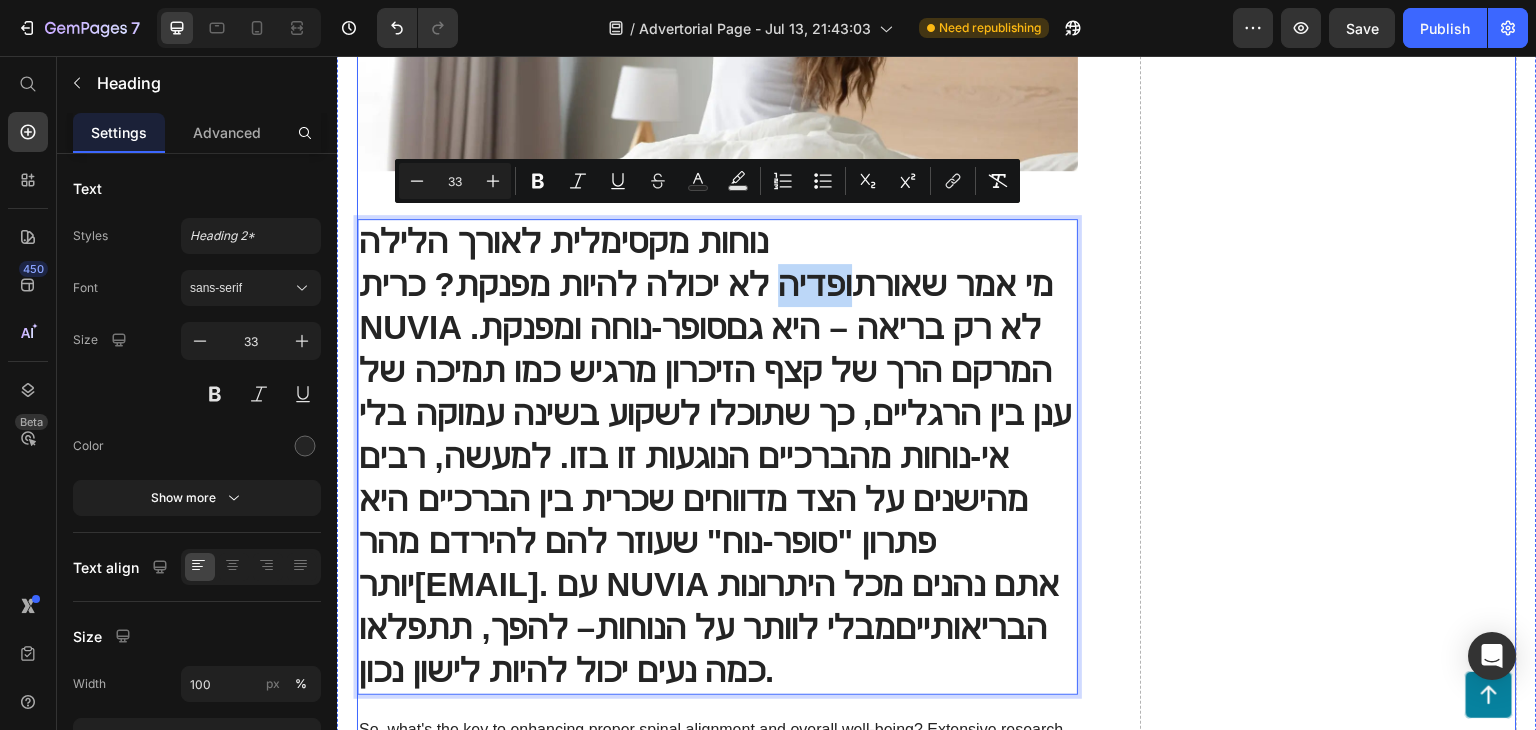 drag, startPoint x: 1008, startPoint y: 663, endPoint x: 701, endPoint y: 177, distance: 574.84344 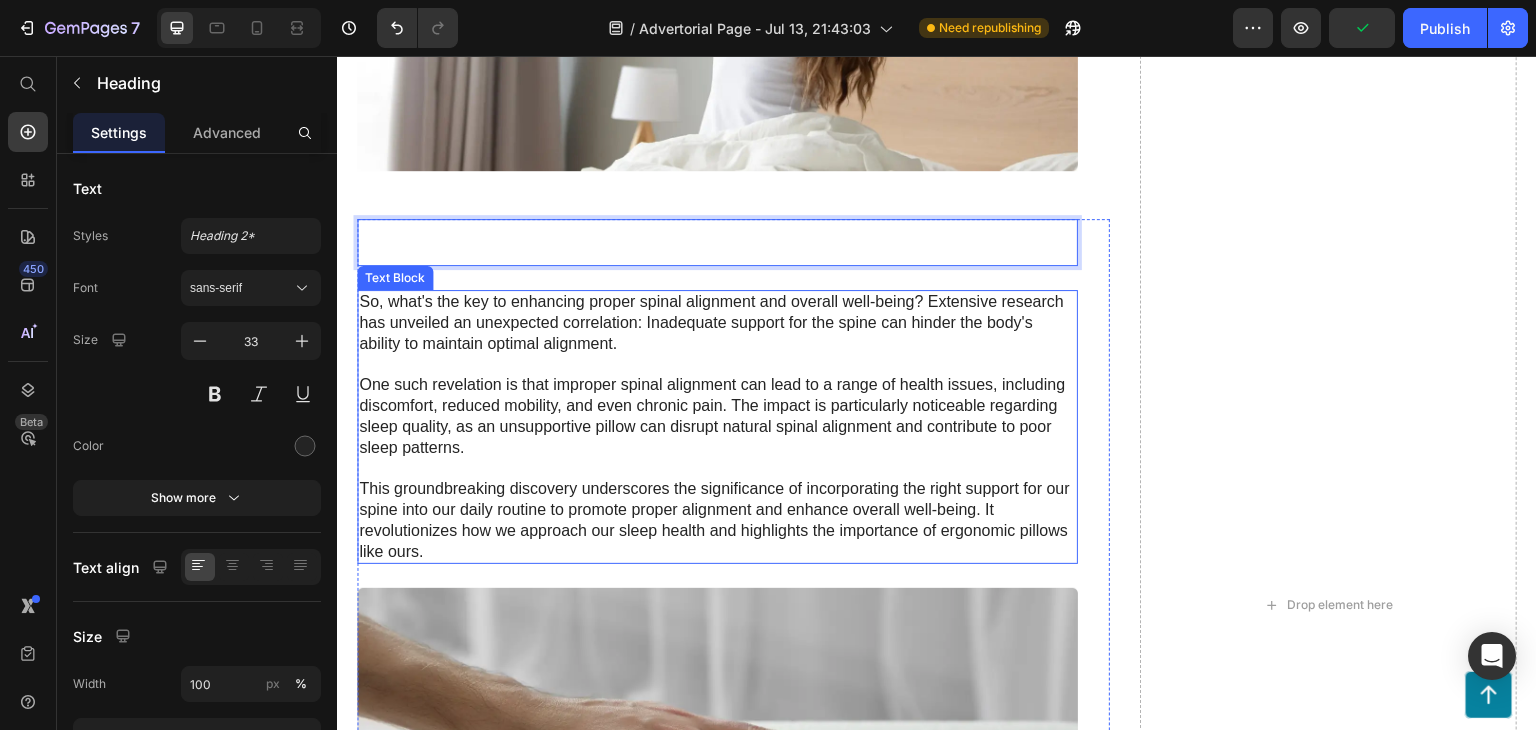 click on "So, what's the key to enhancing proper spinal alignment and overall well-being? Extensive research has unveiled an unexpected correlation: Inadequate support for the spine can hinder the body's ability to maintain optimal alignment.  One such revelation is that improper spinal alignment can lead to a range of health issues, including discomfort, reduced mobility, and even chronic pain. The impact is particularly noticeable regarding sleep quality, as an unsupportive pillow can disrupt natural spinal alignment and contribute to poor sleep patterns.  This groundbreaking discovery underscores the significance of incorporating the right support for our spine into our daily routine to promote proper alignment and enhance overall well-being. It revolutionizes how we approach our sleep health and highlights the importance of ergonomic pillows like ours." at bounding box center (717, 427) 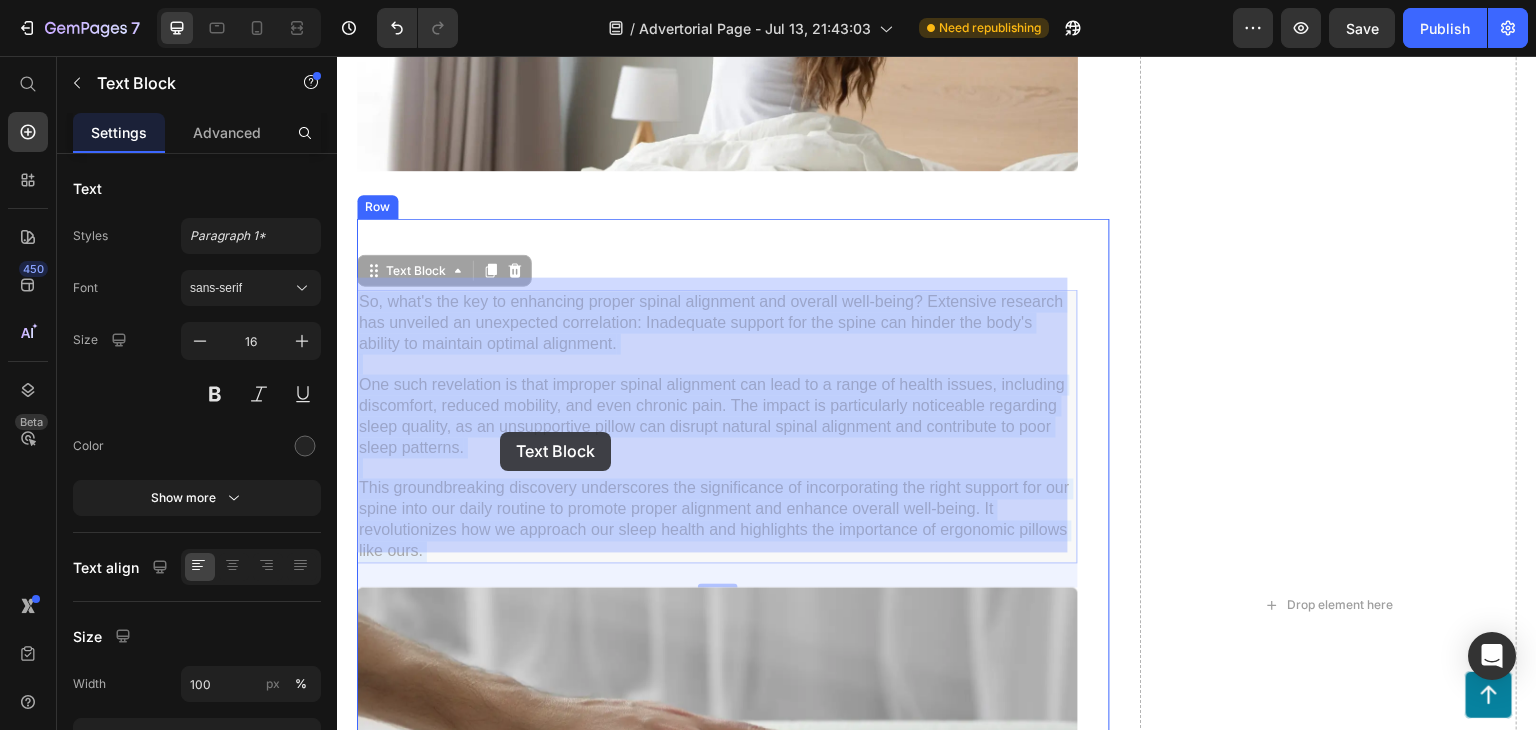 drag, startPoint x: 1028, startPoint y: 526, endPoint x: 500, endPoint y: 432, distance: 536.3021 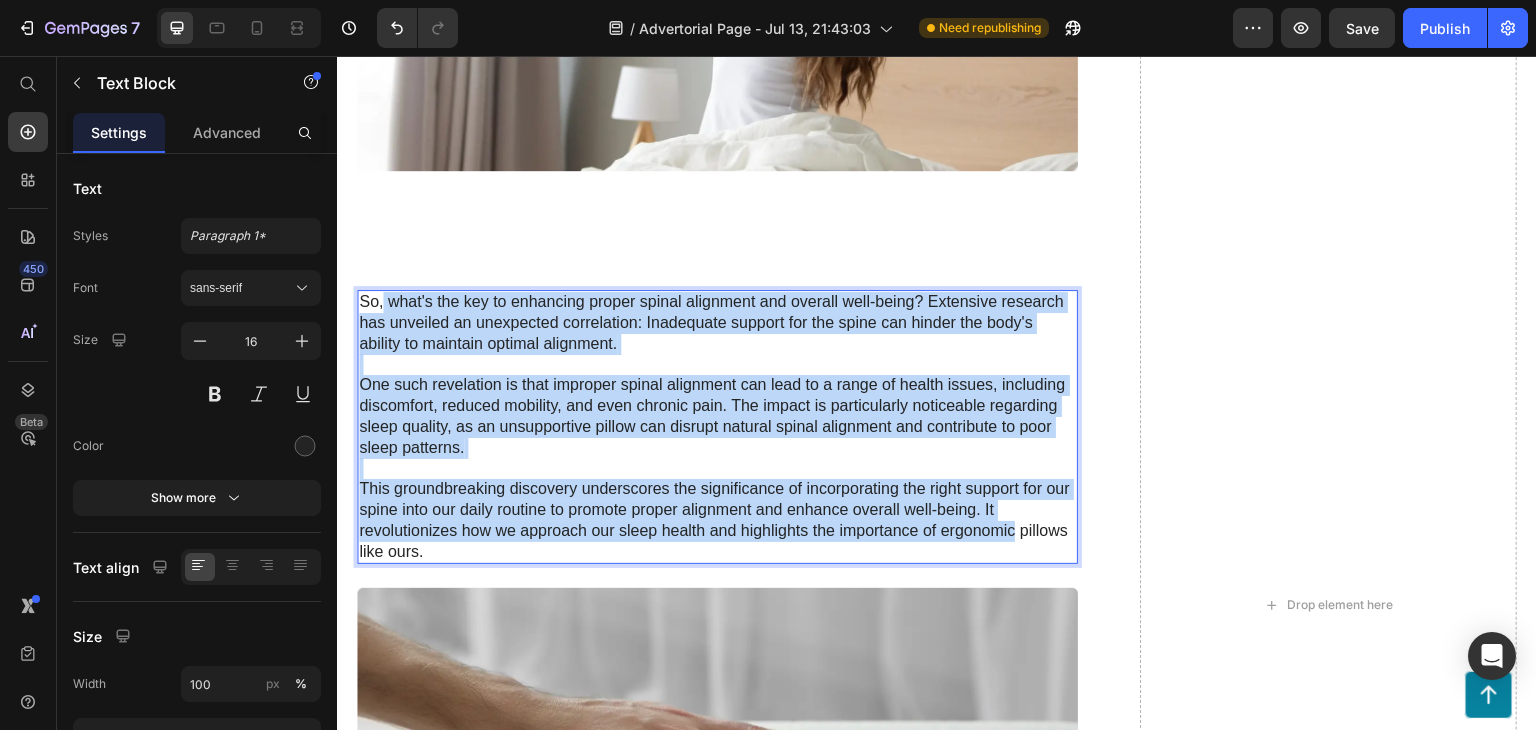 drag, startPoint x: 1026, startPoint y: 527, endPoint x: 382, endPoint y: 286, distance: 687.6169 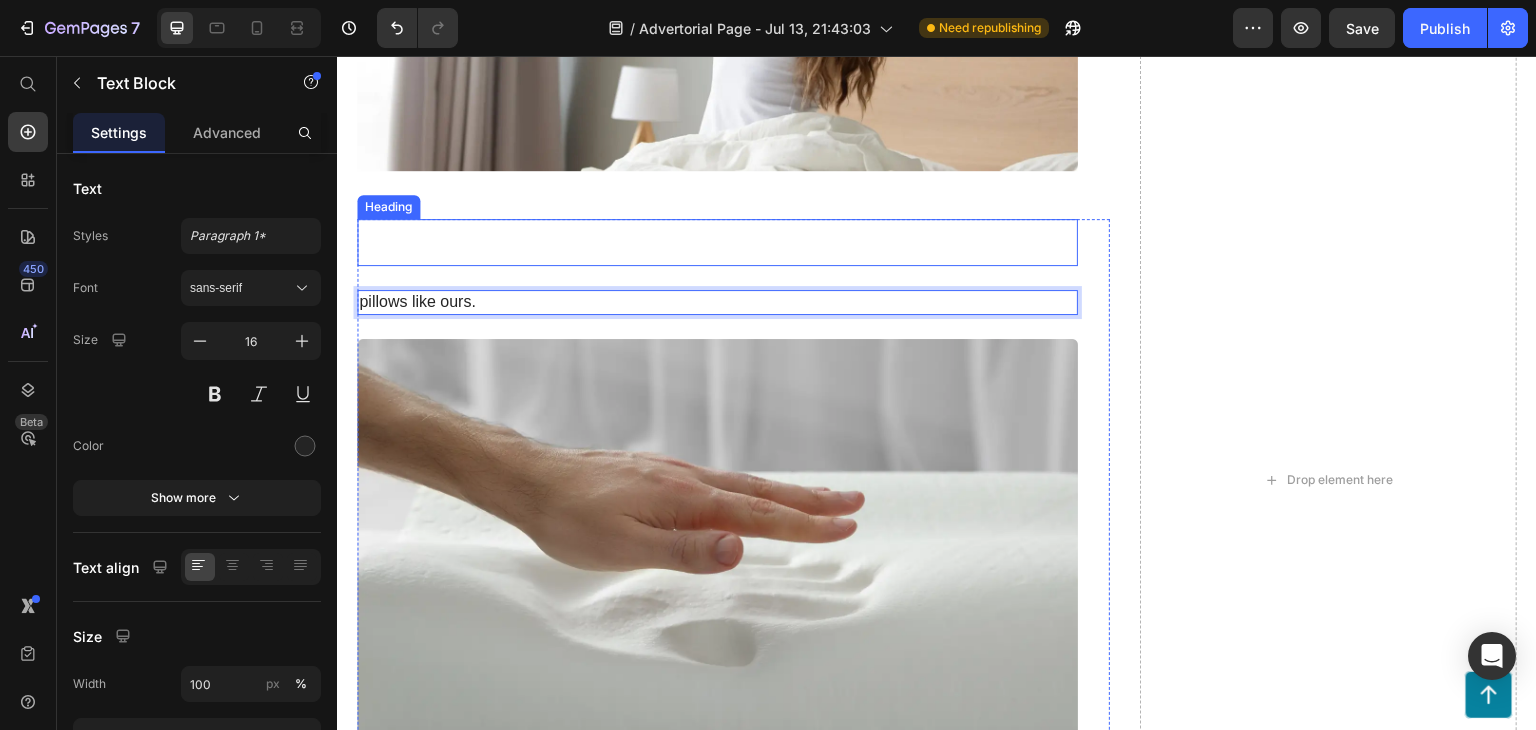 click at bounding box center [717, 242] 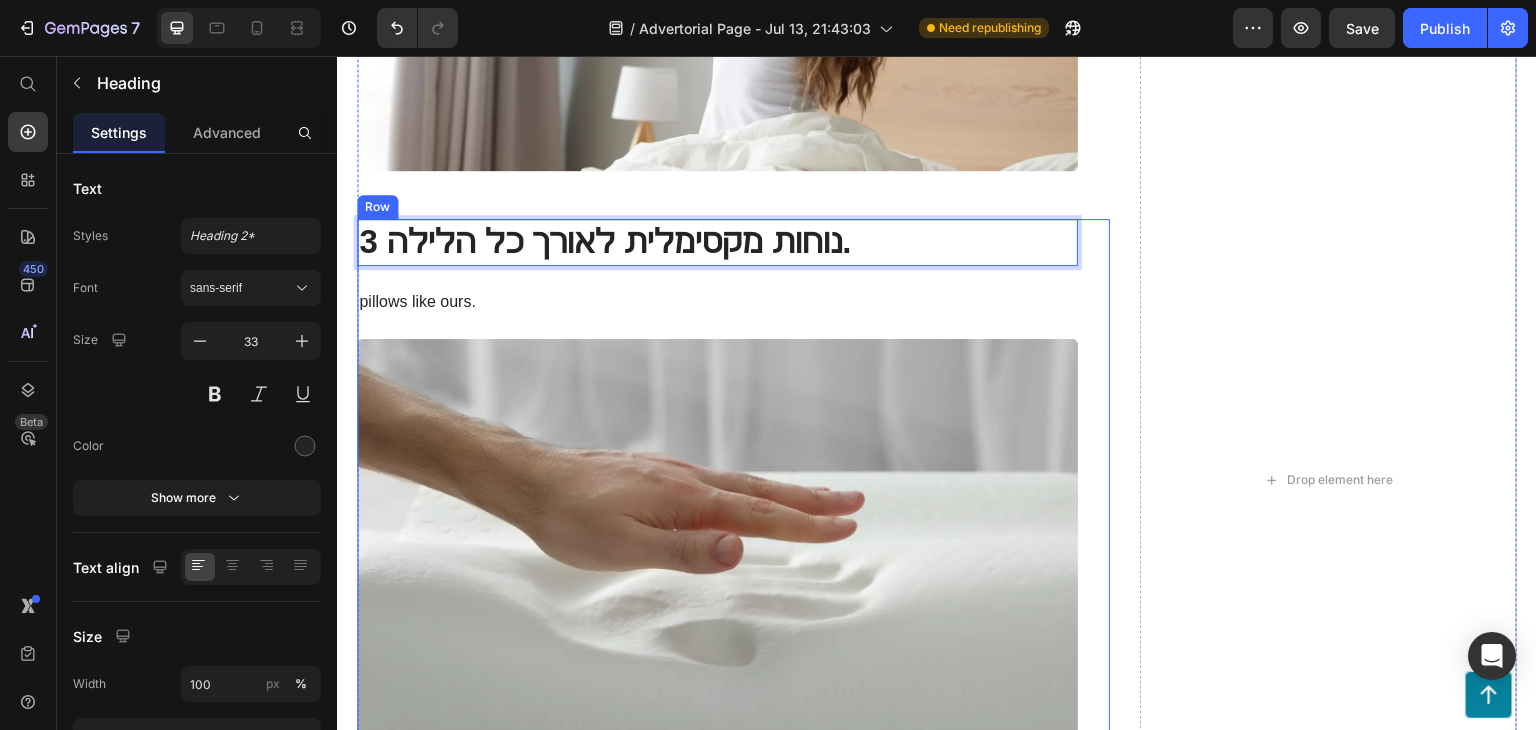 click on "pillows like ours." at bounding box center [717, 302] 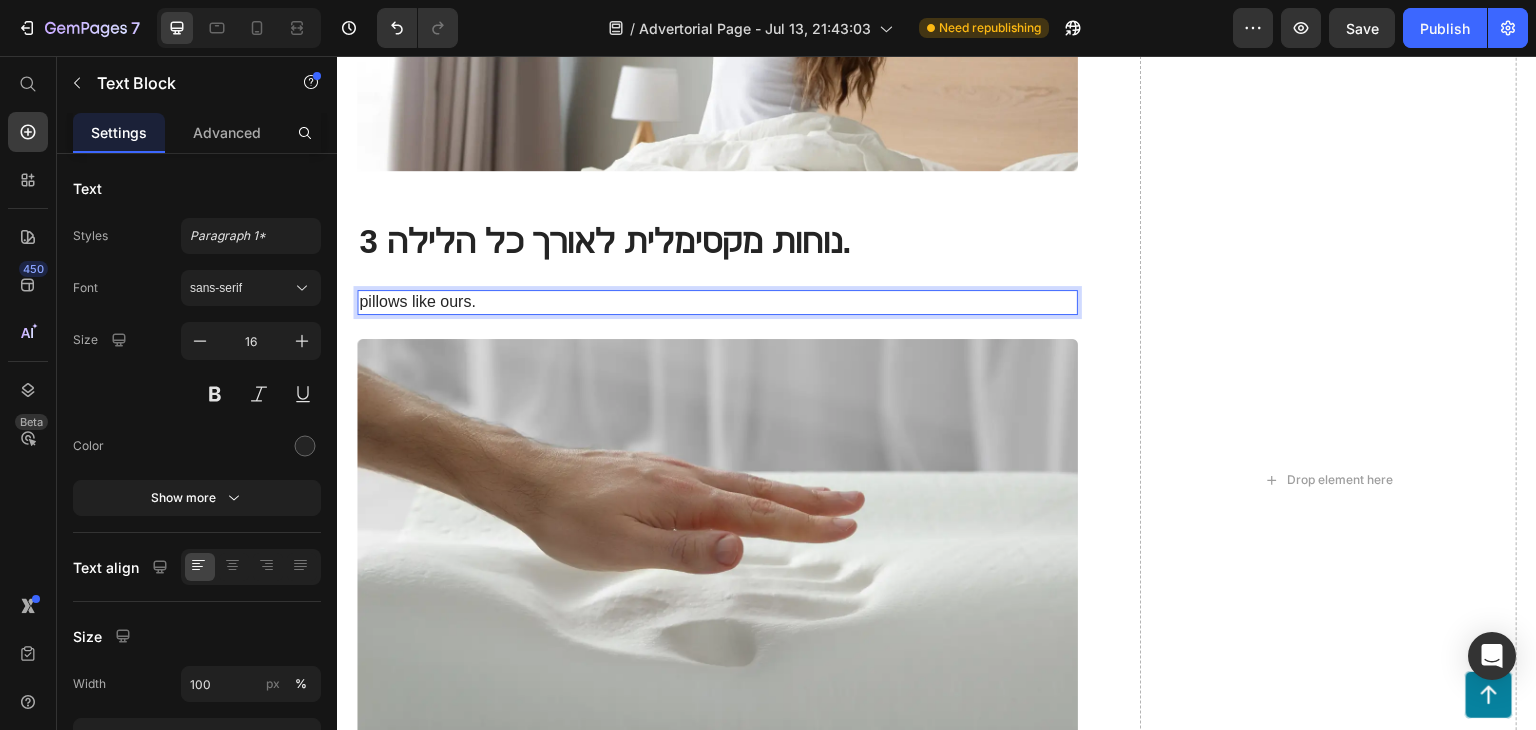 click on "pillows like ours." at bounding box center [717, 302] 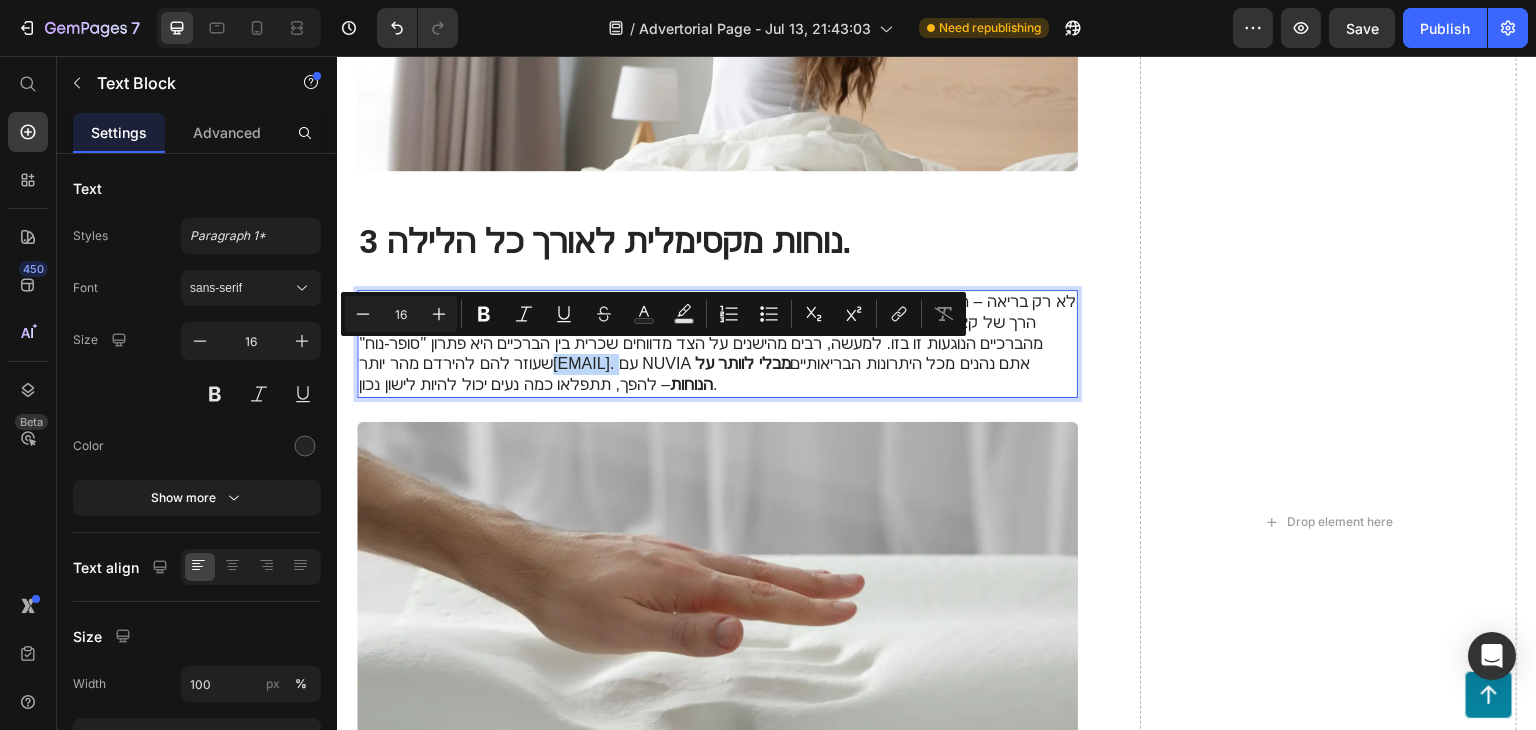 drag, startPoint x: 541, startPoint y: 350, endPoint x: 633, endPoint y: 359, distance: 92.43917 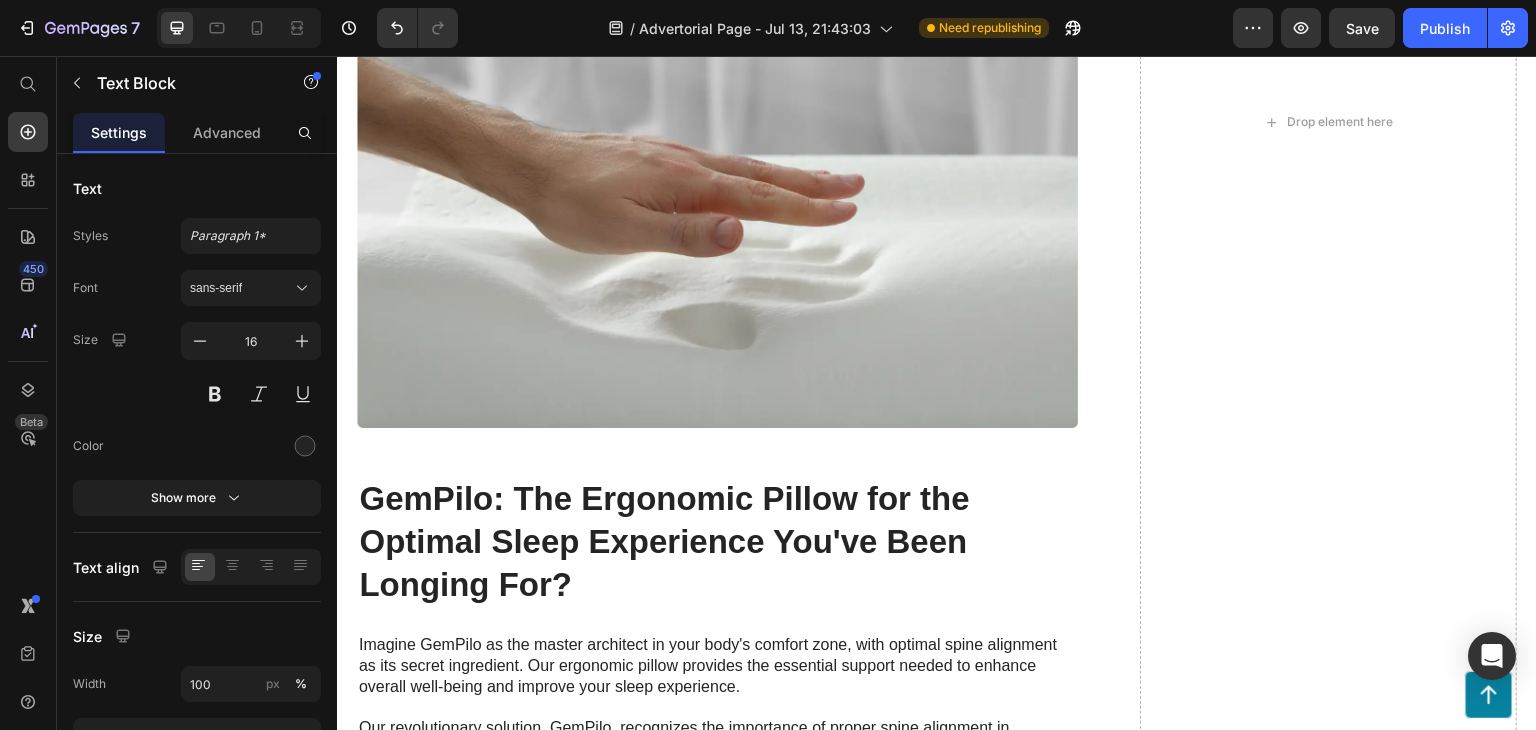 scroll, scrollTop: 3400, scrollLeft: 0, axis: vertical 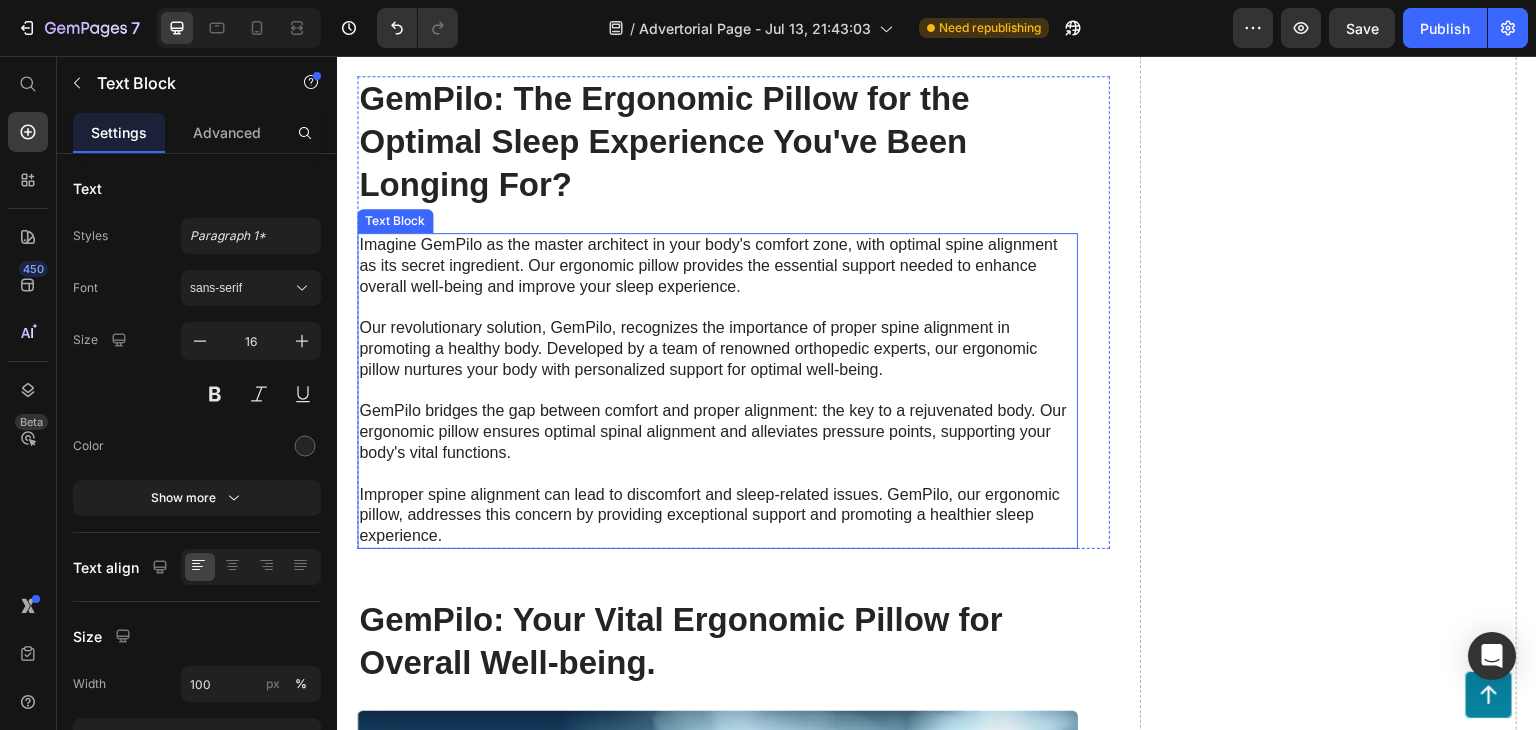 click on "Imagine GemPilo as the master architect in your body's comfort zone, with optimal spine alignment as its secret ingredient. Our ergonomic pillow provides the essential support needed to enhance overall well-being and improve your sleep experience.  Our revolutionary solution, GemPilo, recognizes the importance of proper spine alignment in promoting a healthy body. Developed by a team of renowned orthopedic experts, our ergonomic pillow nurtures your body with personalized support for optimal well-being.  GemPilo bridges the gap between comfort and proper alignment: the key to a rejuvenated body. Our ergonomic pillow ensures optimal spinal alignment and alleviates pressure points, supporting your body's vital functions.  Improper spine alignment can lead to discomfort and sleep-related issues. GemPilo, our ergonomic pillow, addresses this concern by providing exceptional support and promoting a healthier sleep experience." at bounding box center [717, 391] 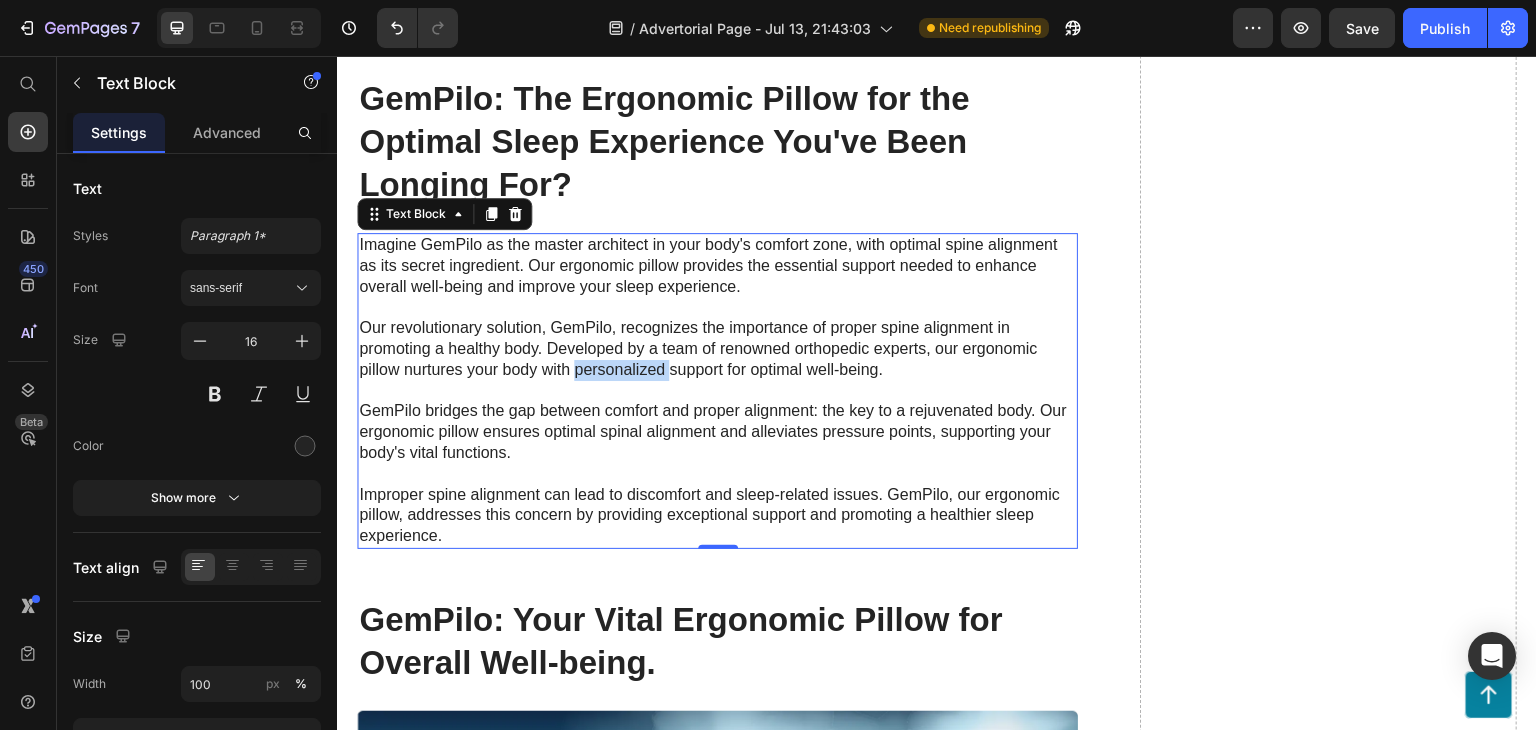 click on "Imagine GemPilo as the master architect in your body's comfort zone, with optimal spine alignment as its secret ingredient. Our ergonomic pillow provides the essential support needed to enhance overall well-being and improve your sleep experience.  Our revolutionary solution, GemPilo, recognizes the importance of proper spine alignment in promoting a healthy body. Developed by a team of renowned orthopedic experts, our ergonomic pillow nurtures your body with personalized support for optimal well-being.  GemPilo bridges the gap between comfort and proper alignment: the key to a rejuvenated body. Our ergonomic pillow ensures optimal spinal alignment and alleviates pressure points, supporting your body's vital functions.  Improper spine alignment can lead to discomfort and sleep-related issues. GemPilo, our ergonomic pillow, addresses this concern by providing exceptional support and promoting a healthier sleep experience." at bounding box center [717, 391] 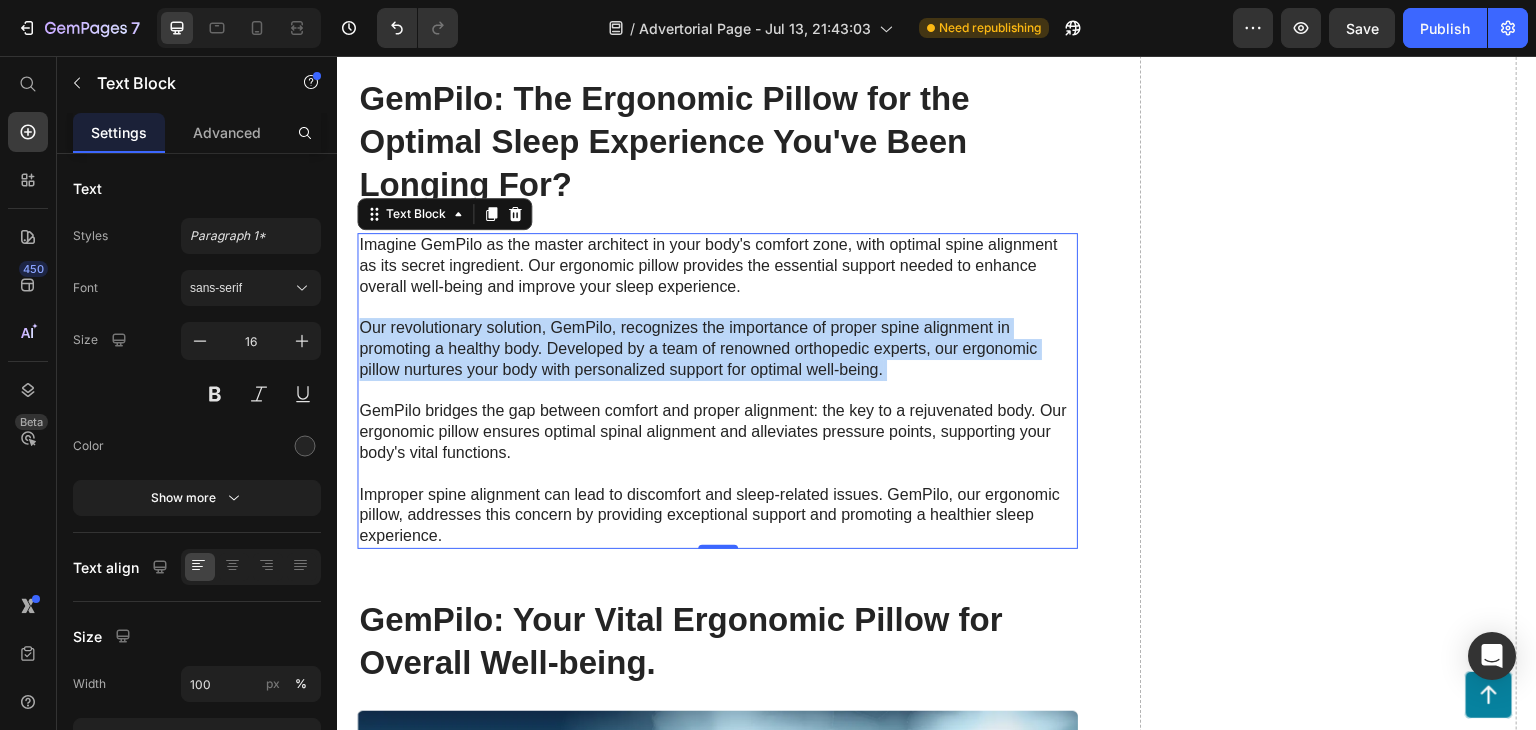 click on "Imagine GemPilo as the master architect in your body's comfort zone, with optimal spine alignment as its secret ingredient. Our ergonomic pillow provides the essential support needed to enhance overall well-being and improve your sleep experience.  Our revolutionary solution, GemPilo, recognizes the importance of proper spine alignment in promoting a healthy body. Developed by a team of renowned orthopedic experts, our ergonomic pillow nurtures your body with personalized support for optimal well-being.  GemPilo bridges the gap between comfort and proper alignment: the key to a rejuvenated body. Our ergonomic pillow ensures optimal spinal alignment and alleviates pressure points, supporting your body's vital functions.  Improper spine alignment can lead to discomfort and sleep-related issues. GemPilo, our ergonomic pillow, addresses this concern by providing exceptional support and promoting a healthier sleep experience." at bounding box center (717, 391) 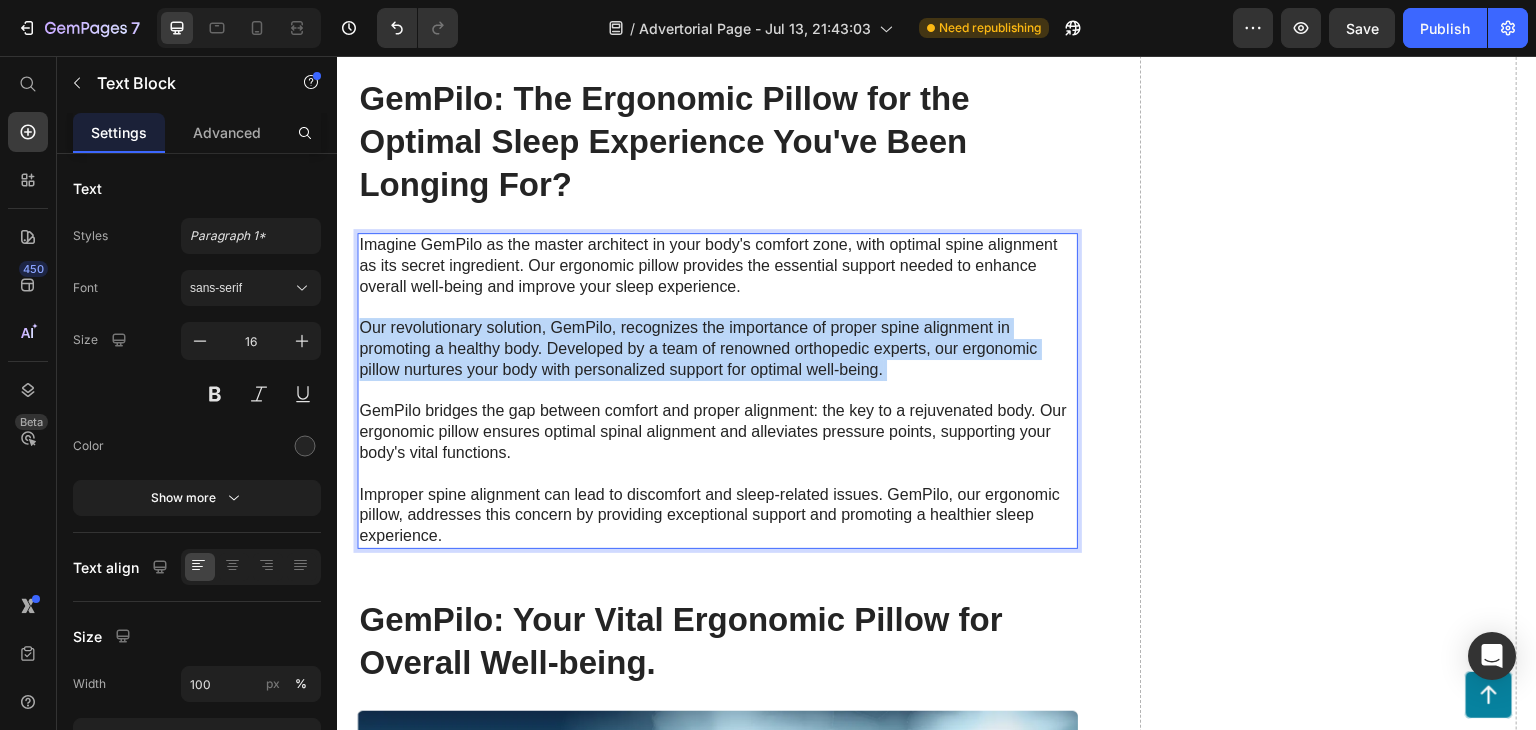 click on "Imagine GemPilo as the master architect in your body's comfort zone, with optimal spine alignment as its secret ingredient. Our ergonomic pillow provides the essential support needed to enhance overall well-being and improve your sleep experience.  Our revolutionary solution, GemPilo, recognizes the importance of proper spine alignment in promoting a healthy body. Developed by a team of renowned orthopedic experts, our ergonomic pillow nurtures your body with personalized support for optimal well-being.  GemPilo bridges the gap between comfort and proper alignment: the key to a rejuvenated body. Our ergonomic pillow ensures optimal spinal alignment and alleviates pressure points, supporting your body's vital functions.  Improper spine alignment can lead to discomfort and sleep-related issues. GemPilo, our ergonomic pillow, addresses this concern by providing exceptional support and promoting a healthier sleep experience." at bounding box center [717, 391] 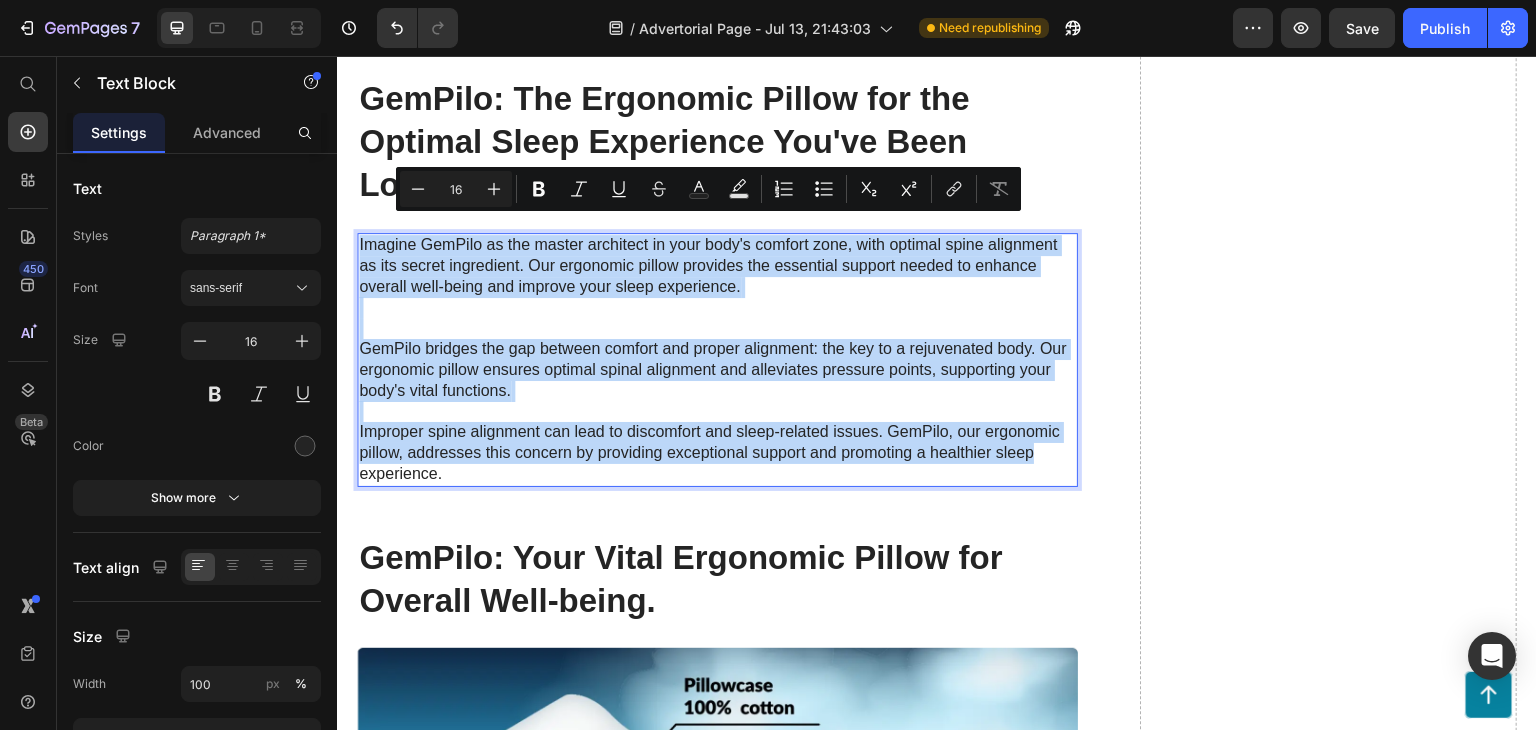 drag, startPoint x: 1041, startPoint y: 438, endPoint x: 356, endPoint y: 202, distance: 724.51434 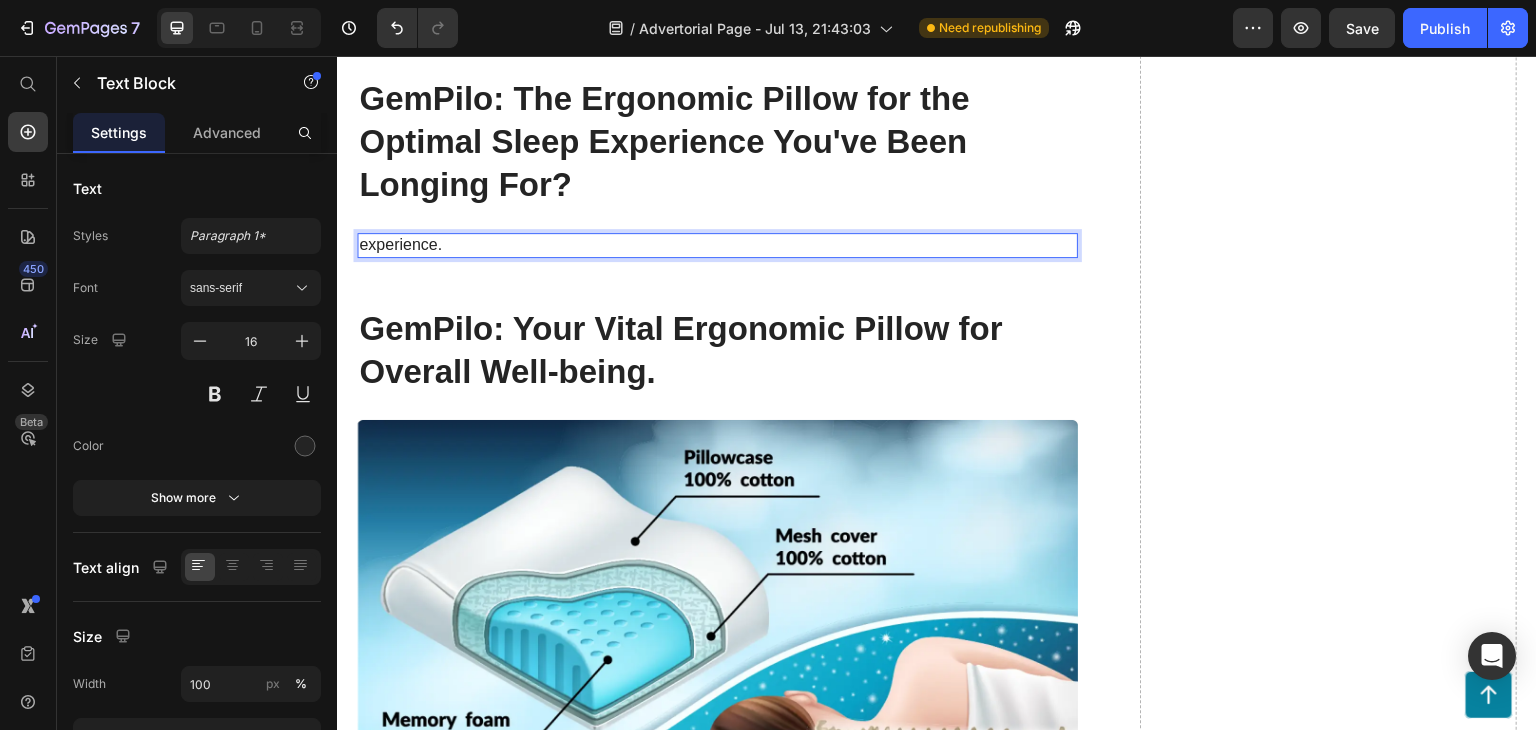click on "experience." at bounding box center (717, 245) 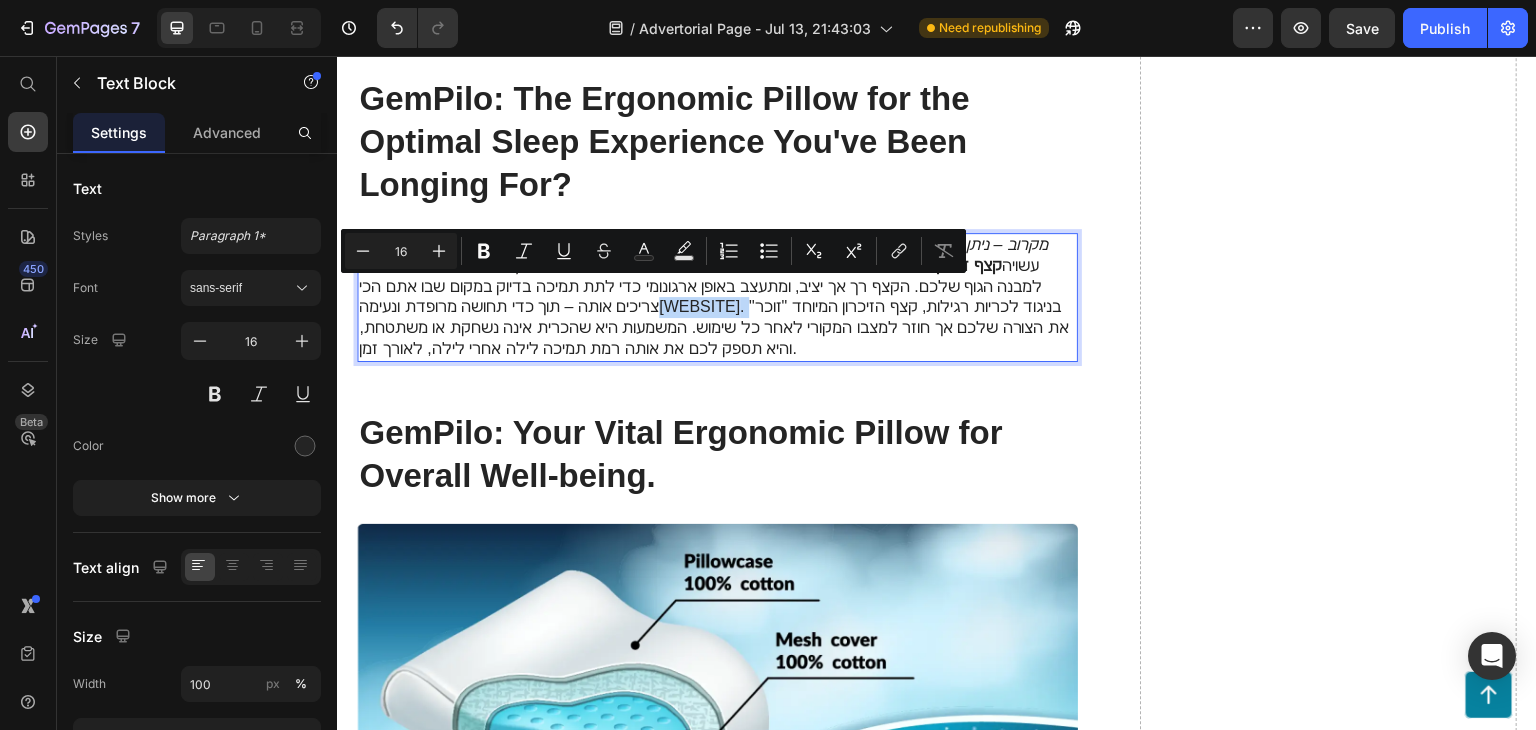 drag, startPoint x: 621, startPoint y: 287, endPoint x: 685, endPoint y: 293, distance: 64.28063 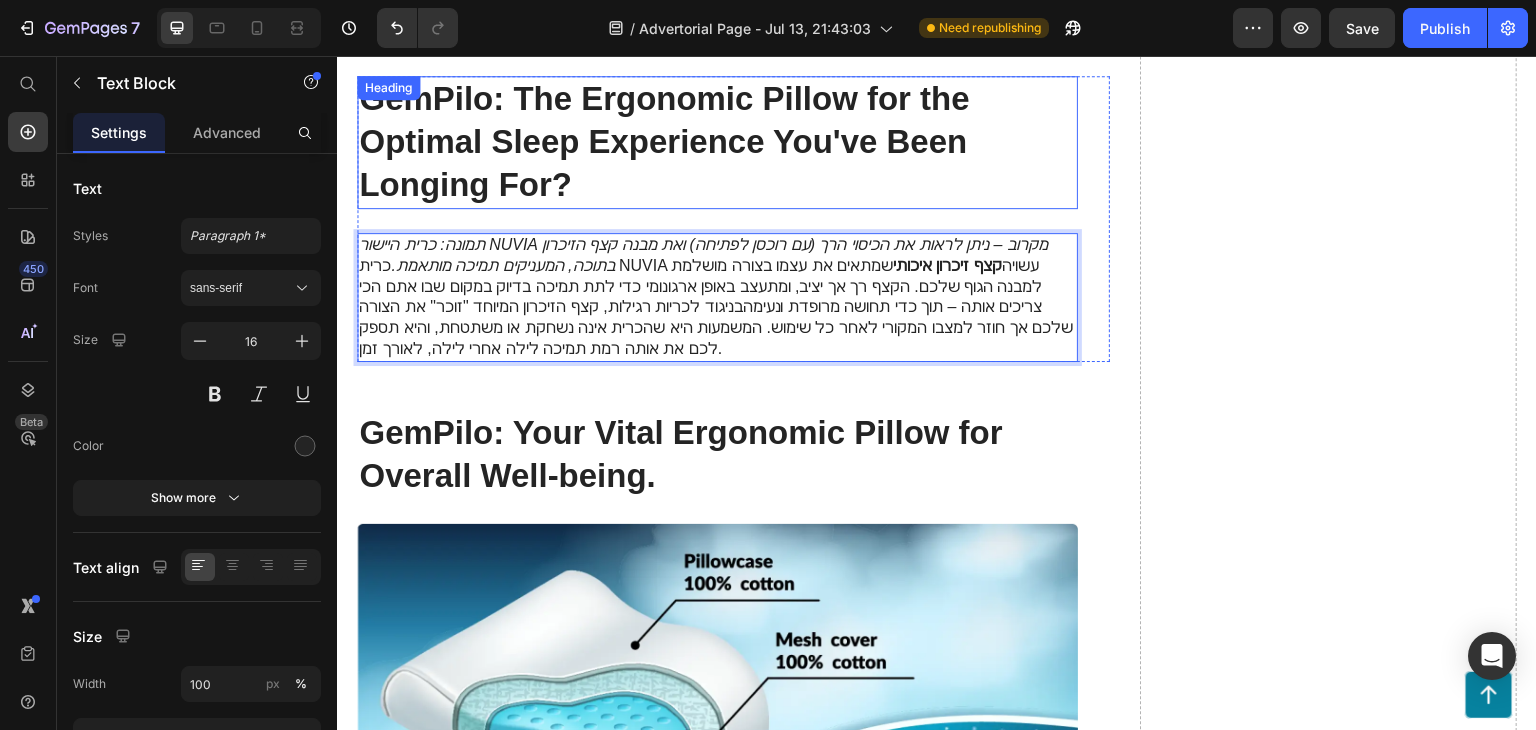 click on "GemPilo: The Ergonomic Pillow for the Optimal Sleep Experience You've Been Longing For?" at bounding box center (717, 142) 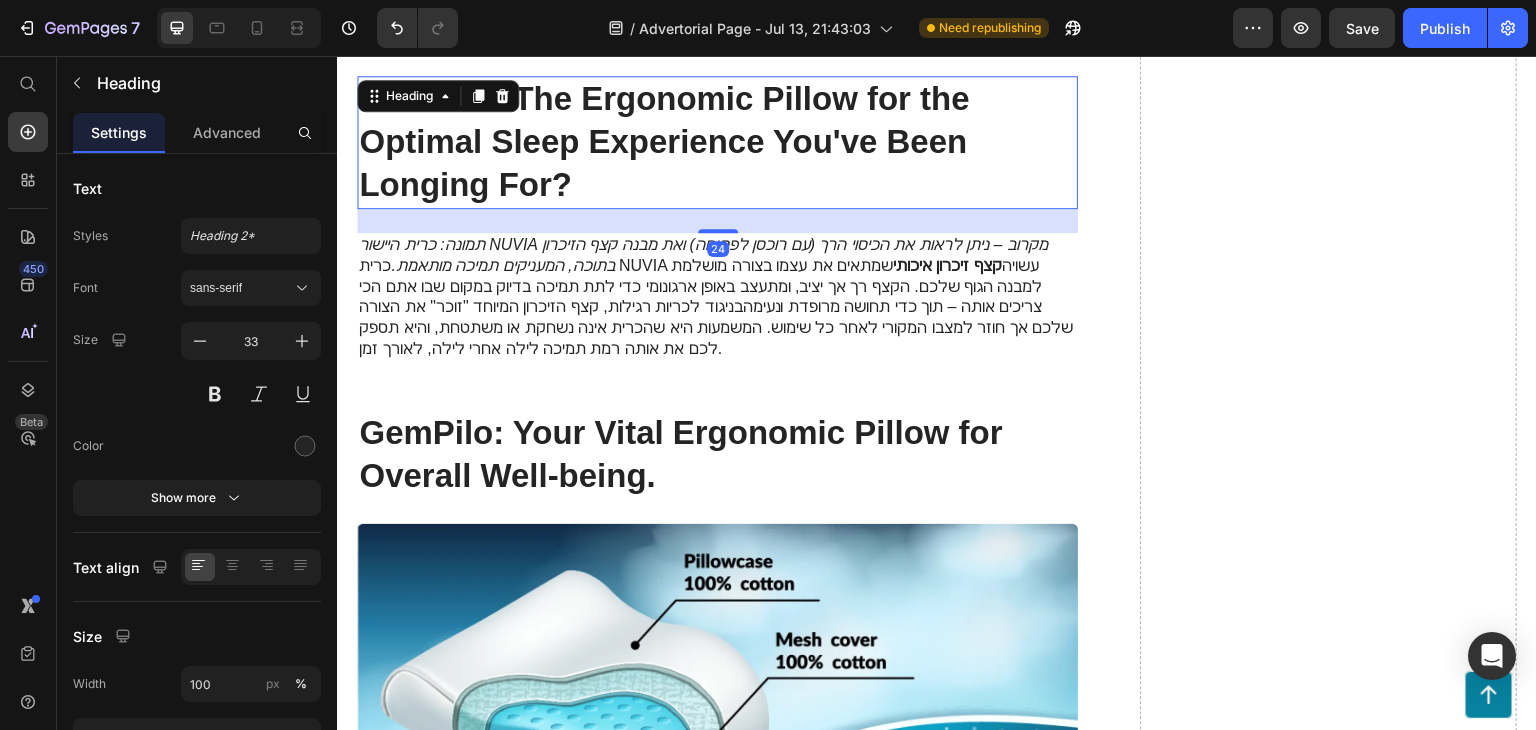 click on "GemPilo: The Ergonomic Pillow for the Optimal Sleep Experience You've Been Longing For?" at bounding box center [717, 142] 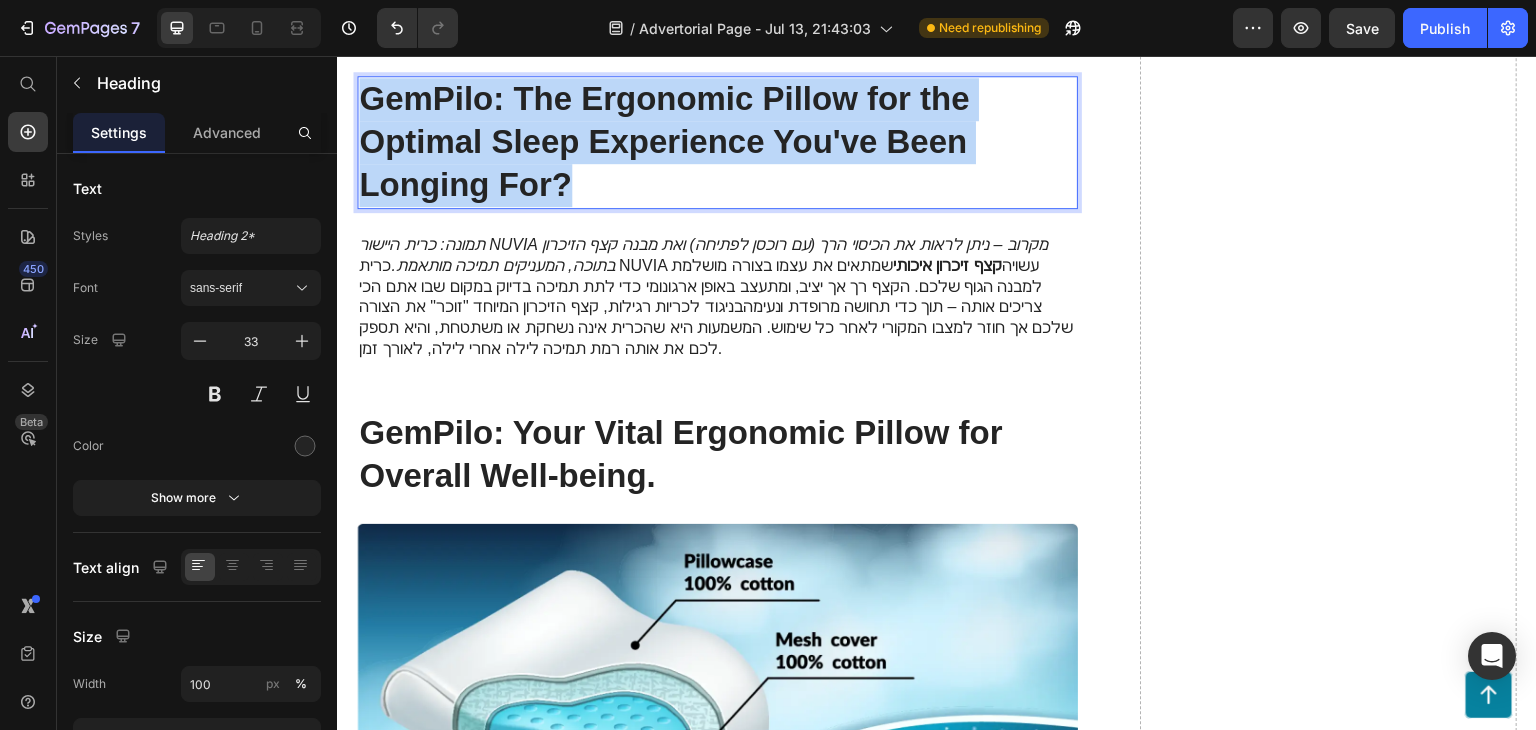 click on "GemPilo: The Ergonomic Pillow for the Optimal Sleep Experience You've Been Longing For?" at bounding box center (717, 142) 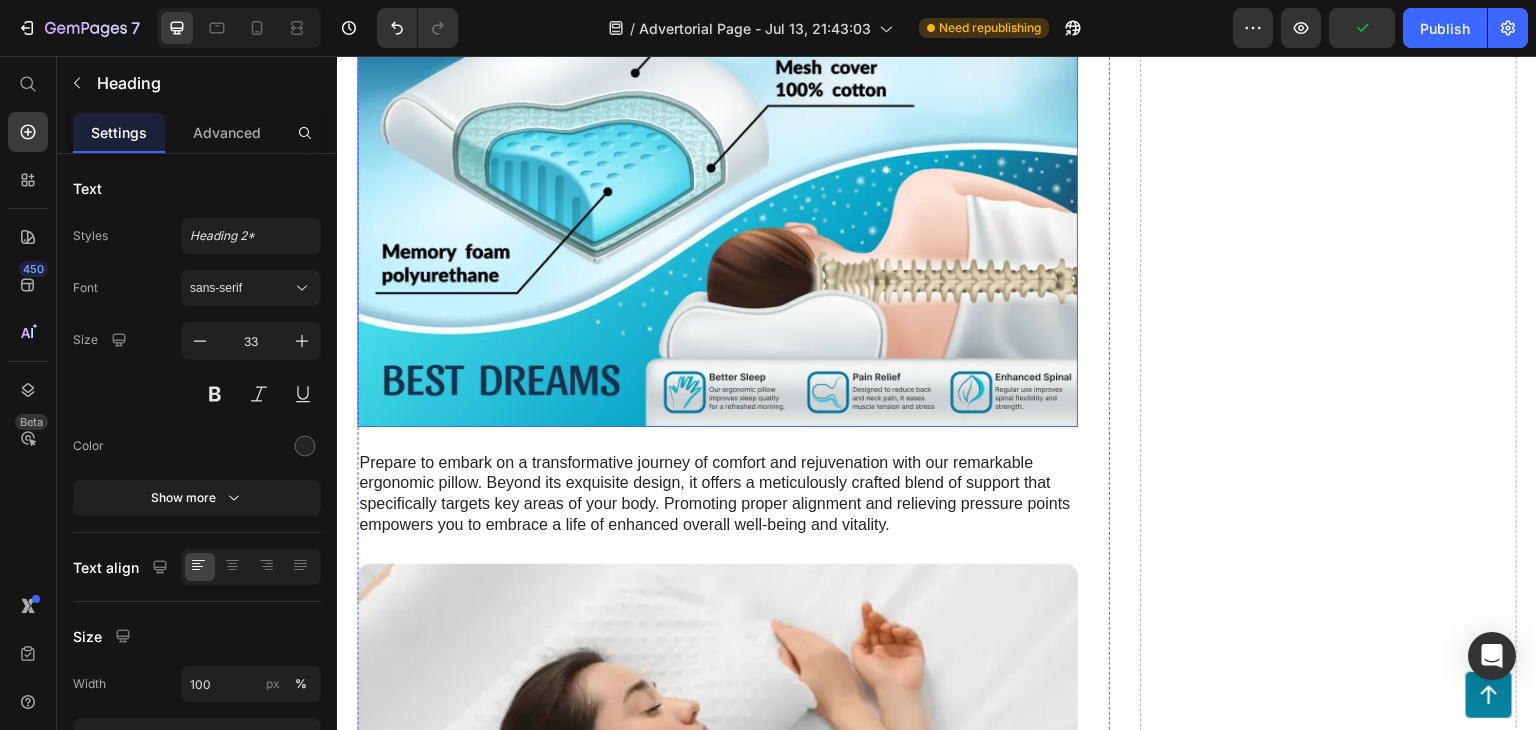 scroll, scrollTop: 3587, scrollLeft: 0, axis: vertical 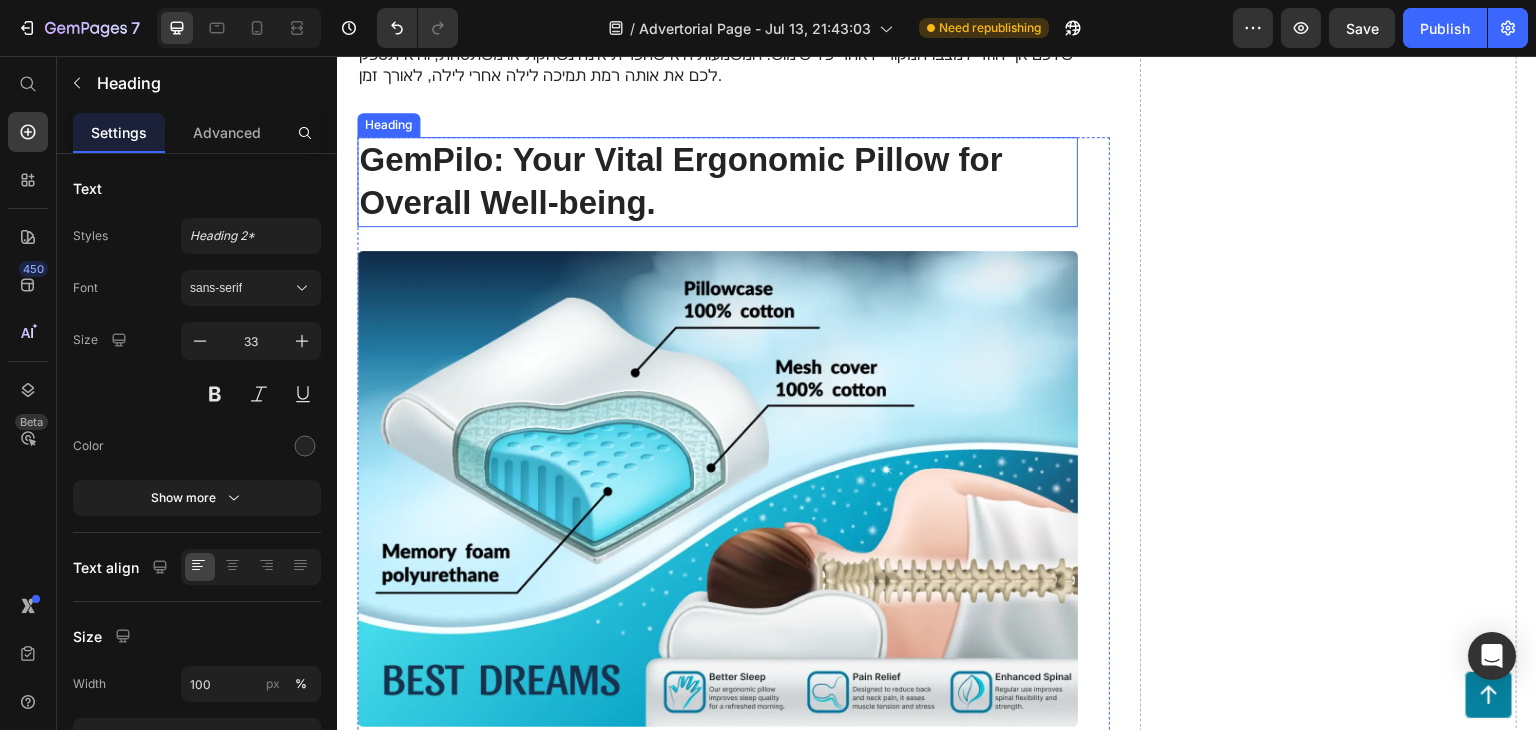 click on "GemPilo: Your Vital Ergonomic Pillow for Overall Well-being." at bounding box center (717, 182) 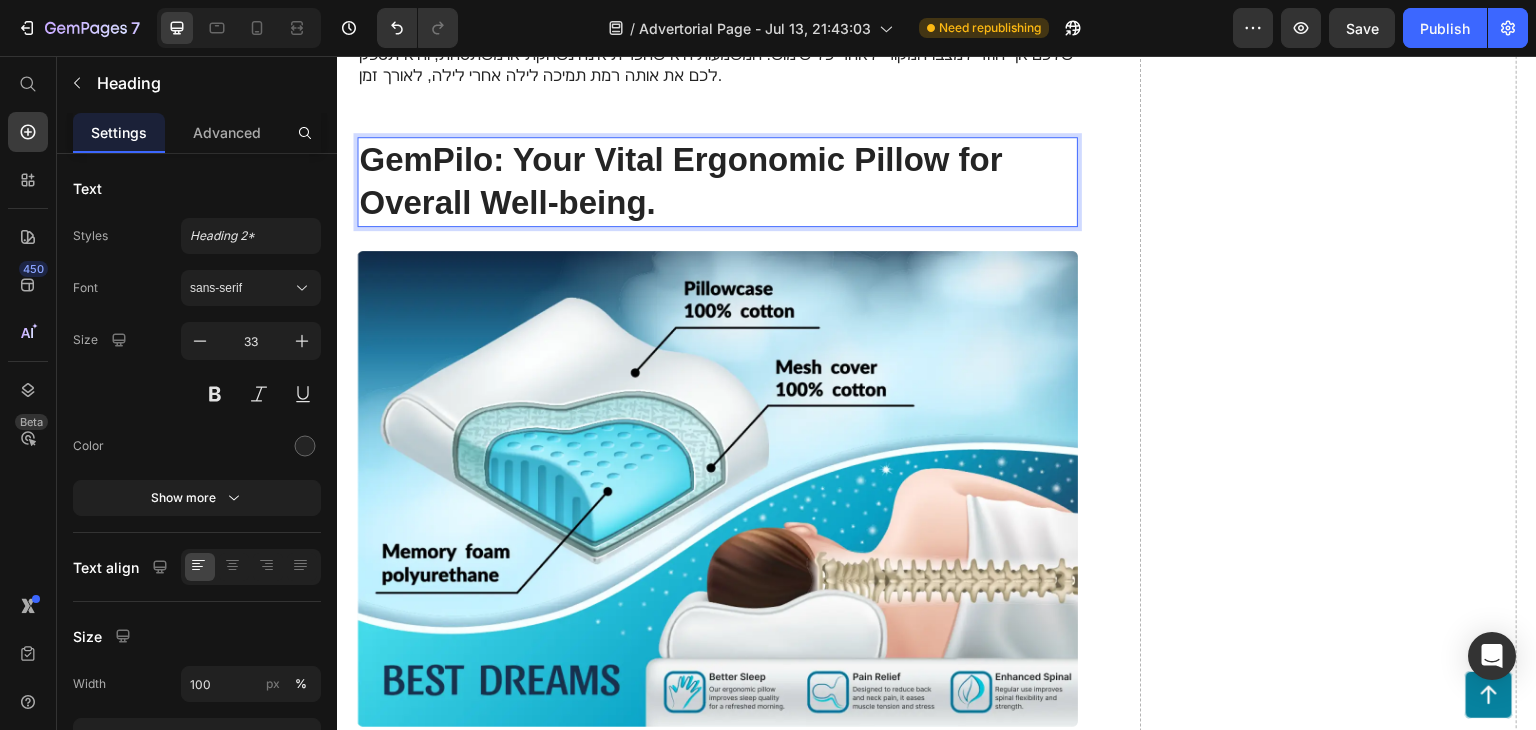 click on "GemPilo: Your Vital Ergonomic Pillow for Overall Well-being." at bounding box center [717, 182] 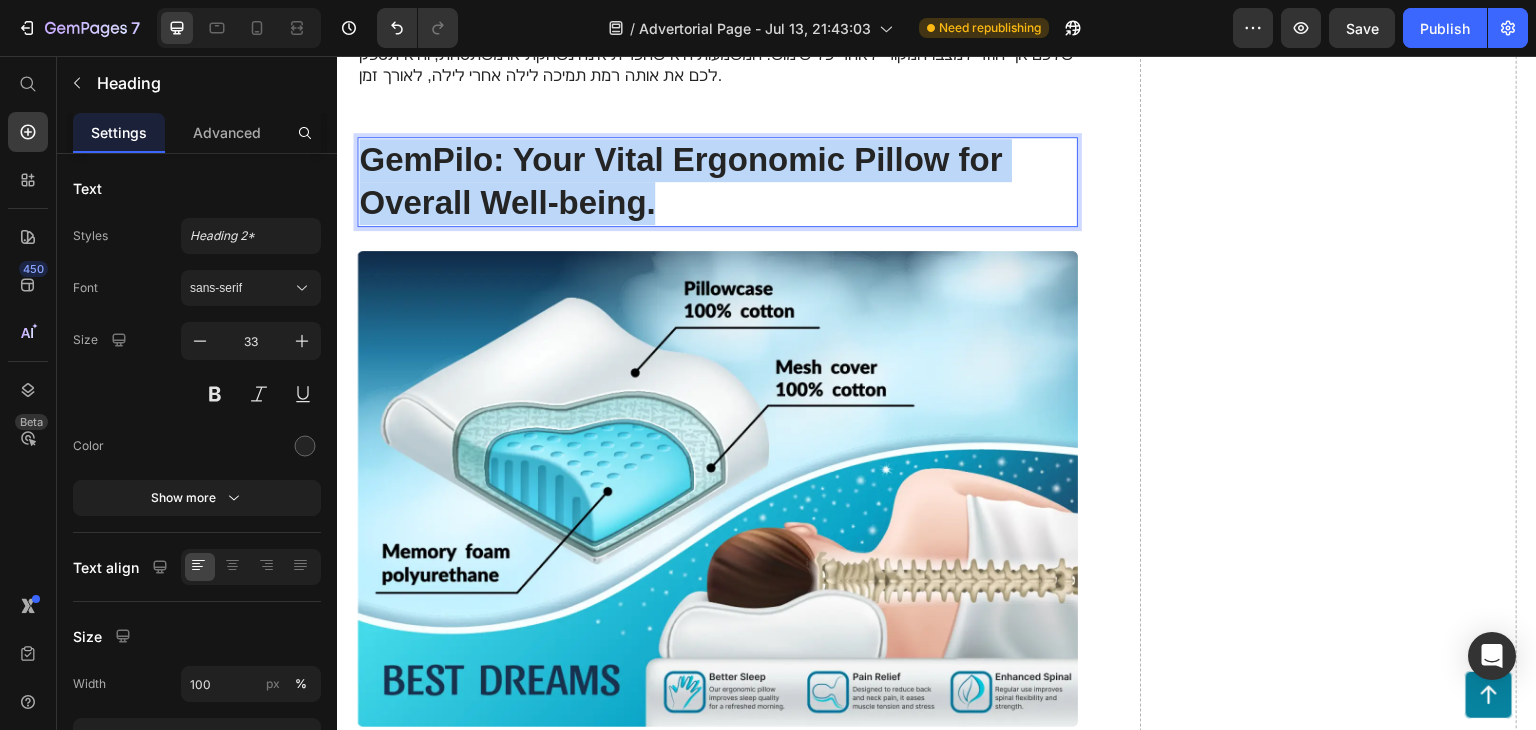 click on "GemPilo: Your Vital Ergonomic Pillow for Overall Well-being." at bounding box center [717, 182] 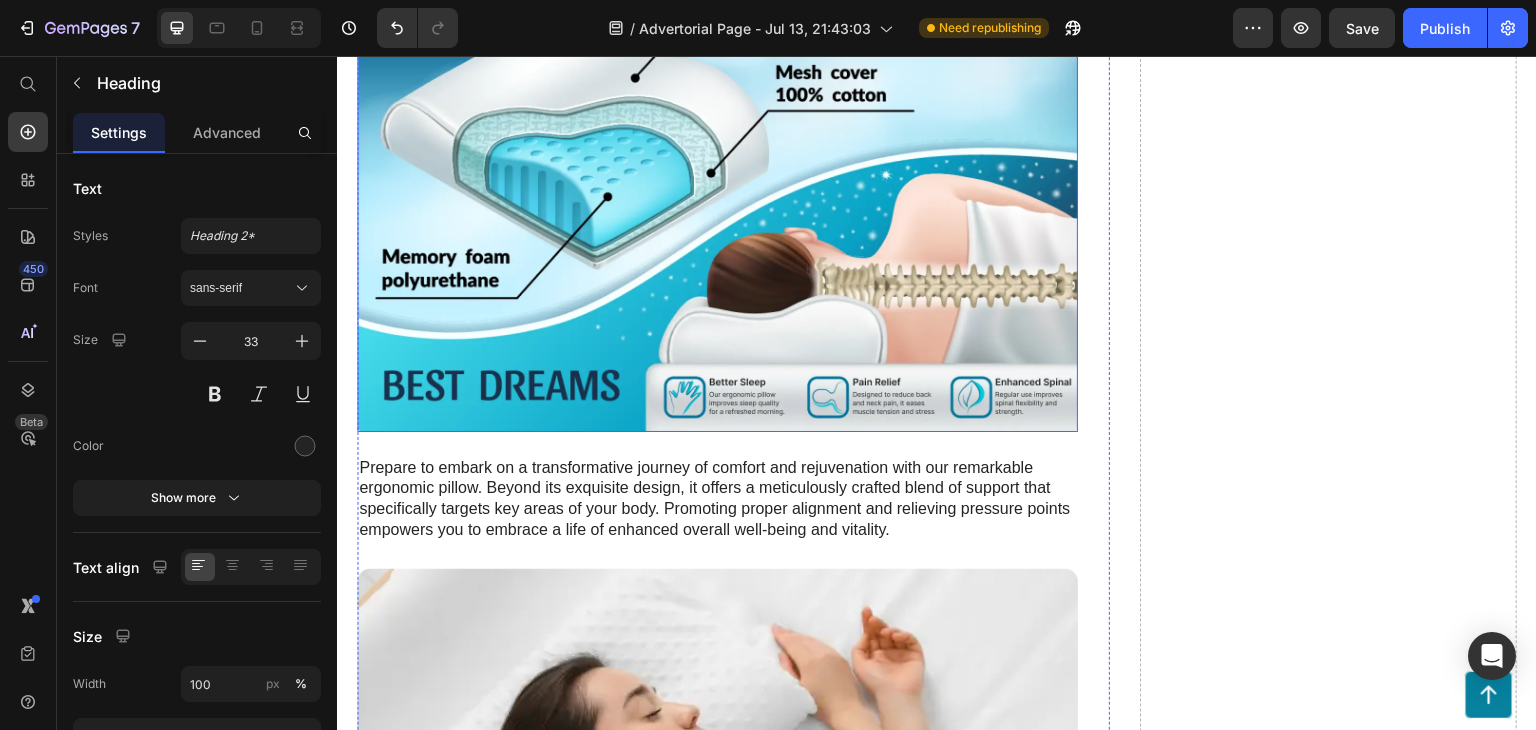 scroll, scrollTop: 3887, scrollLeft: 0, axis: vertical 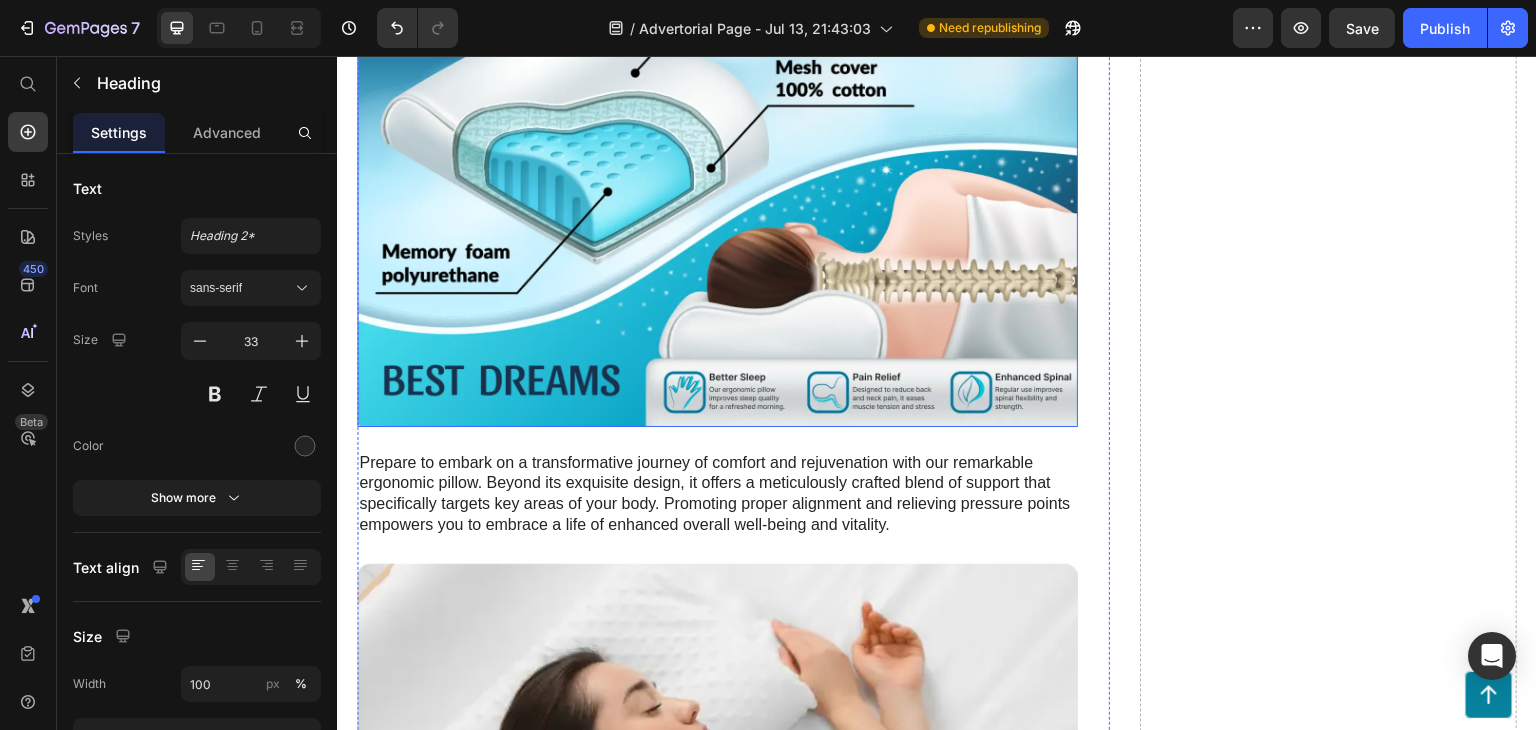 click at bounding box center [717, 189] 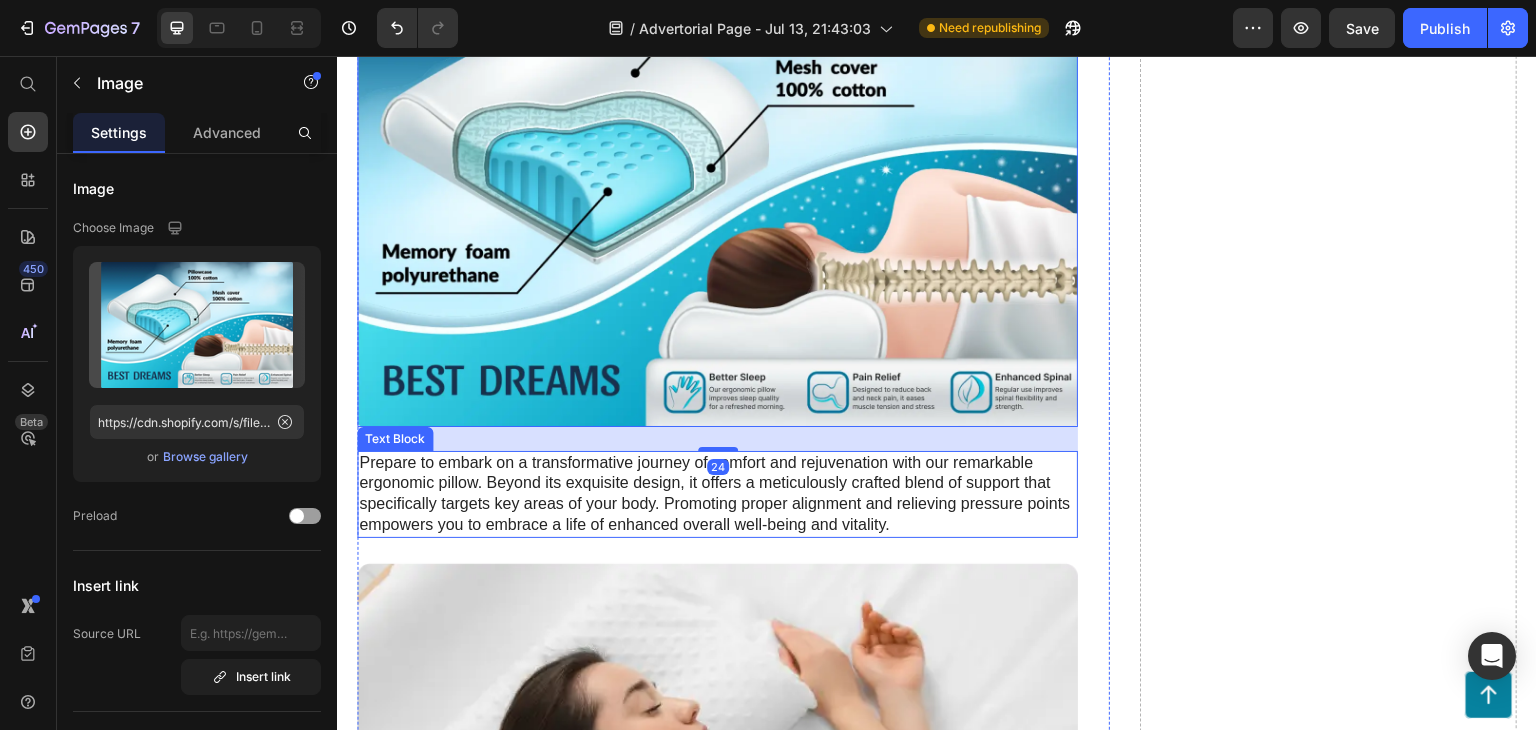 click on "Prepare to embark on a transformative journey of comfort and rejuvenation with our remarkable ergonomic pillow. Beyond its exquisite design, it offers a meticulously crafted blend of support that specifically targets key areas of your body. Promoting proper alignment and relieving pressure points empowers you to embrace a life of enhanced overall well-being and vitality." at bounding box center [717, 494] 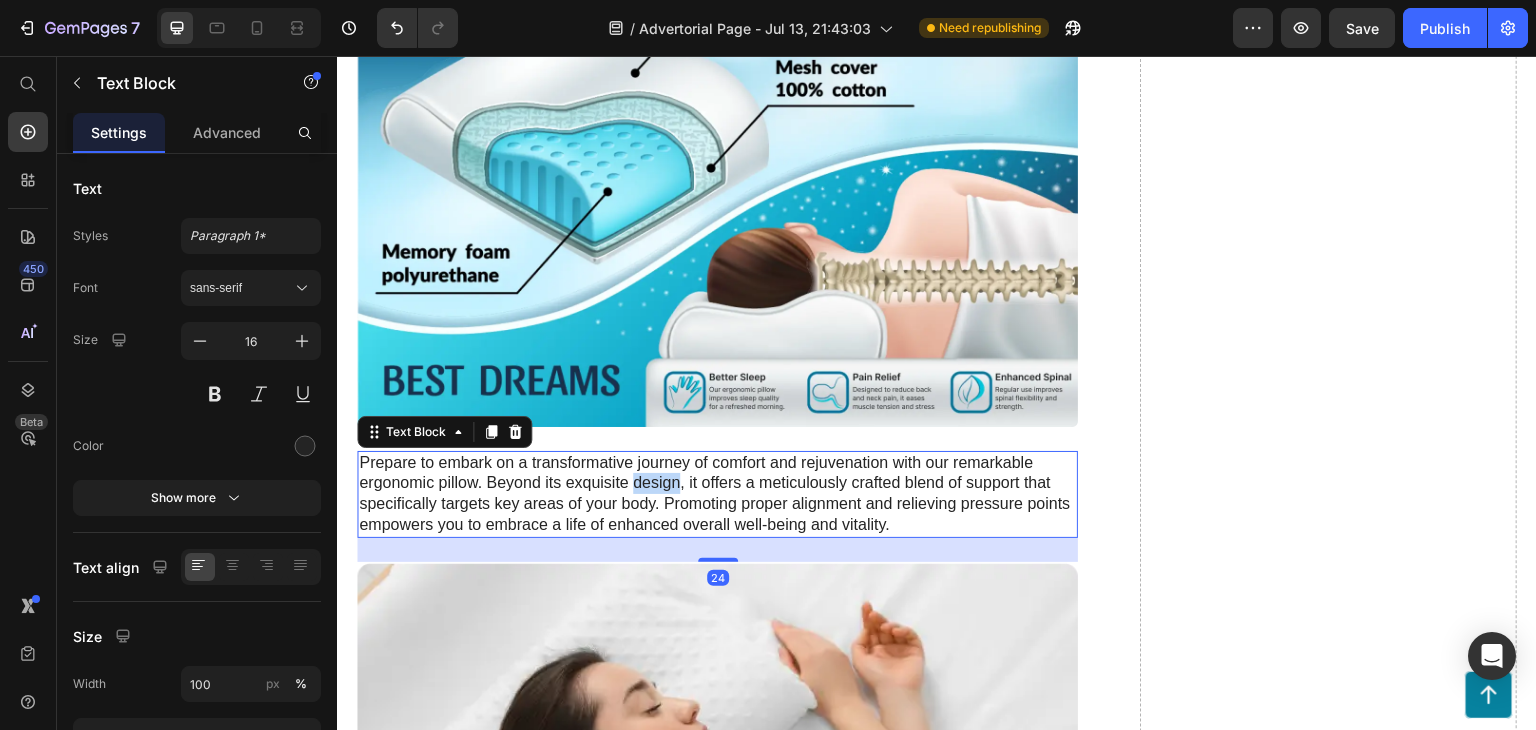 click on "Prepare to embark on a transformative journey of comfort and rejuvenation with our remarkable ergonomic pillow. Beyond its exquisite design, it offers a meticulously crafted blend of support that specifically targets key areas of your body. Promoting proper alignment and relieving pressure points empowers you to embrace a life of enhanced overall well-being and vitality." at bounding box center [717, 494] 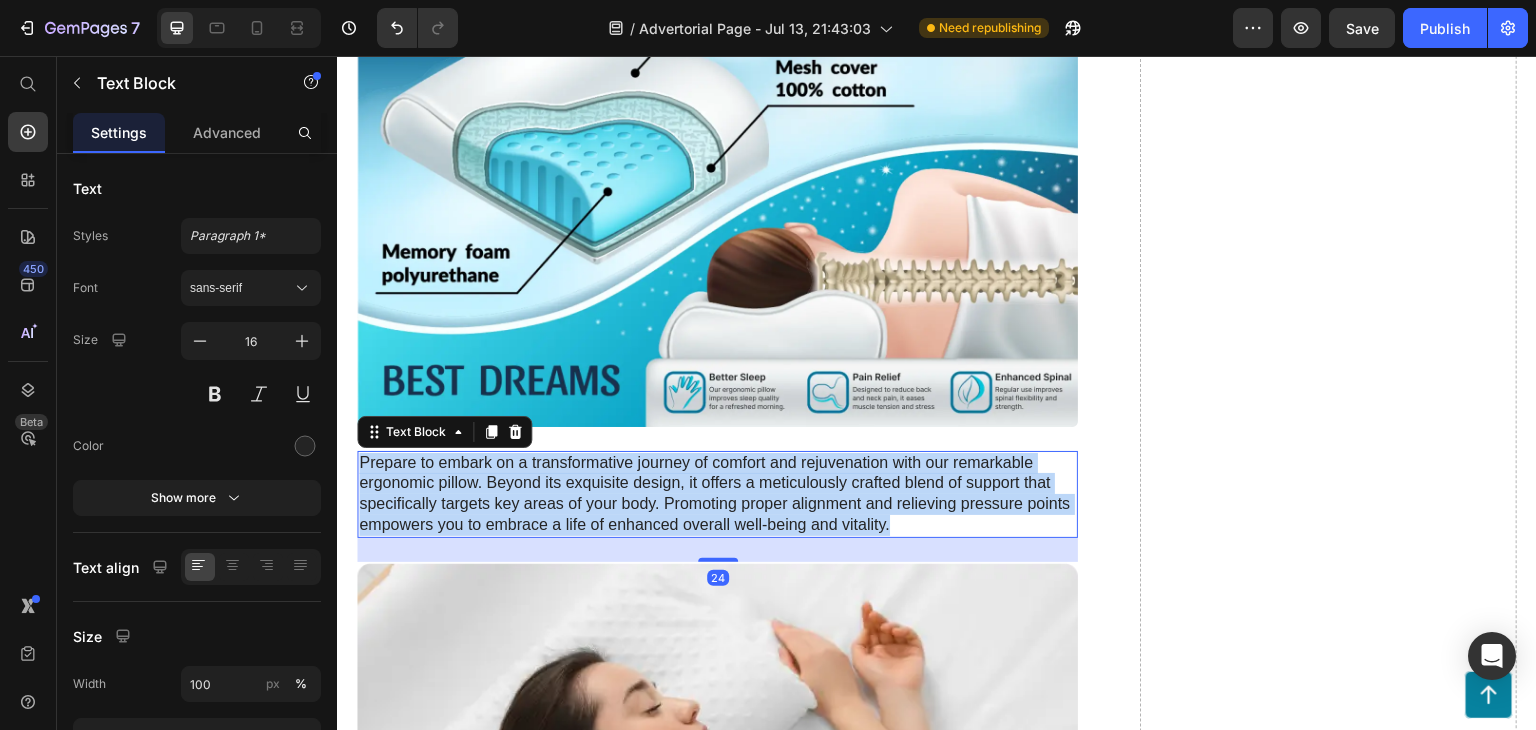 click on "Prepare to embark on a transformative journey of comfort and rejuvenation with our remarkable ergonomic pillow. Beyond its exquisite design, it offers a meticulously crafted blend of support that specifically targets key areas of your body. Promoting proper alignment and relieving pressure points empowers you to embrace a life of enhanced overall well-being and vitality." at bounding box center [717, 494] 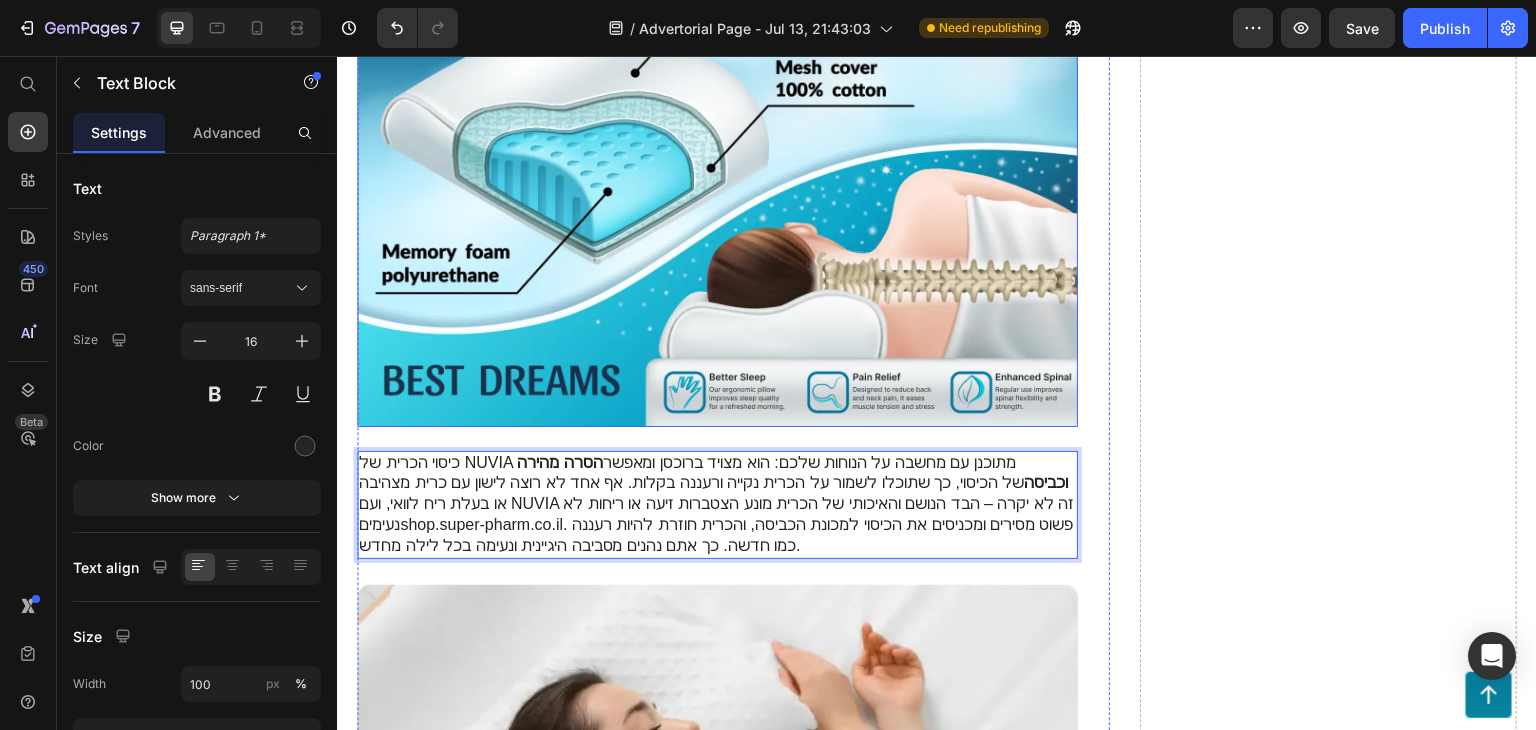 scroll, scrollTop: 3487, scrollLeft: 0, axis: vertical 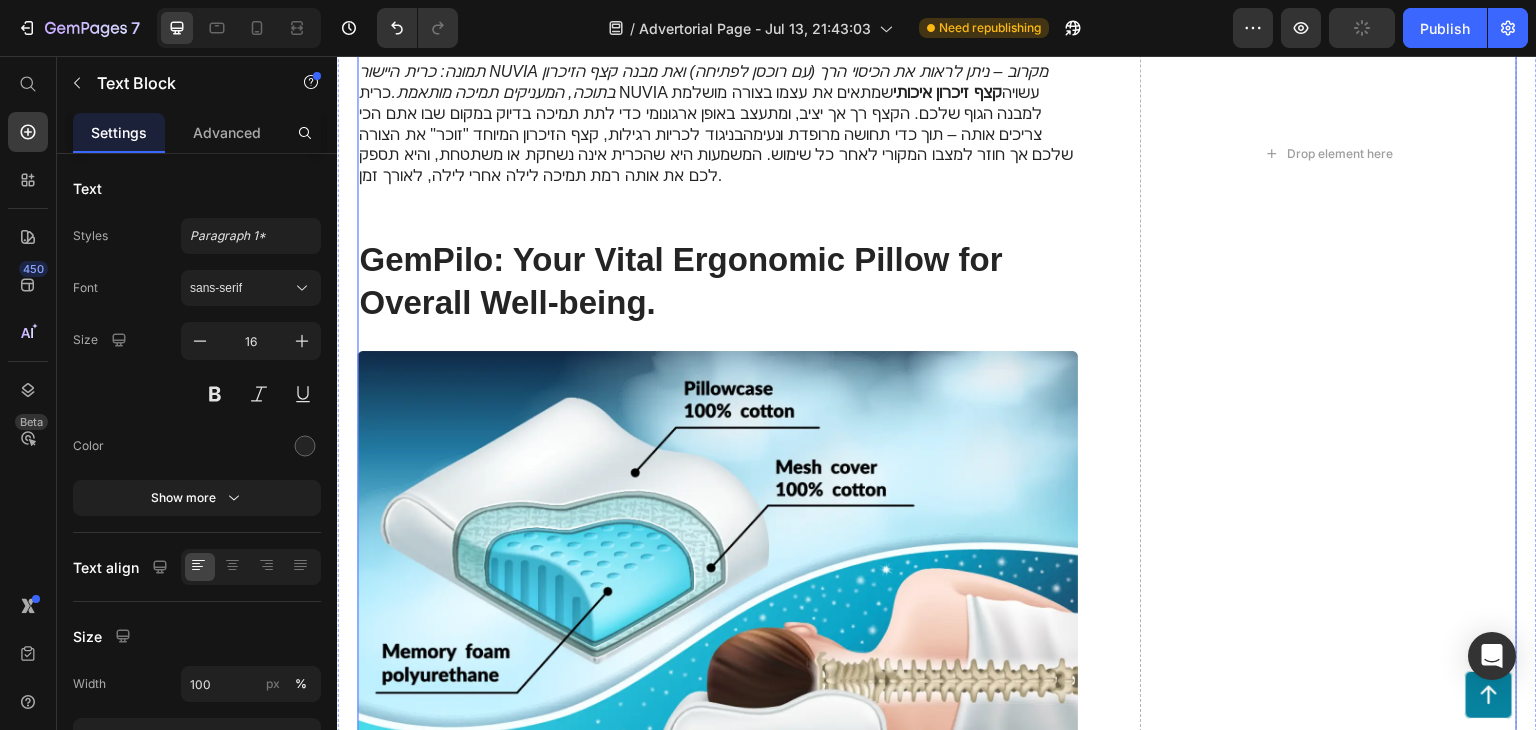 click on "1. יישור עמוד השדרה לשינה בריאה Heading 1. יישור עמוד השדרה לשינה בריאה כאשר ישנים על הצד ללא תמיכה, עמוד השדרה עלול להתעקם וליצור עומס מיותר על הגב. כרית היישור NUVIA פותרת זאת על ידי שמירה על יישור טבעי של עמוד השדרה לאורך הלילה. כשהגוף נתמך בצורה נכונה, הלחץ על חוליות הגב קטן והגב שלך יודה לך בבוקר. למעשה, תמיכה בין הברכיים יכולה להקל על כאבי גב וירכיים בכך שהיא שומרת על האגן ועמוד השדרה בקו אחד. שינה בריאה עם גב מיושר משמעותה פחות נוקשות וכאבים כשמתעוררים – ומתכון ליום נמרץ יותר. Text Block Image Row 2. הקלה בכאבי גב וסיאטיקה Heading להפחית לחץ מהגב התחתון ומהעצב הסיאטי healthline.com" at bounding box center [733, 154] 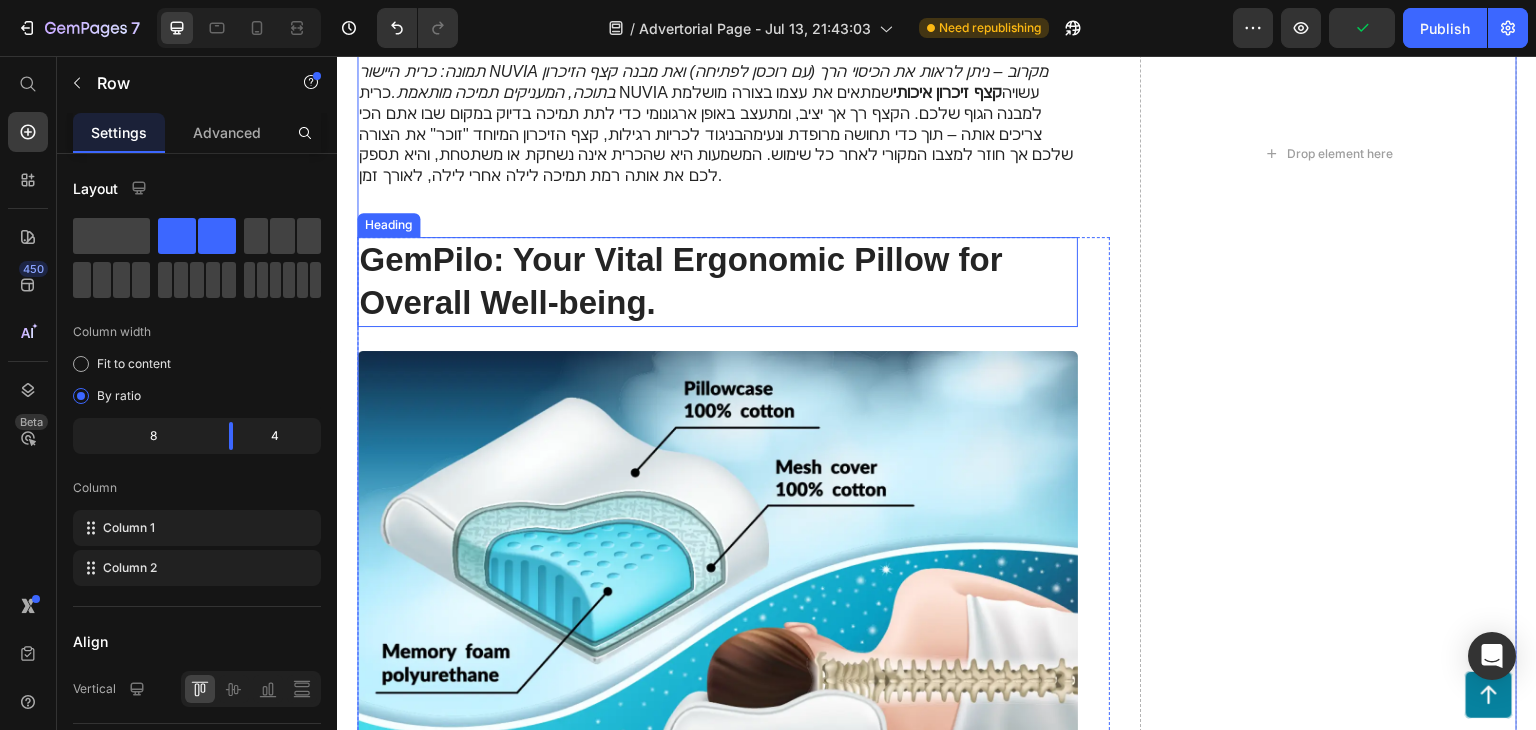 click on "GemPilo: Your Vital Ergonomic Pillow for Overall Well-being." at bounding box center (717, 282) 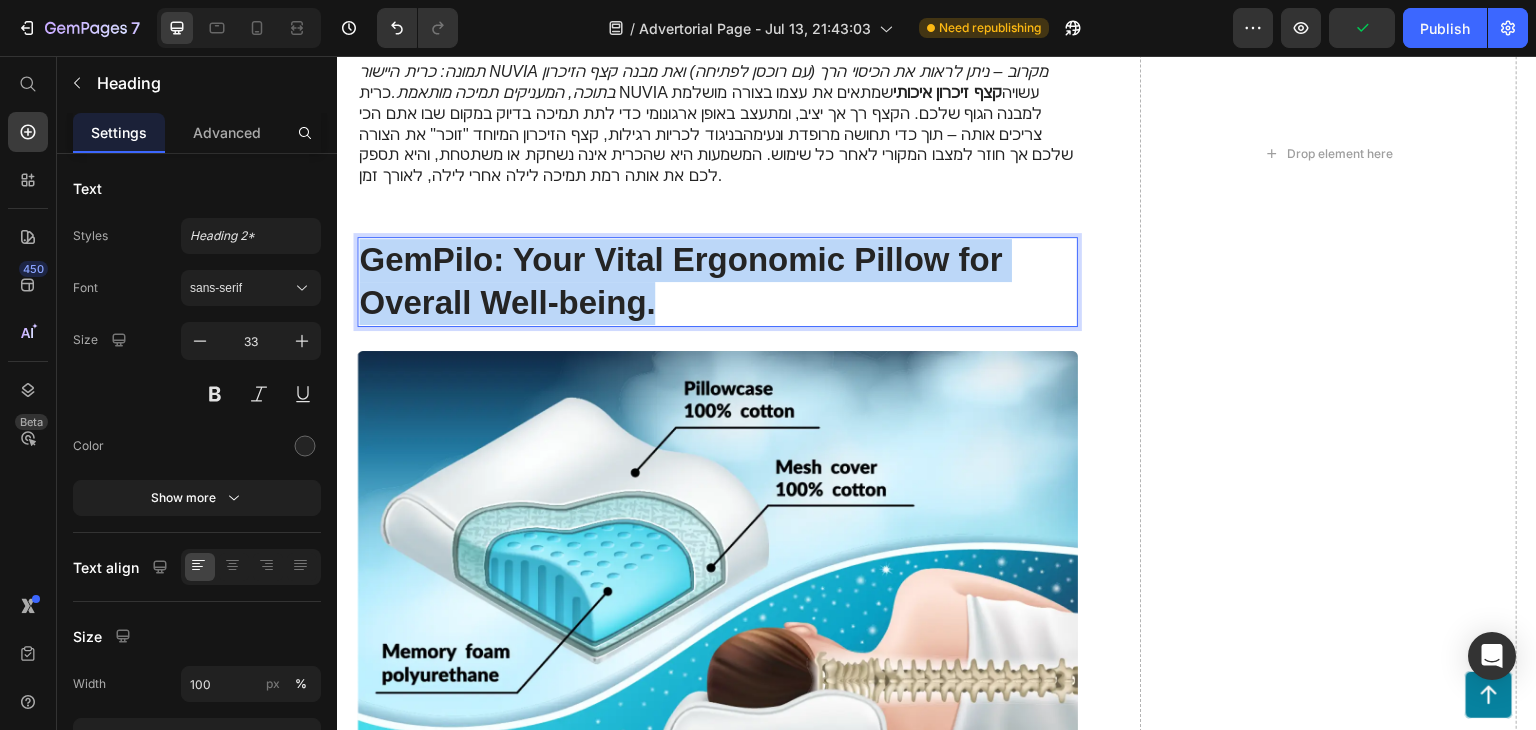 click on "GemPilo: Your Vital Ergonomic Pillow for Overall Well-being." at bounding box center [717, 282] 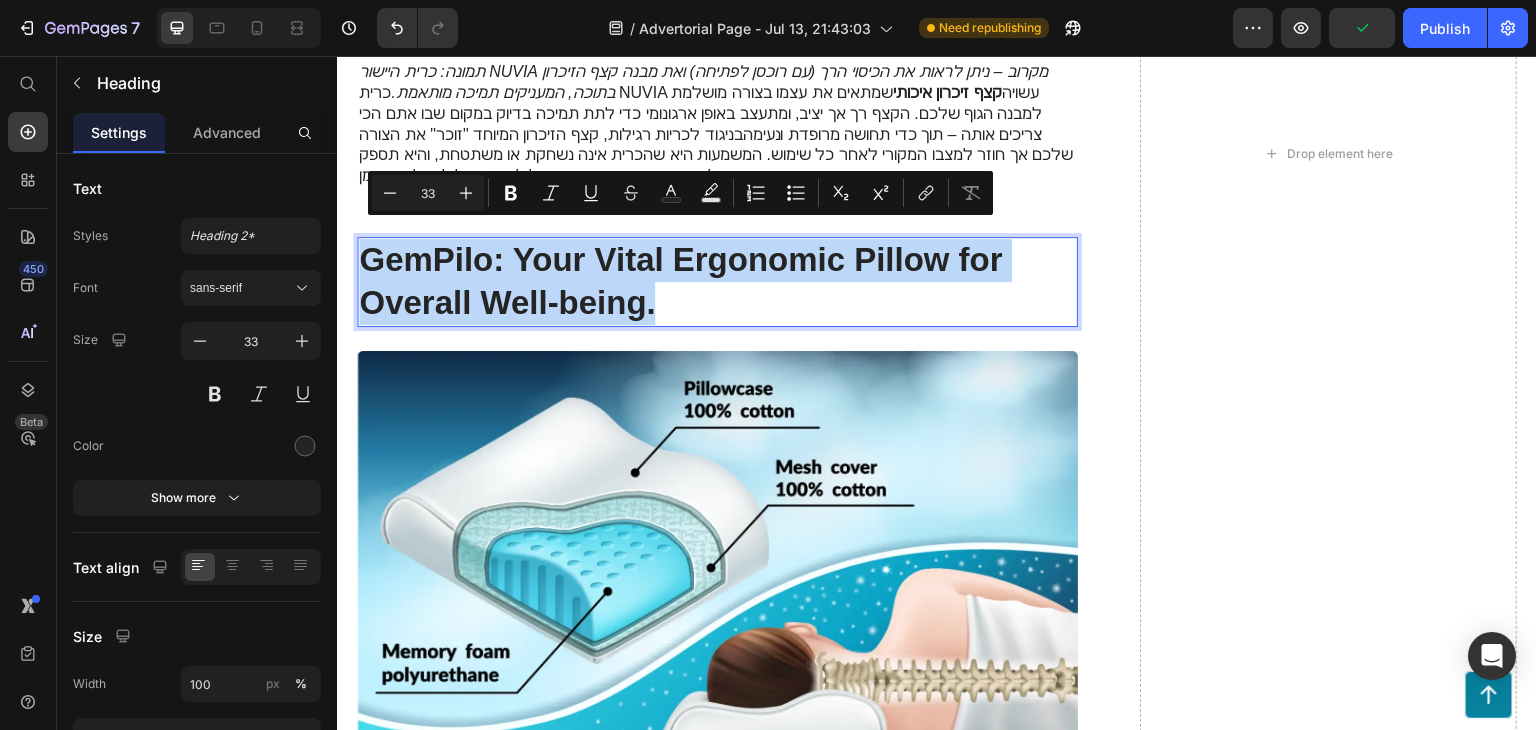 click on "GemPilo: Your Vital Ergonomic Pillow for Overall Well-being." at bounding box center (717, 282) 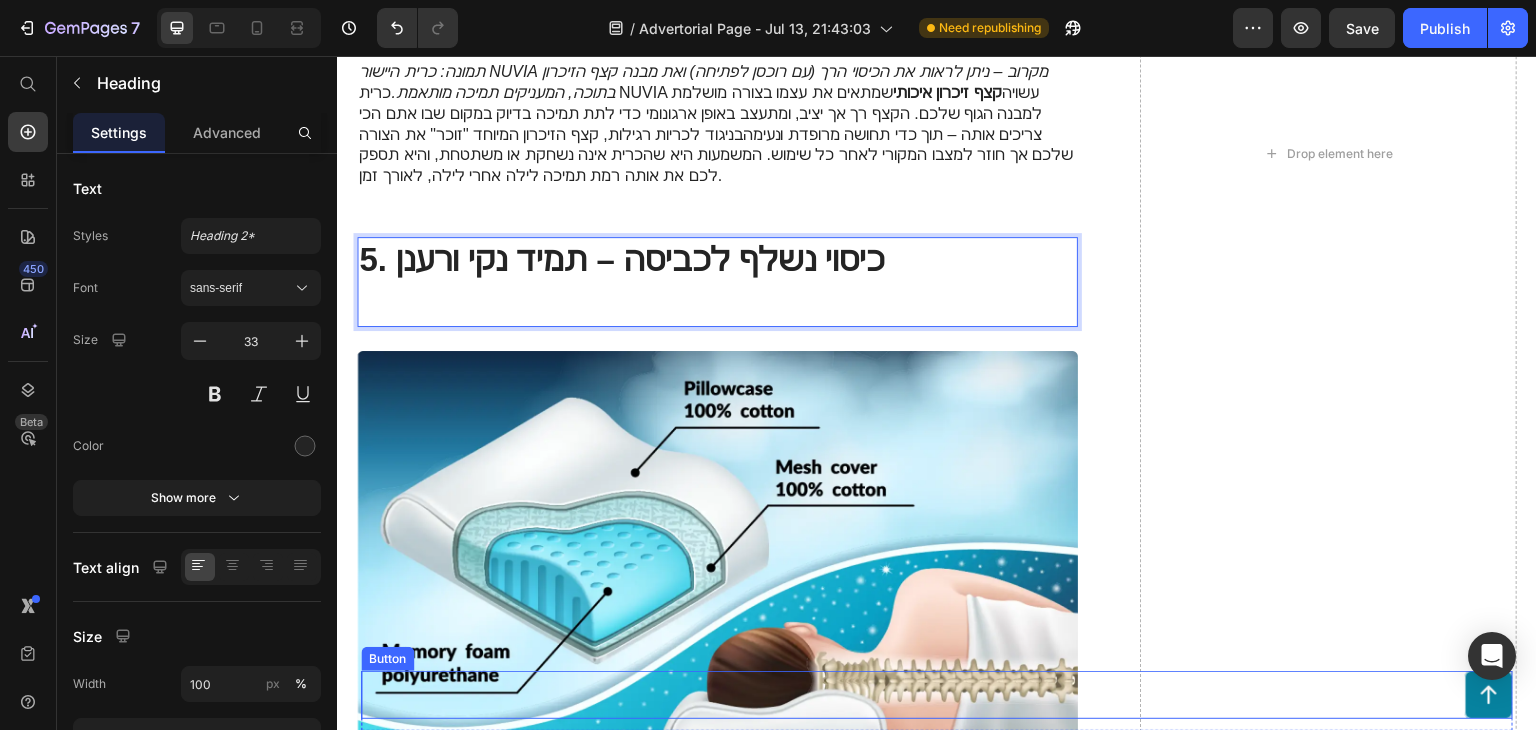scroll, scrollTop: 3887, scrollLeft: 0, axis: vertical 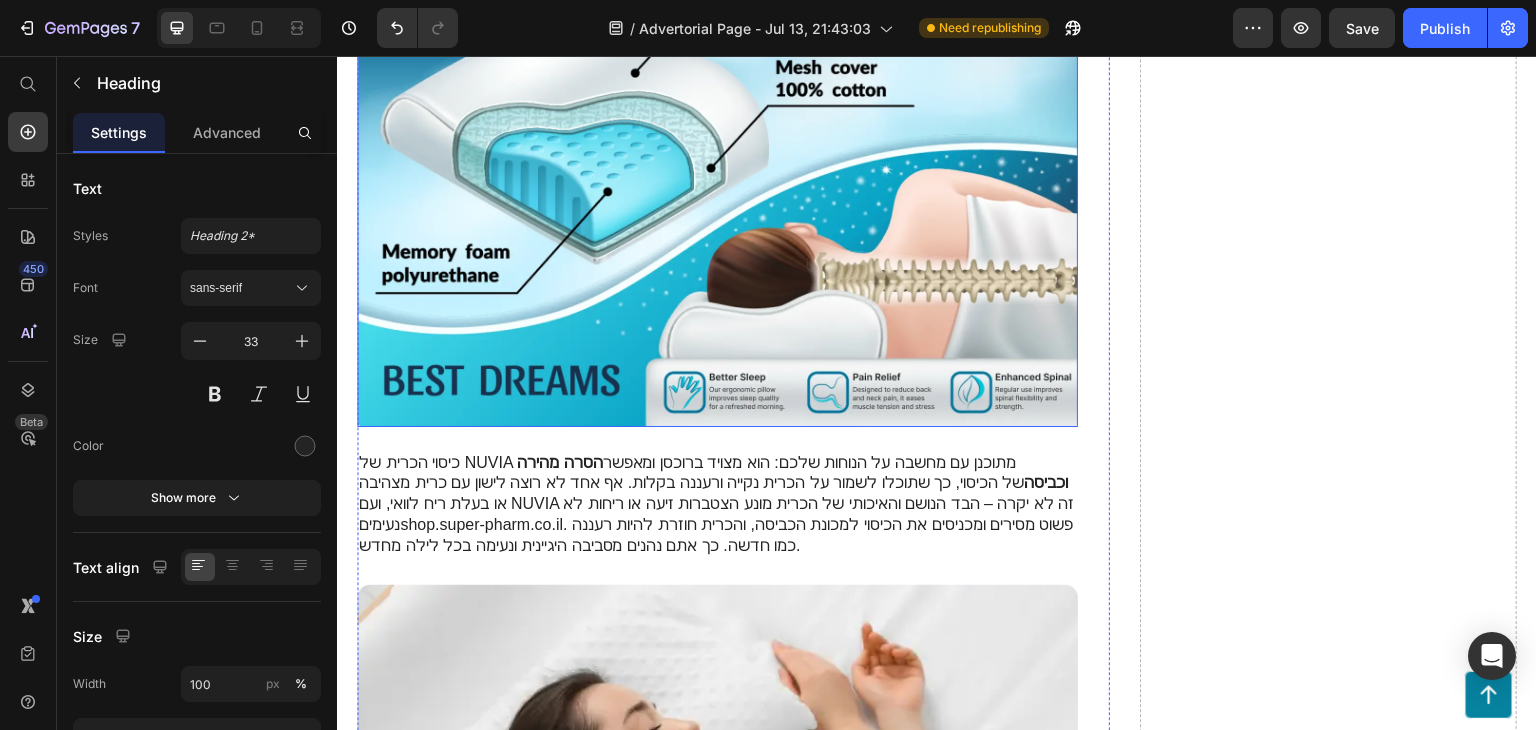 click at bounding box center (717, 189) 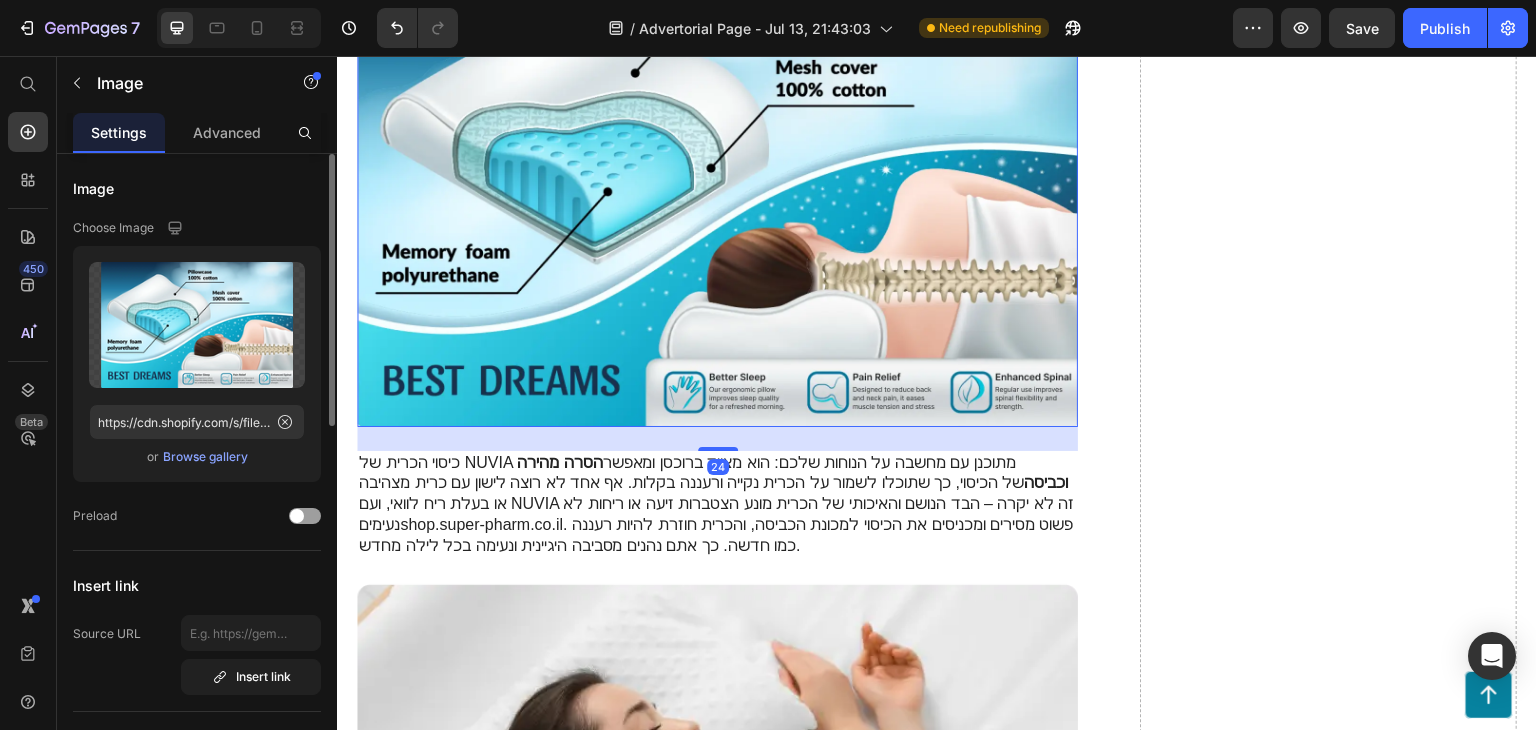 click on "Browse gallery" at bounding box center (205, 457) 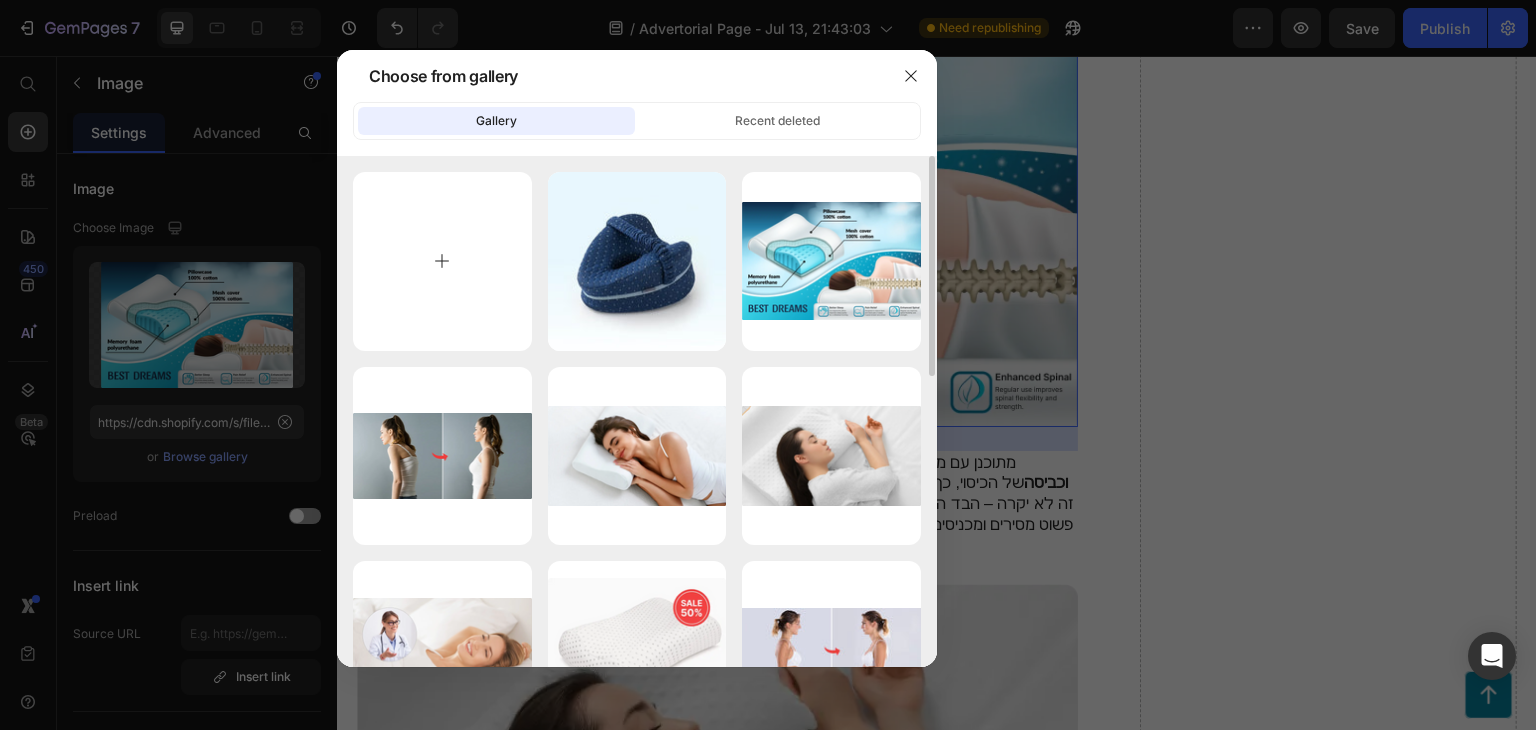 click at bounding box center [442, 261] 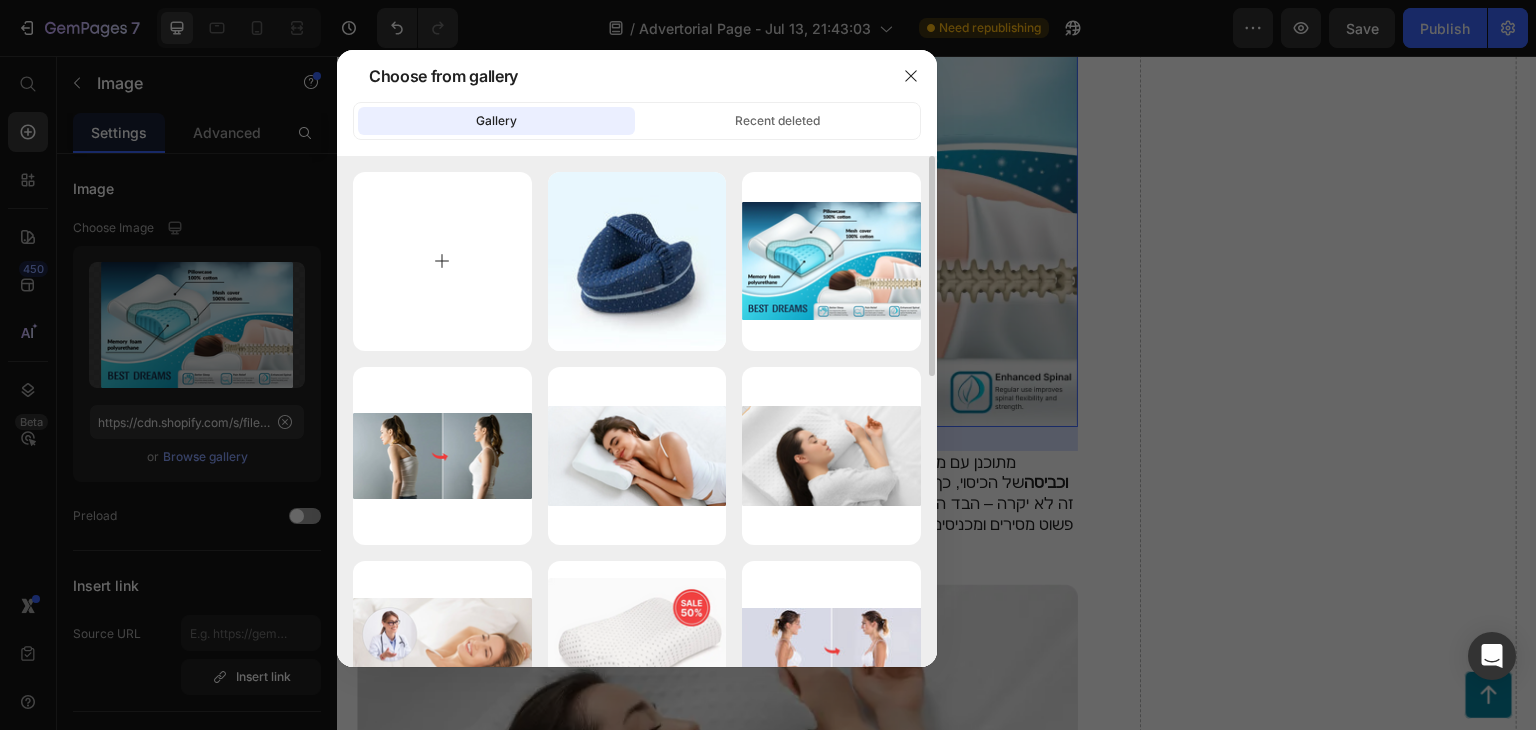 type on "C:\fakepath\[FILENAME]" 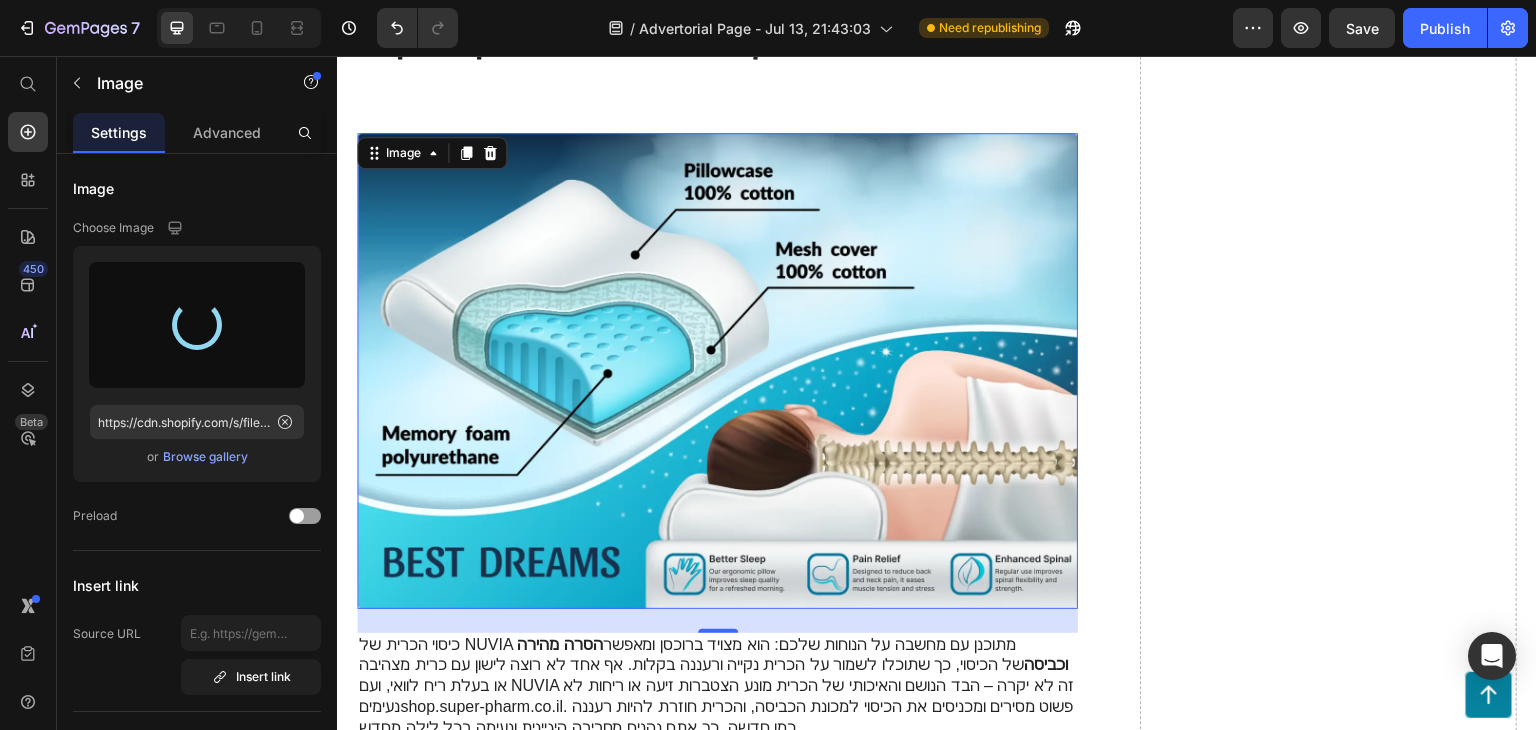 scroll, scrollTop: 3687, scrollLeft: 0, axis: vertical 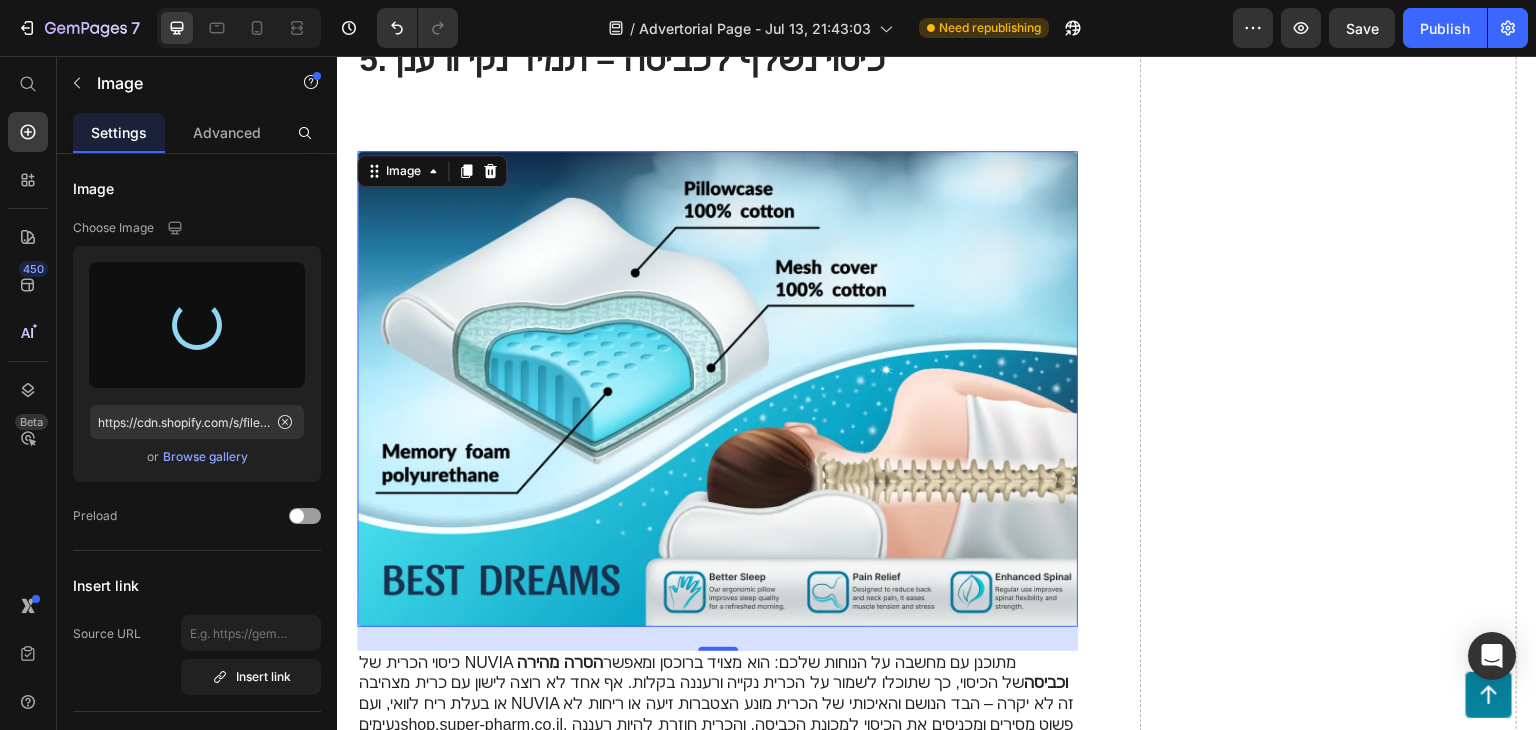 type on "https://cdn.shopify.com/s/files/1/0749/4765/7985/files/gempages_561339873882014805-eed2b10c-5650-4021-9481-81f657530869.png" 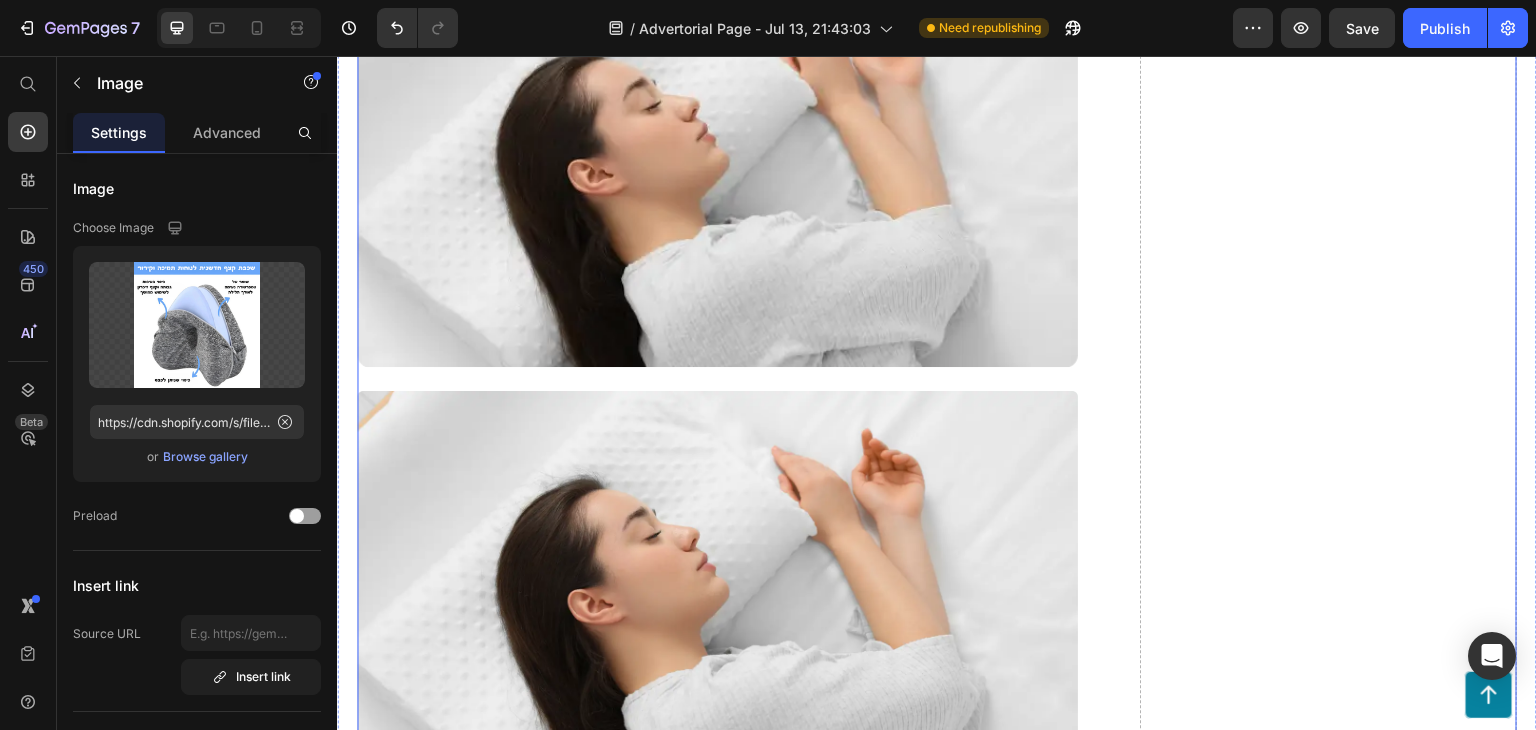 scroll, scrollTop: 4787, scrollLeft: 0, axis: vertical 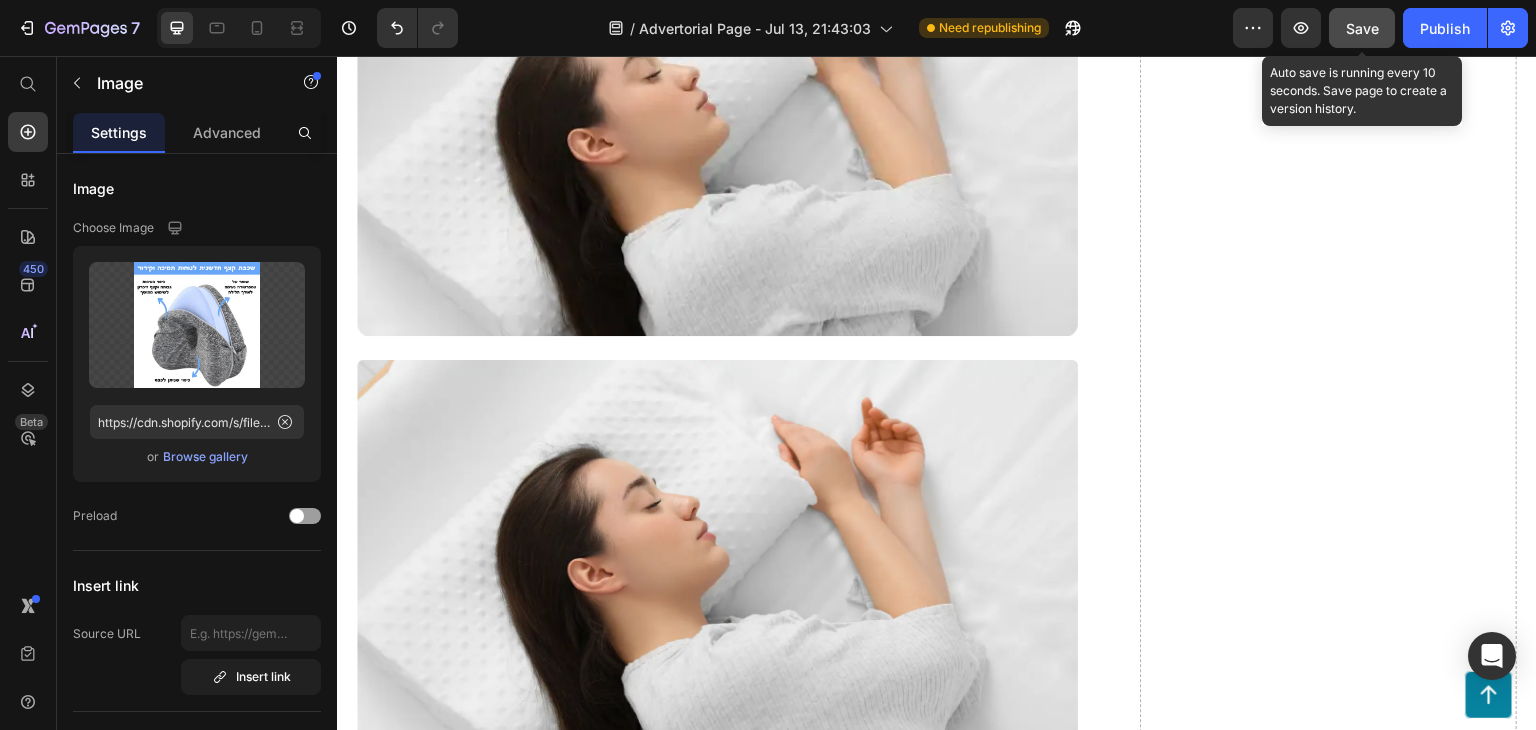 click on "Save" at bounding box center (1362, 28) 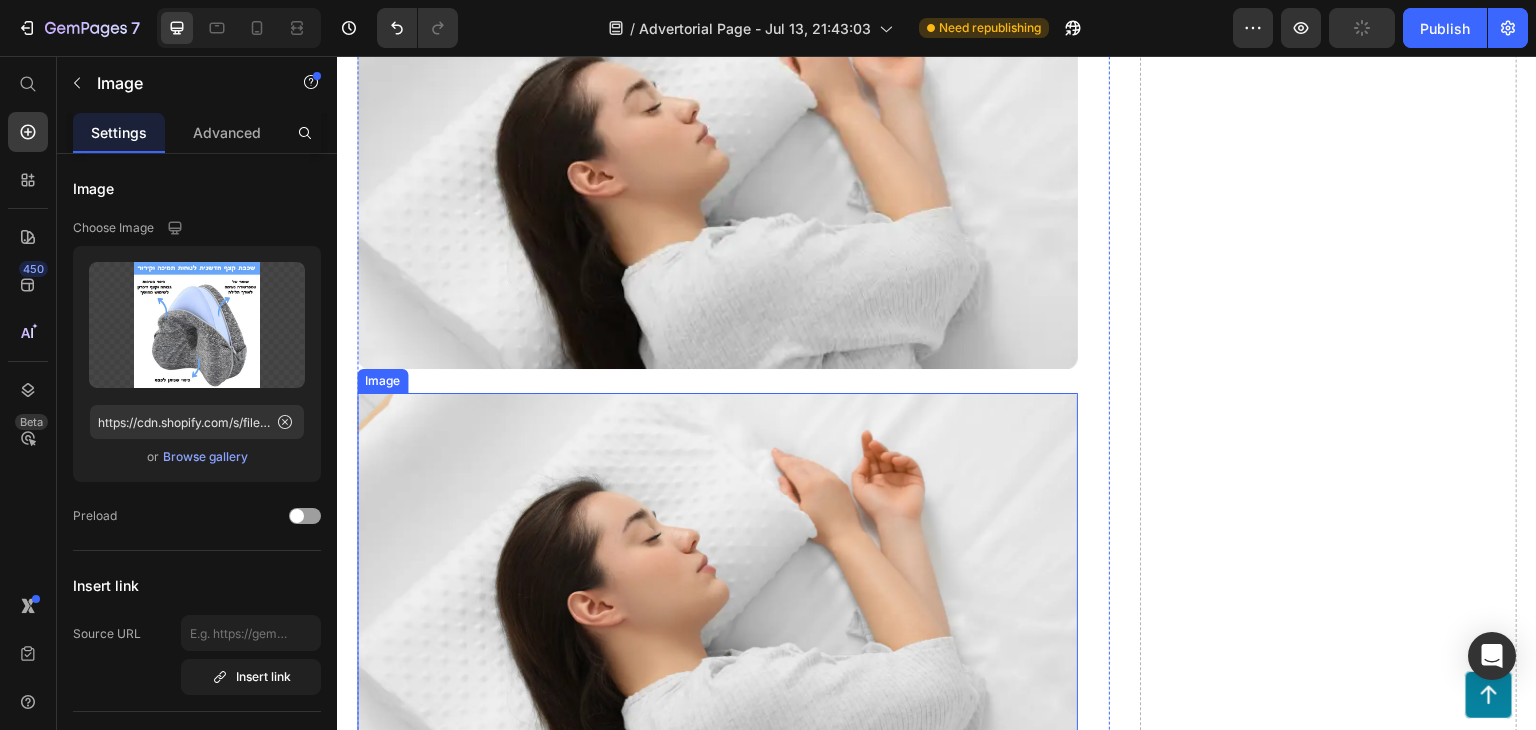 scroll, scrollTop: 4387, scrollLeft: 0, axis: vertical 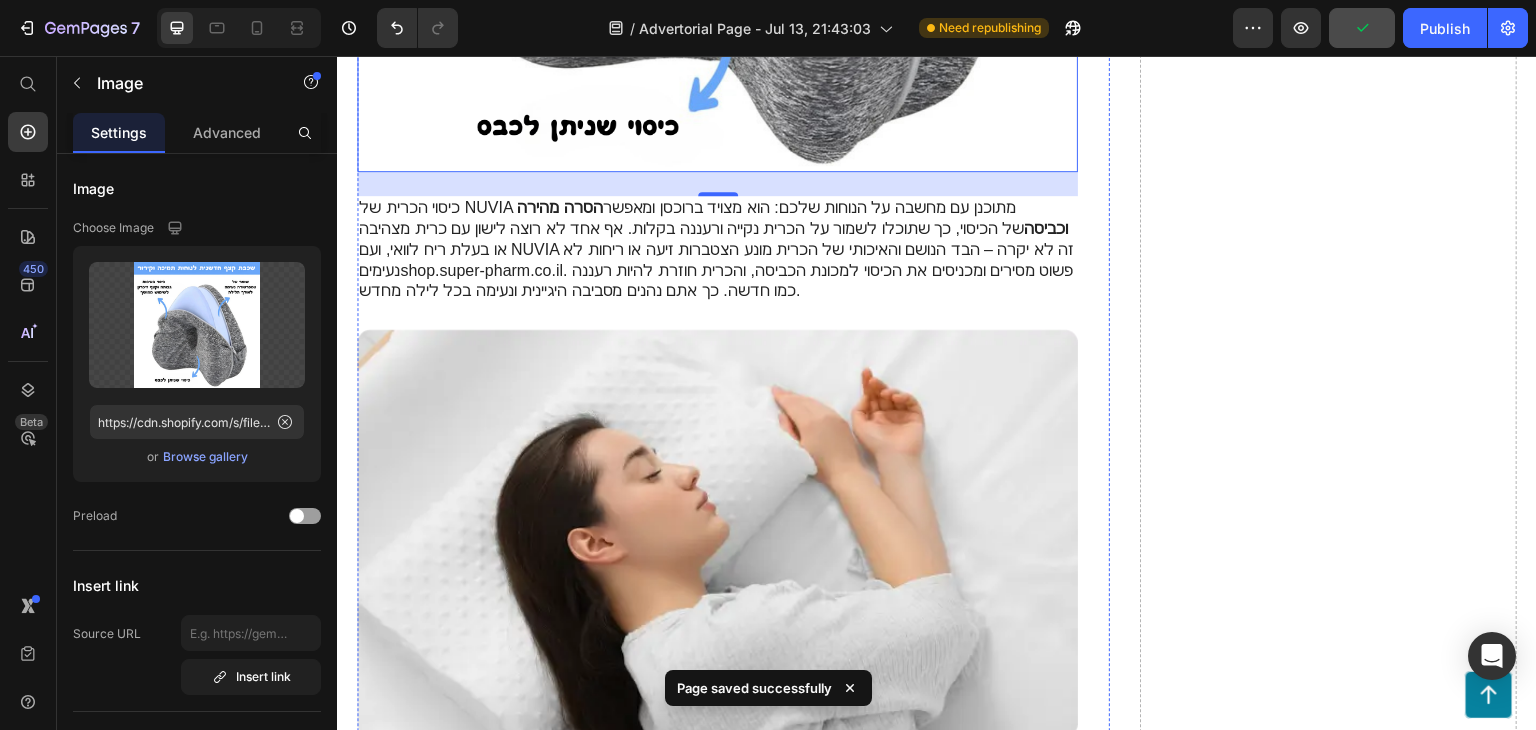 click at bounding box center (717, 532) 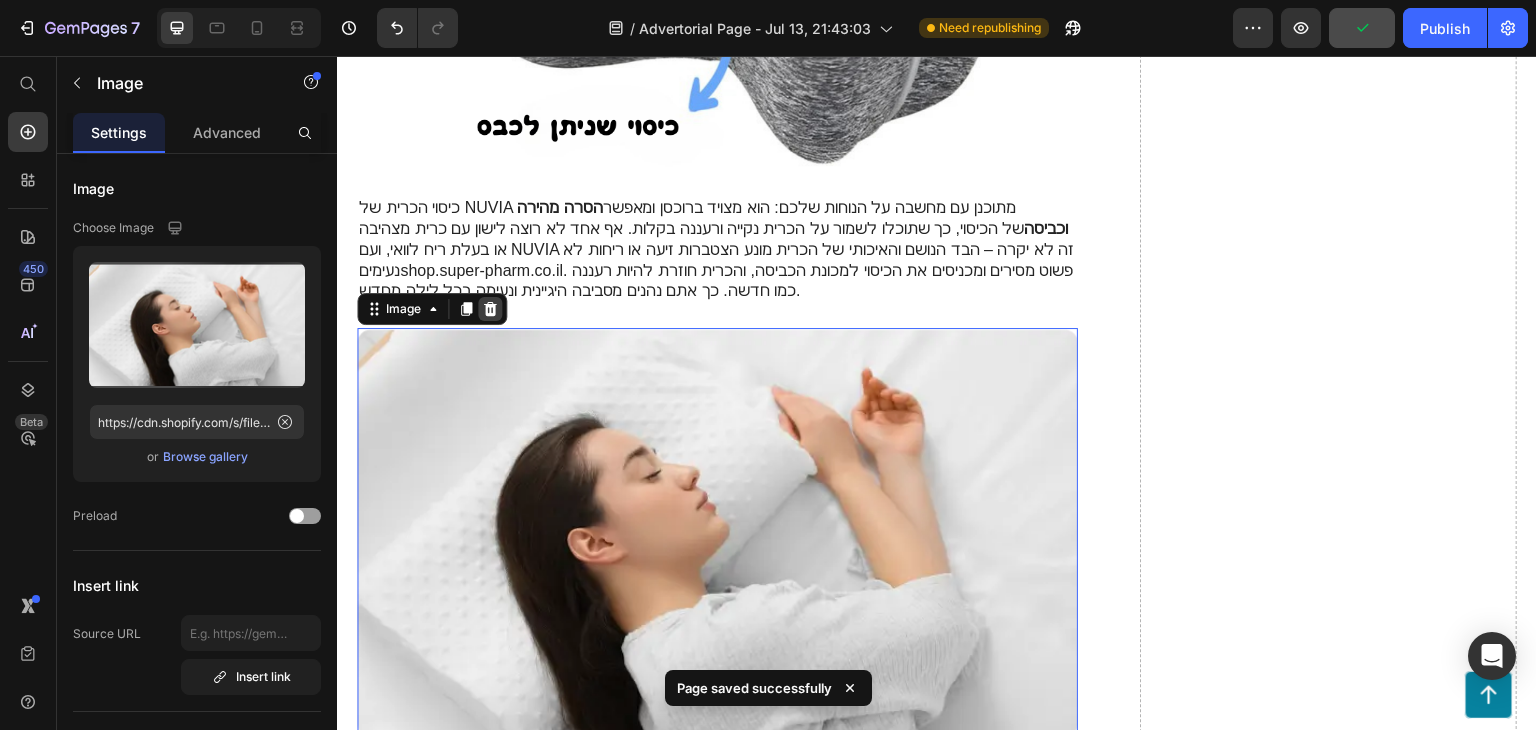 click 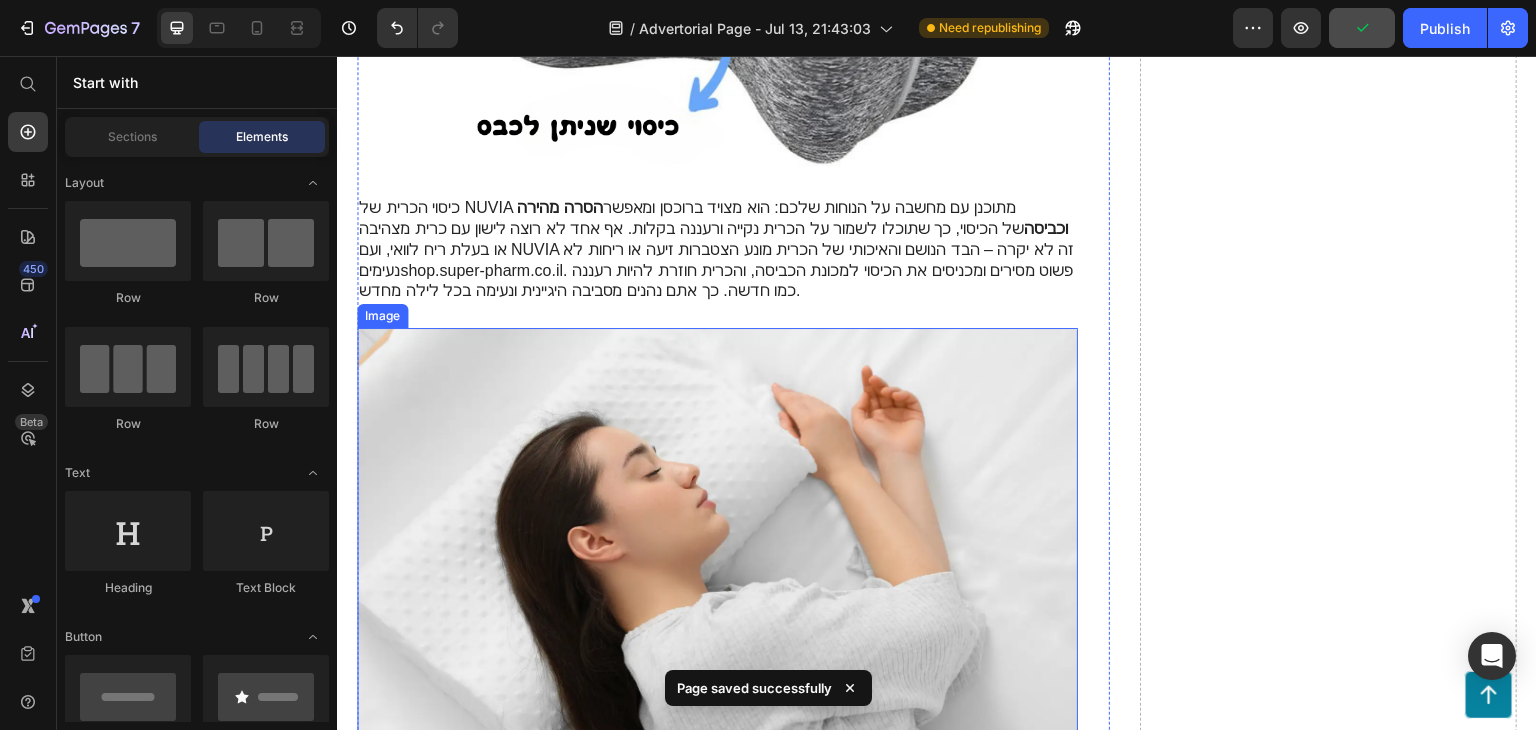 click at bounding box center [717, 531] 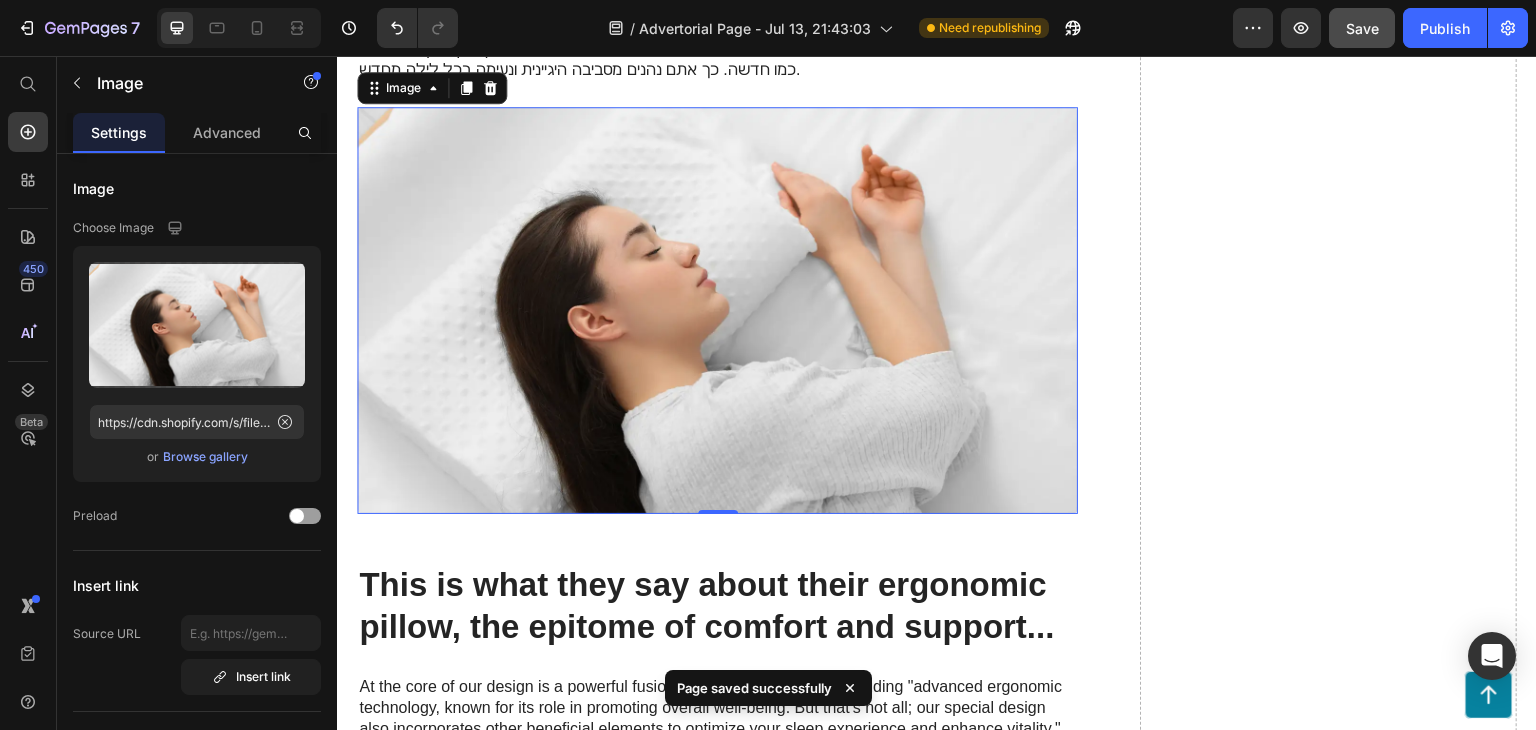 scroll, scrollTop: 4487, scrollLeft: 0, axis: vertical 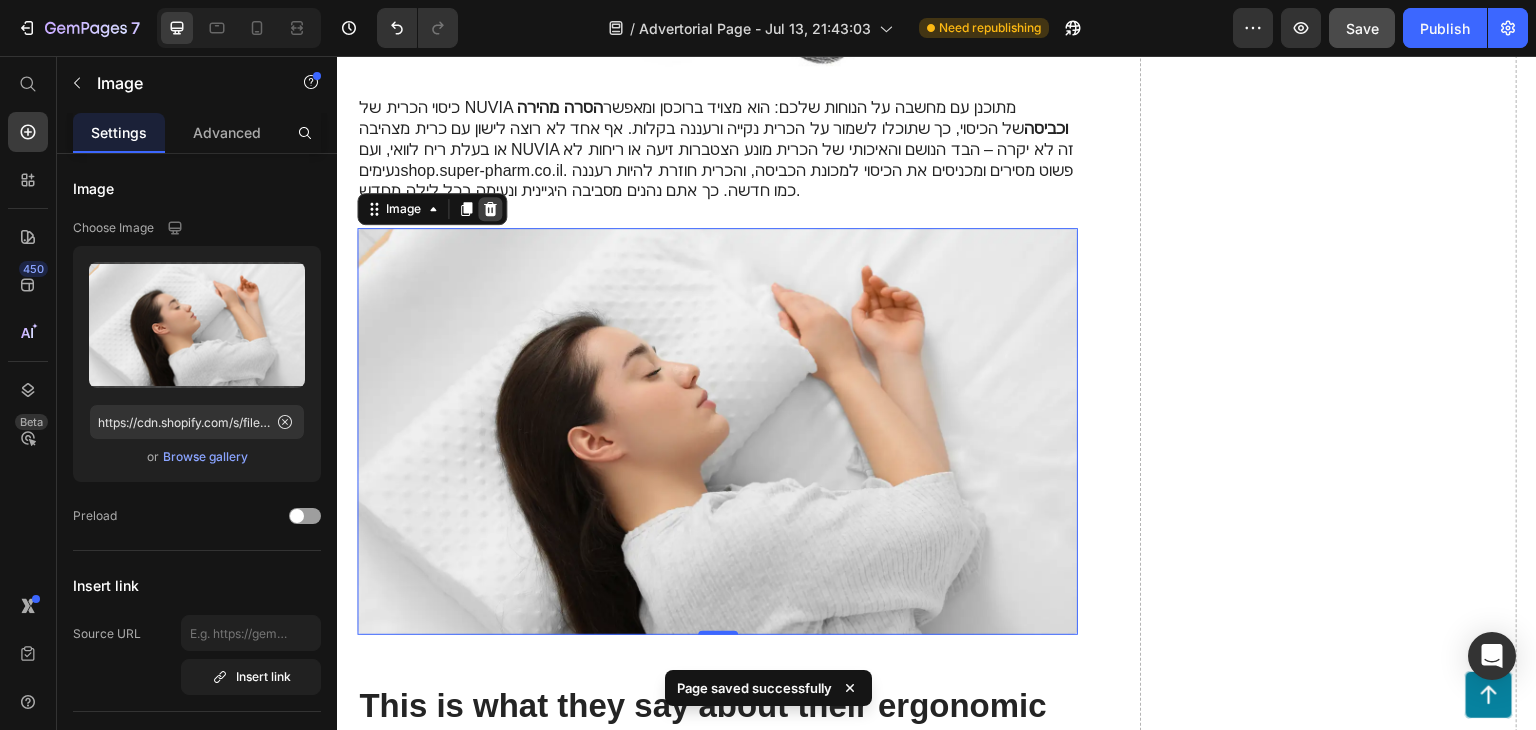 click at bounding box center (490, 209) 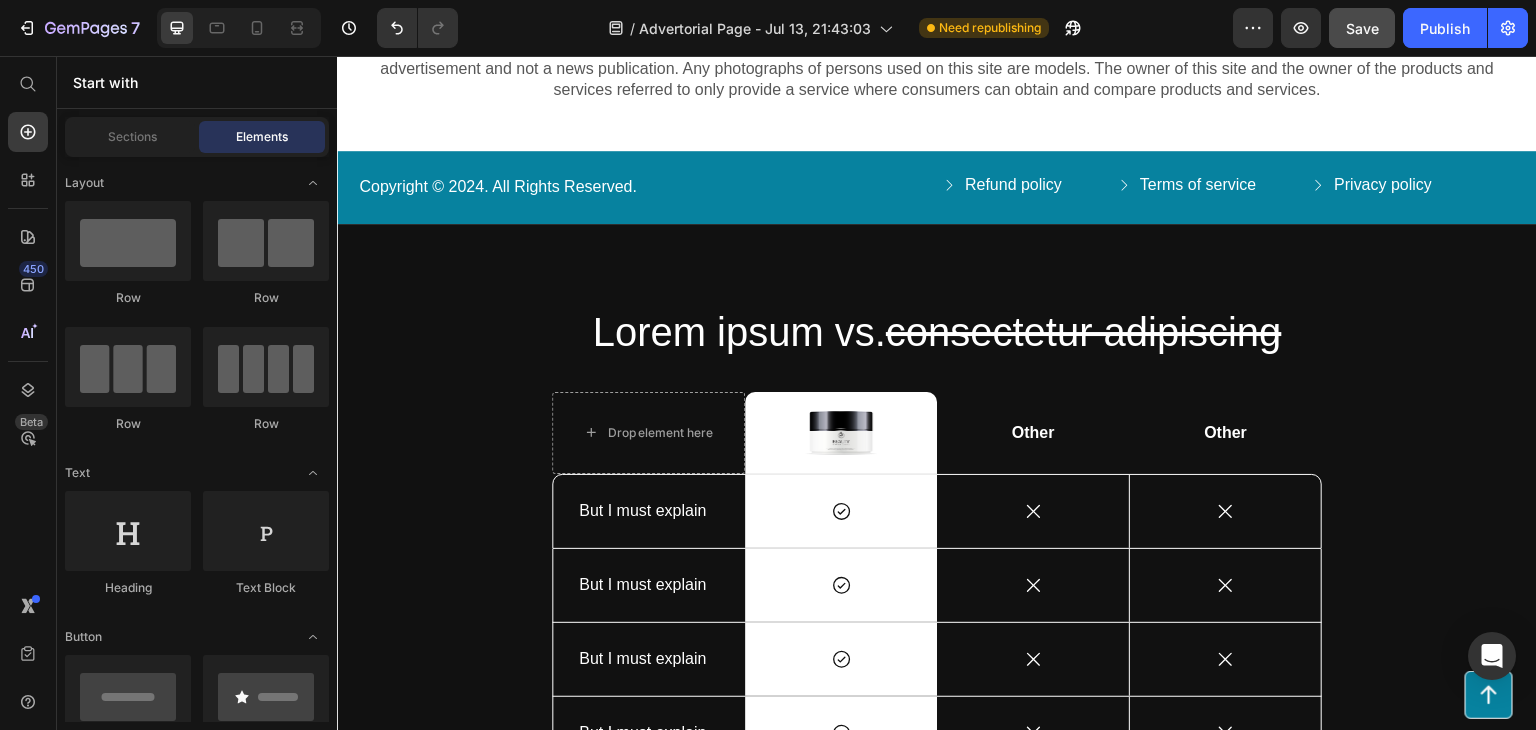 scroll, scrollTop: 7387, scrollLeft: 0, axis: vertical 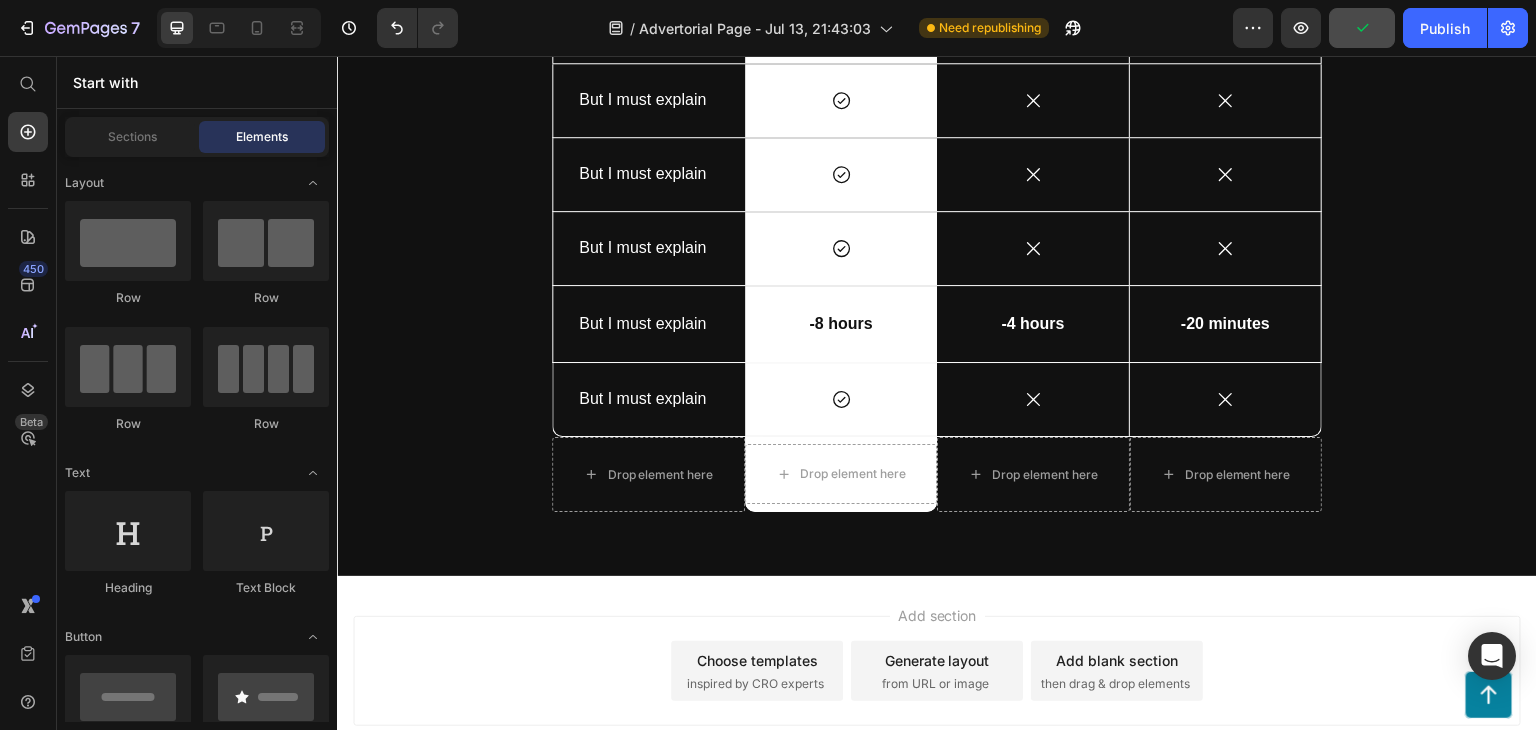 click on "Copyright © 2024. All Rights Reserved. Text Block
Refund policy Button
Terms of service Button
Privacy policy Button                Title Line Row Row Section 6" at bounding box center [937, -298] 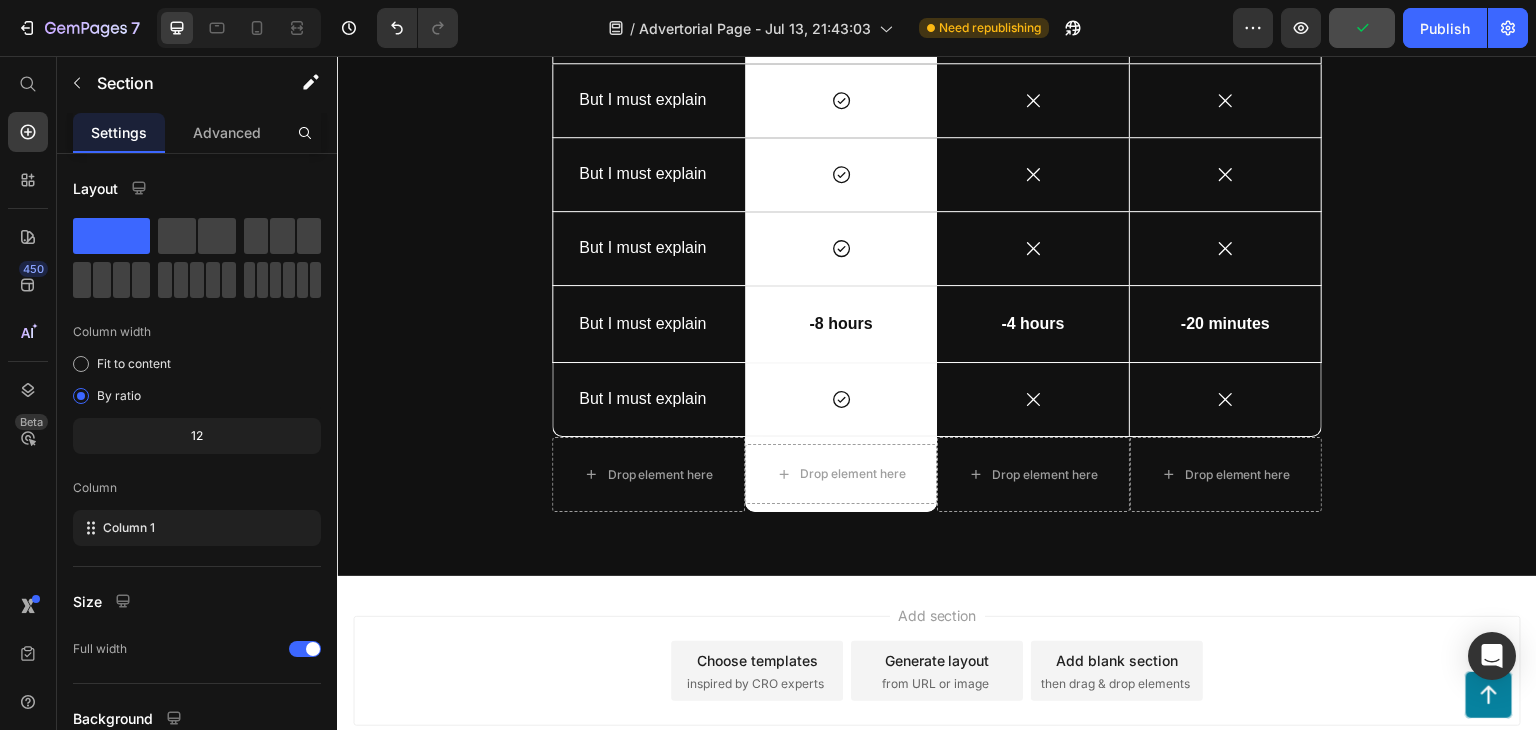 click 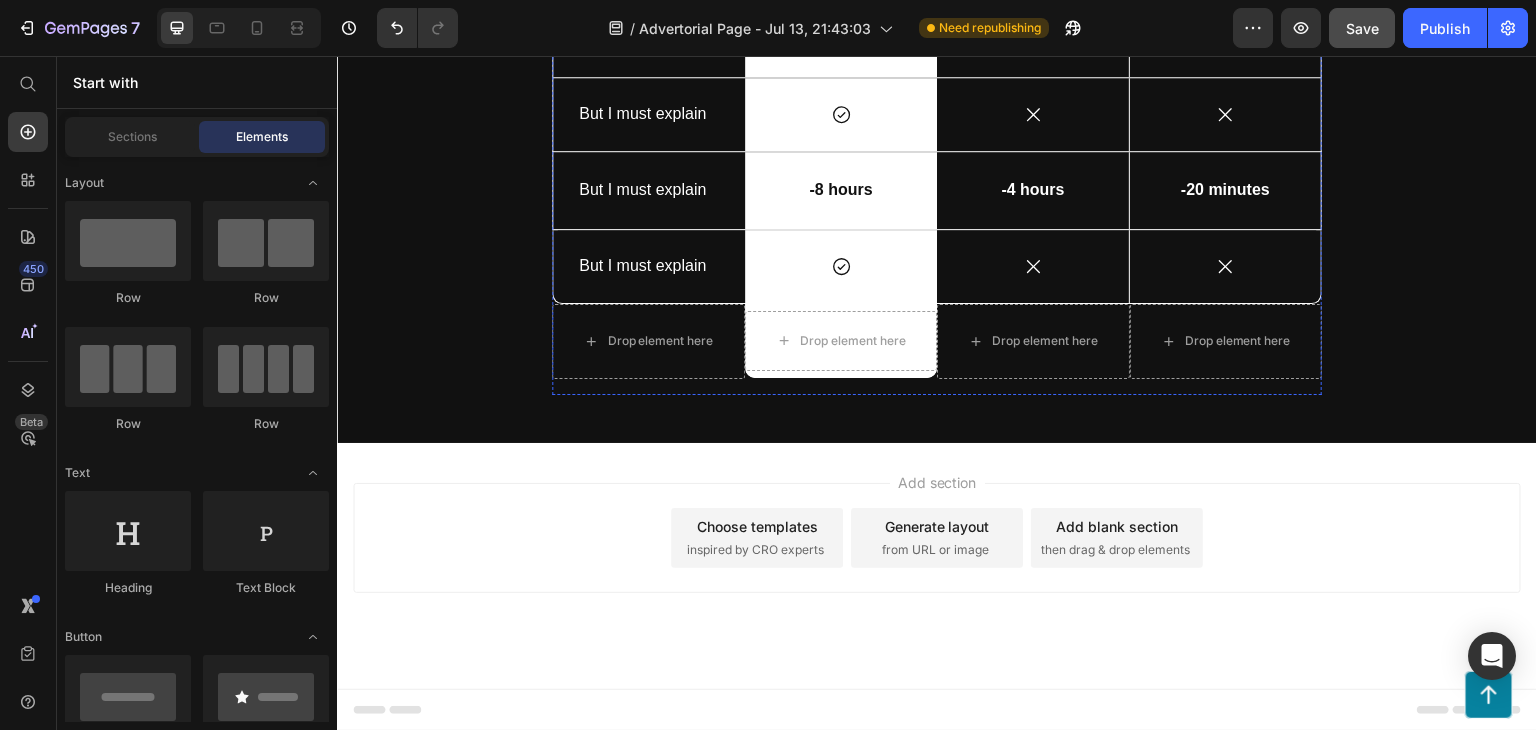 scroll, scrollTop: 7387, scrollLeft: 0, axis: vertical 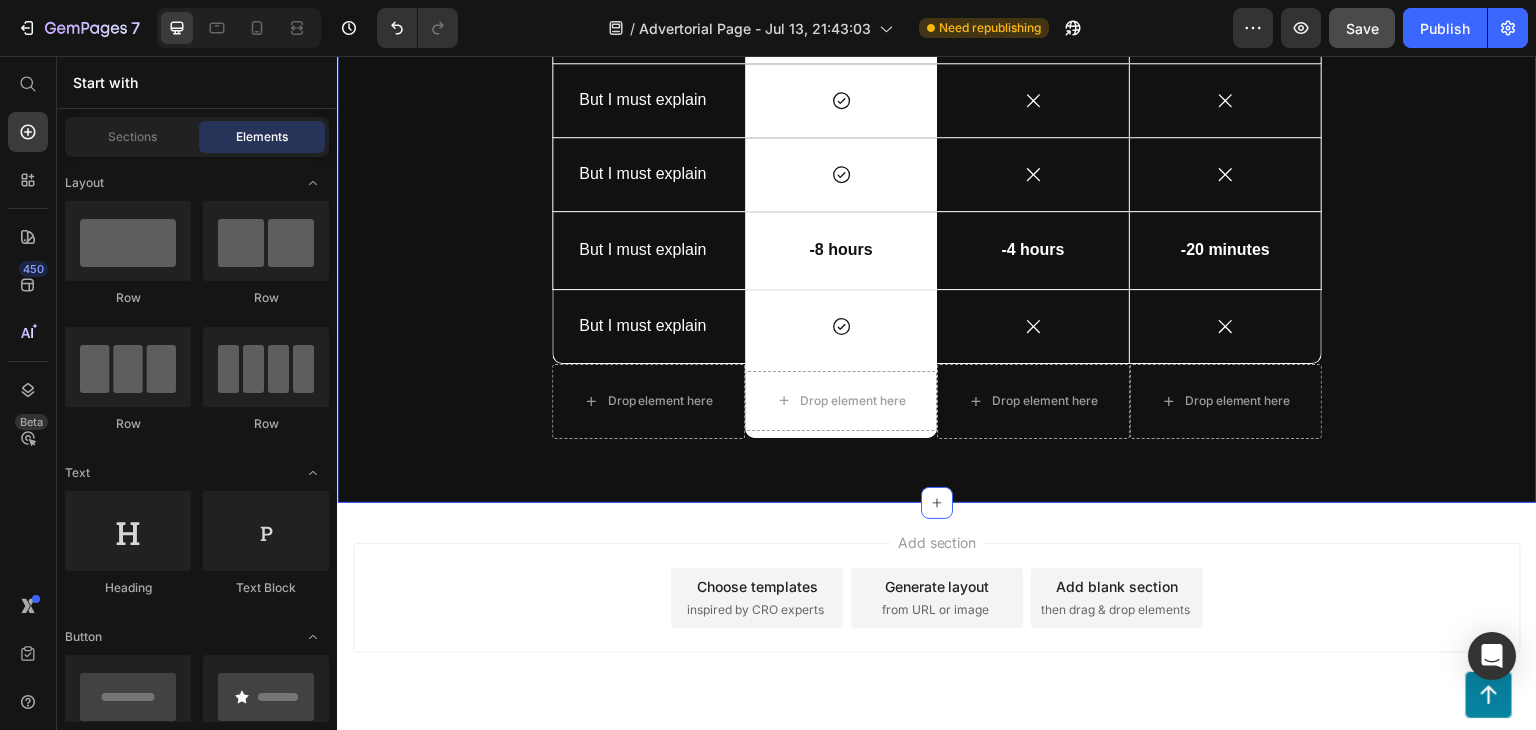 click on "Lorem ipsum vs.  consectetur adipiscing Heading
Drop element here Image Row Other Text Block Other Text Block Row But I must explain  Text Block
Icon Row
Icon
Icon Hero Banner Row But I must explain  Text Block
Icon Row
Icon
Icon Hero Banner Row But I must explain  Text Block
Icon Row
Icon
Icon Hero Banner Row But I must explain  Text Block
Icon Row
Icon
Icon Hero Banner Row But I must explain  Text Block -8 hours Text Block Row -4 hours Text Block -20 minutes Text Block Hero Banner Row But I must explain  Text Block
Icon Row
Icon
Icon Hero Banner Row
Drop element here
Drop element here Hero Banner
Drop element here
Drop element here Row Row Section 6" at bounding box center (937, 84) 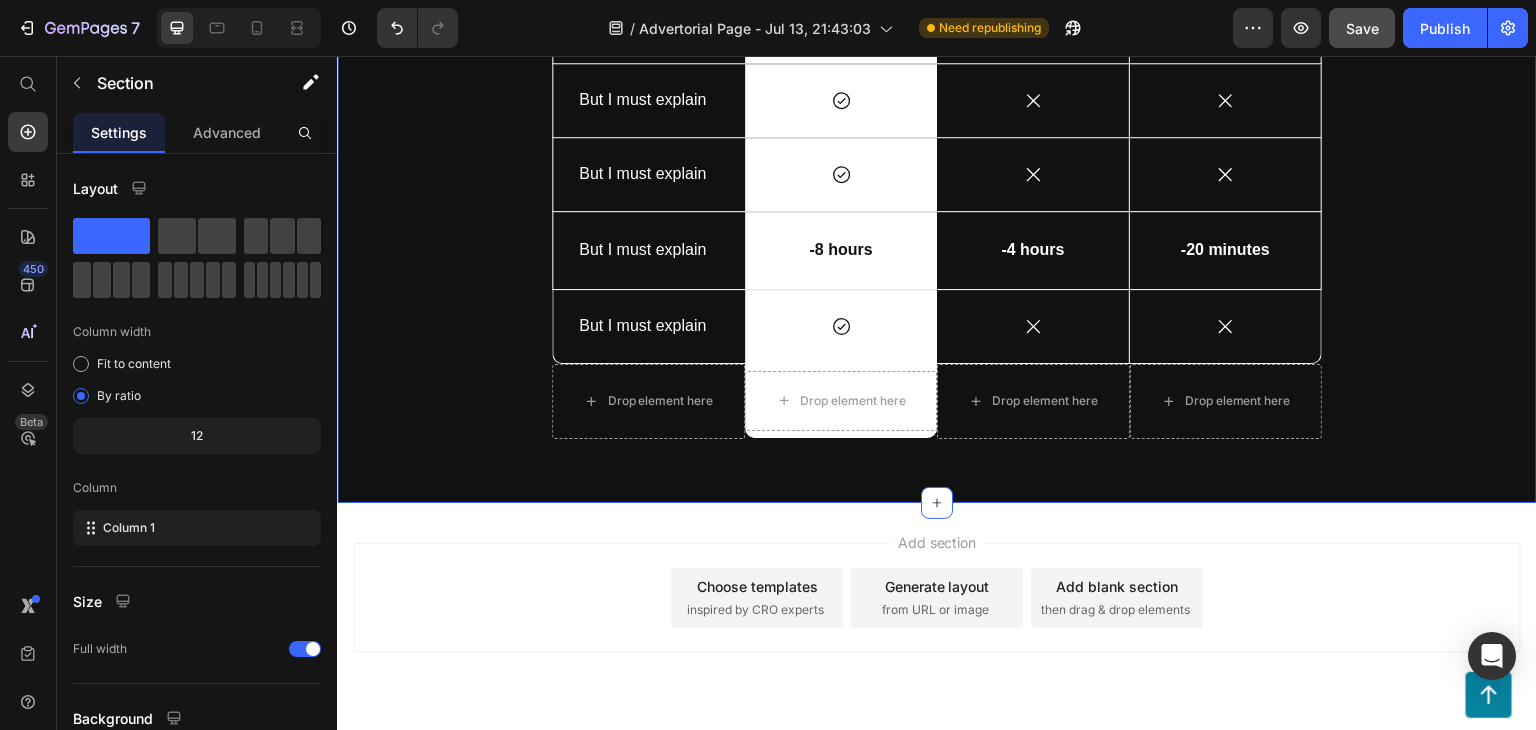 click 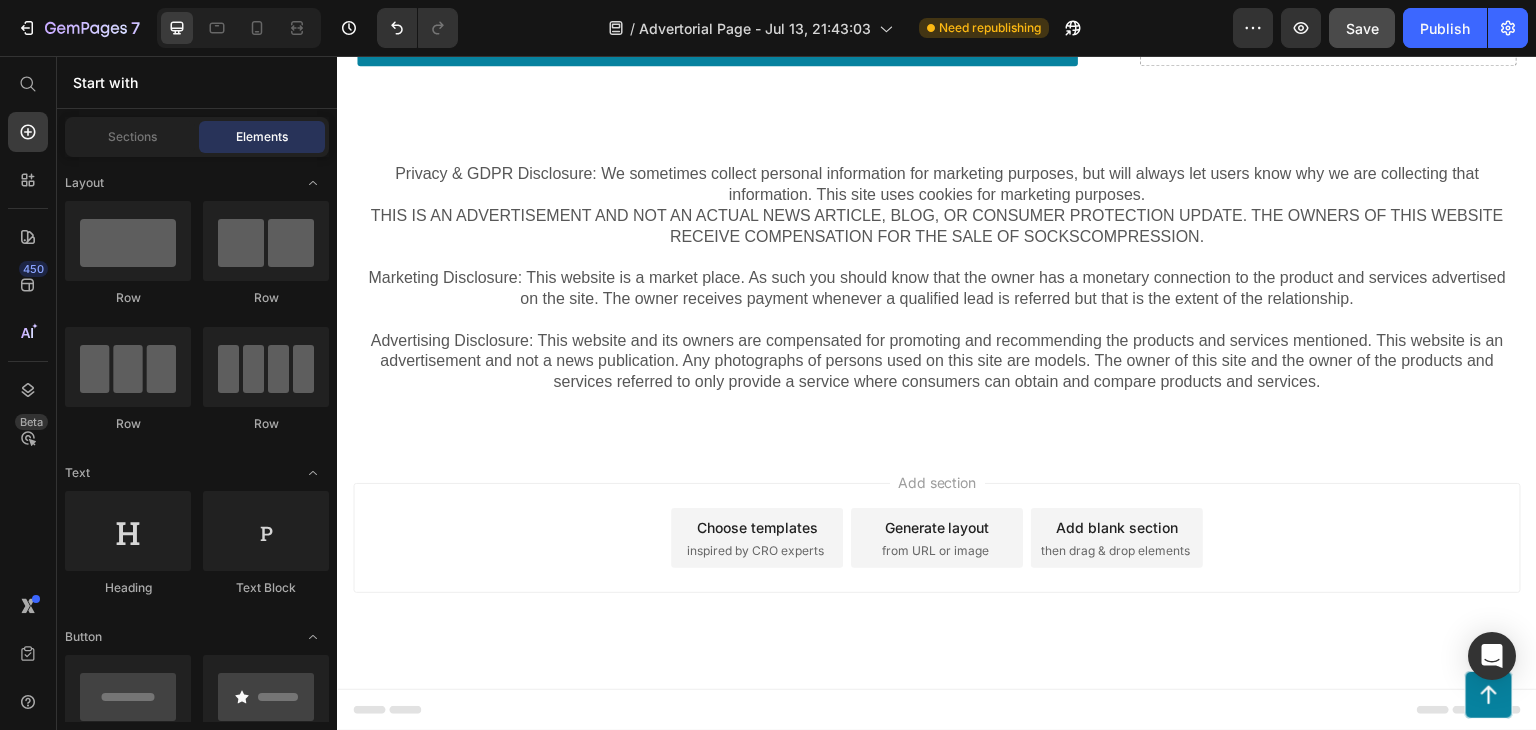 scroll, scrollTop: 6892, scrollLeft: 0, axis: vertical 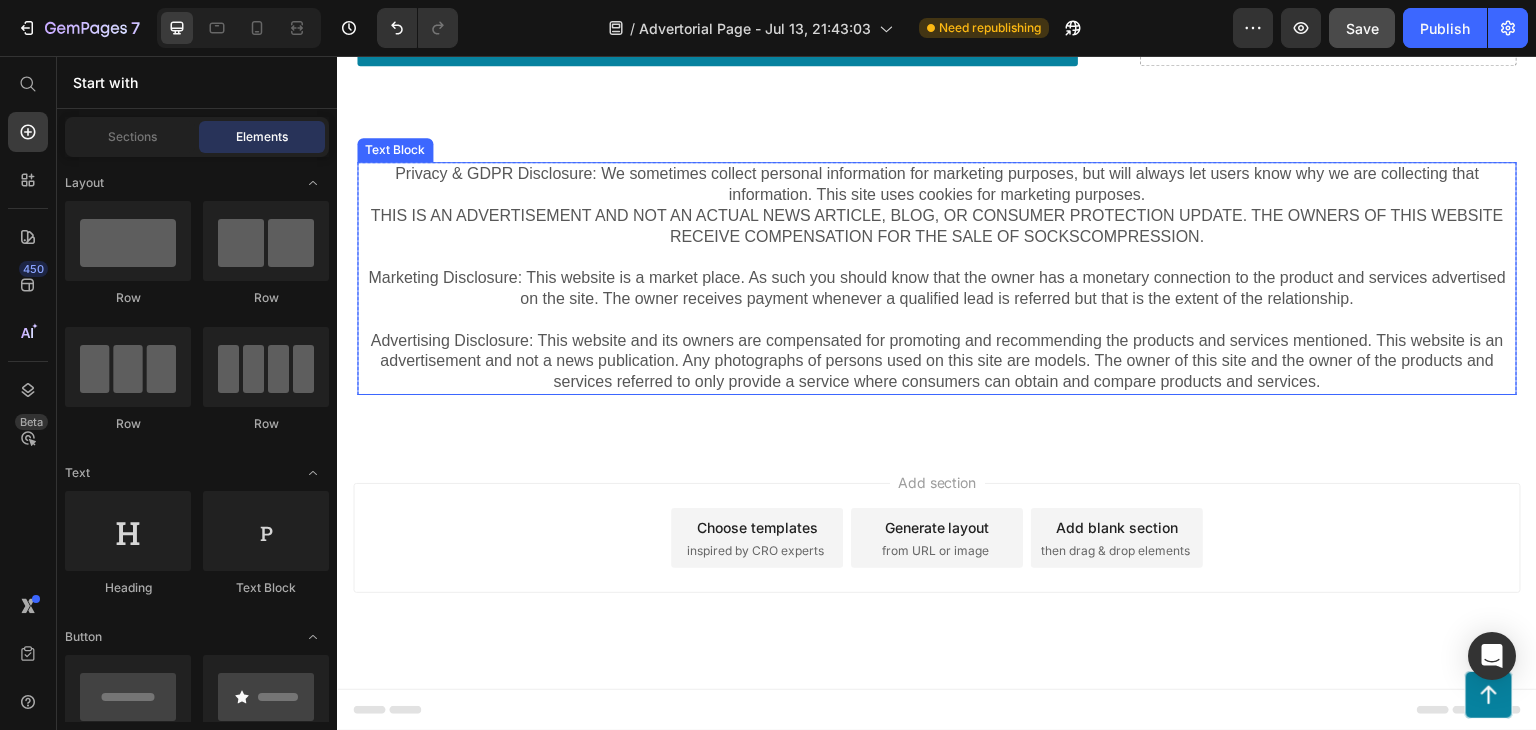 click on "Privacy & GDPR Disclosure: We sometimes collect personal information for marketing purposes, but will always let users know why we are collecting that information. This site uses cookies for marketing purposes. THIS IS AN ADVERTISEMENT AND NOT AN ACTUAL NEWS ARTICLE, BLOG, OR CONSUMER PROTECTION UPDATE. THE OWNERS OF THIS WEBSITE RECEIVE COMPENSATION FOR THE SALE OF SOCKSCOMPRESSION. Marketing Disclosure: This website is a market place. As such you should know that the owner has a monetary connection to the product and services advertised on the site. The owner receives payment whenever a qualified lead is referred but that is the extent of the relationship." at bounding box center [937, 237] 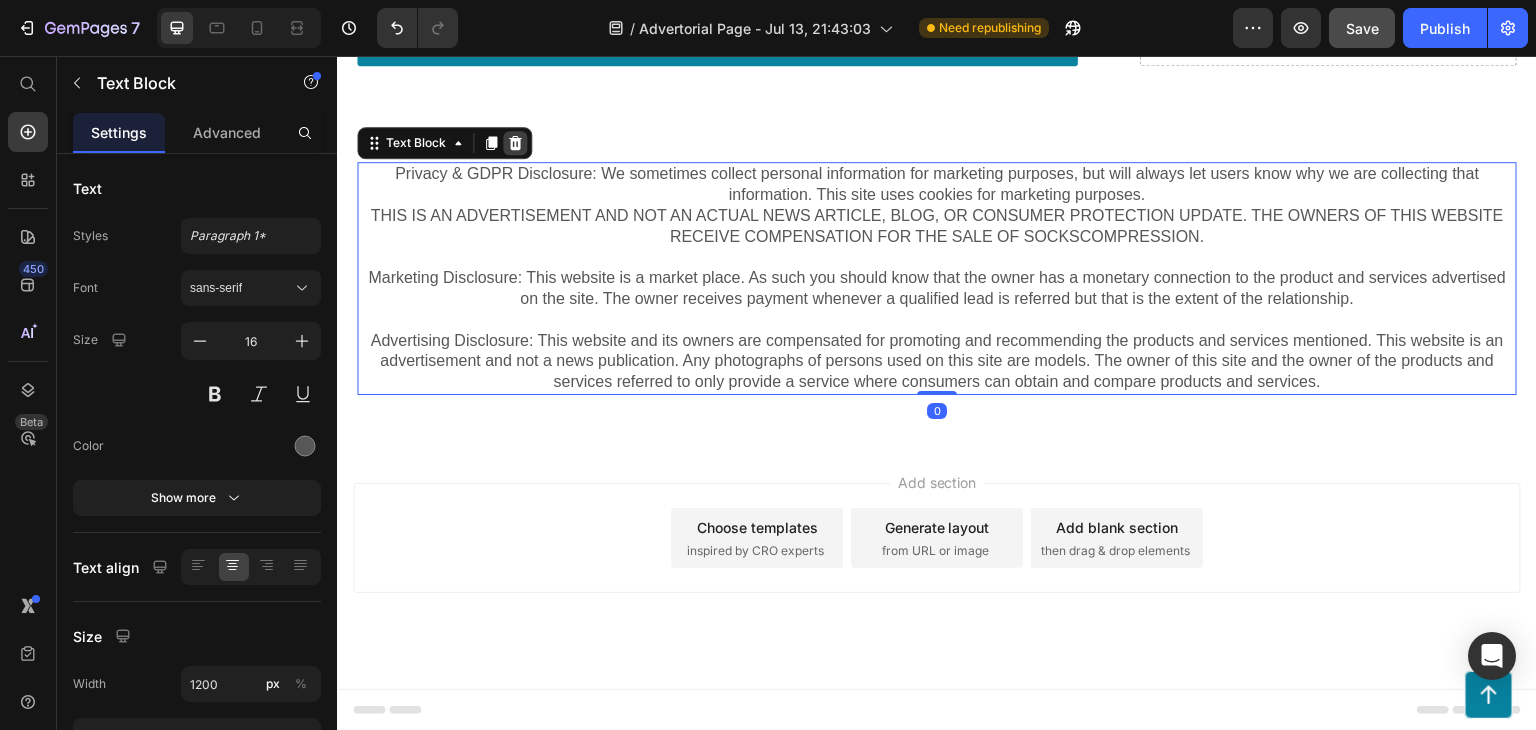 click 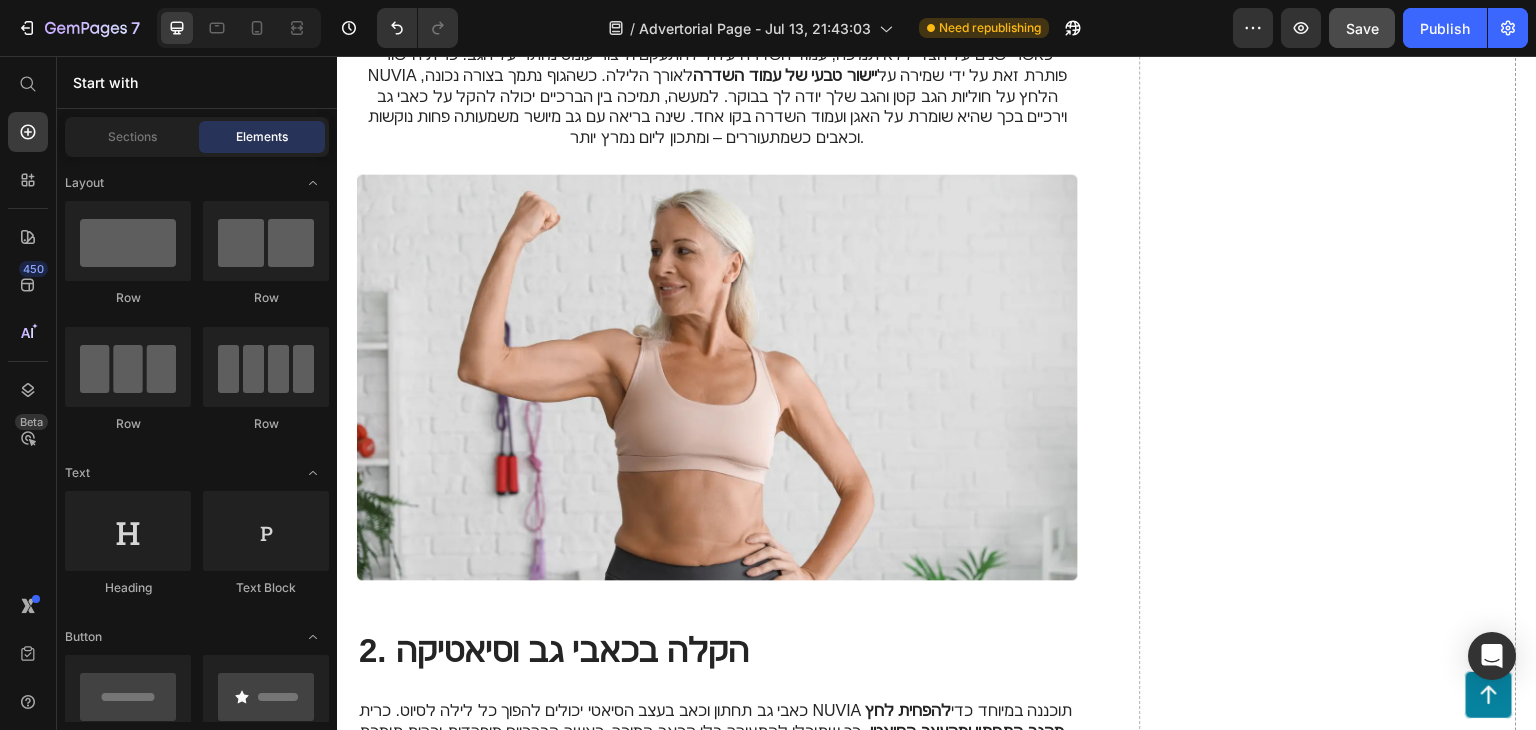 scroll, scrollTop: 1334, scrollLeft: 0, axis: vertical 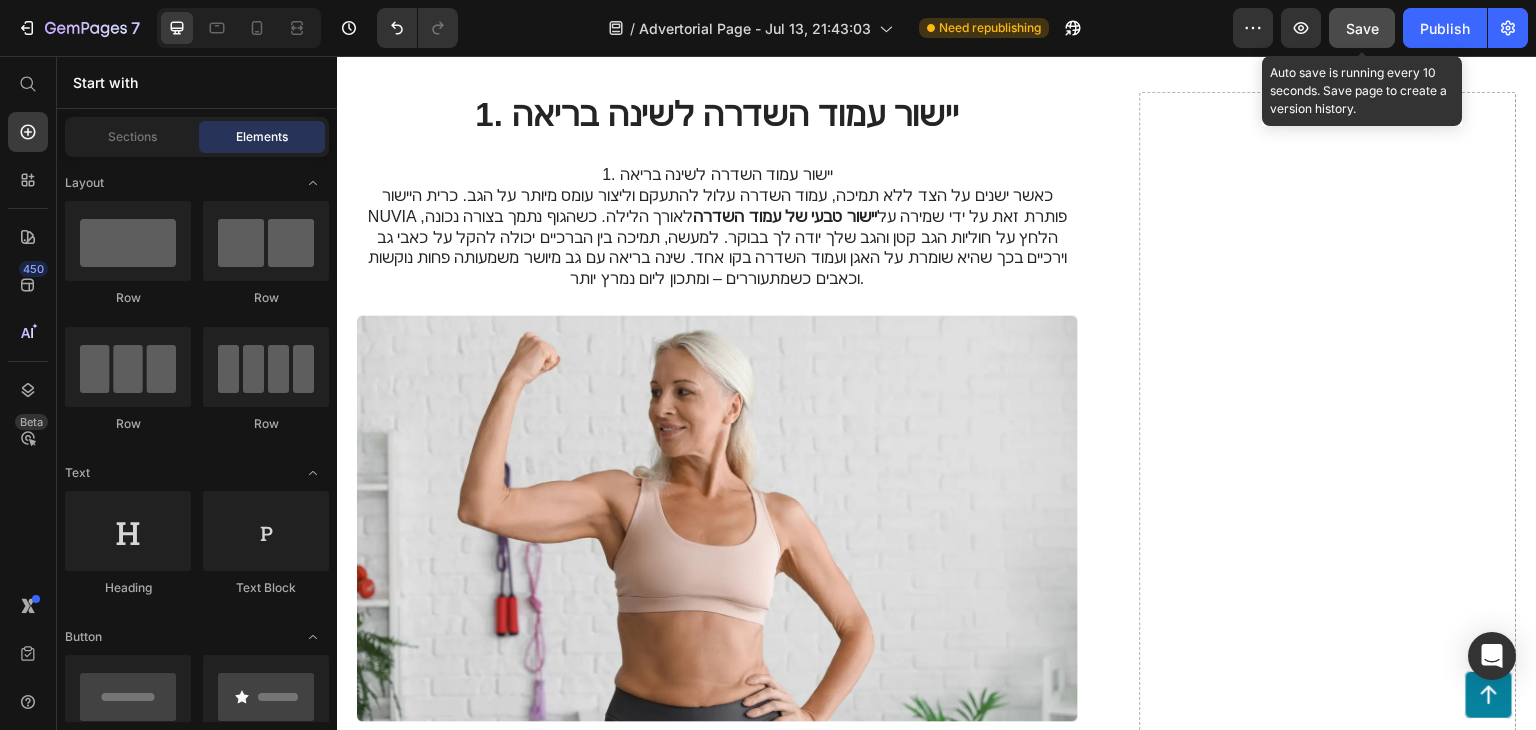 click on "Save" 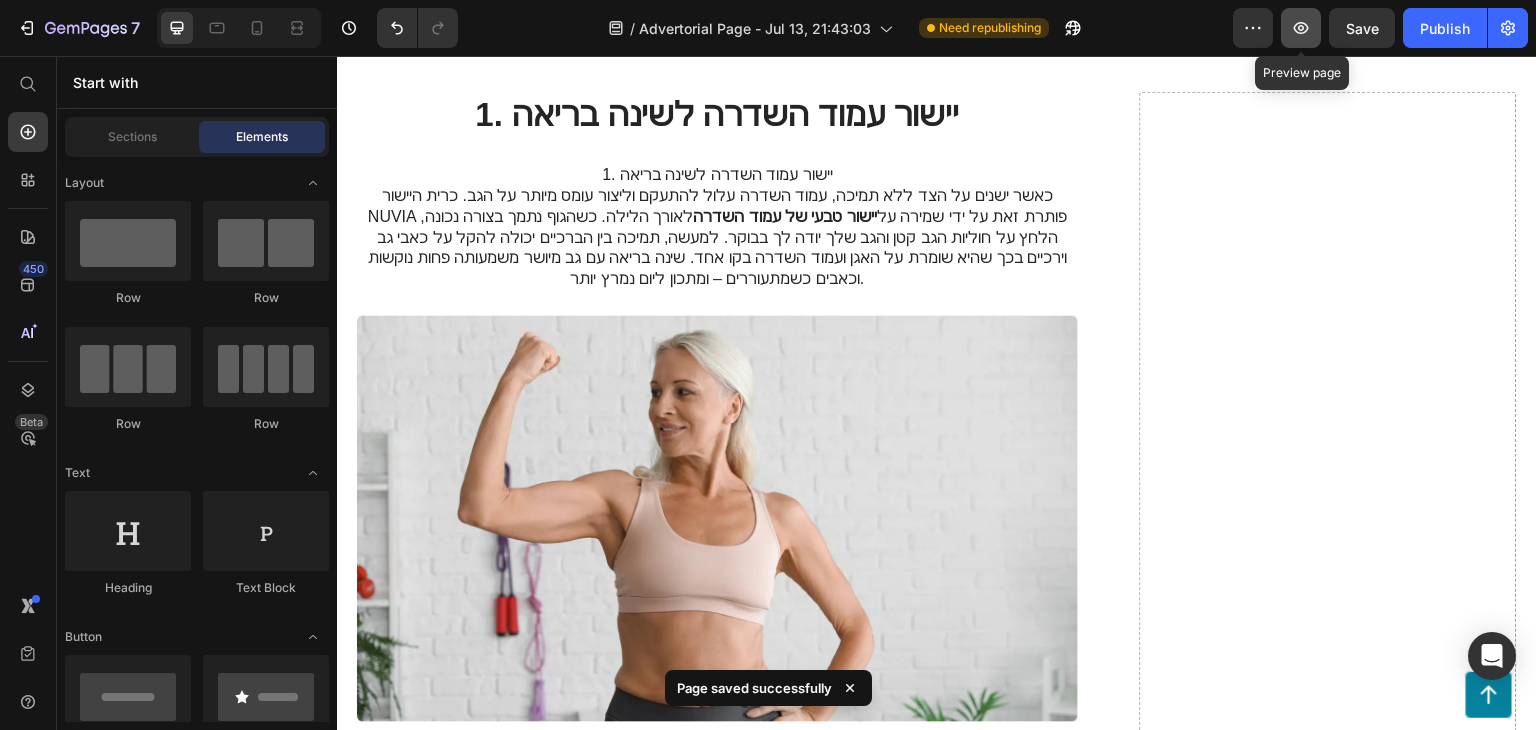 click 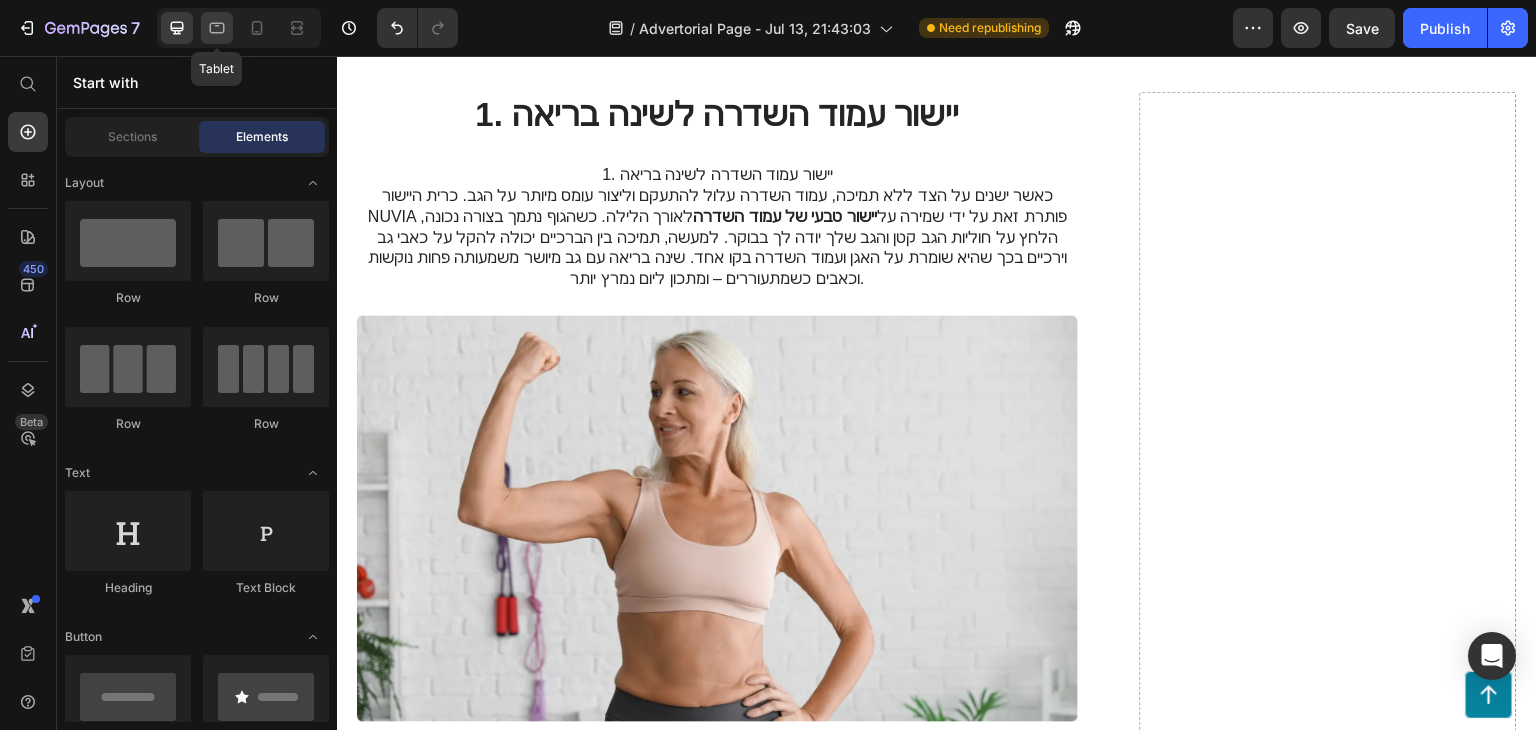 click 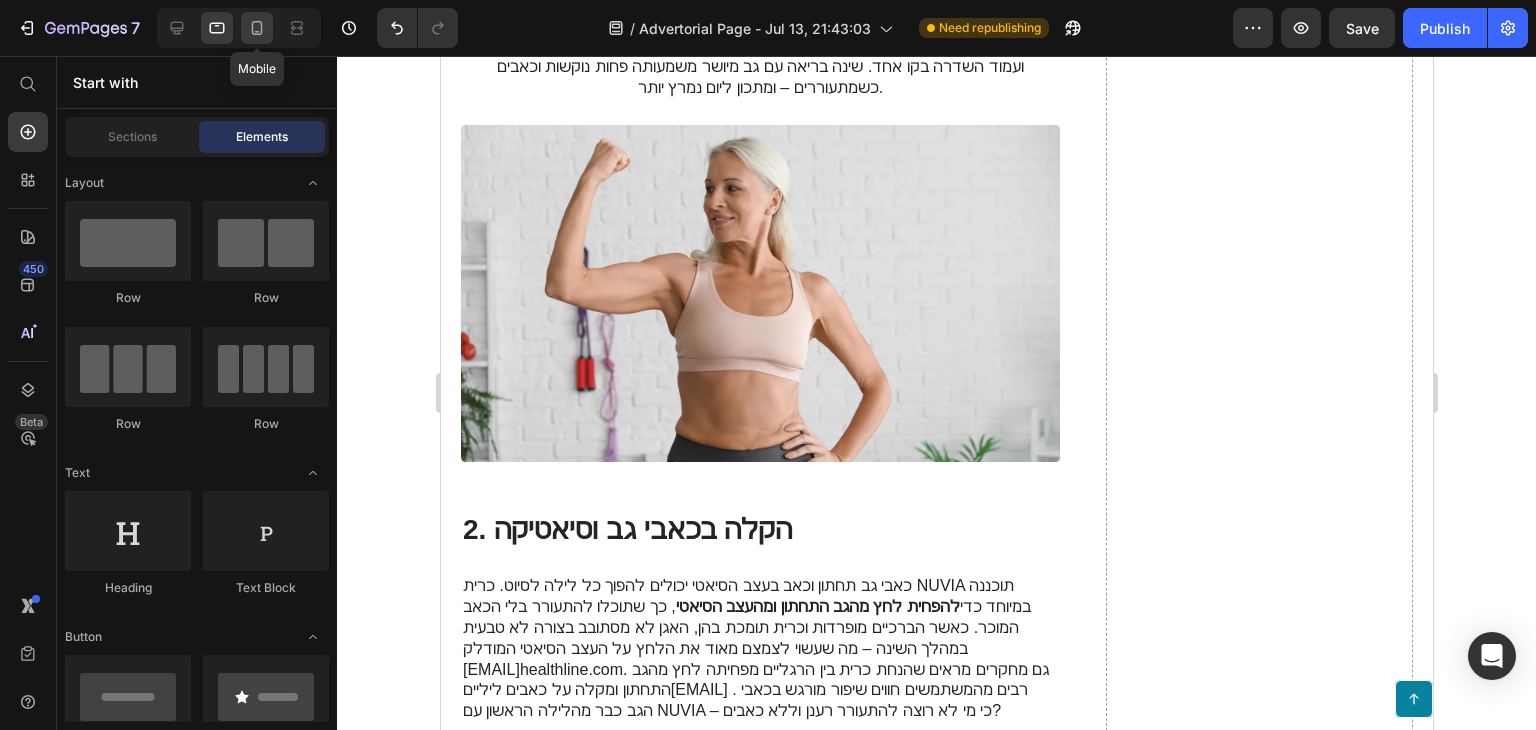 click 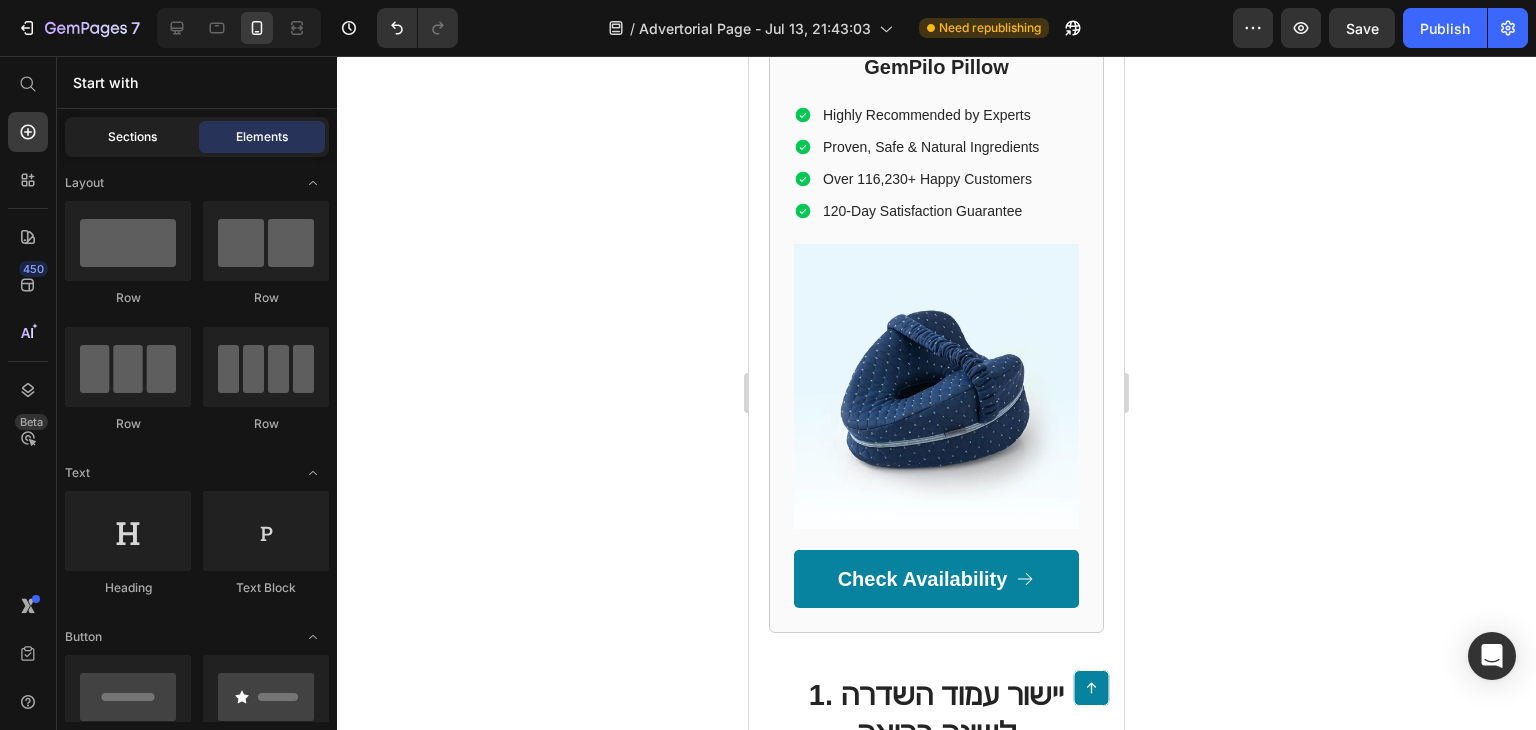 click on "Sections" at bounding box center [132, 137] 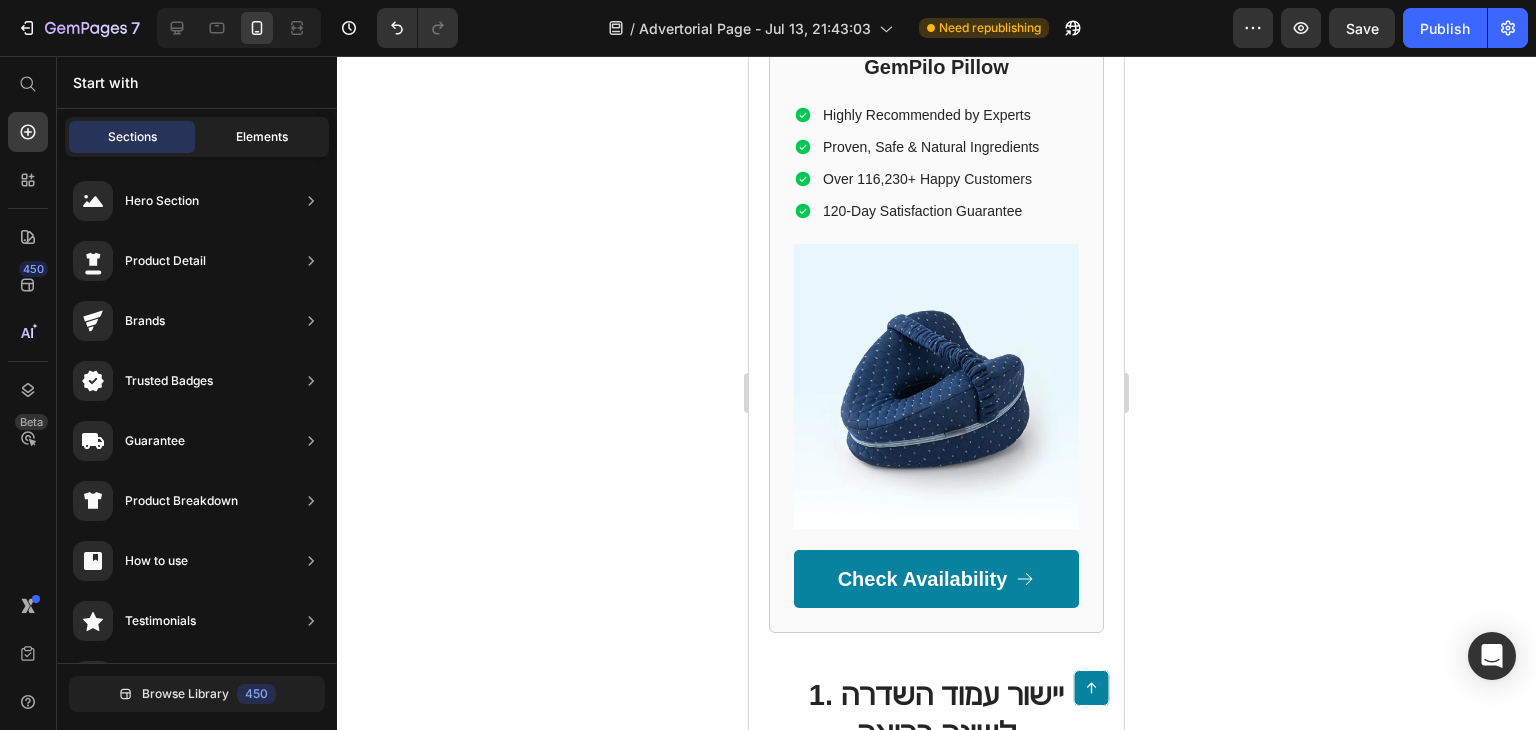 click on "Elements" at bounding box center [262, 137] 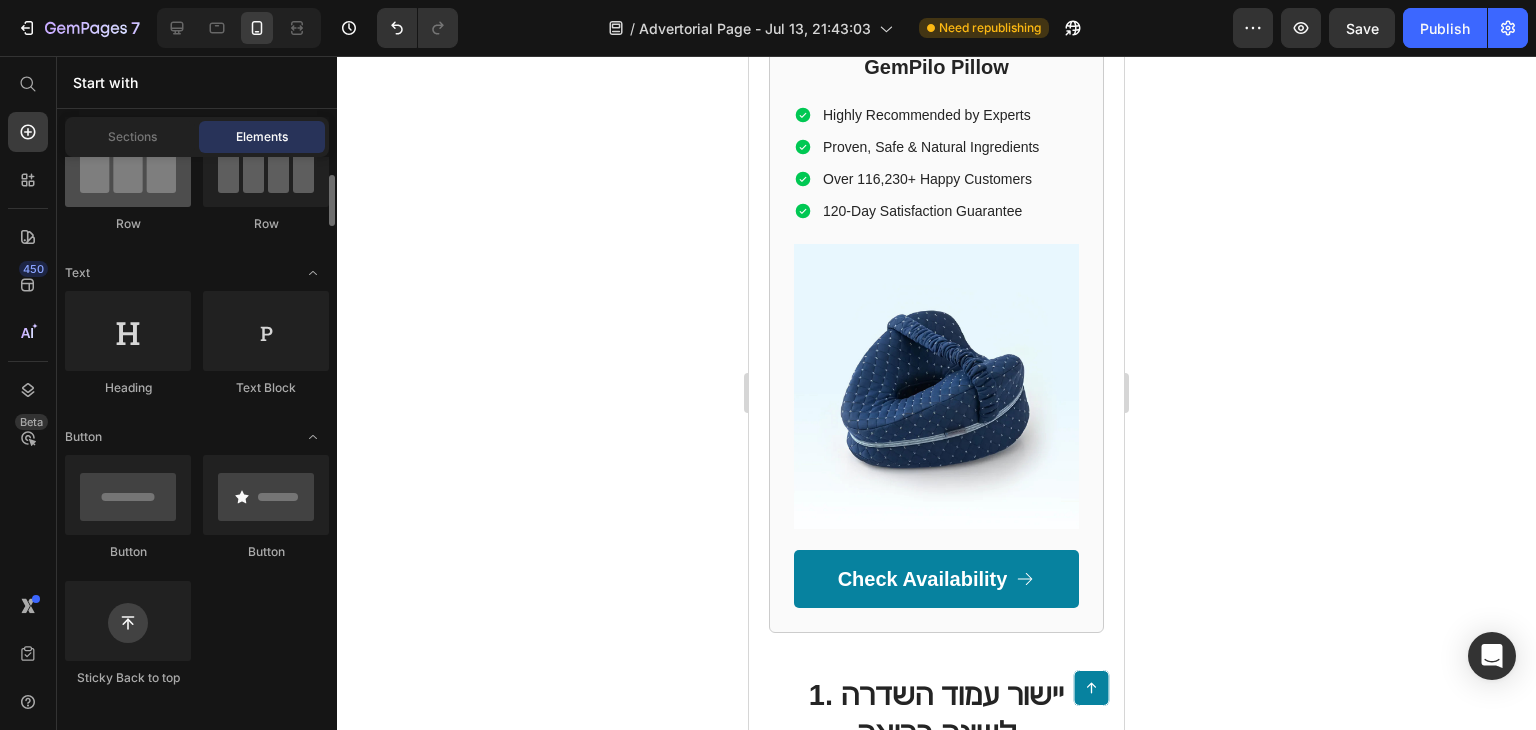 scroll, scrollTop: 0, scrollLeft: 0, axis: both 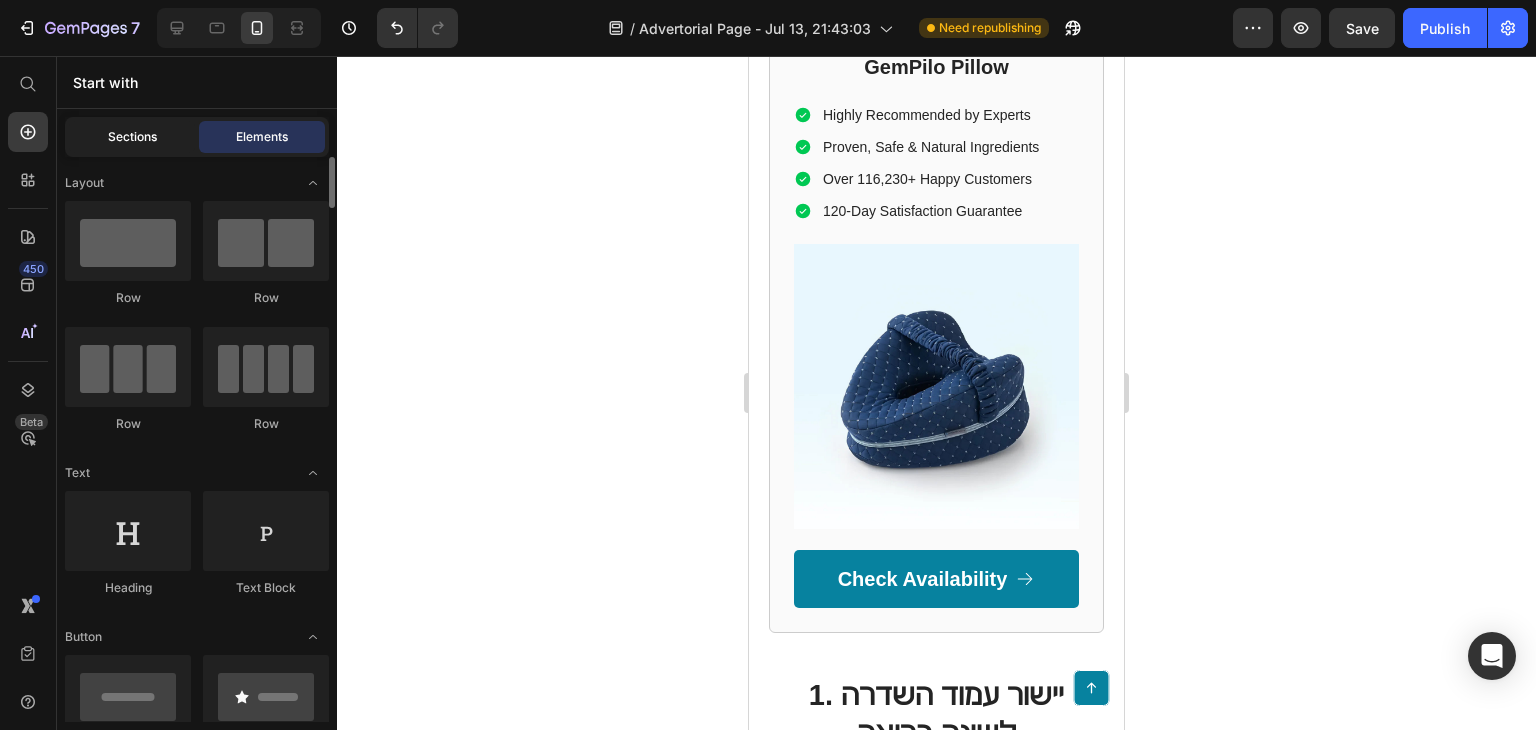 click on "Sections" 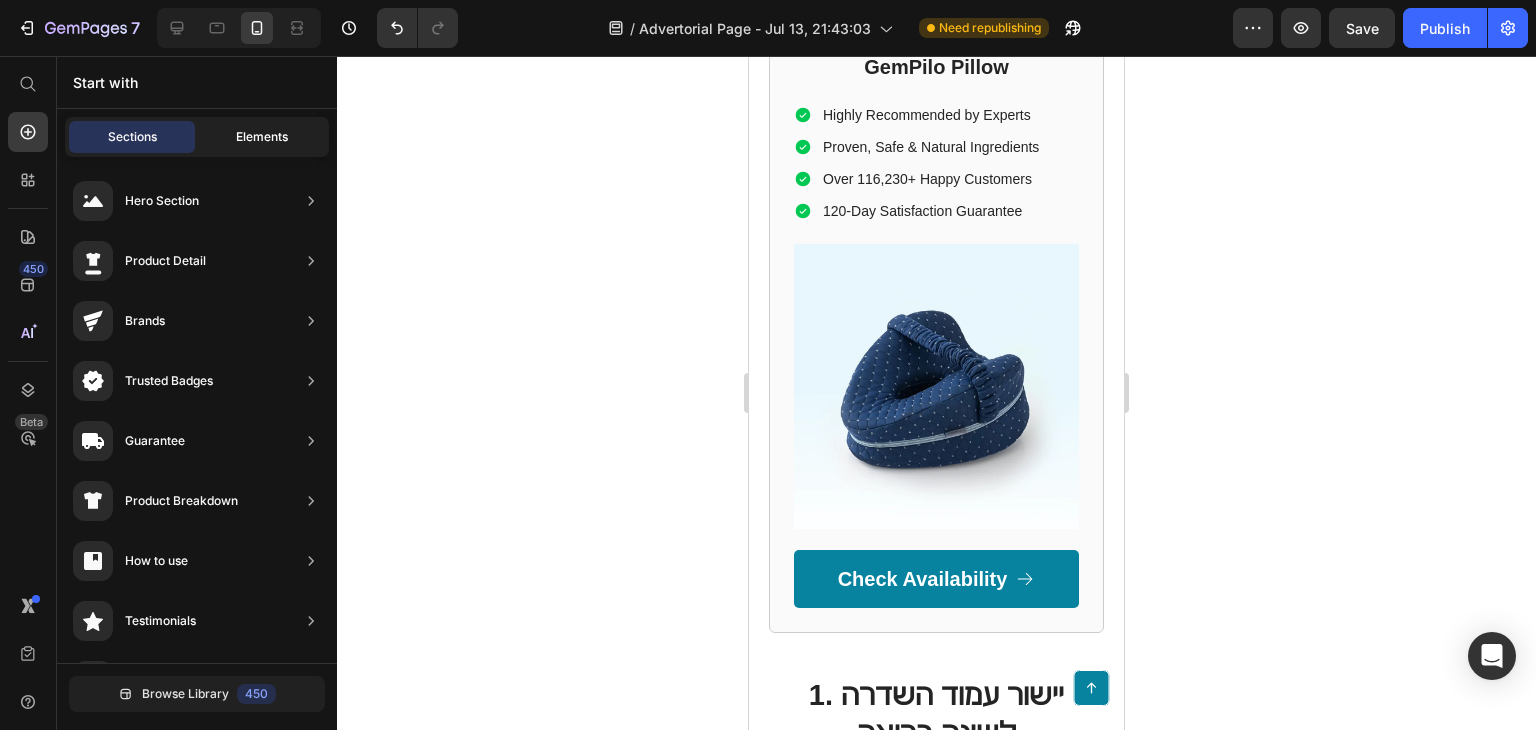 click on "Elements" 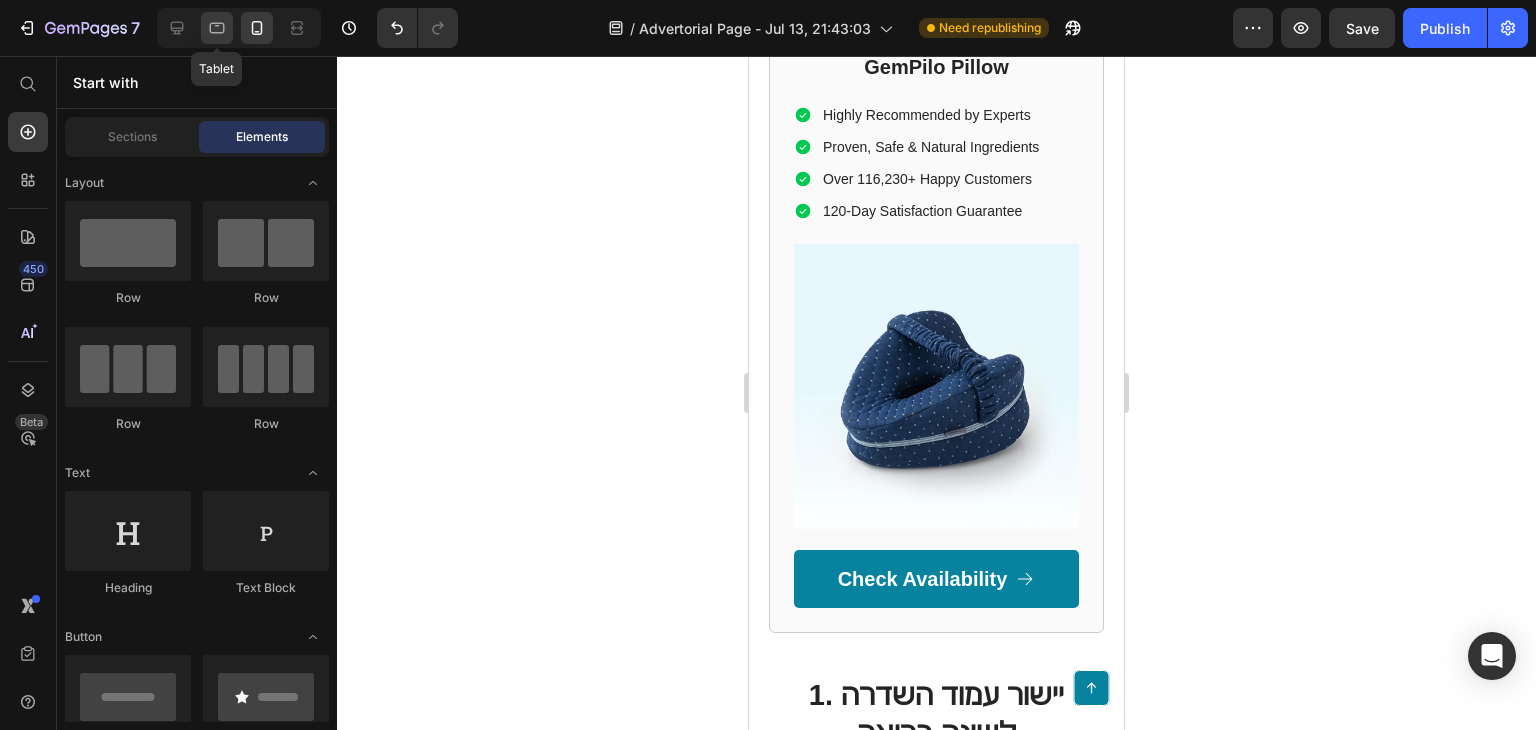click 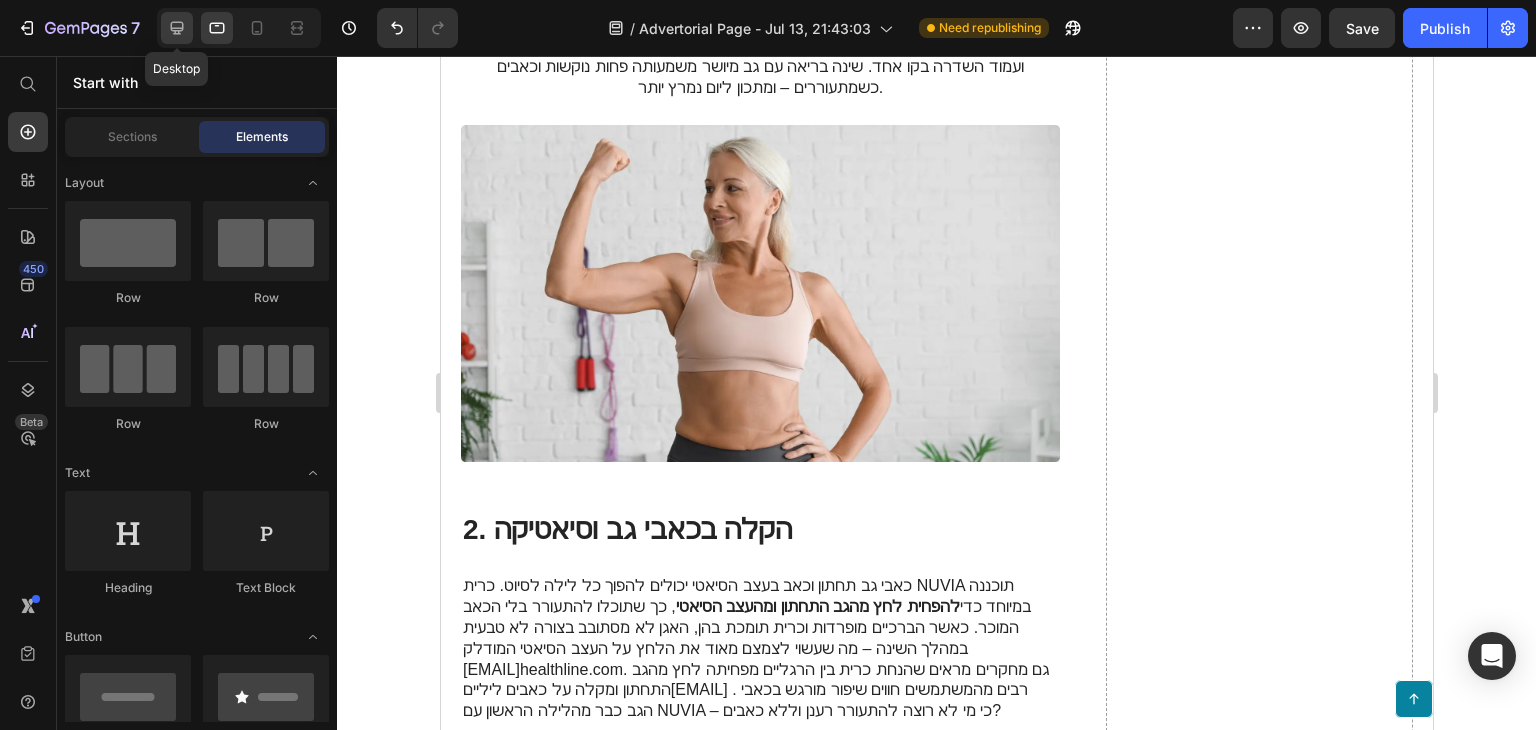 click 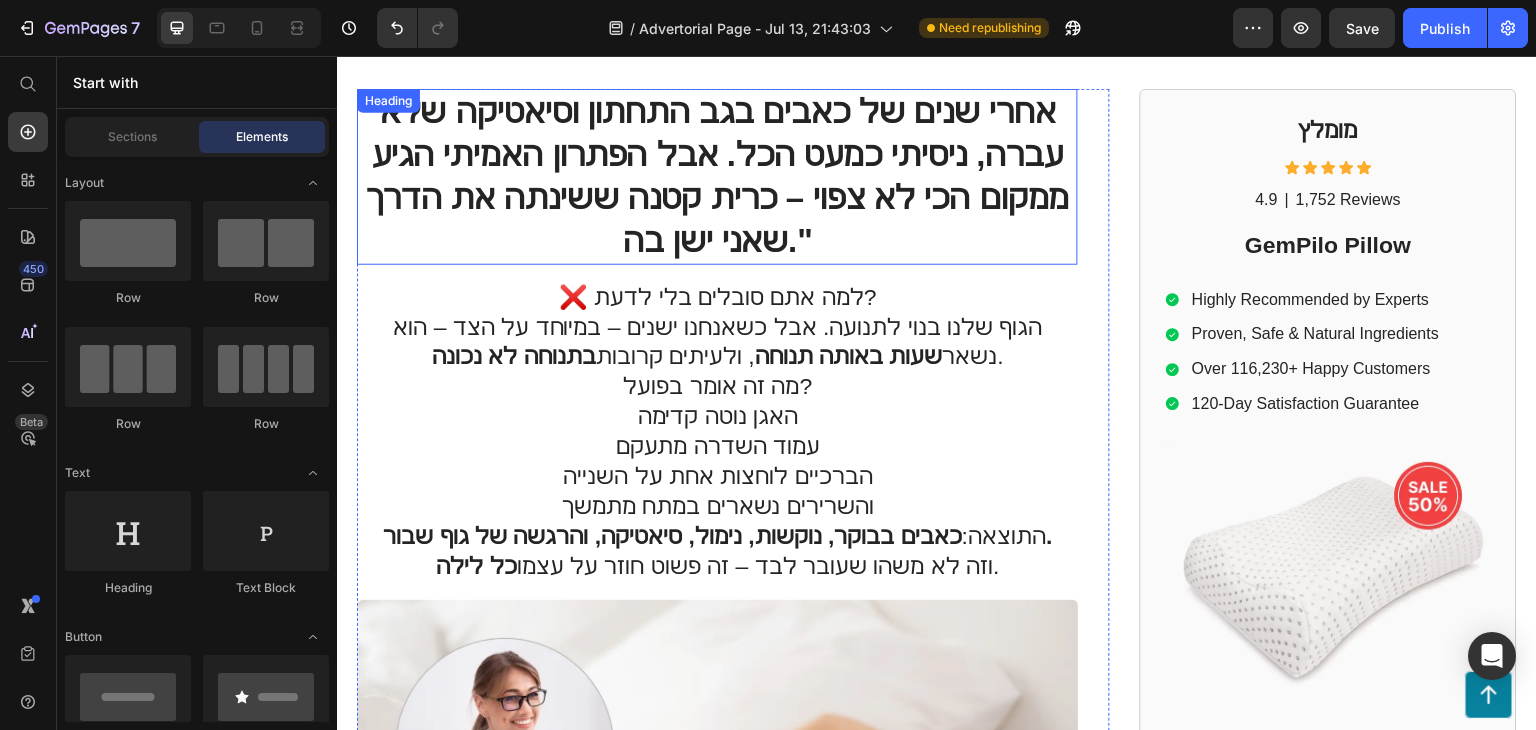 scroll, scrollTop: 0, scrollLeft: 0, axis: both 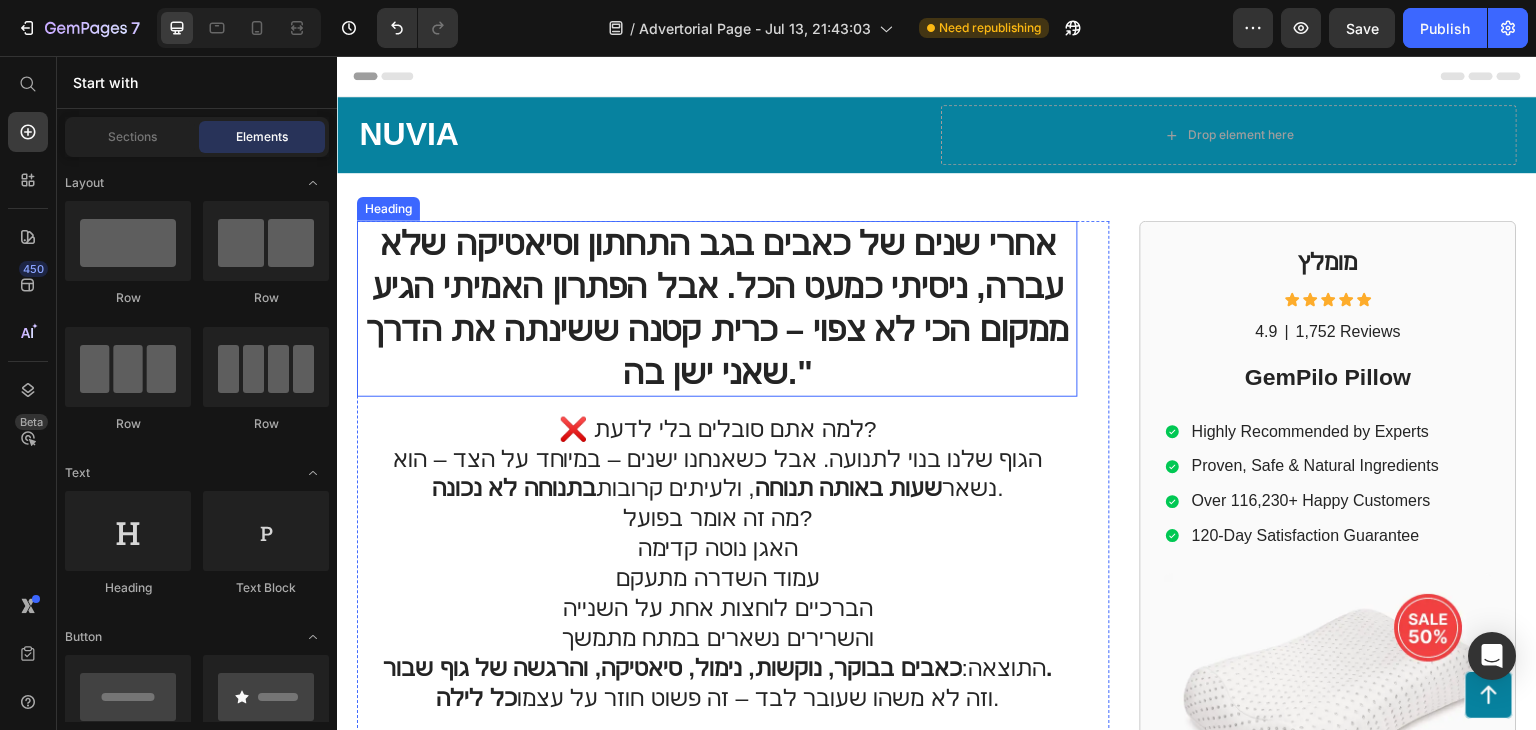 click on "אחרי שנים של כאבים בגב התחתון וסיאטיקה שלא עברה, ניסיתי כמעט הכל. אבל הפתרון האמיתי הגיע ממקום הכי לא צפוי – כרית קטנה ששינתה את הדרך שאני ישן בה."" at bounding box center [717, 309] 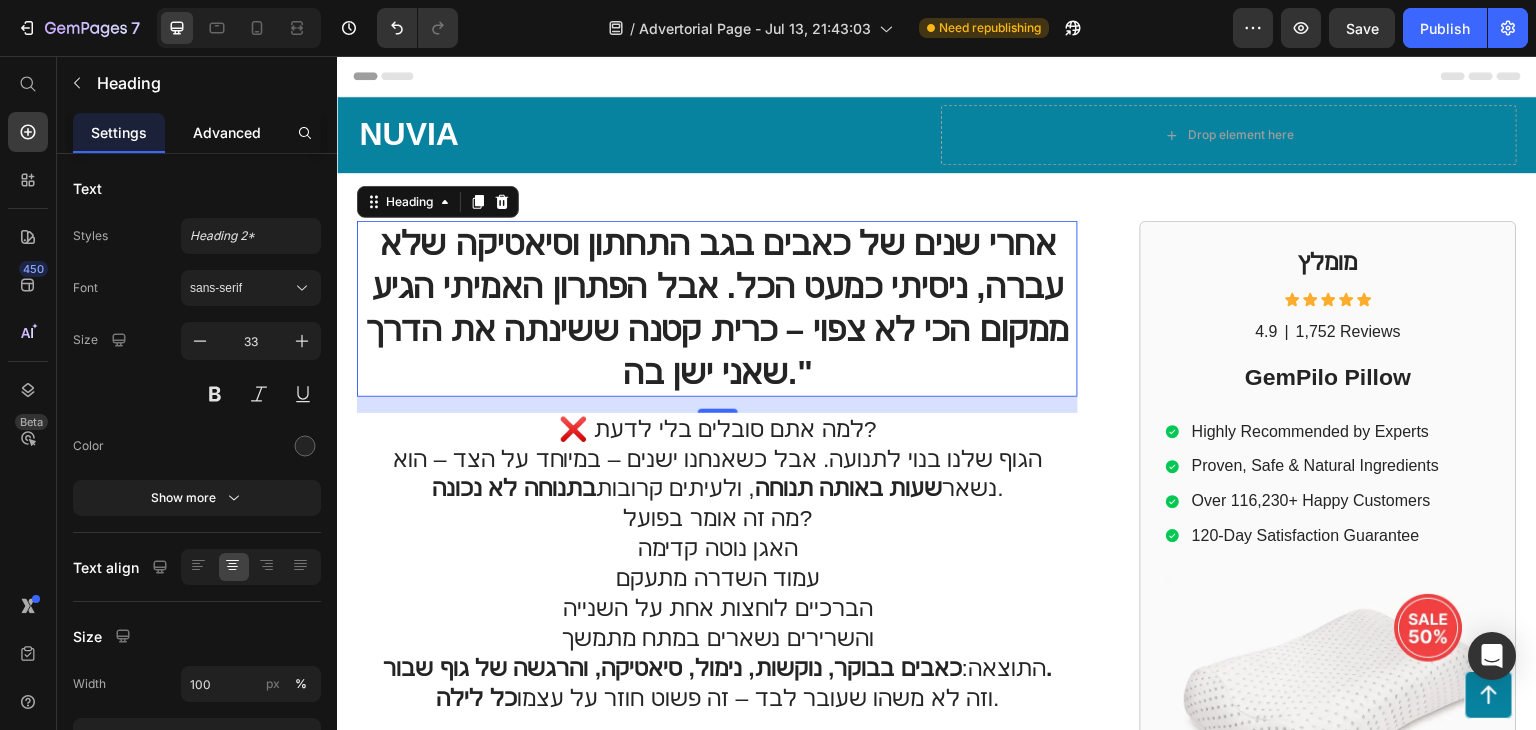 click on "Advanced" at bounding box center [227, 132] 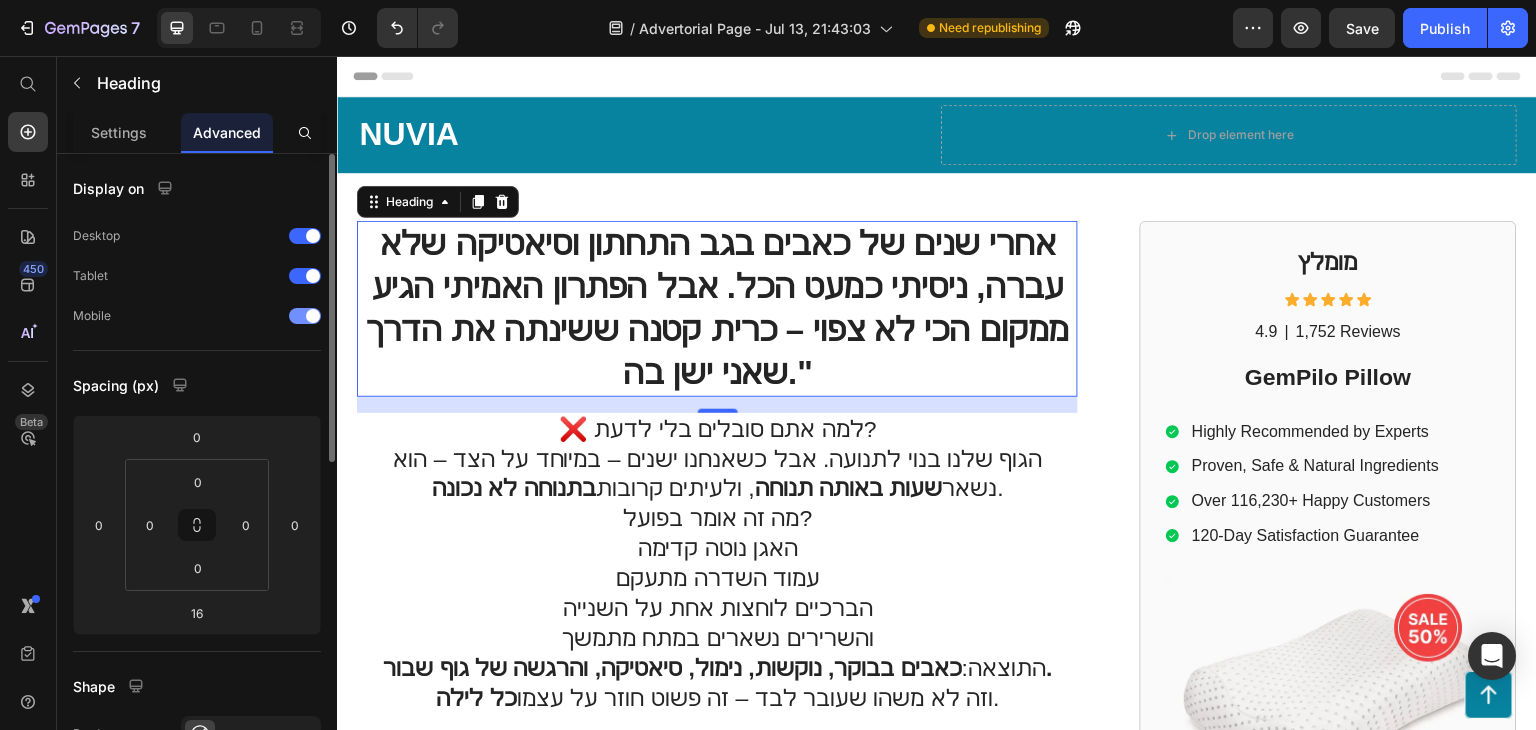 click at bounding box center [305, 316] 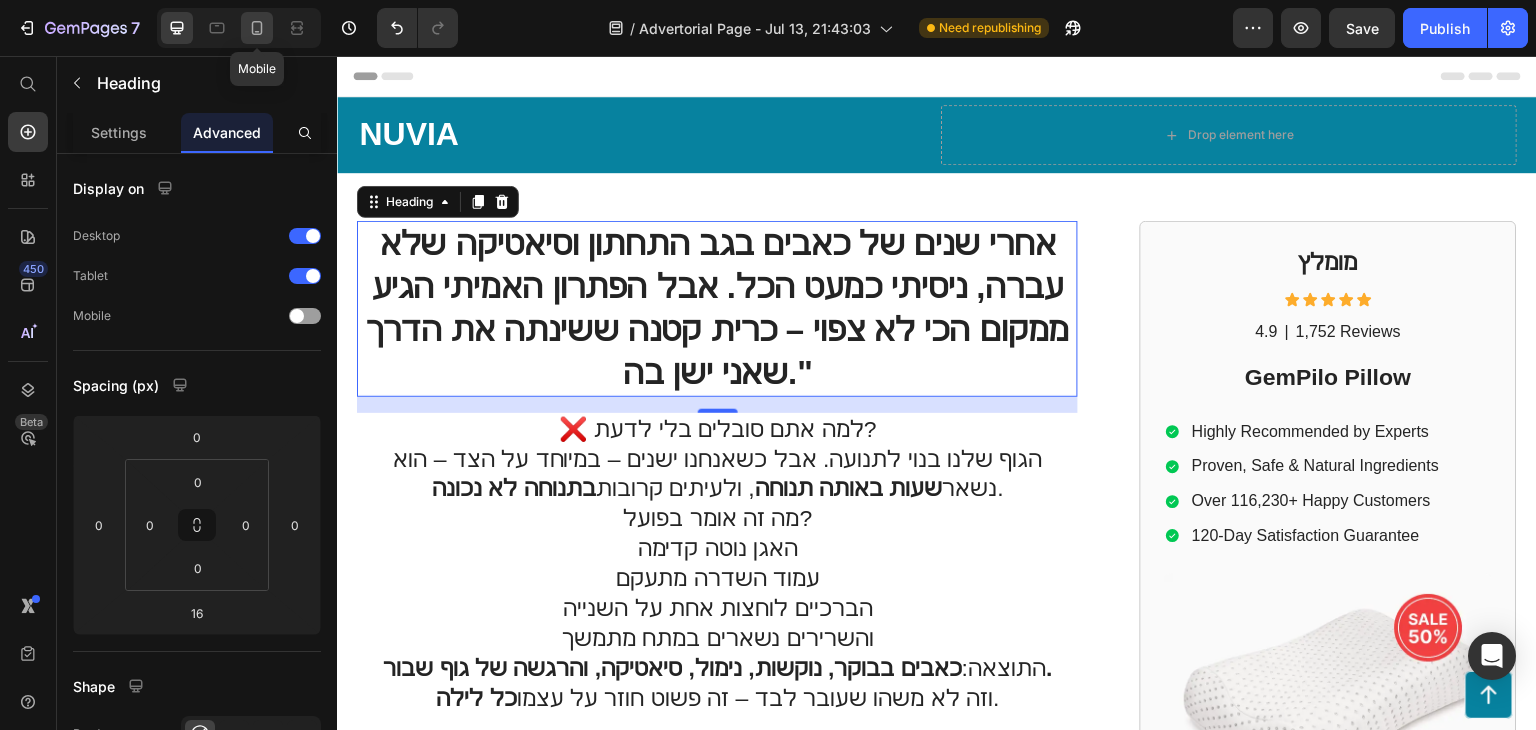 click 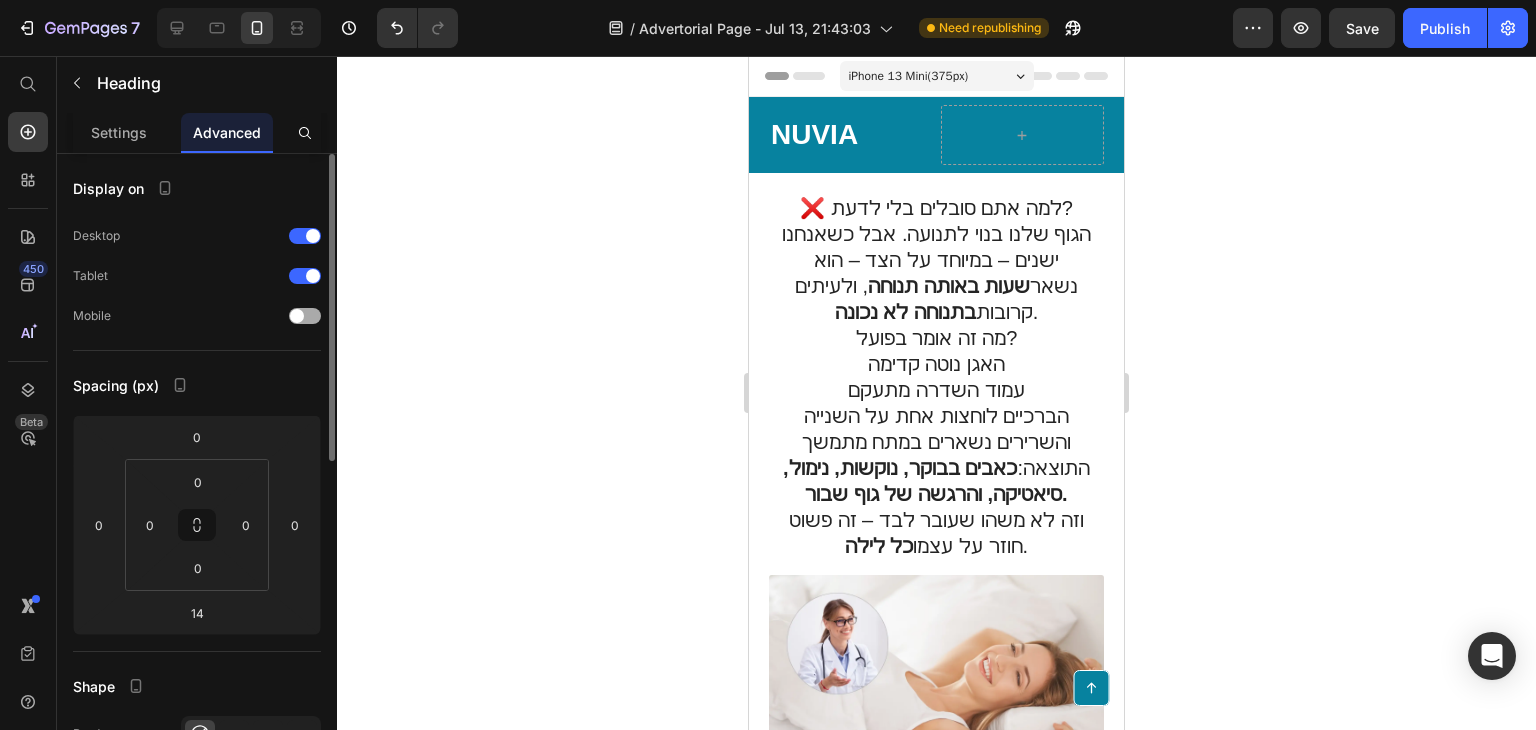 click at bounding box center (305, 316) 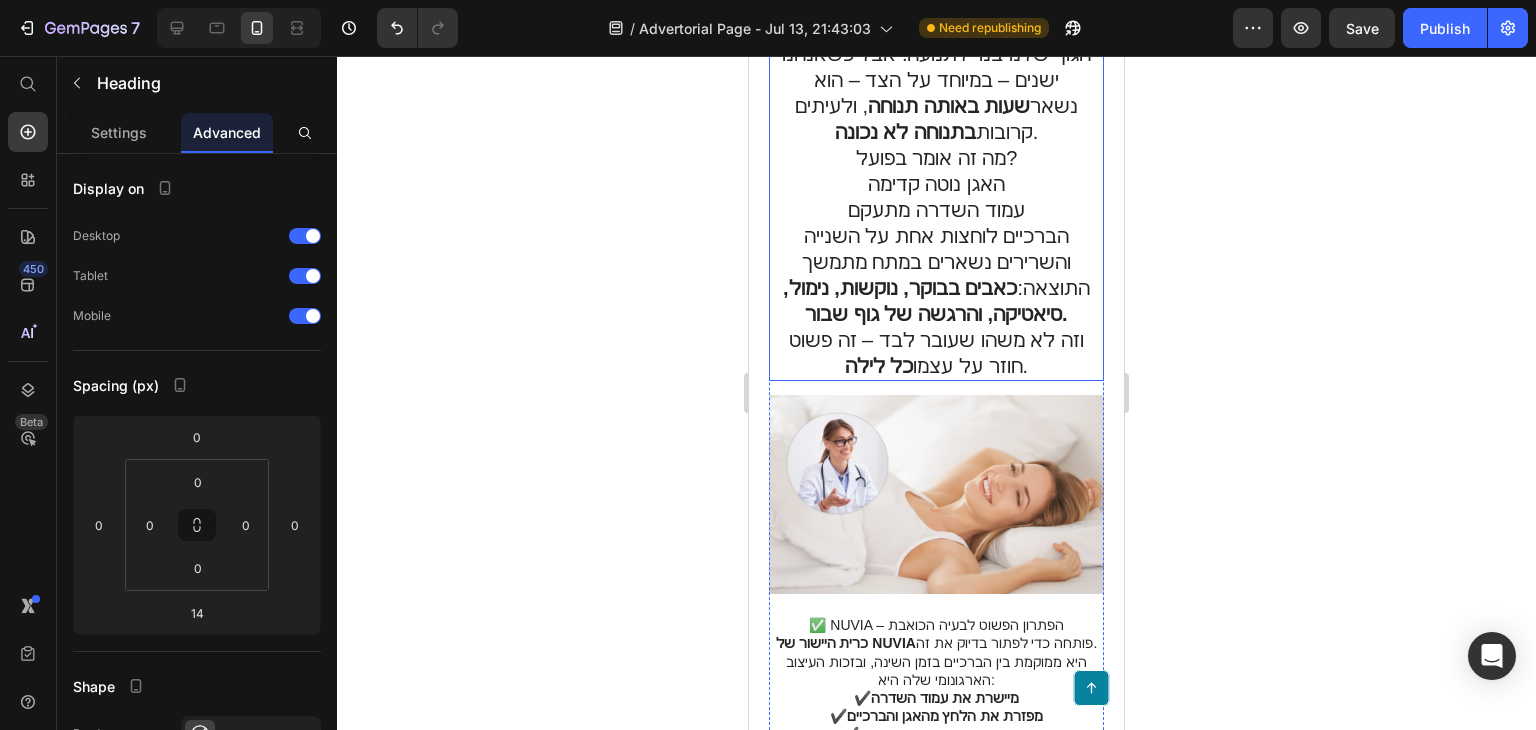 scroll, scrollTop: 500, scrollLeft: 0, axis: vertical 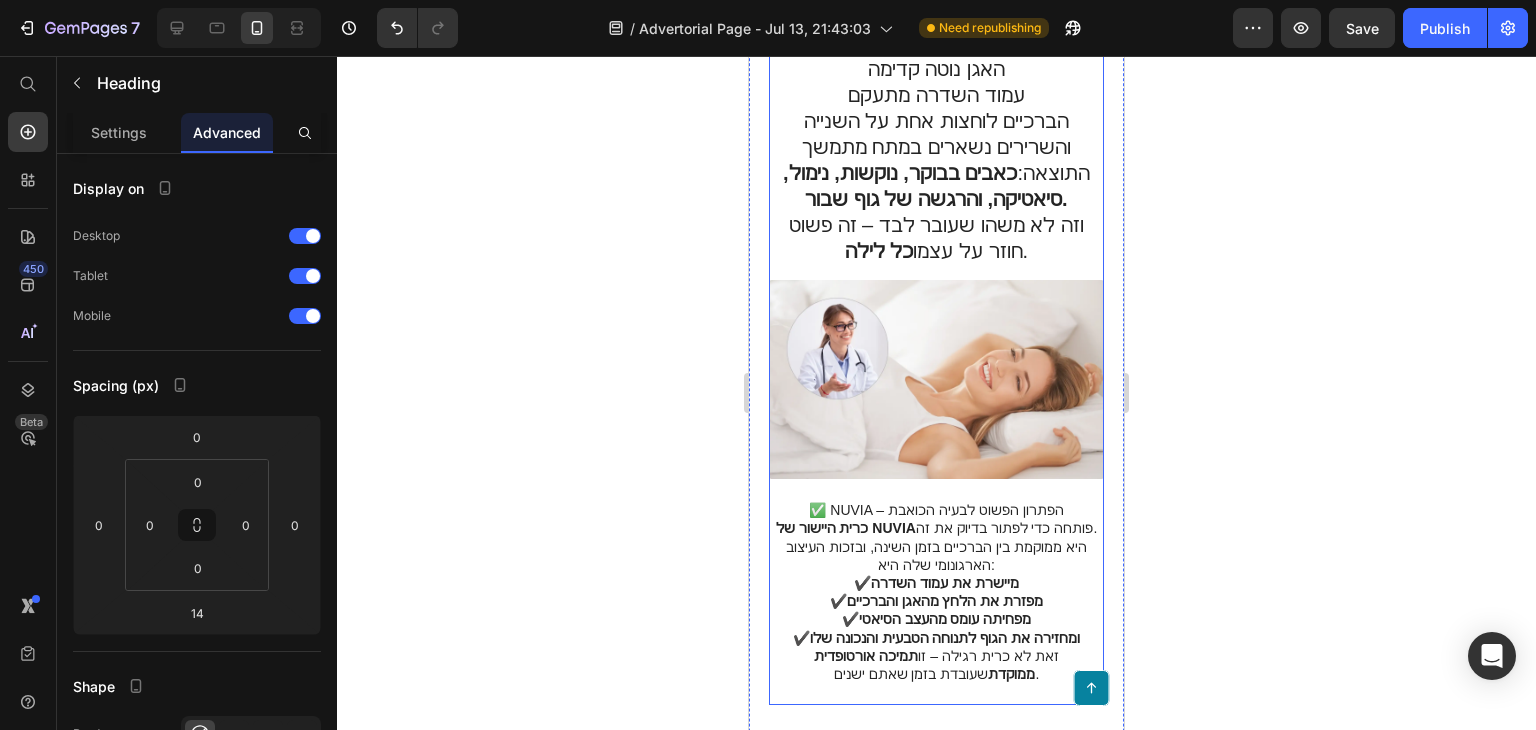 click on "כרית היישור של NUVIA" at bounding box center (846, 528) 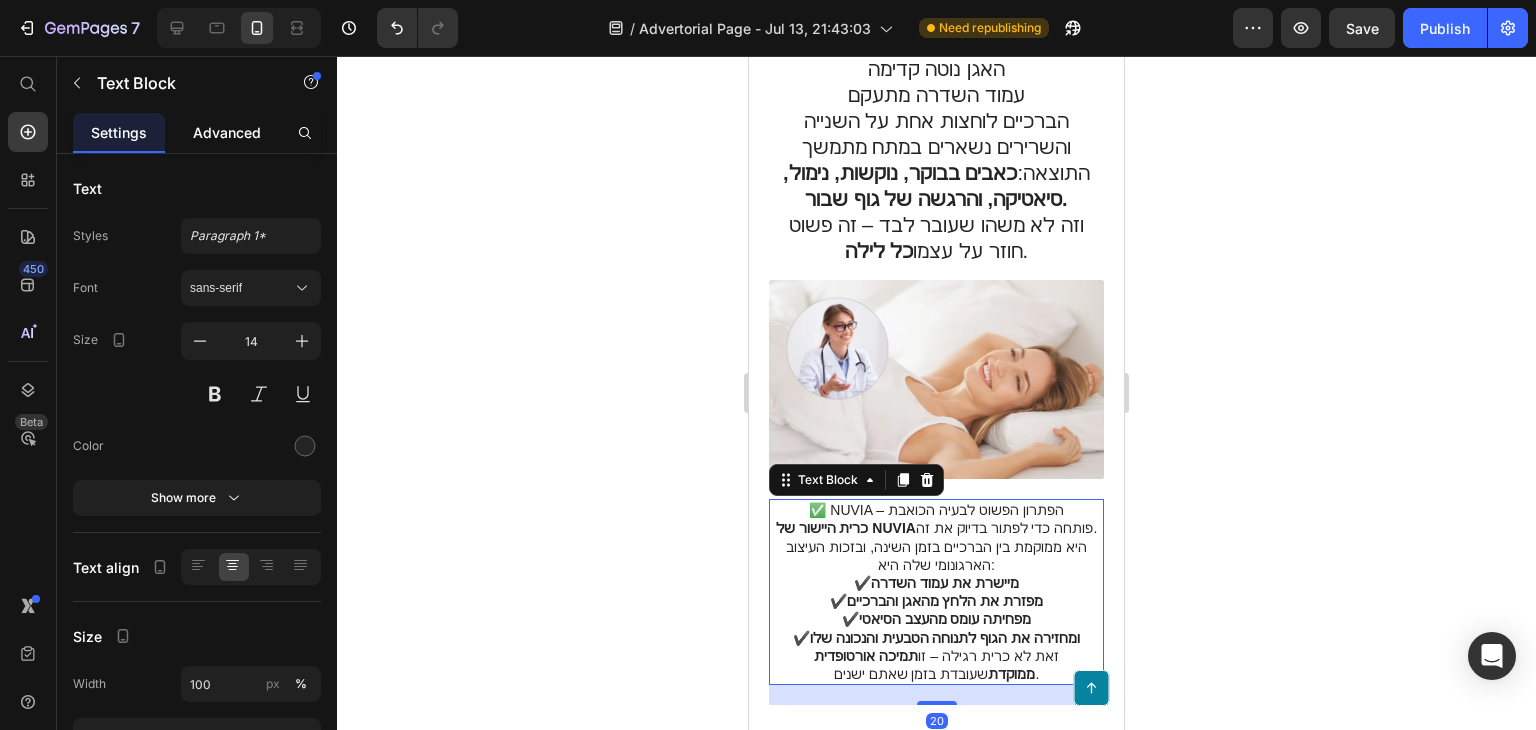 click on "Advanced" at bounding box center [227, 132] 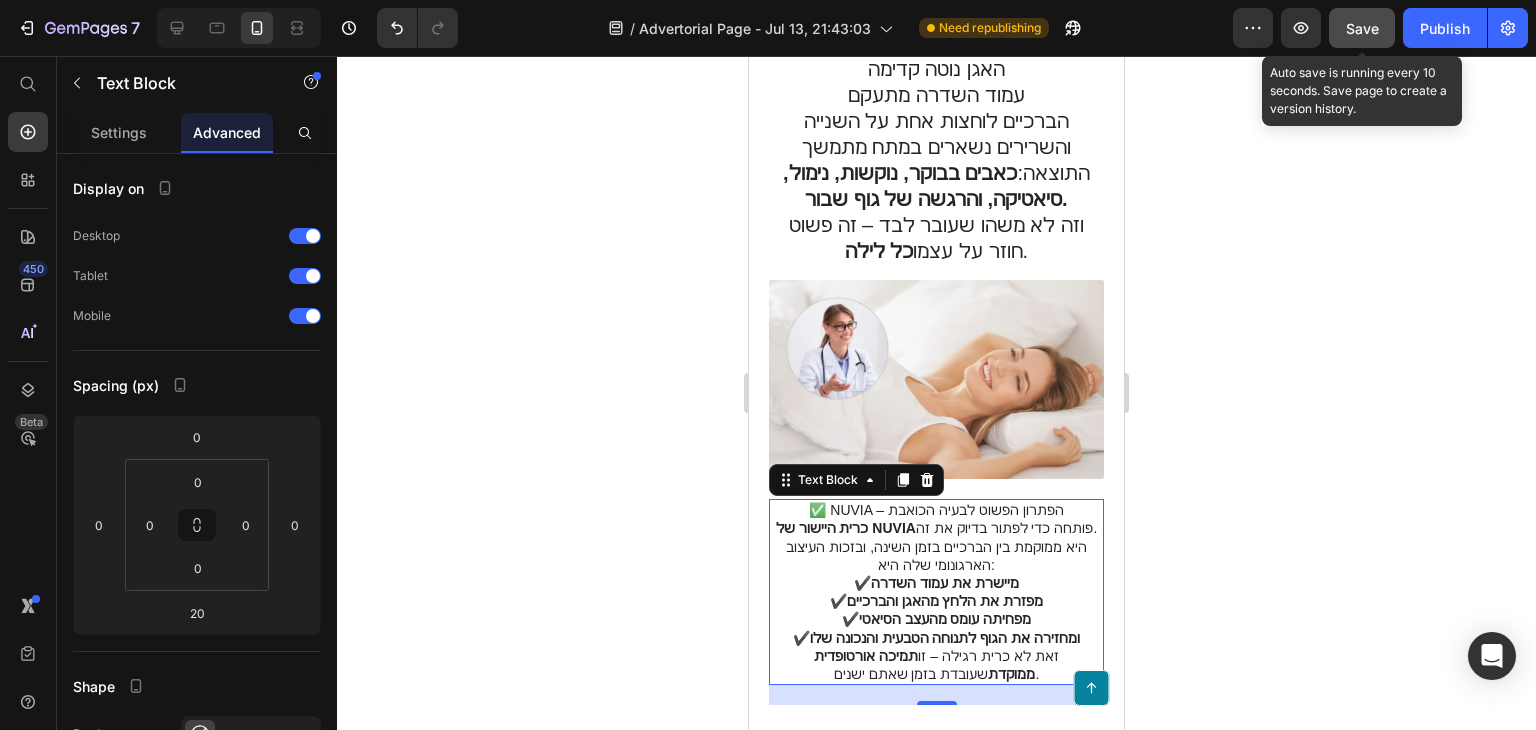 click on "Save" 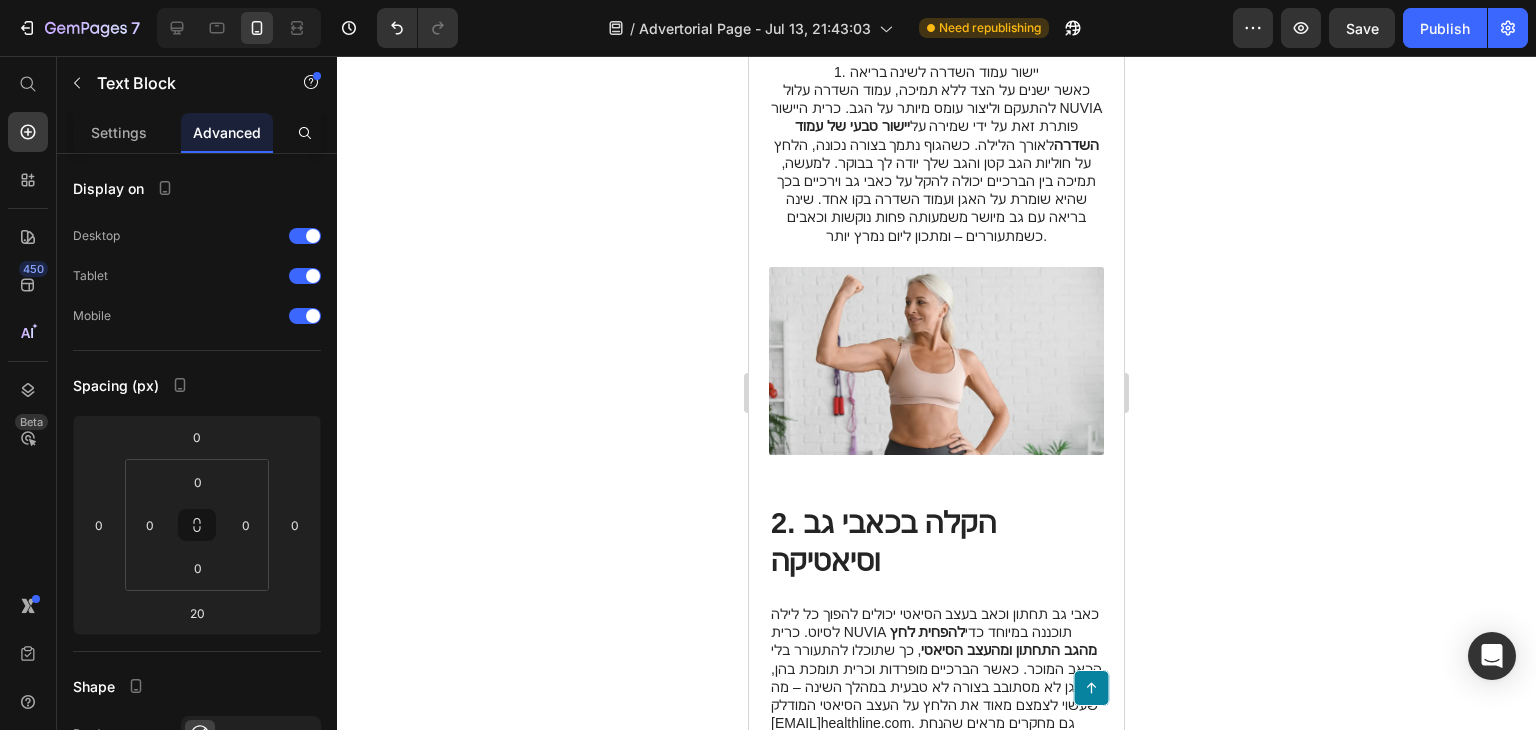 scroll, scrollTop: 2200, scrollLeft: 0, axis: vertical 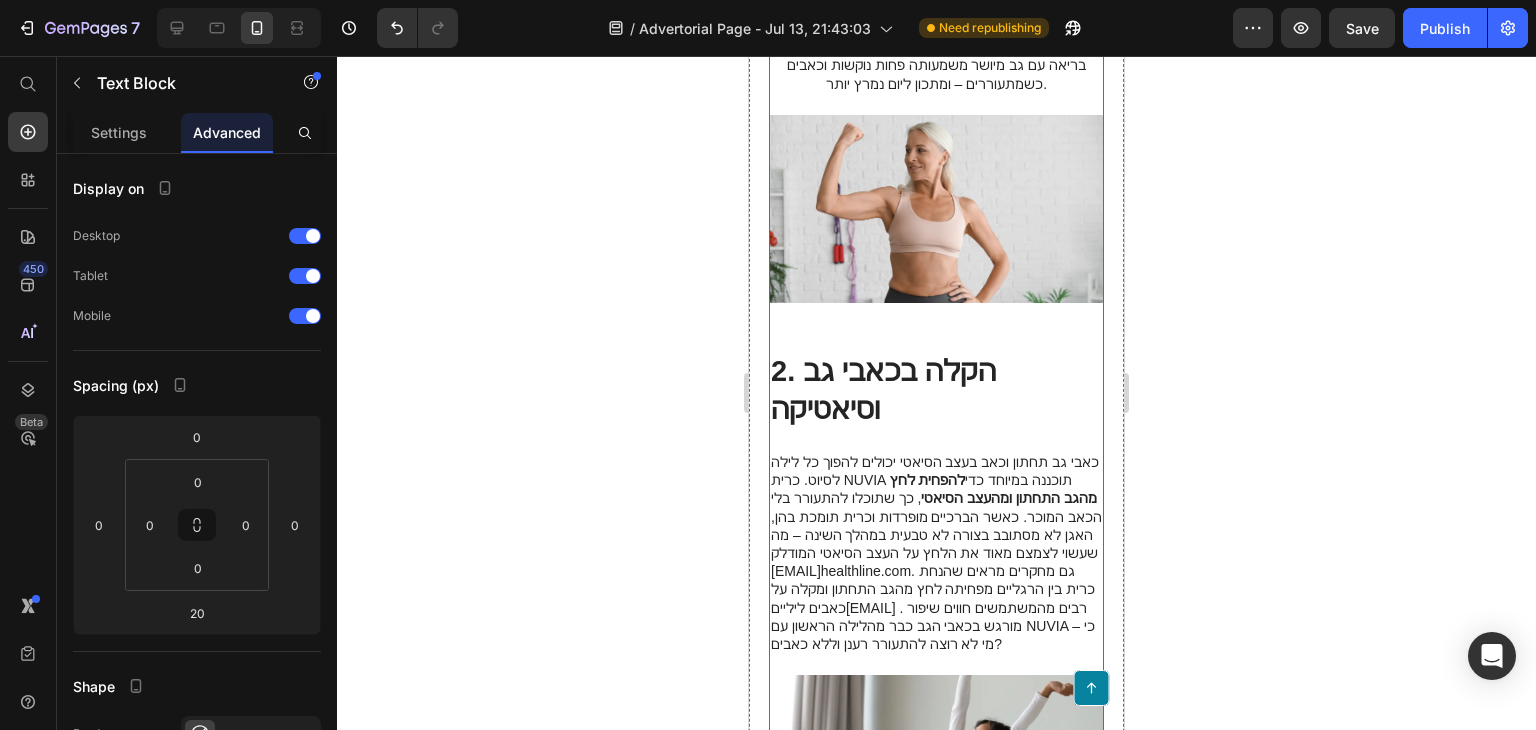 click on "1. יישור עמוד השדרה לשינה בריאה Heading 1. יישור עמוד השדרה לשינה בריאה כאשר ישנים על הצד ללא תמיכה, עמוד השדרה עלול להתעקם וליצור עומס מיותר על הגב. כרית היישור NUVIA פותרת זאת על ידי שמירה על  יישור טבעי של עמוד השדרה  לאורך הלילה. כשהגוף נתמך בצורה נכונה, הלחץ על חוליות הגב קטן והגב שלך יודה לך בבוקר. למעשה, תמיכה בין הברכיים יכולה להקל על כאבי גב וירכיים בכך שהיא שומרת על האגן ועמוד השדרה בקו אחד. שינה בריאה עם גב מיושר משמעותה פחות נוקשות וכאבים כשמתעוררים – ומתכון ליום נמרץ יותר. Text Block Image Row 2. הקלה בכאבי גב וסיאטיקה  Heading להפחית לחץ מהגב התחתון ומהעצב הסיאטי [EMAIL]" at bounding box center [936, 1868] 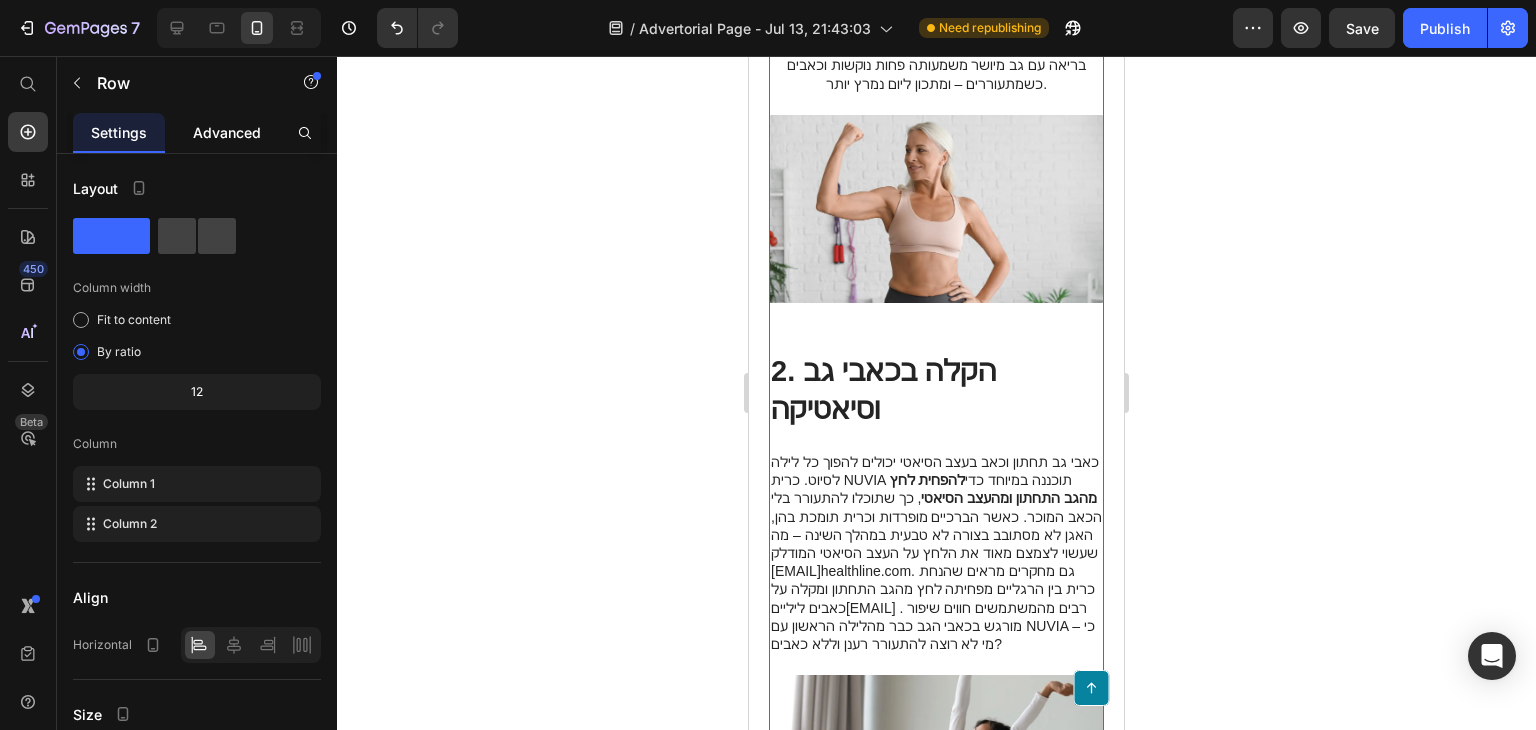click on "Advanced" at bounding box center [227, 132] 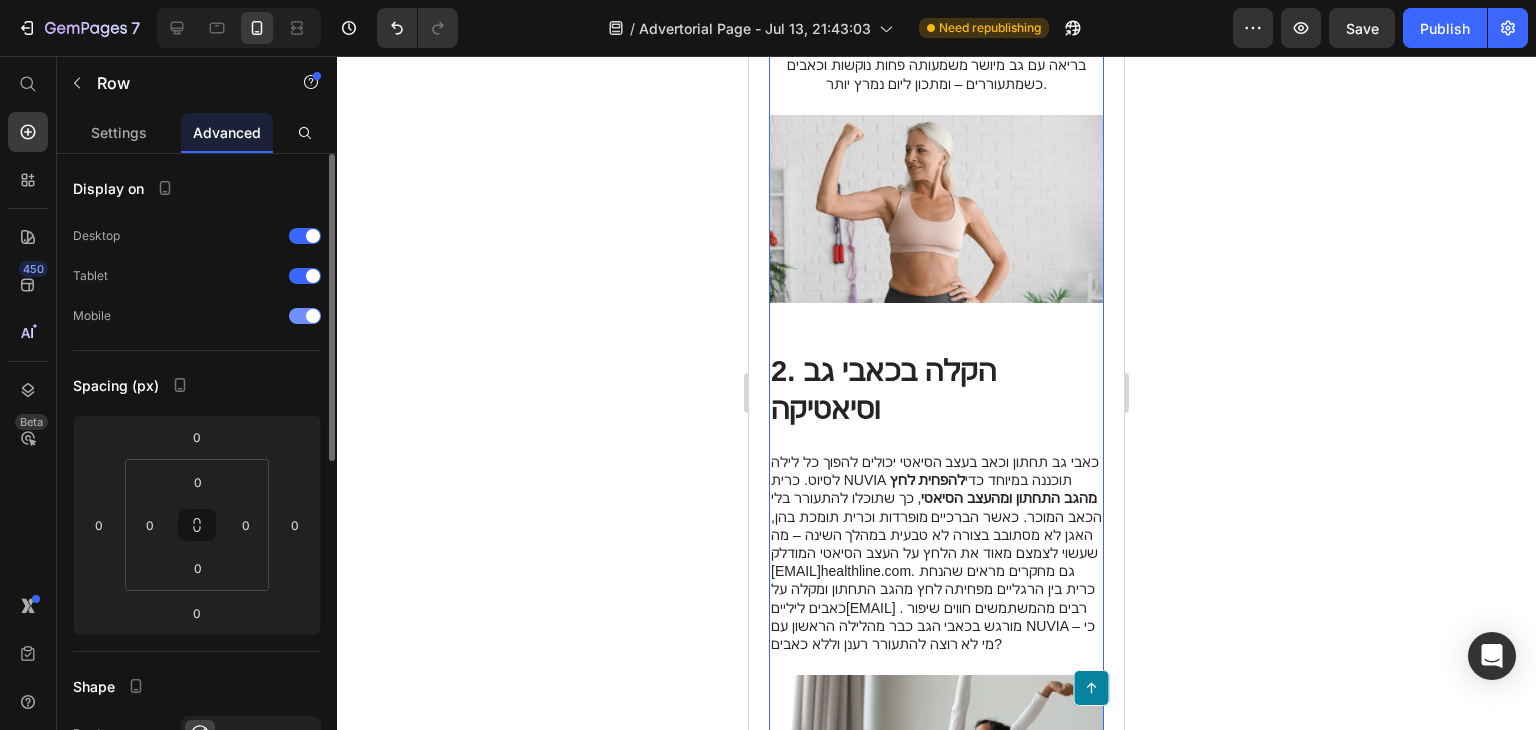 click at bounding box center [313, 316] 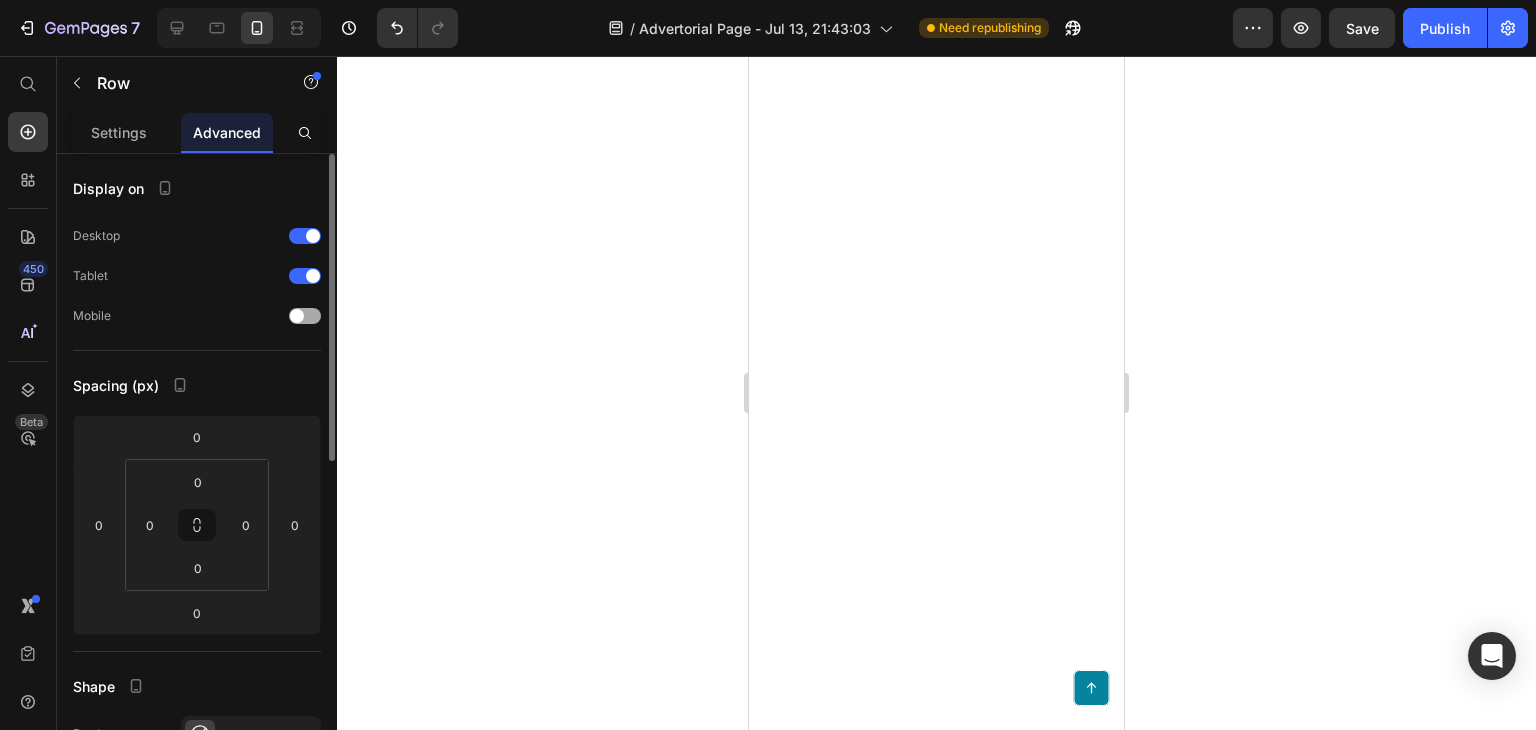 click at bounding box center (297, 316) 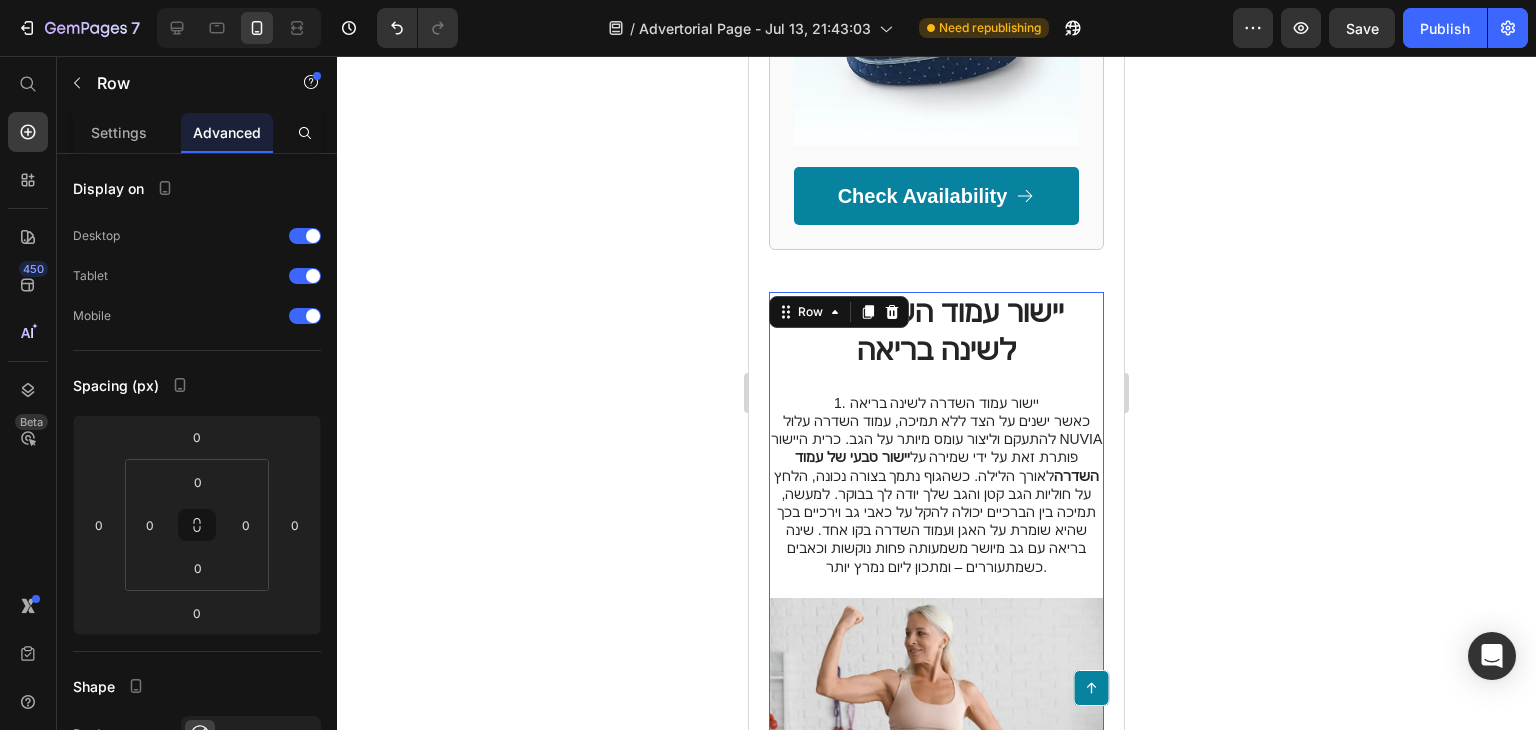 scroll, scrollTop: 1700, scrollLeft: 0, axis: vertical 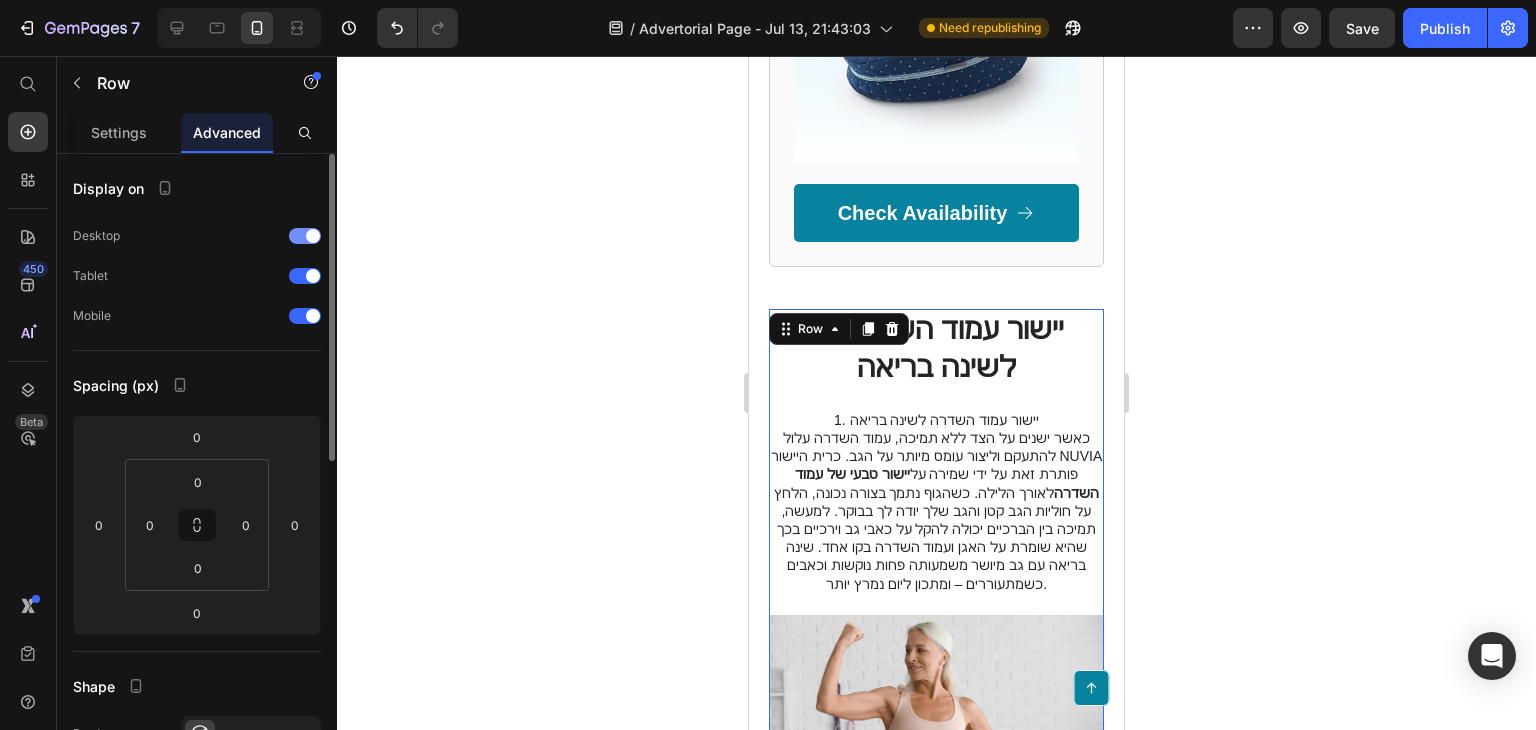 click at bounding box center [313, 236] 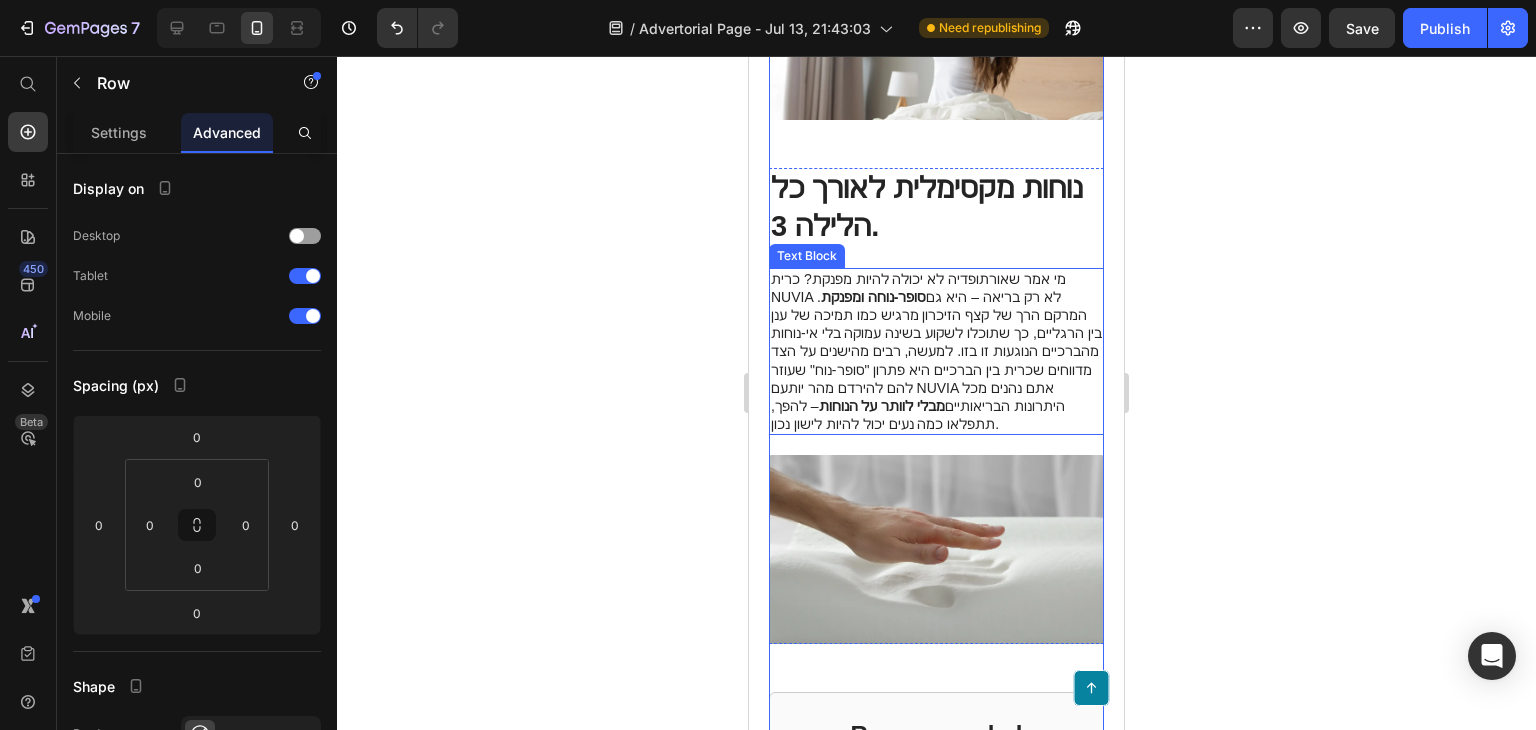 scroll, scrollTop: 3000, scrollLeft: 0, axis: vertical 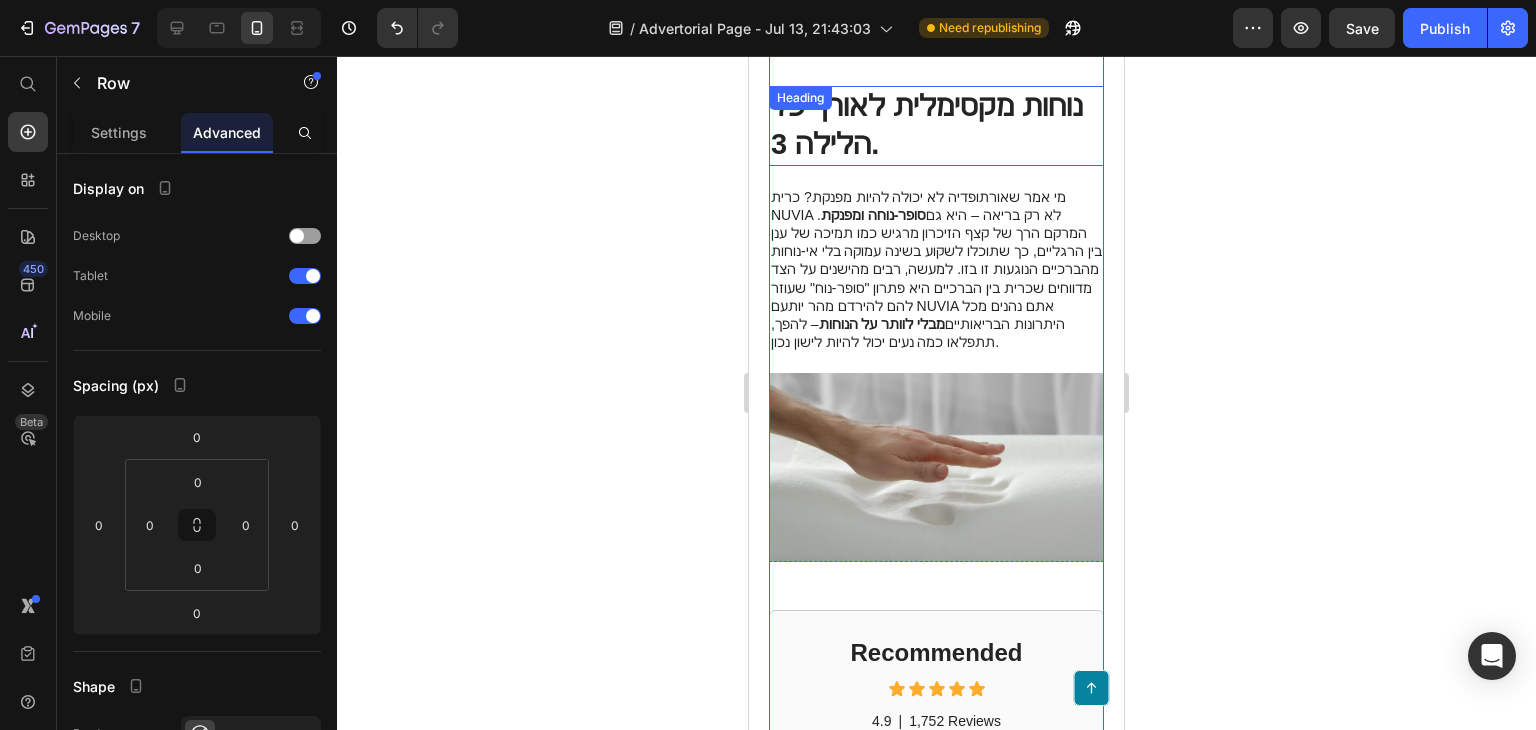 click on "נוחות מקסימלית לאורך כל הלילה 3." at bounding box center (936, 125) 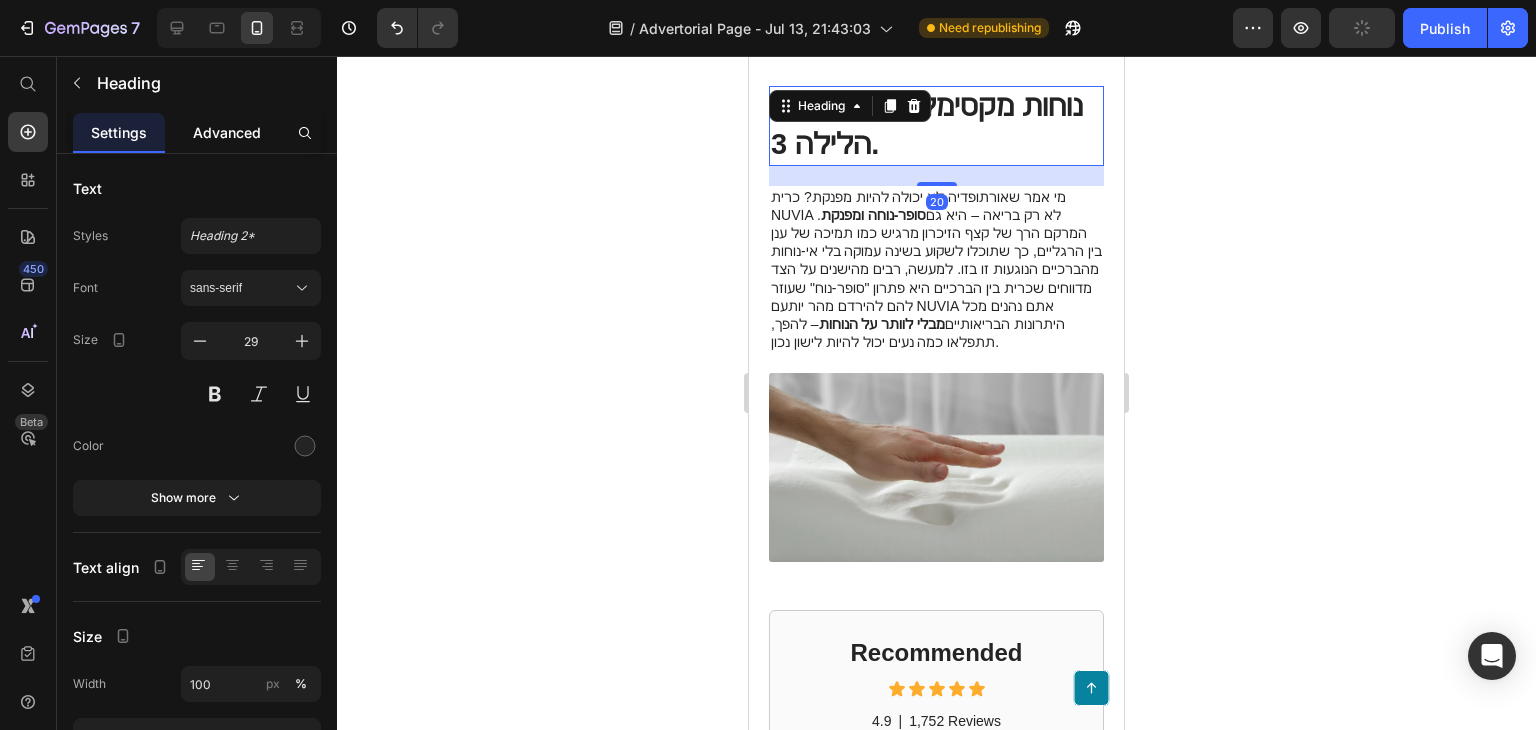 click on "Advanced" 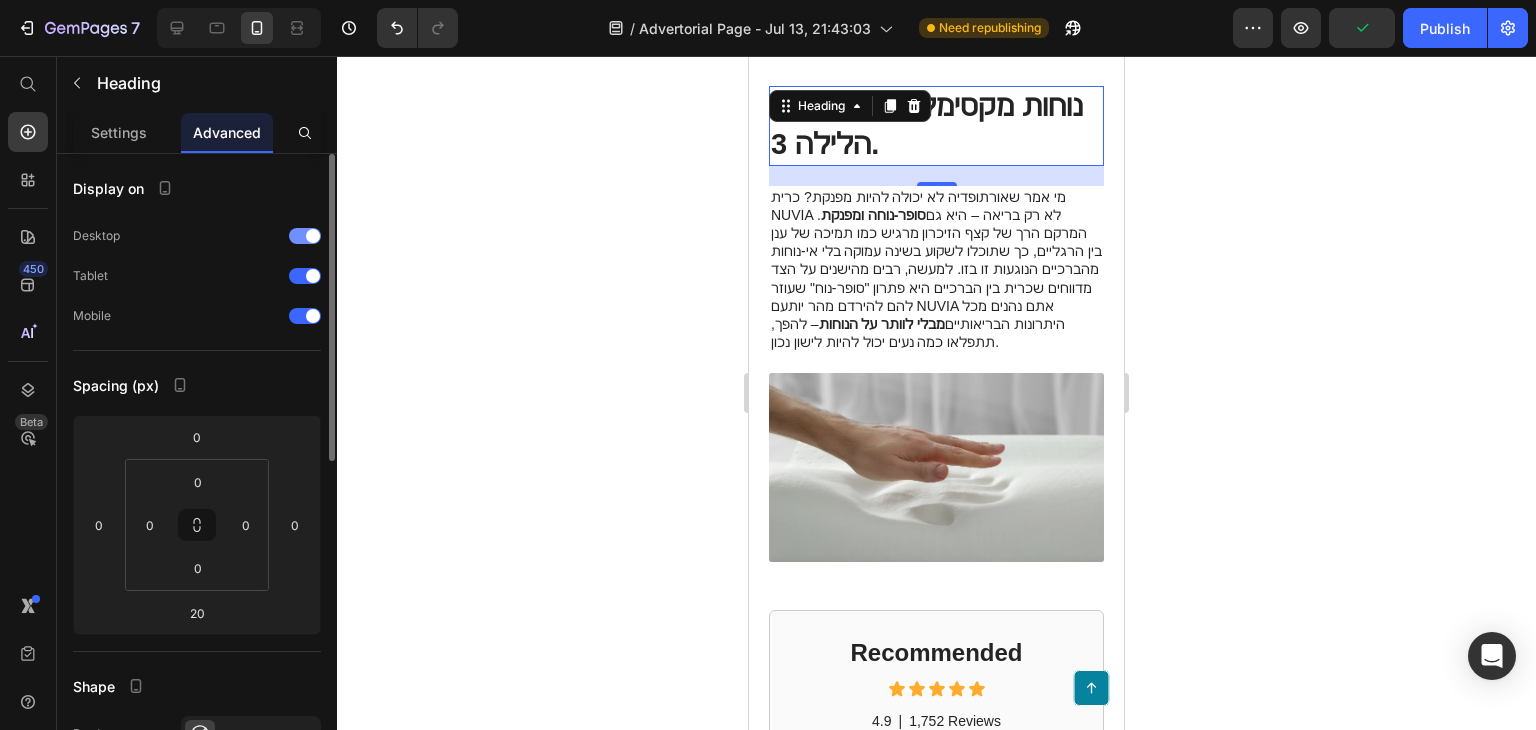 click at bounding box center (305, 236) 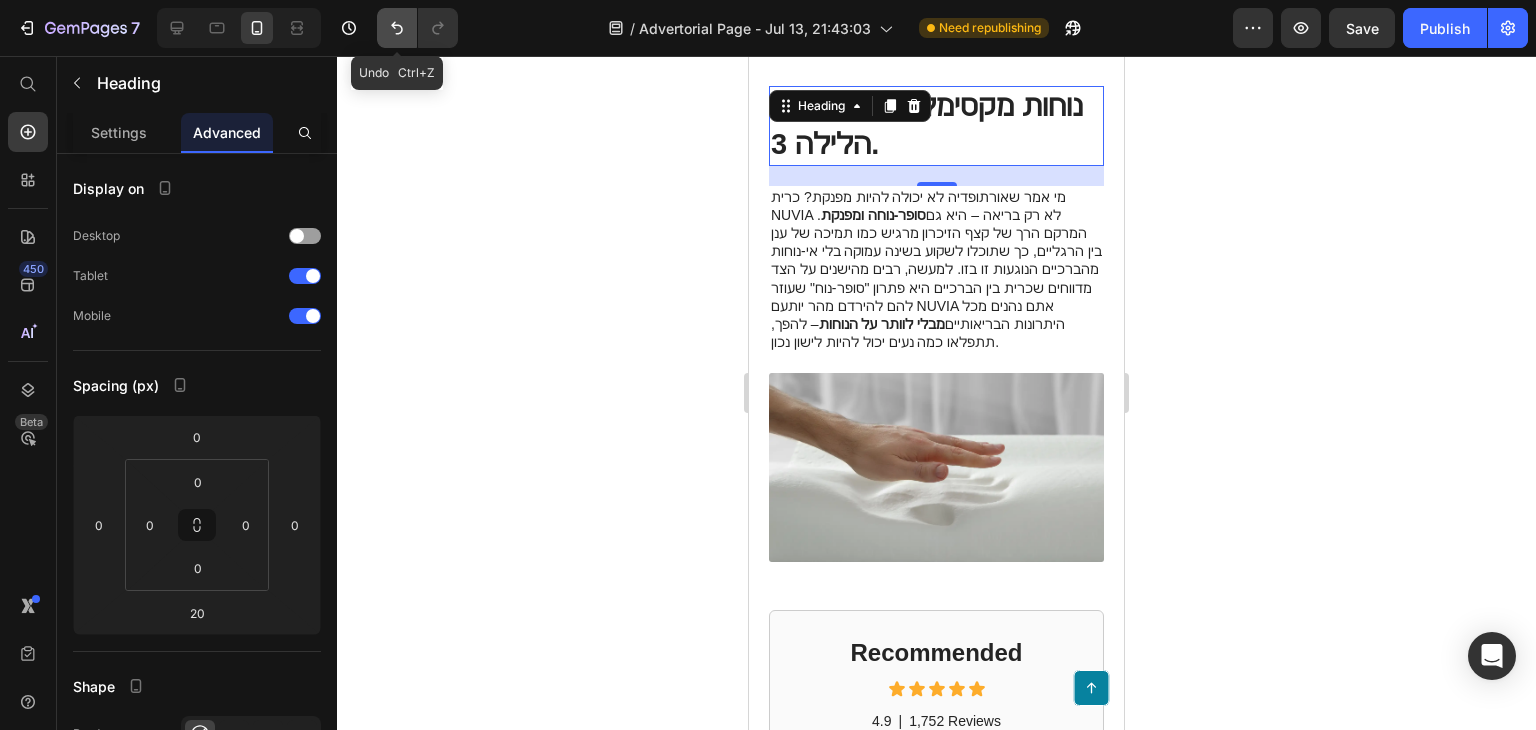 click 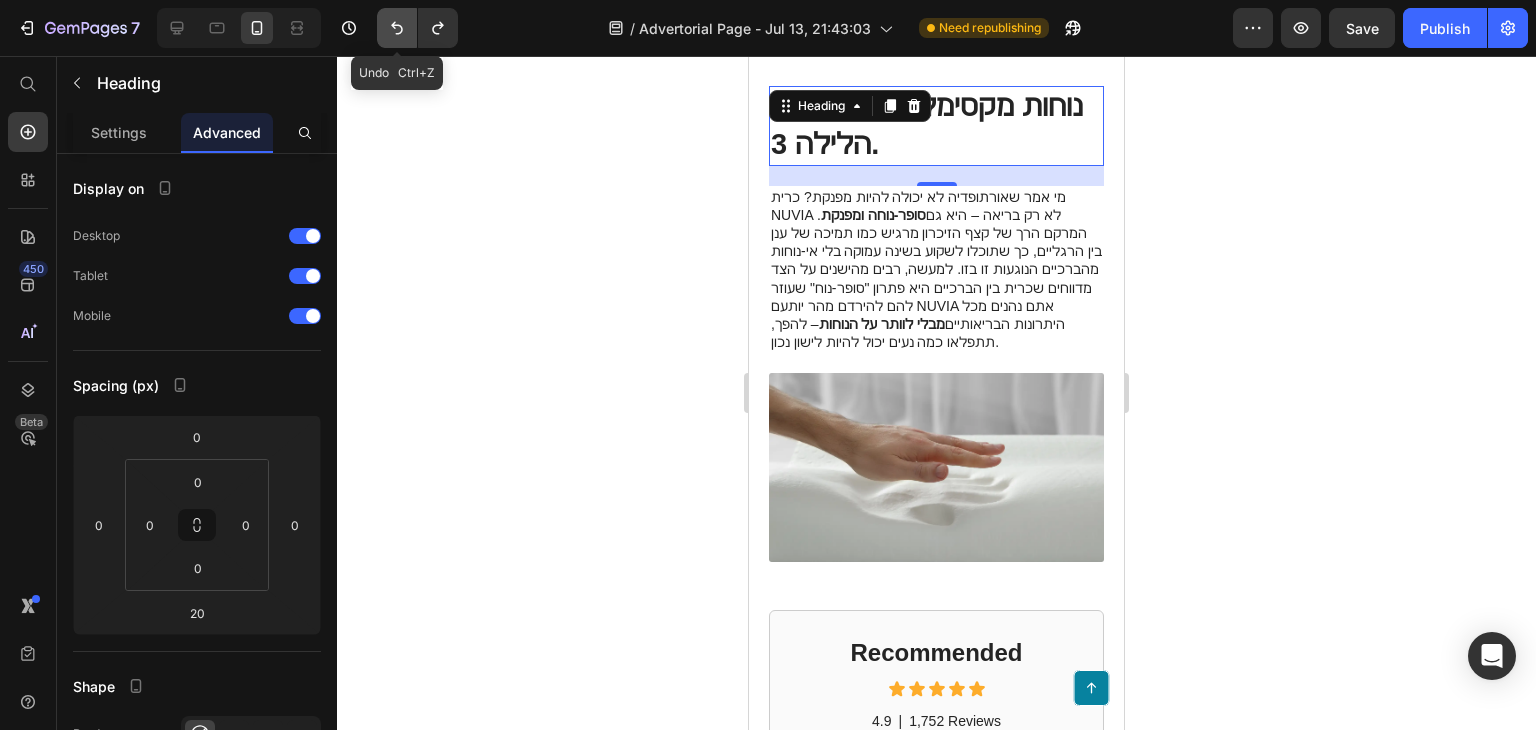 click 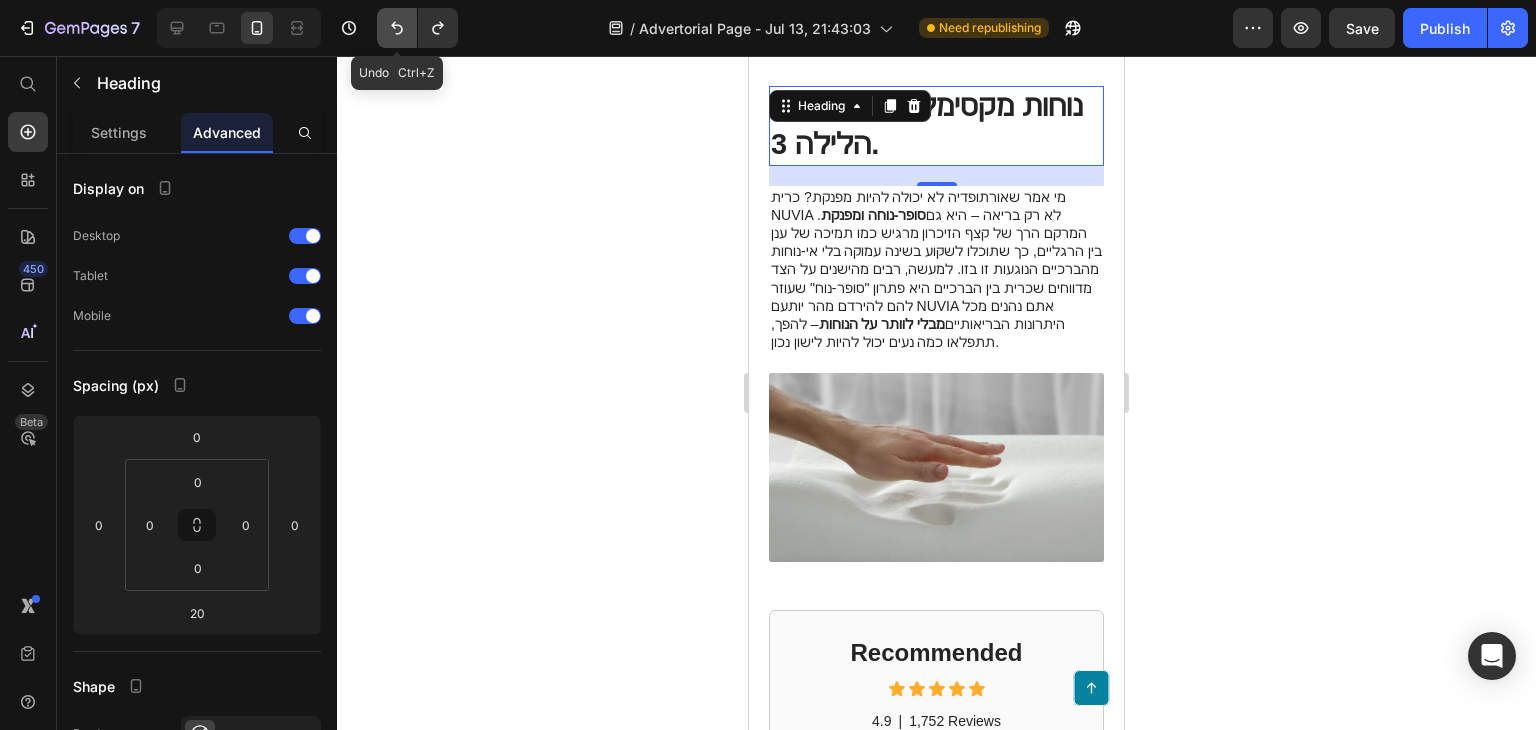 scroll, scrollTop: 2816, scrollLeft: 0, axis: vertical 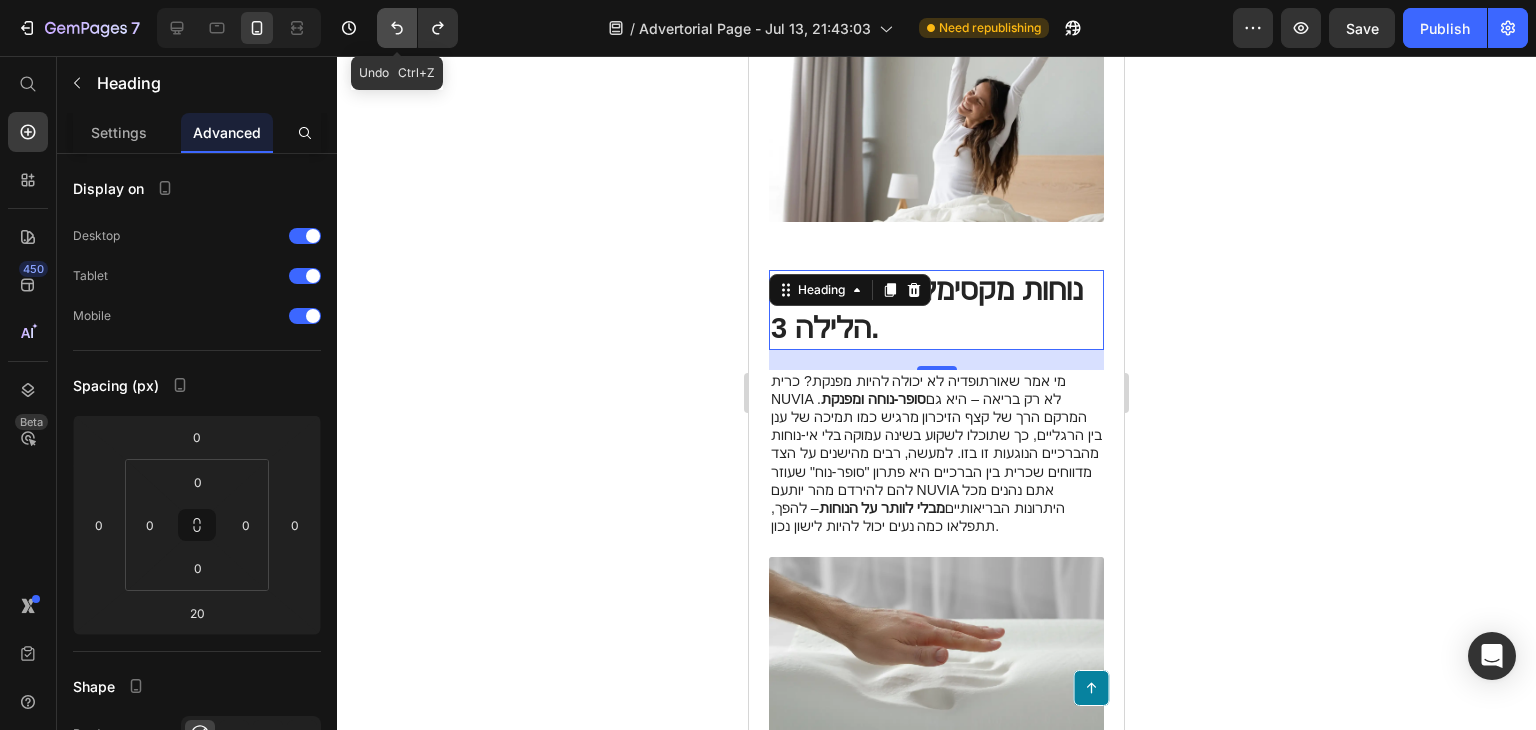 click 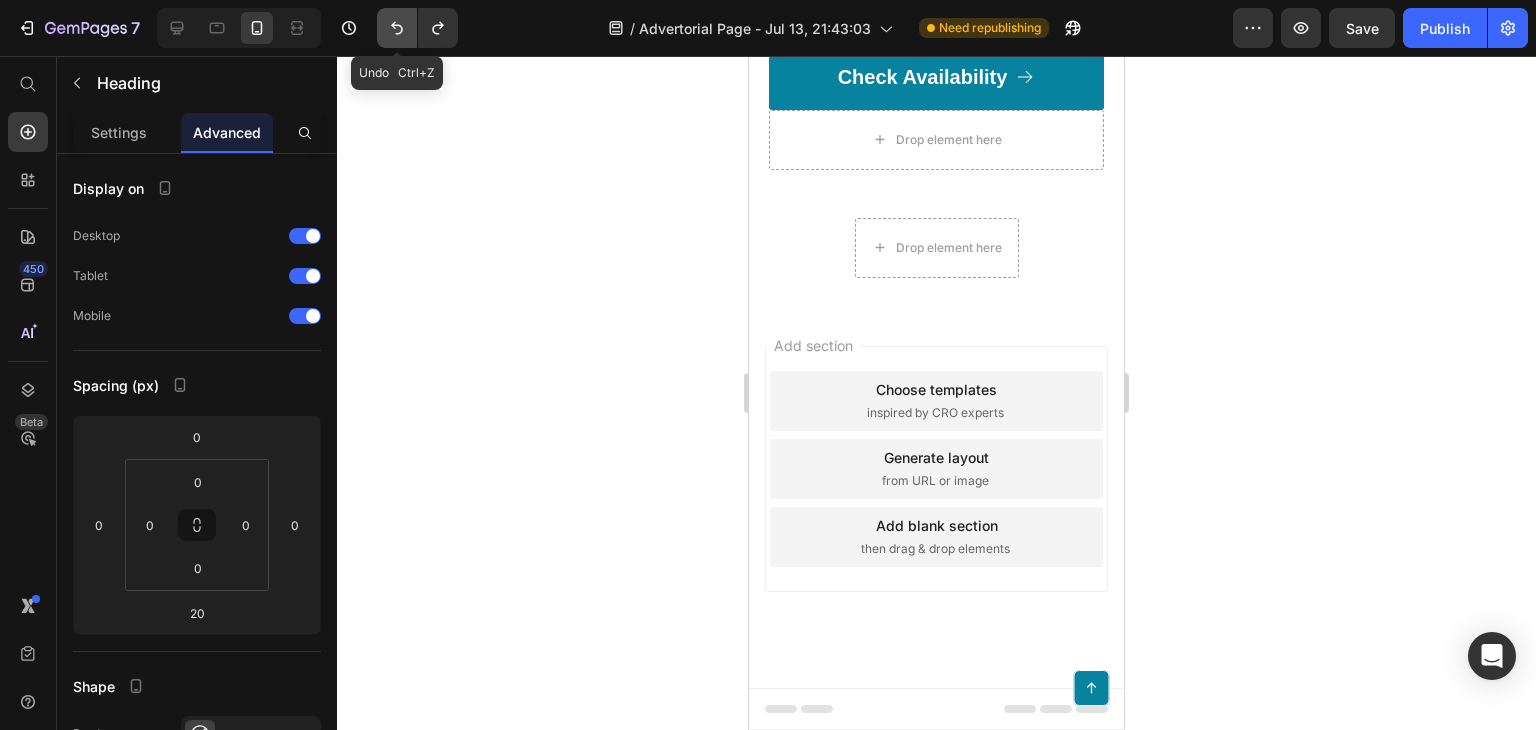 click 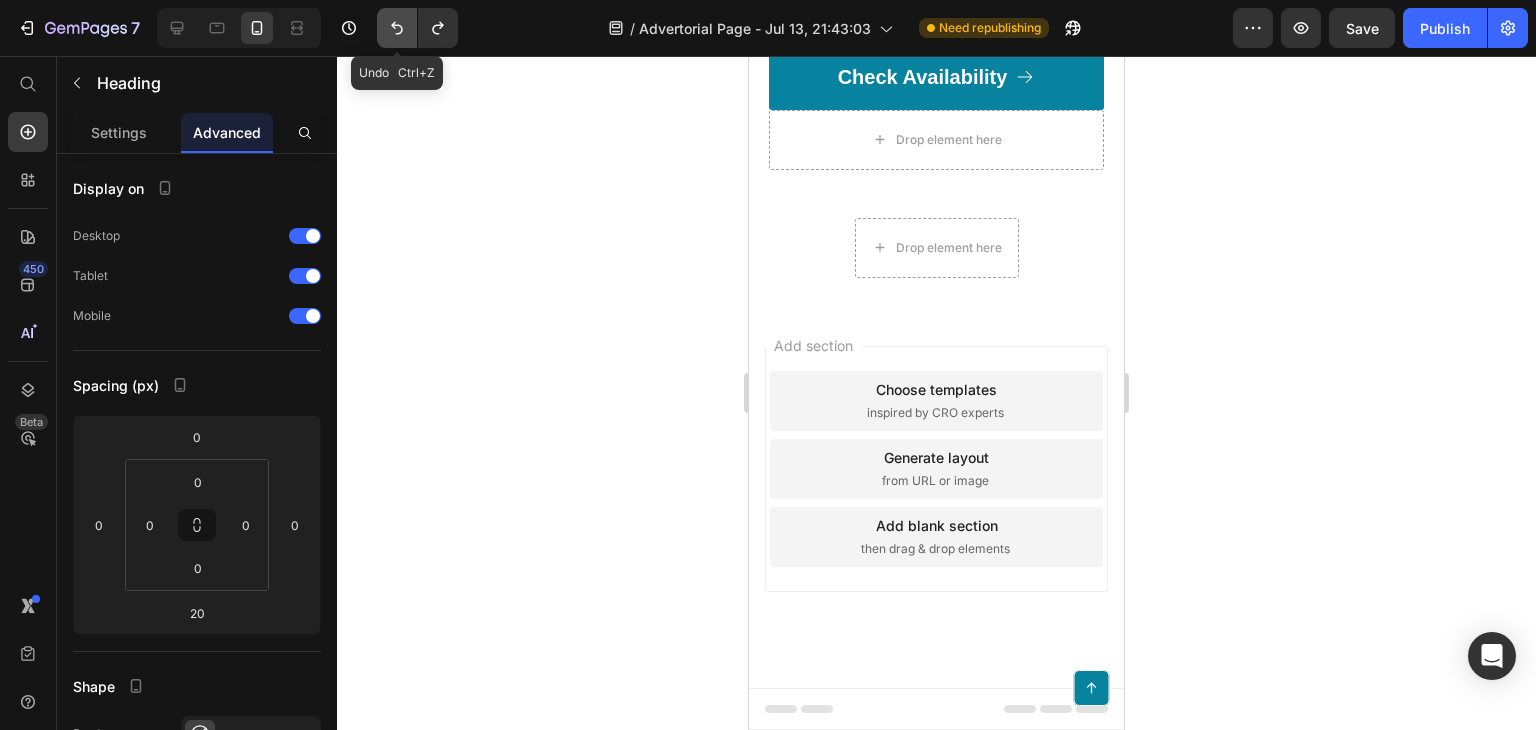 click 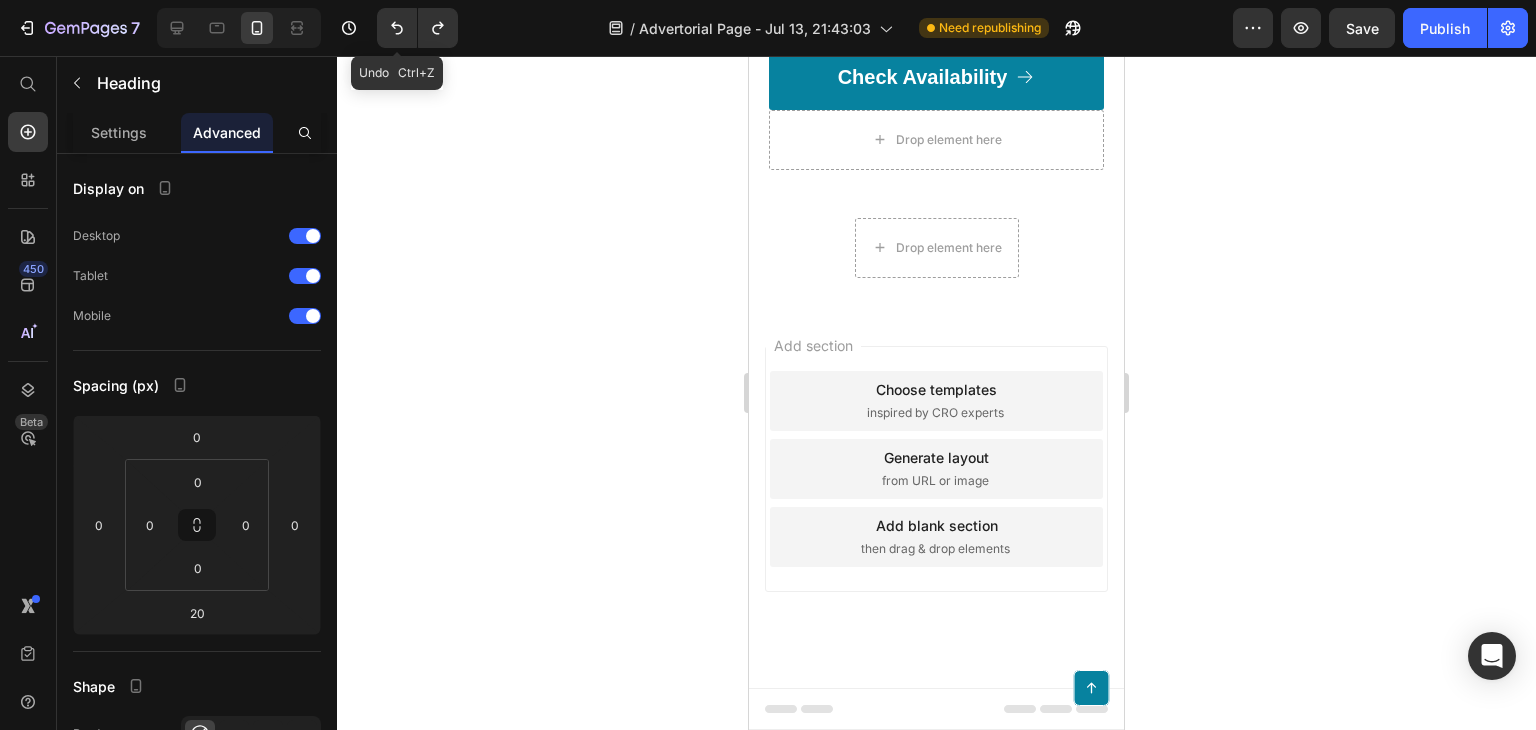 scroll, scrollTop: 2993, scrollLeft: 0, axis: vertical 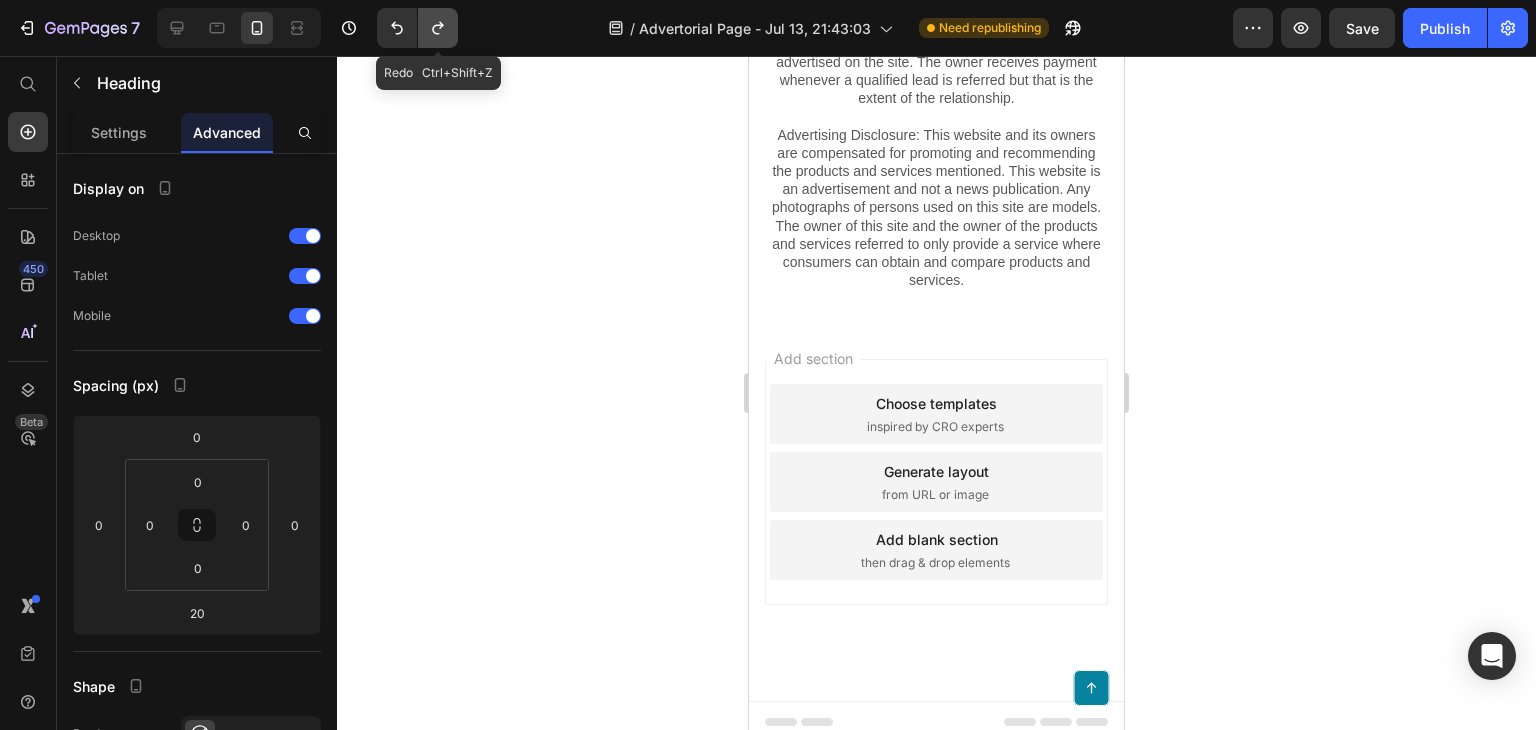 click 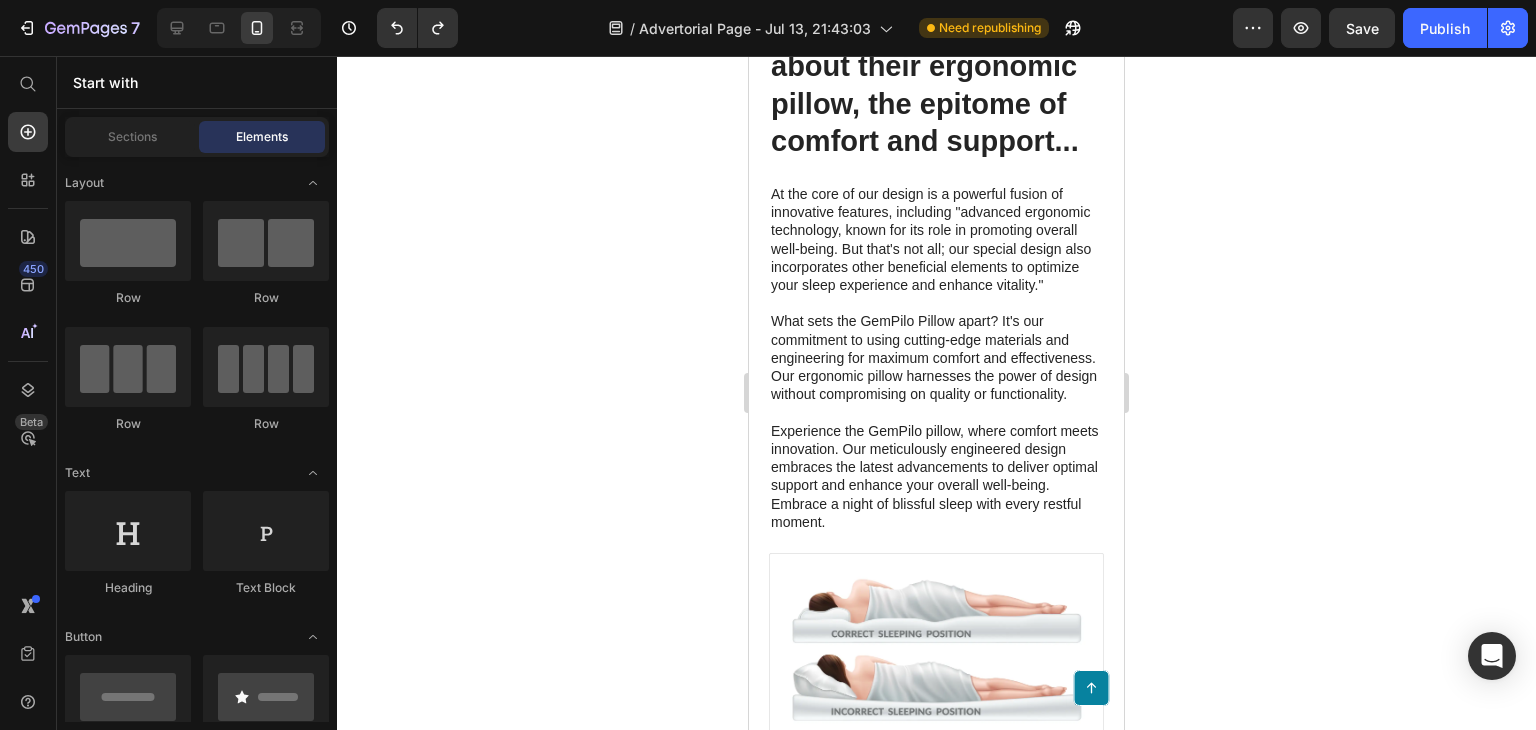 scroll, scrollTop: 5400, scrollLeft: 0, axis: vertical 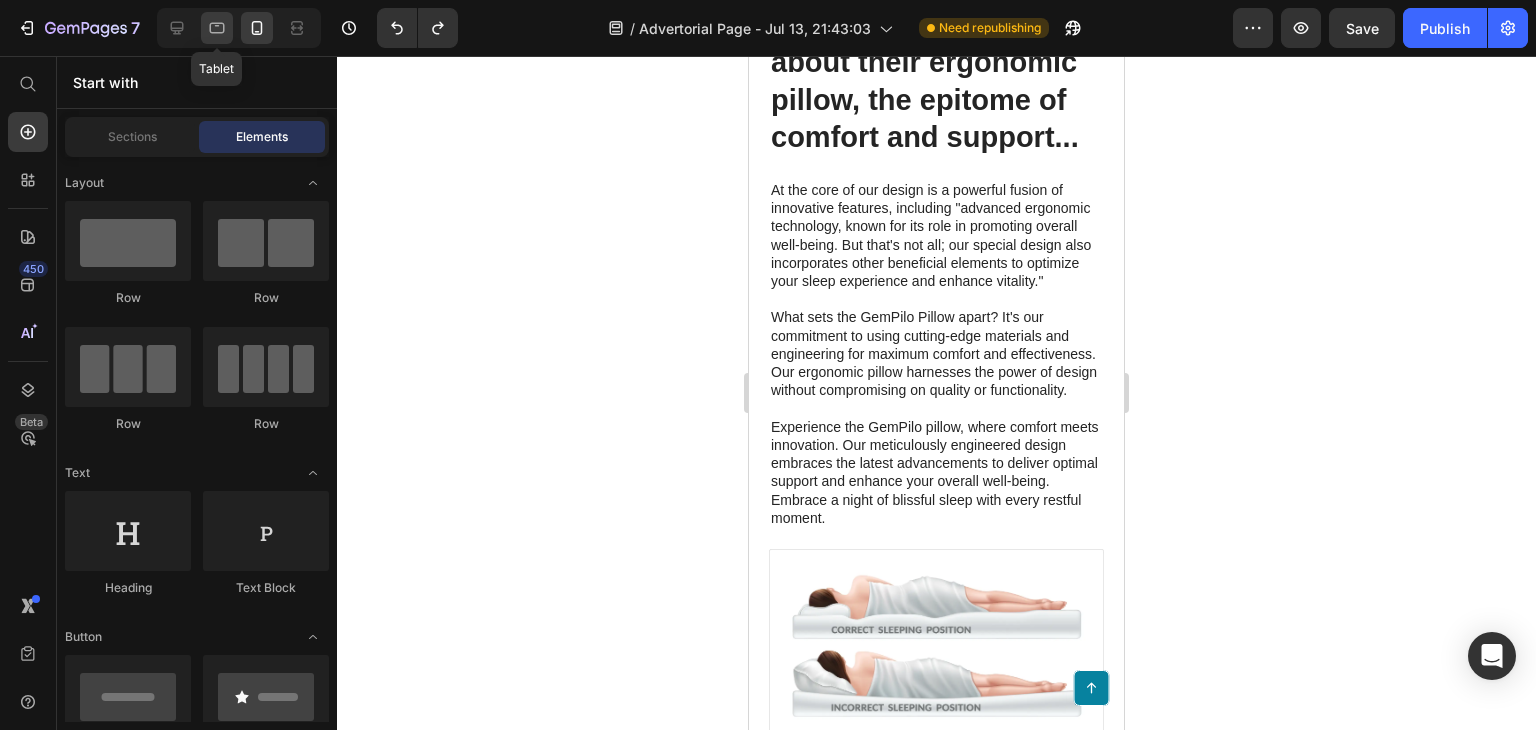 click 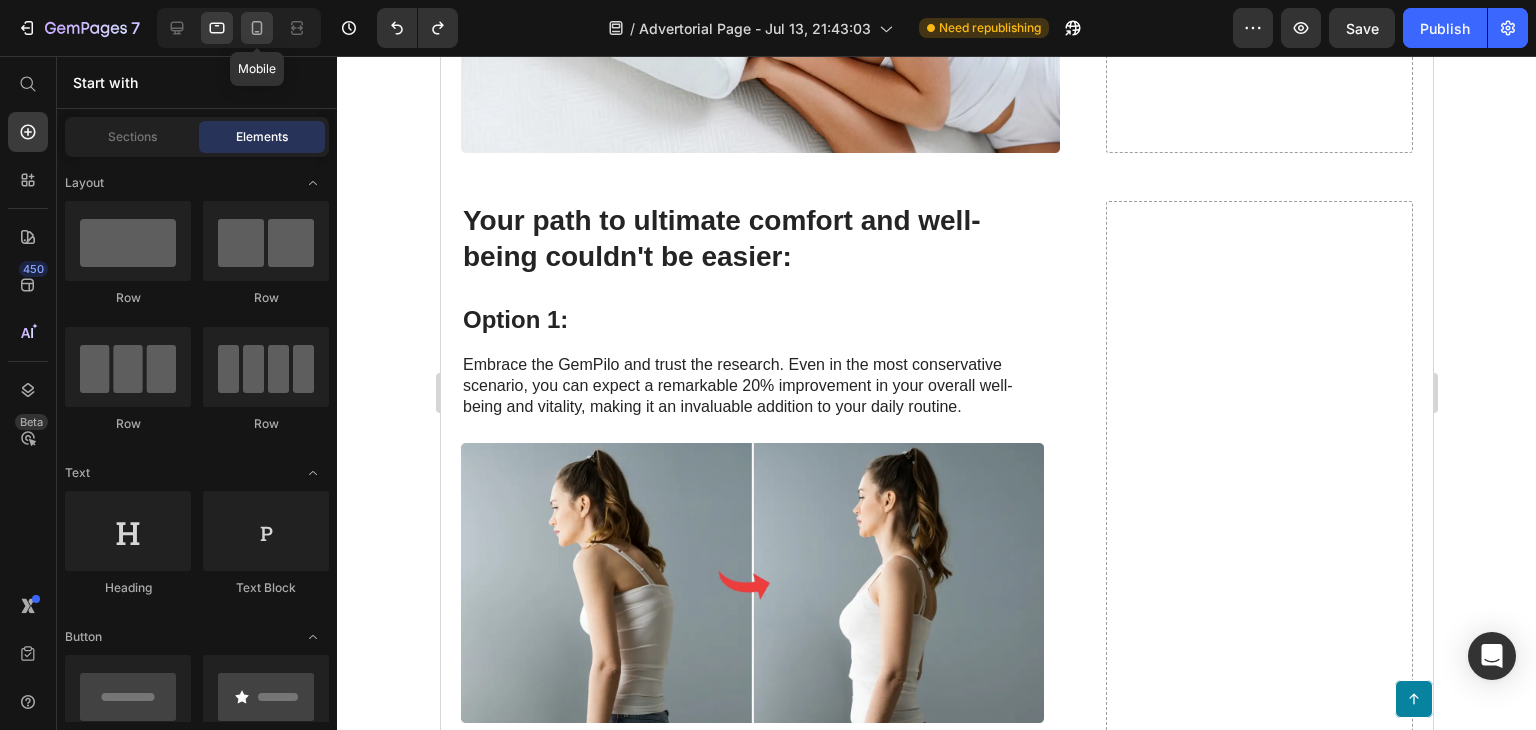 click 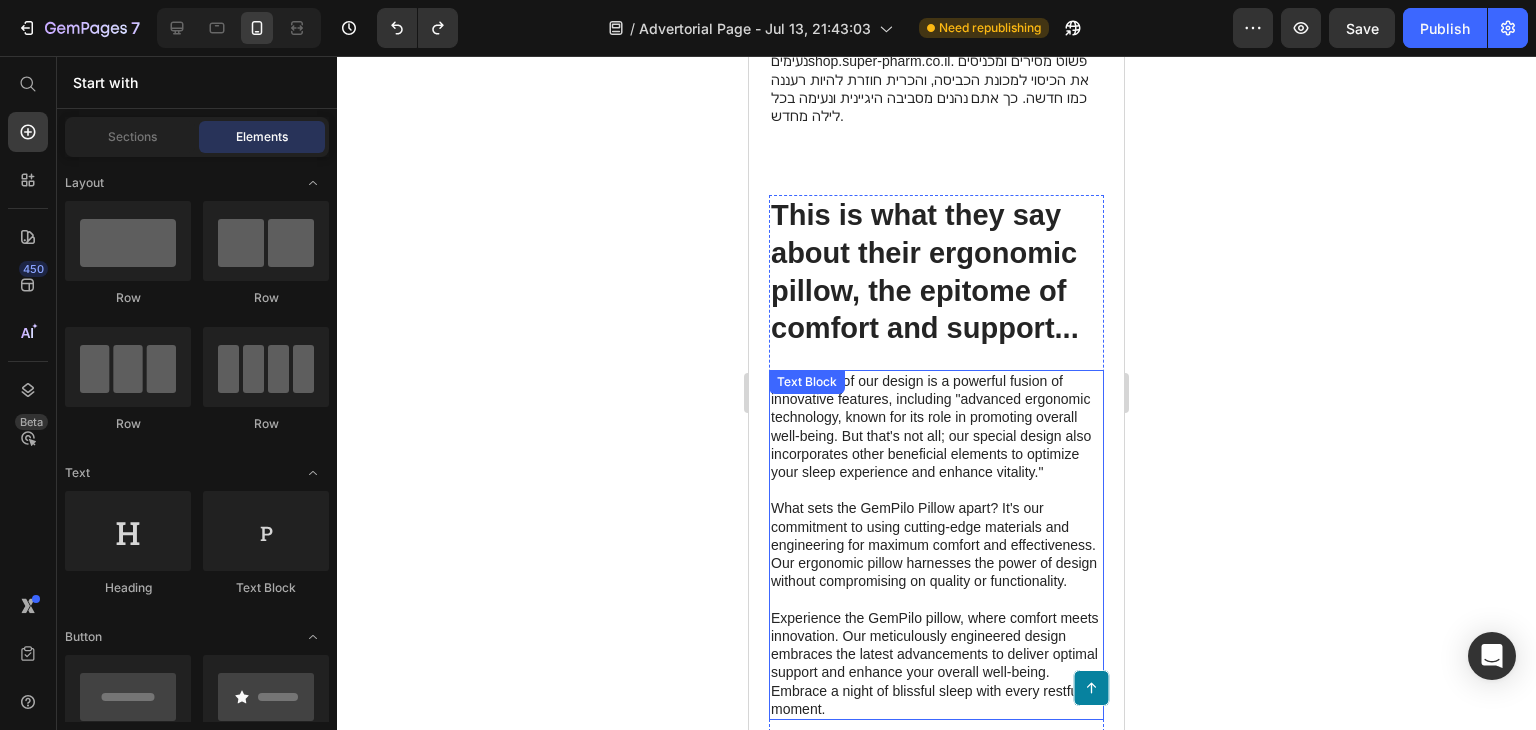 scroll, scrollTop: 5041, scrollLeft: 0, axis: vertical 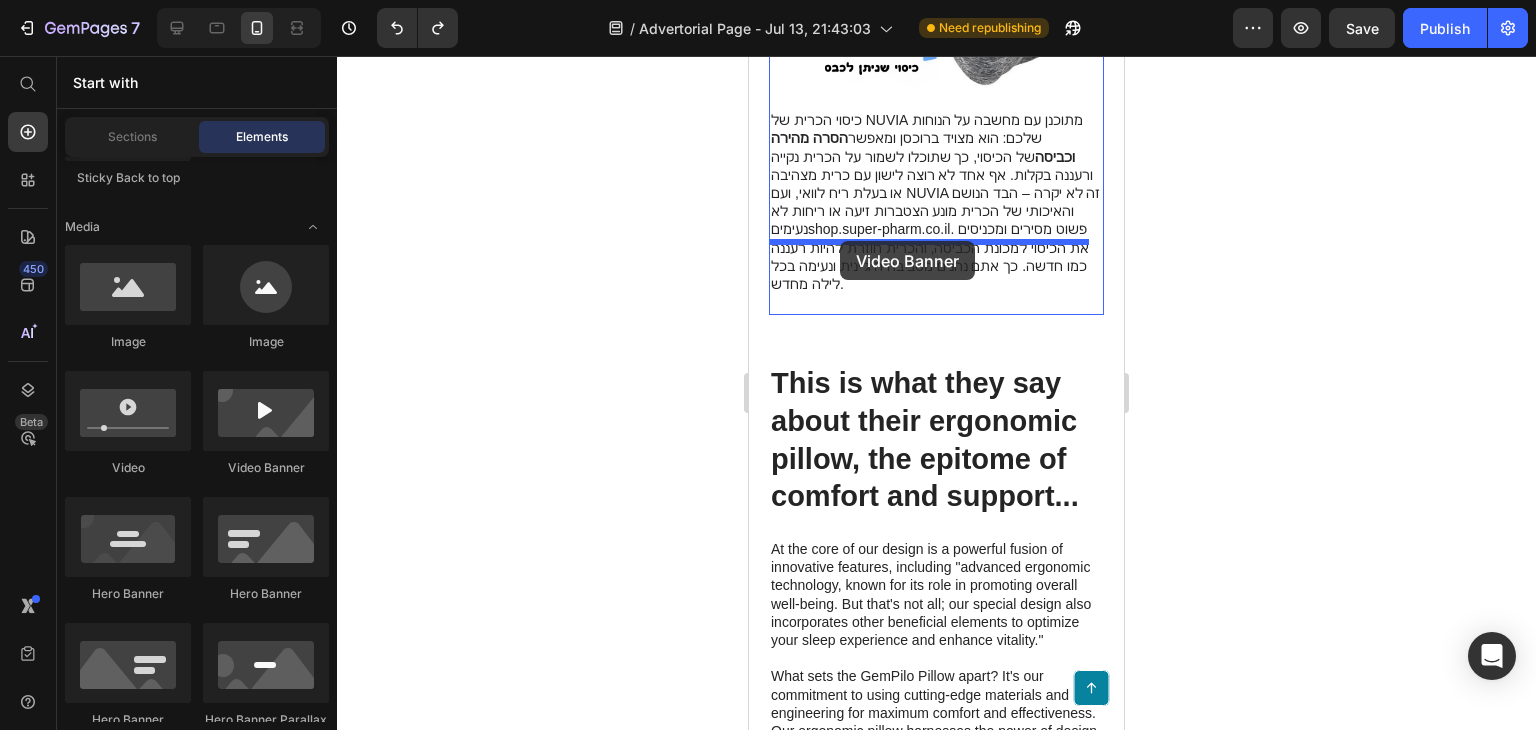 drag, startPoint x: 1036, startPoint y: 467, endPoint x: 840, endPoint y: 241, distance: 299.15213 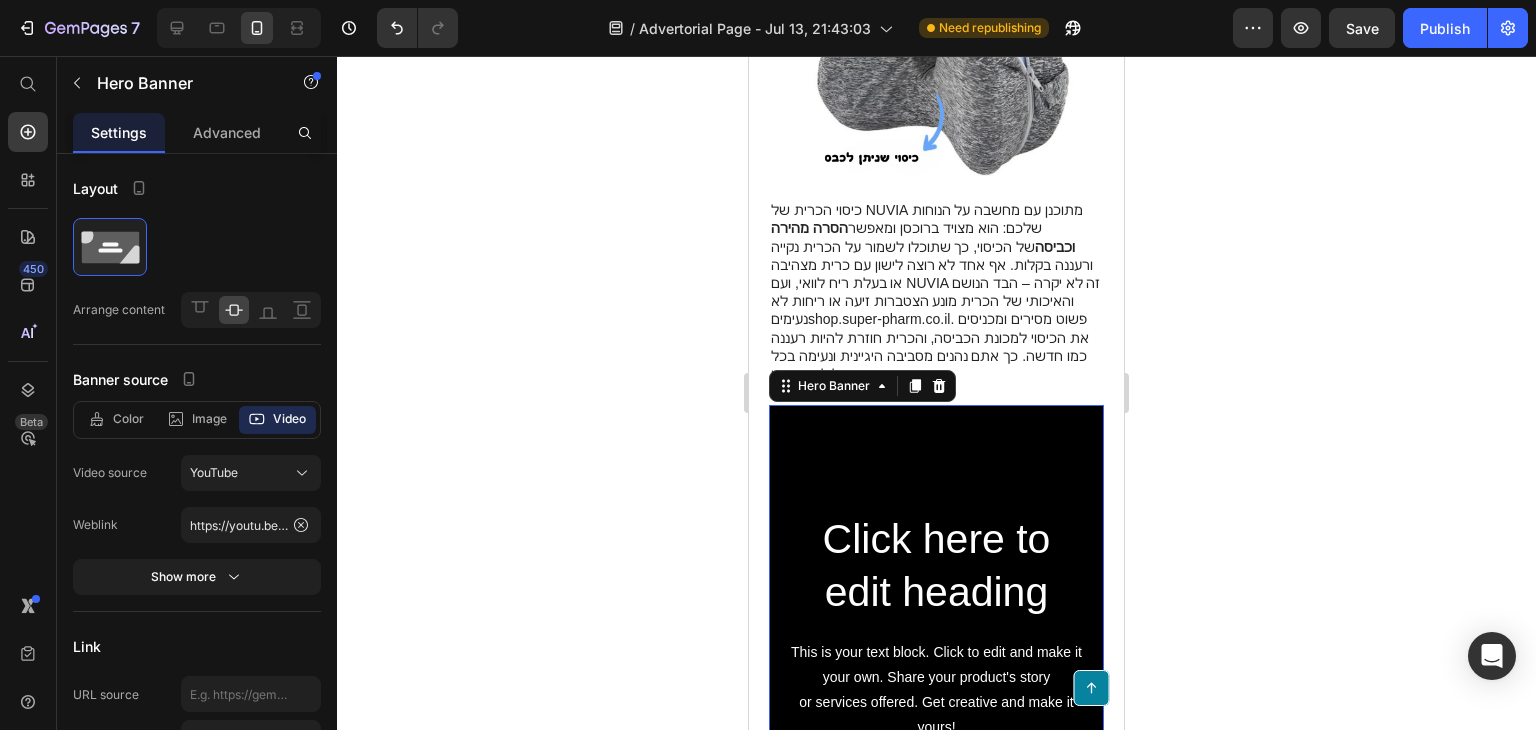 scroll, scrollTop: 4941, scrollLeft: 0, axis: vertical 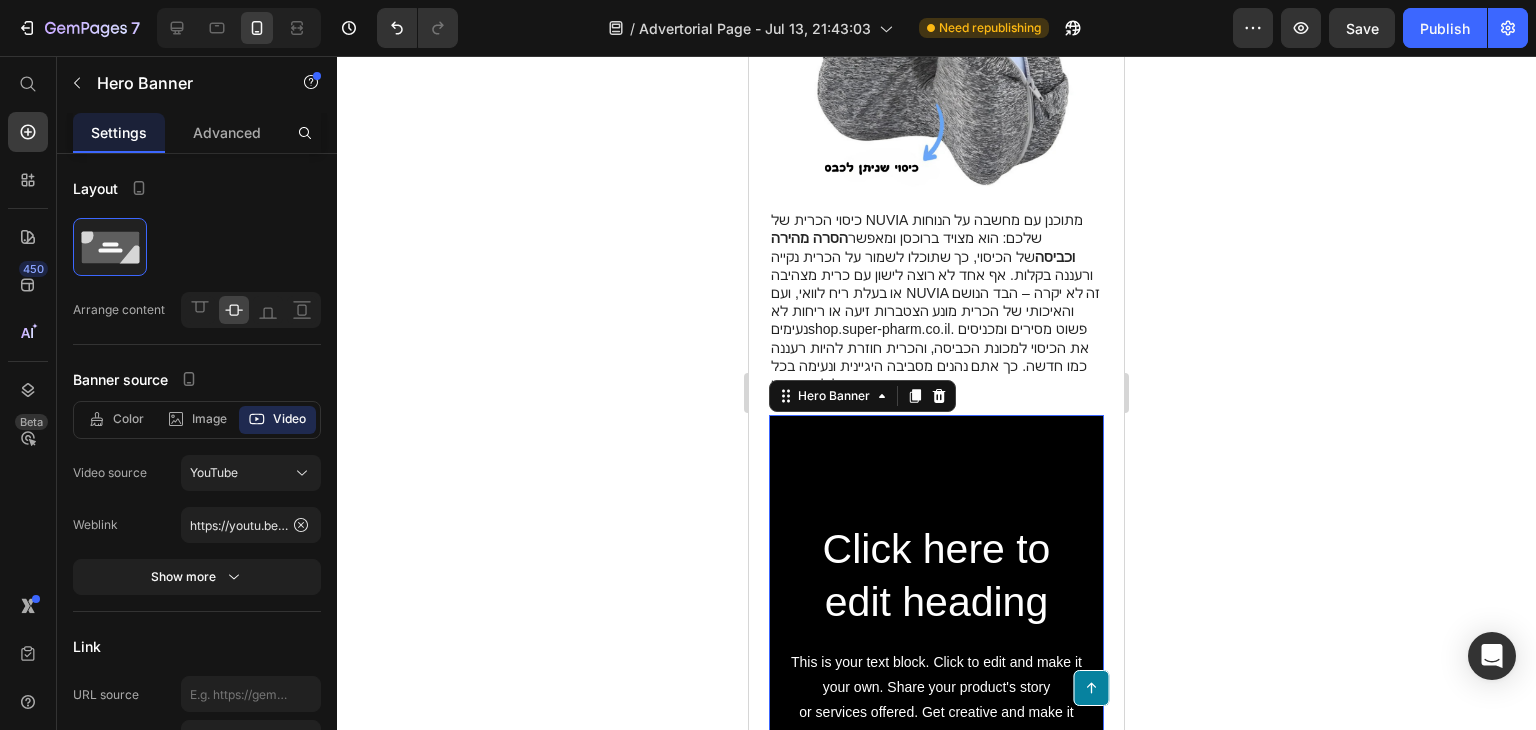 click at bounding box center (936, 665) 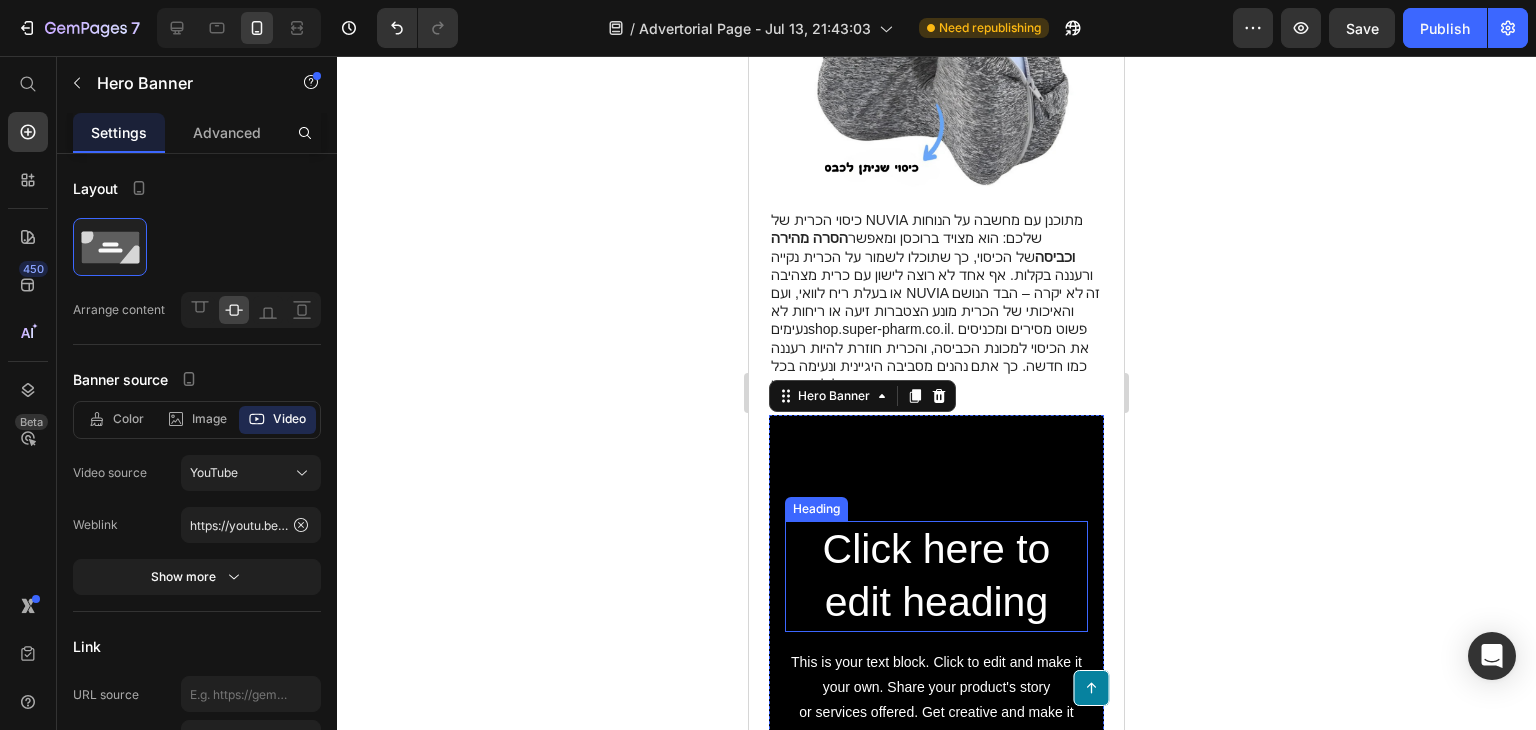 scroll, scrollTop: 5041, scrollLeft: 0, axis: vertical 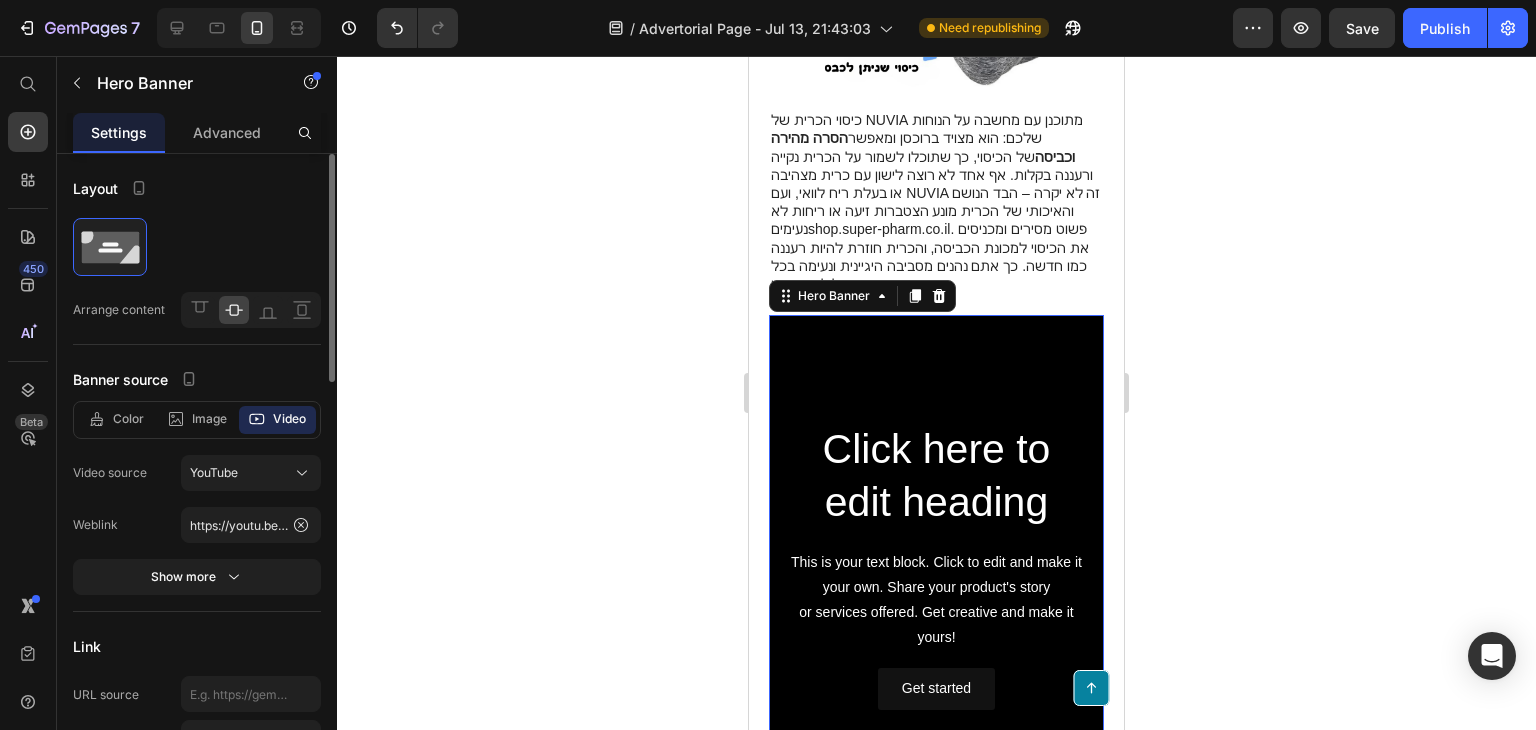 click on "Video" at bounding box center [289, 419] 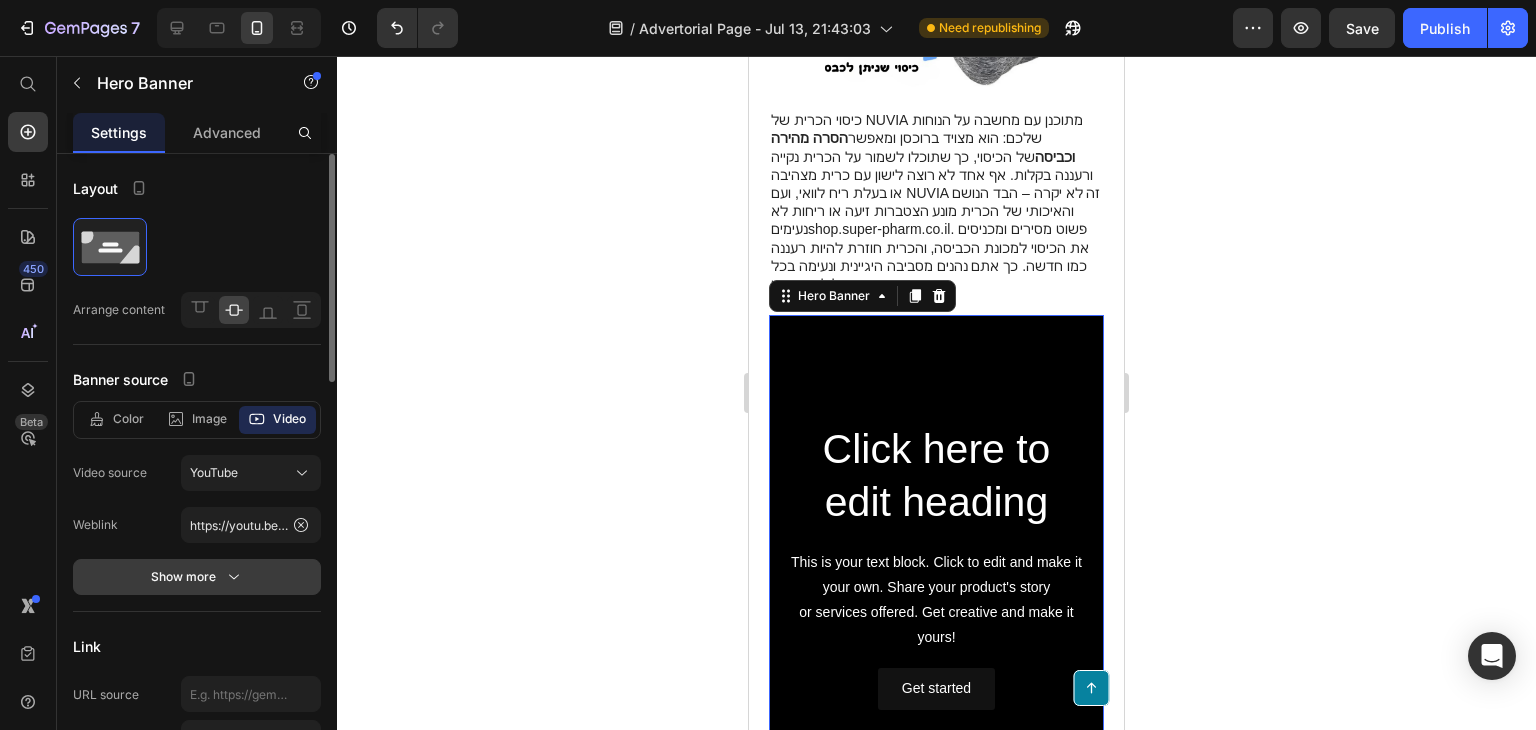 click on "Show more" at bounding box center (197, 577) 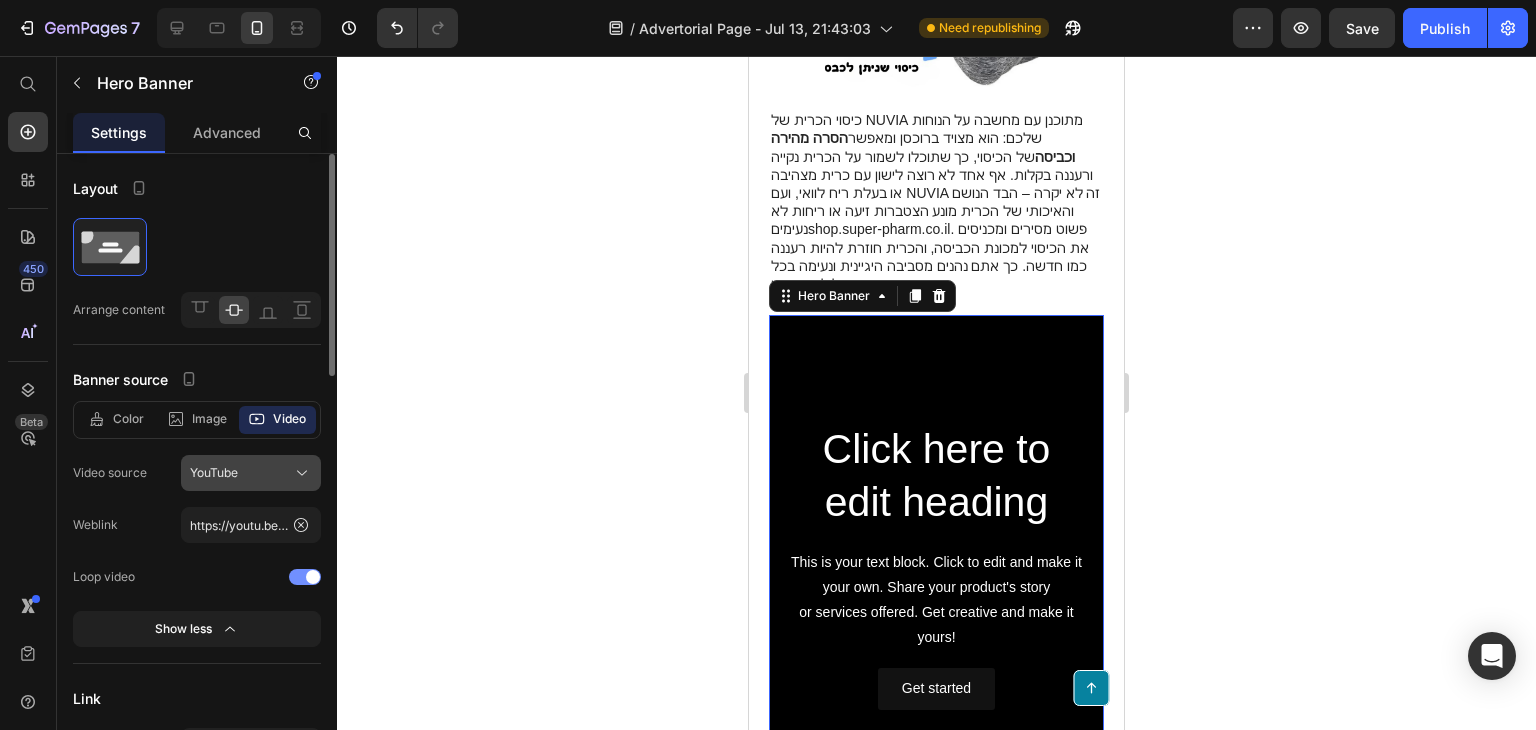 click on "YouTube" at bounding box center [251, 473] 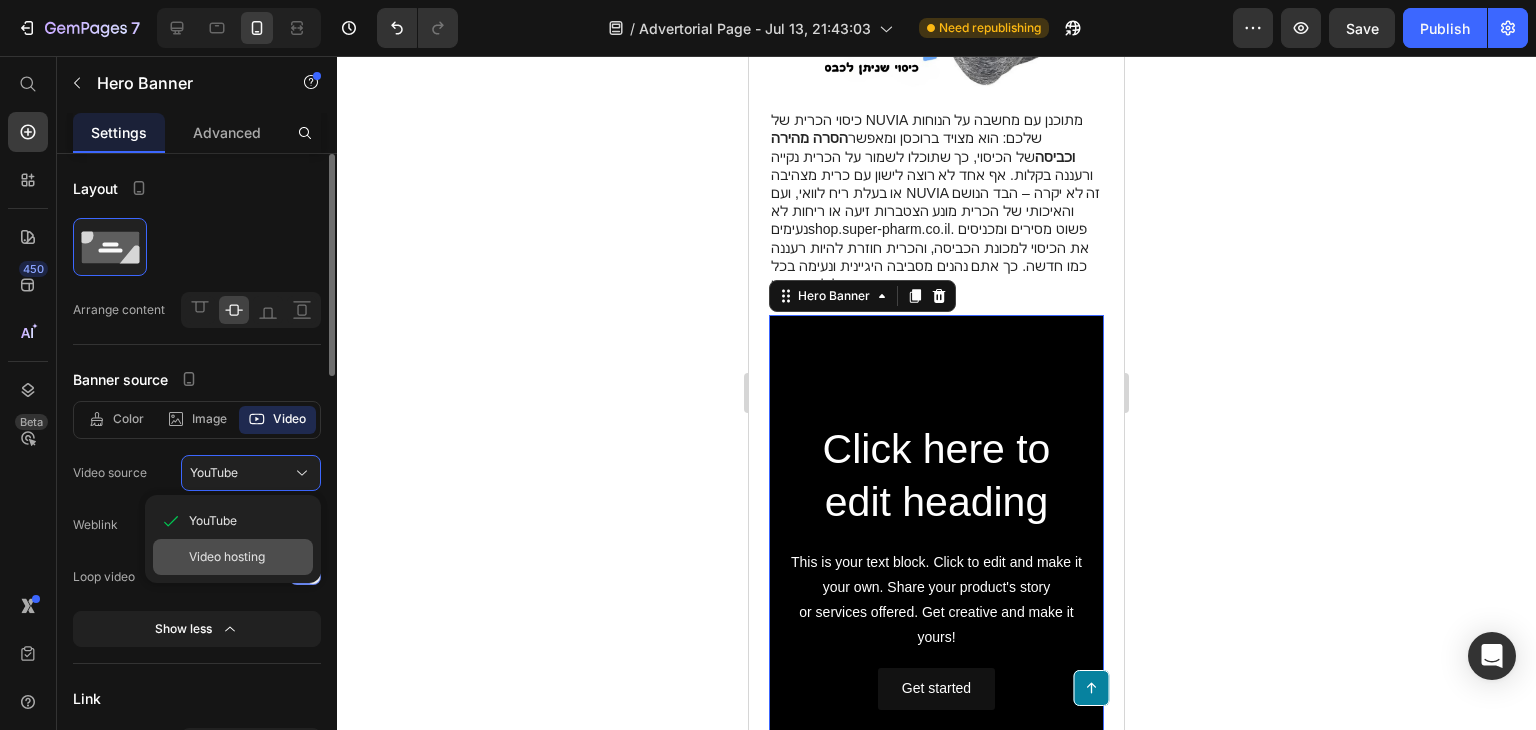 click on "Video hosting" at bounding box center [247, 557] 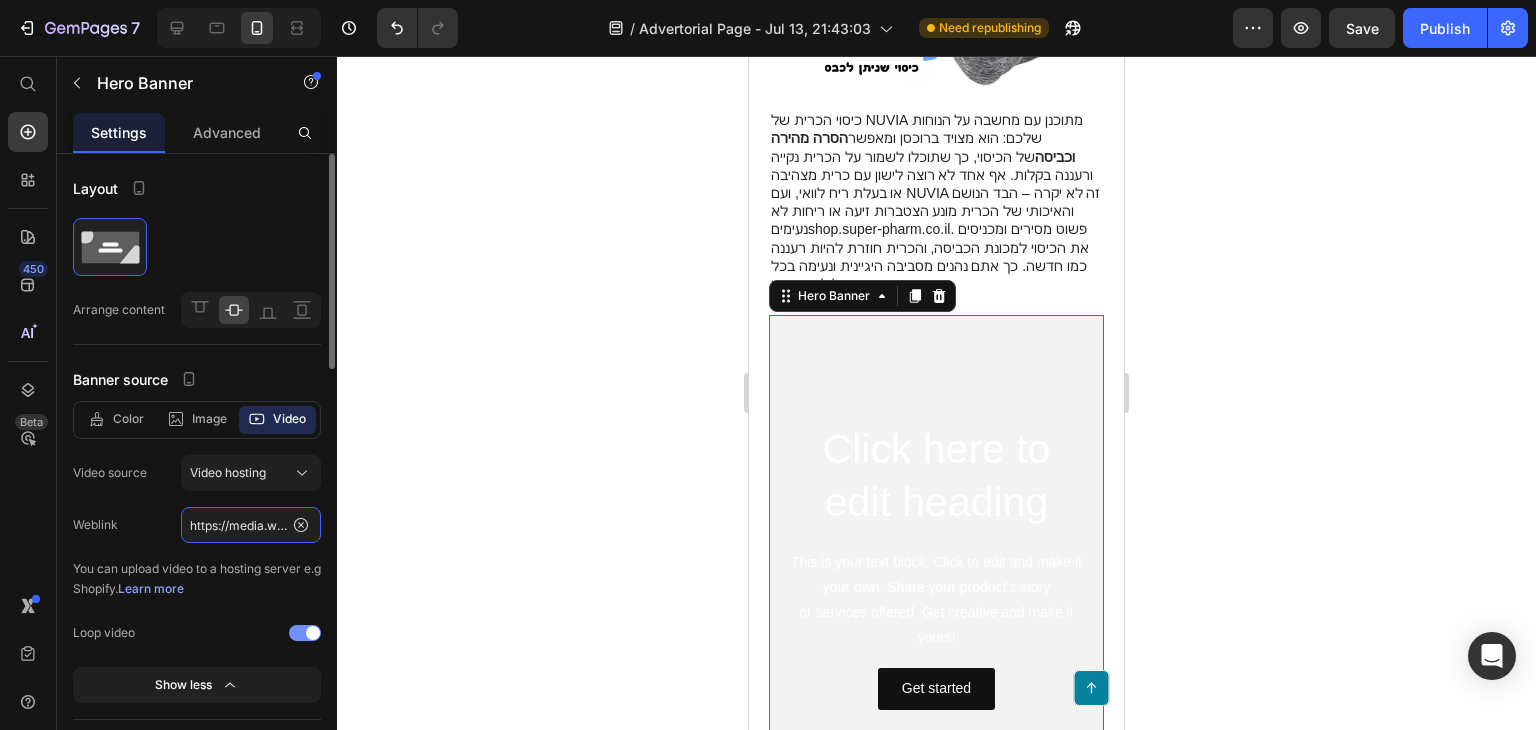 click on "https://media.w3.org/2010/05/sintel/trailer.mp4" 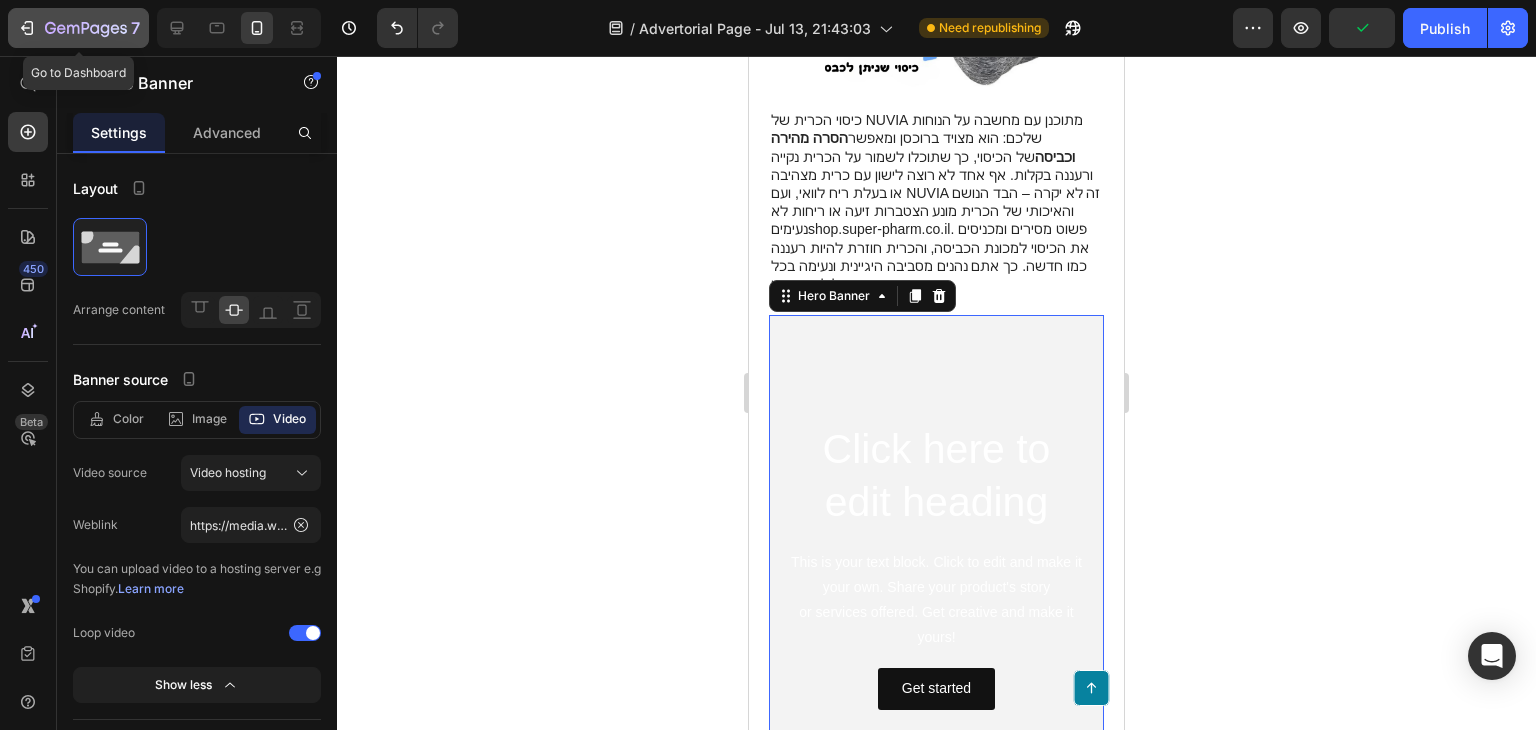 click on "7" 